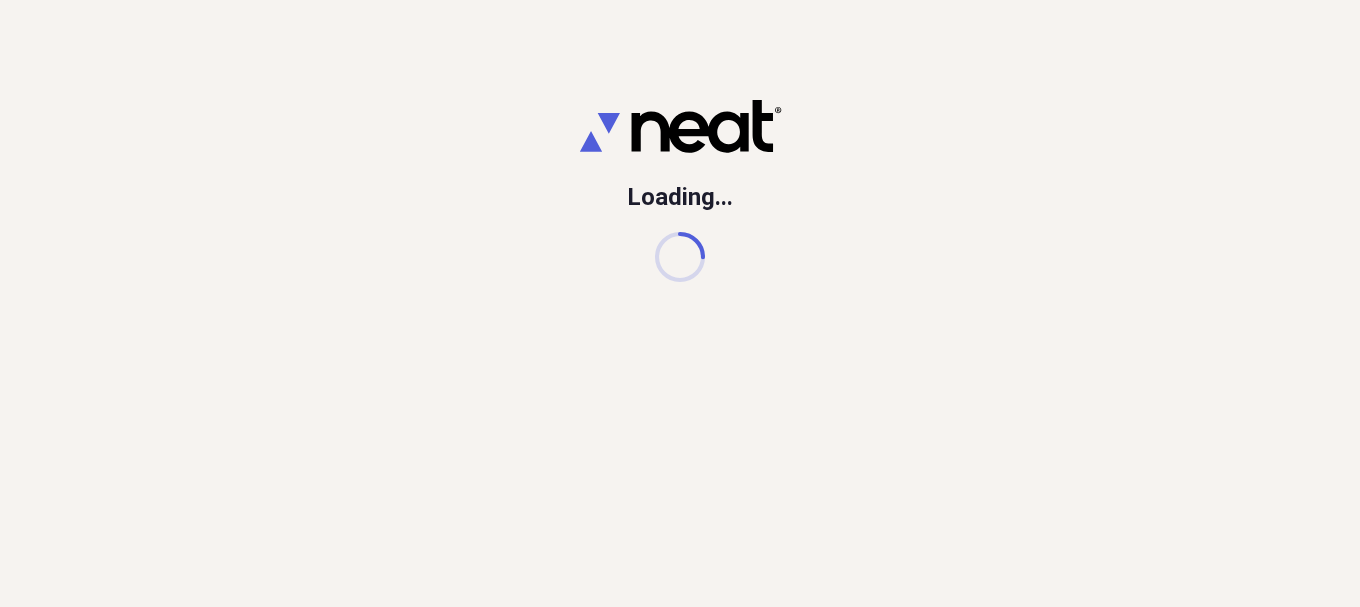 scroll, scrollTop: 0, scrollLeft: 0, axis: both 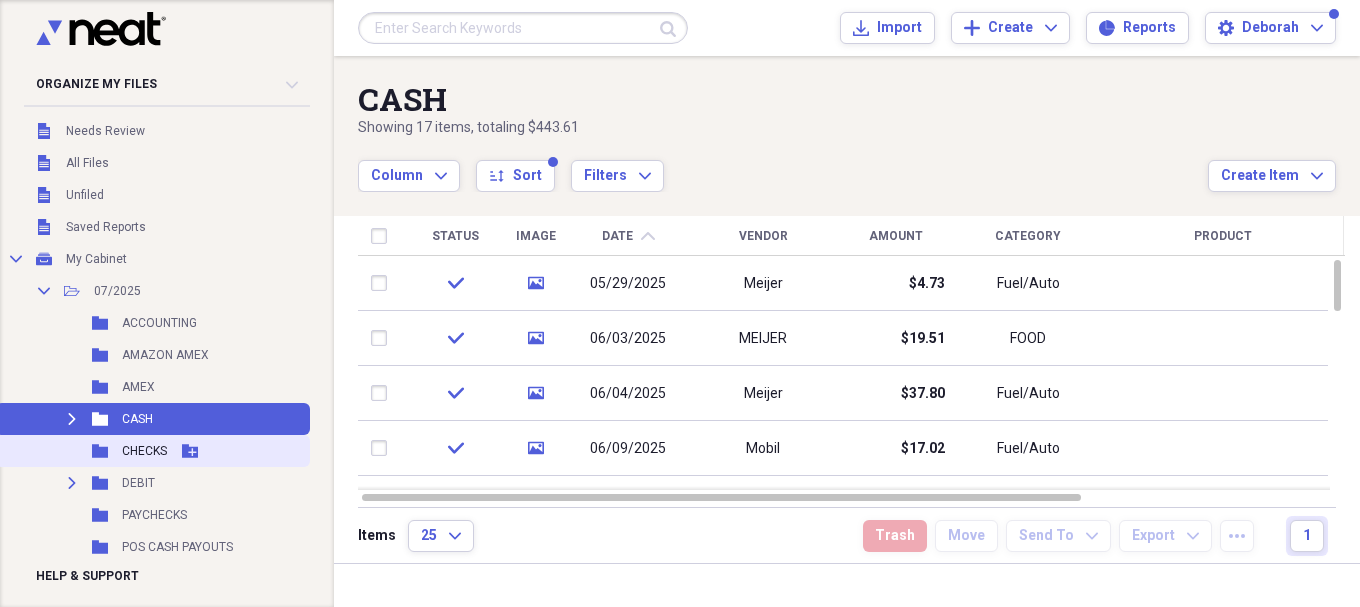 click on "CHECKS" at bounding box center (144, 451) 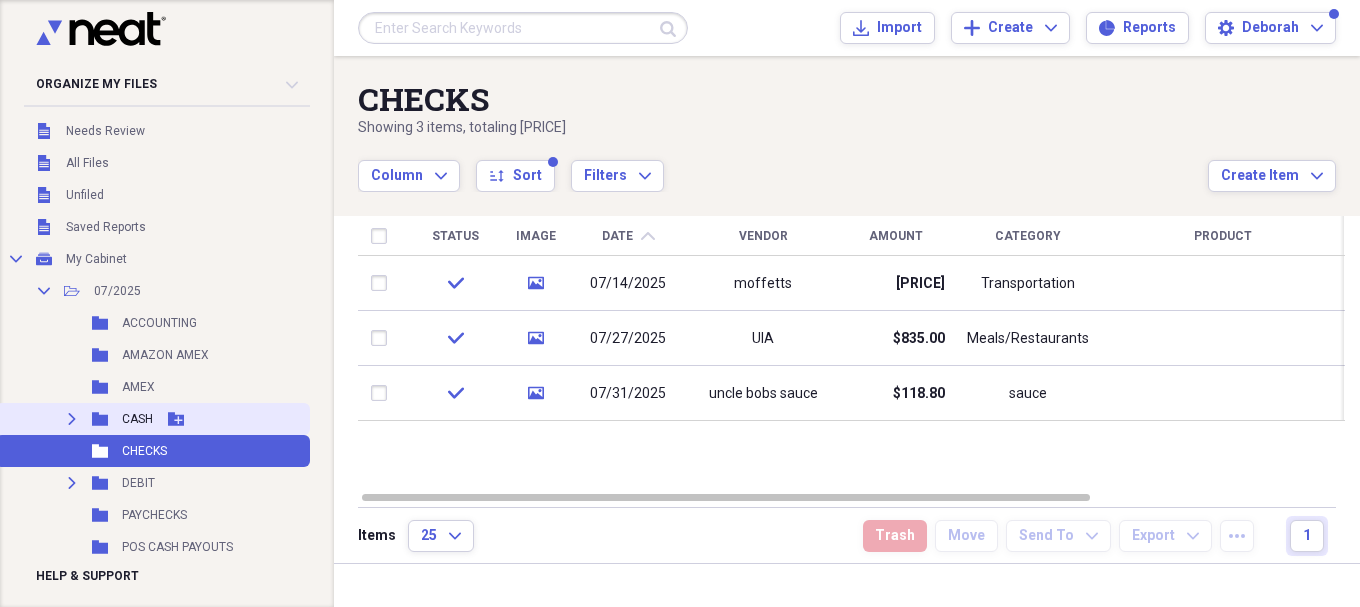 click on "CASH" at bounding box center [137, 419] 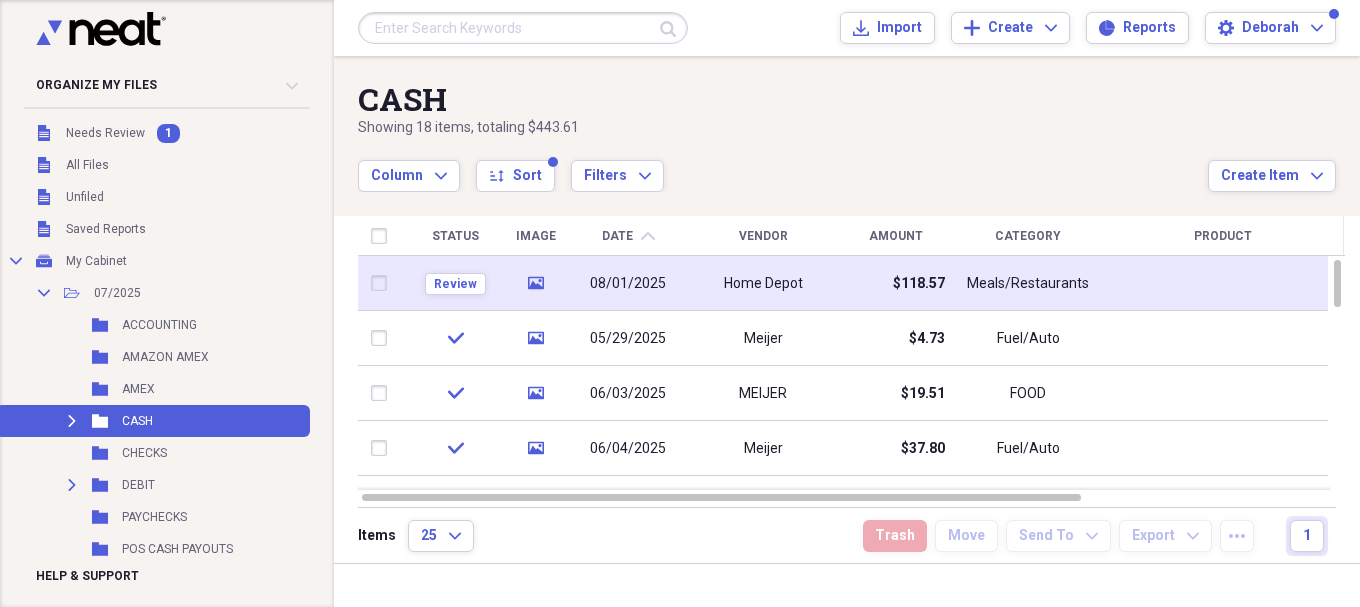 click on "$118.57" at bounding box center [895, 283] 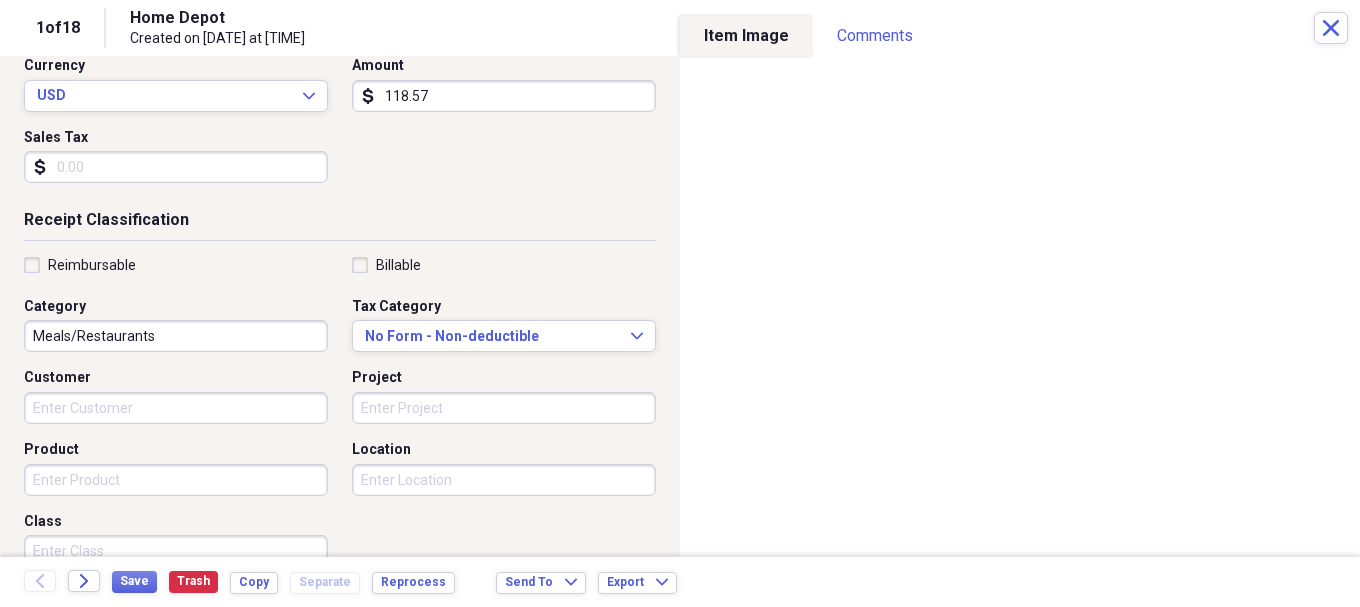 scroll, scrollTop: 300, scrollLeft: 0, axis: vertical 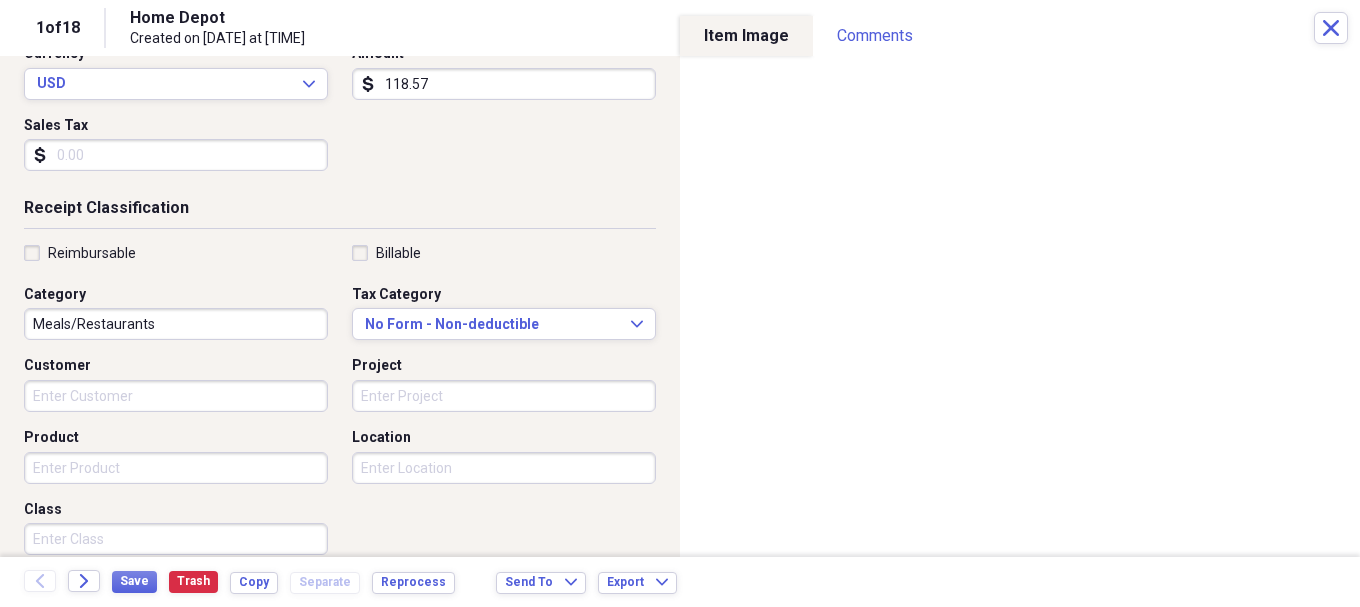 click on "Meals/Restaurants" at bounding box center (176, 324) 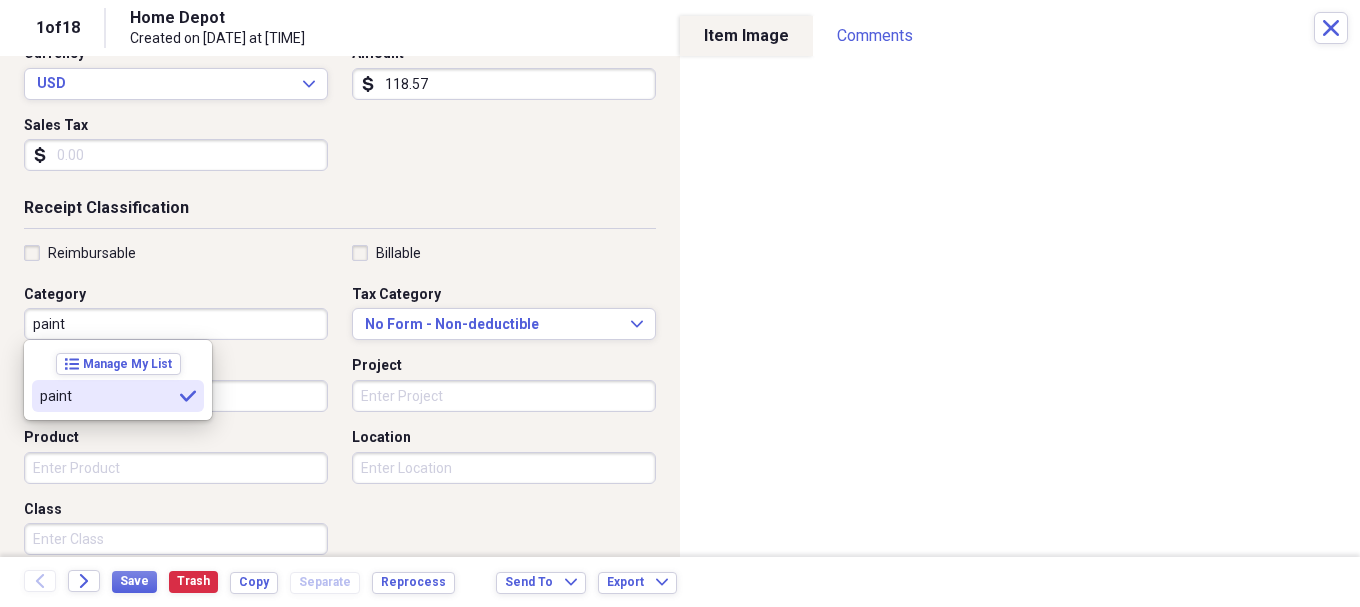 type on "paint" 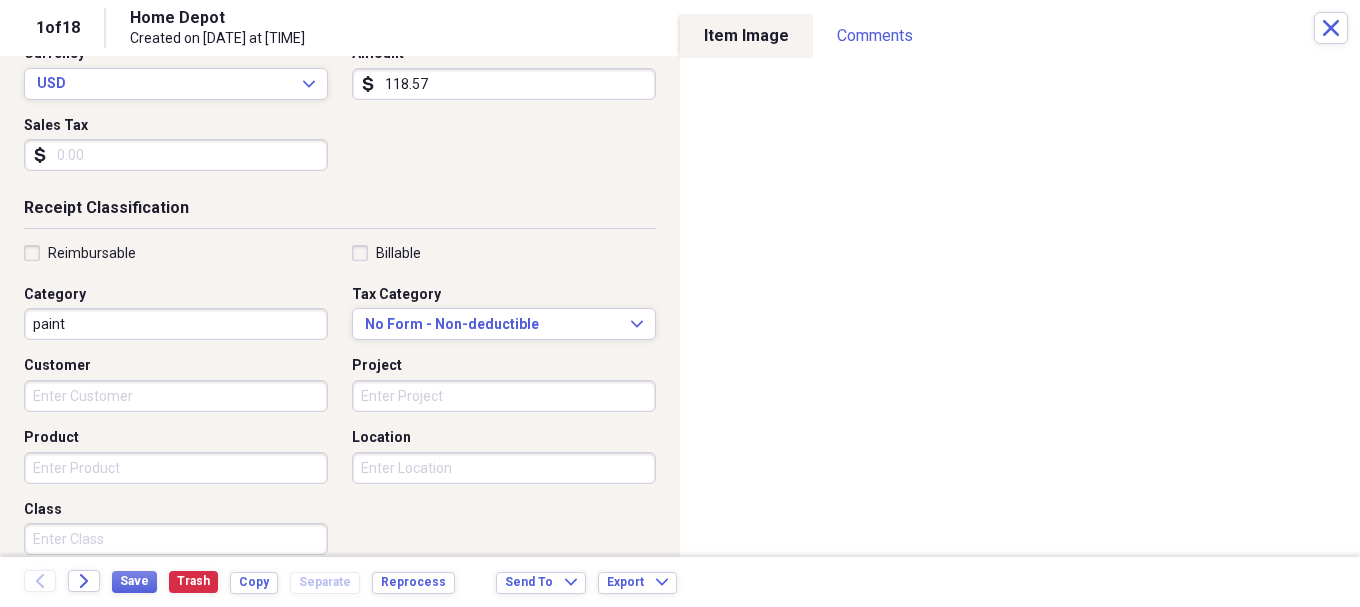 scroll, scrollTop: 0, scrollLeft: 0, axis: both 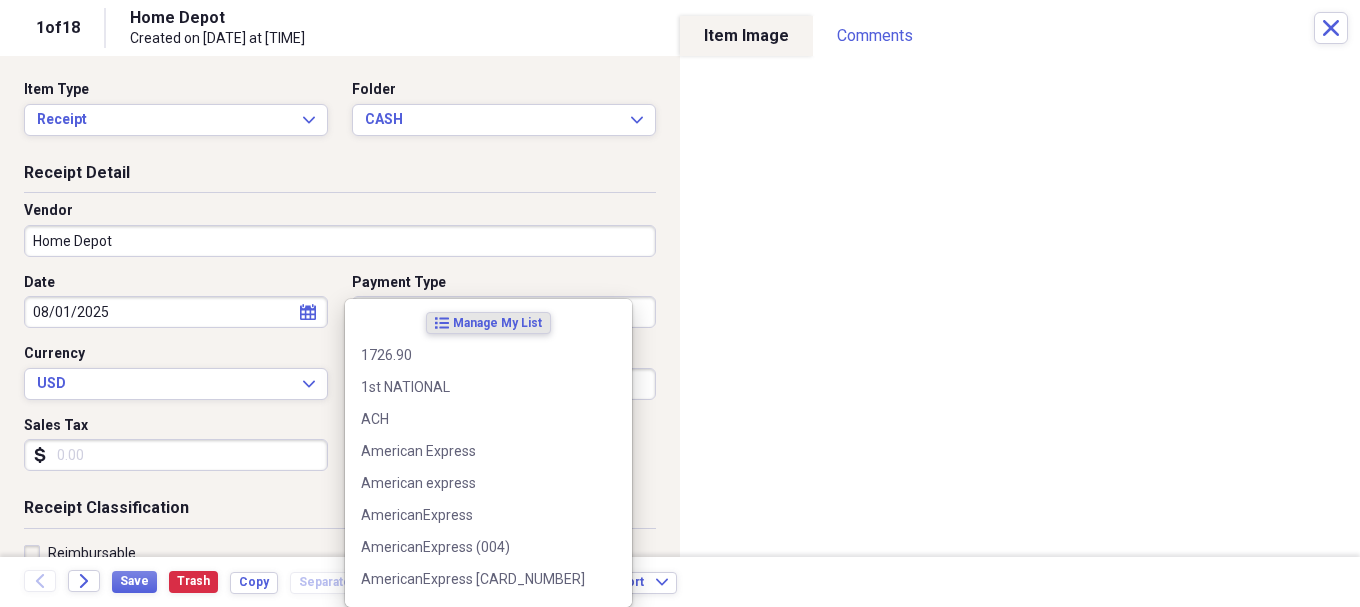 click on "Organize My Files Collapse Unfiled Needs Review Unfiled All Files Unfiled Unfiled Unfiled Saved Reports Collapse My Cabinet My Cabinet Add Folder Collapse Open Folder 07/2025 Add Folder Folder ACCOUNTING Add Folder Folder AMAZON AMEX Add Folder Folder AMEX Add Folder Expand Folder CASH Add Folder Folder CHECKS Add Folder Expand Folder DEBIT Add Folder Folder PAYCHECKS Add Folder Folder POS CASH PAYOUTS Add Folder Folder SOFO Add Folder Collapse Open Folder 08/2025 Add Folder Folder ACCOUNTING Add Folder Folder AMAZON AMEX Add Folder Folder AMEX Add Folder Expand Folder CASH Add Folder Expand Folder CHECKS Add Folder Expand Folder DEBIT Add Folder Folder PAYCHECKS Add Folder Folder POS CASH PAYOUTS Add Folder Folder SOFO Add Folder Expand Folder 09/2025 Add Folder Expand Folder 10/2025 Add Folder Expand Folder 11/2025 Add Folder Expand Folder 12/2025 Add Folder Expand Folder 2018 Add Folder Expand Folder 2019 Add Folder Expand Folder 2020 Add Folder Expand Folder 2021 Add Folder Expand Folder 2022 Add Folder 1" at bounding box center (680, 303) 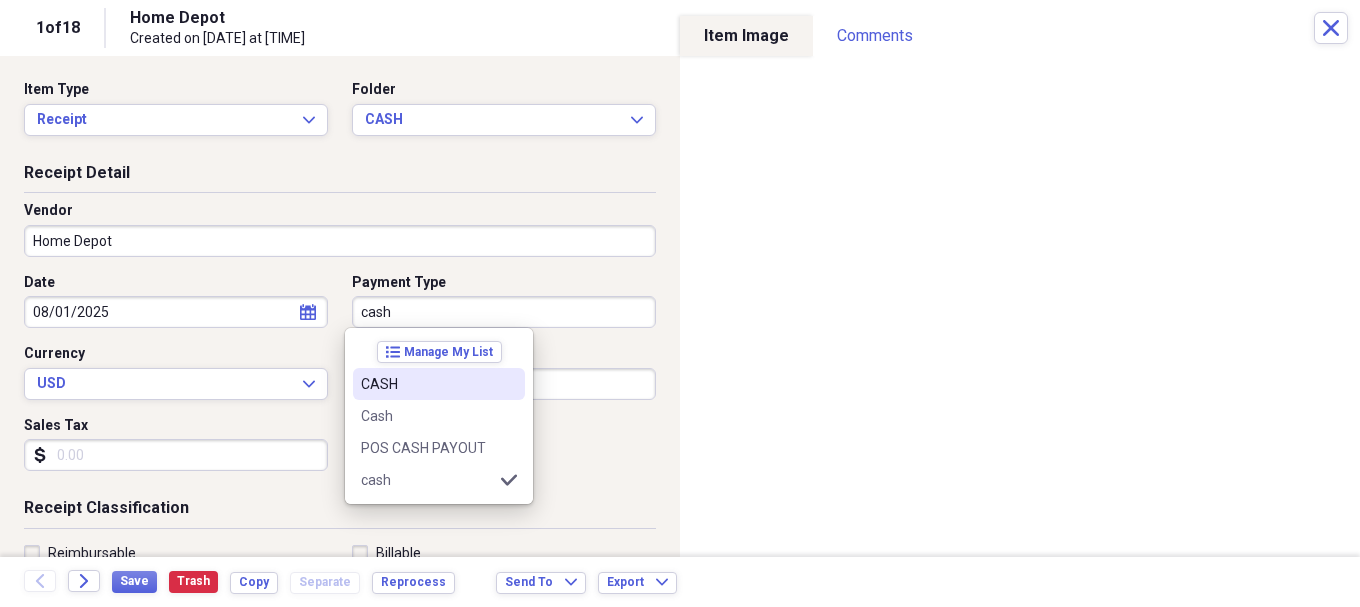 click on "CASH" at bounding box center (427, 384) 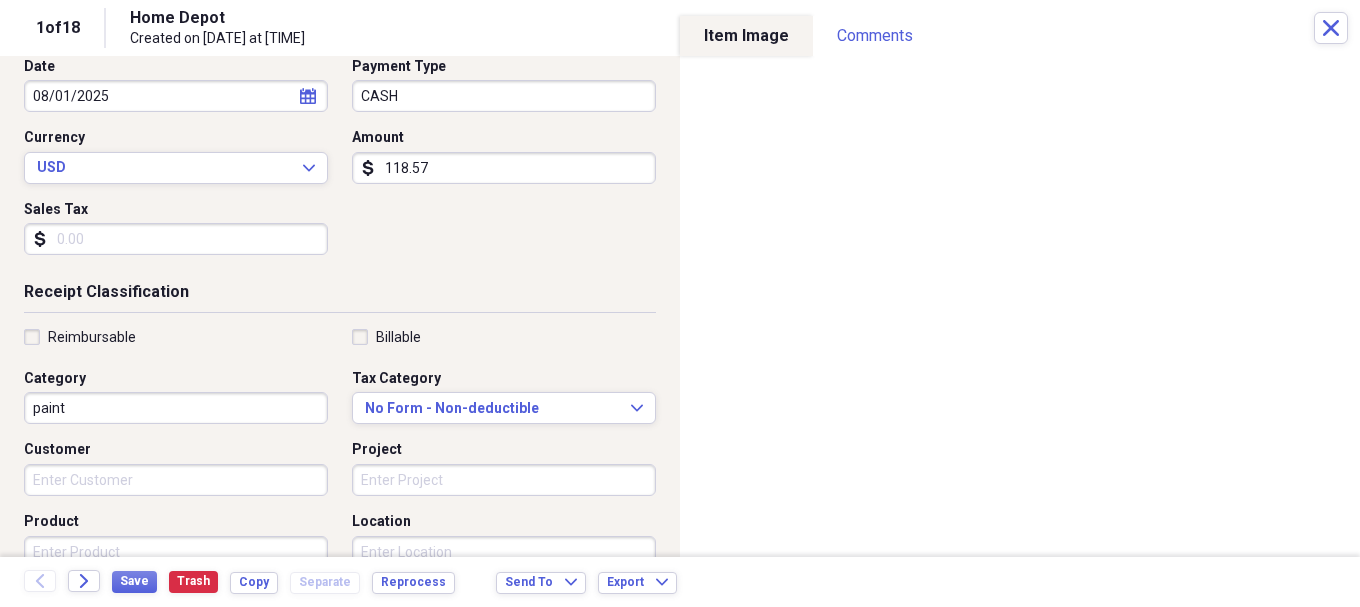 scroll, scrollTop: 300, scrollLeft: 0, axis: vertical 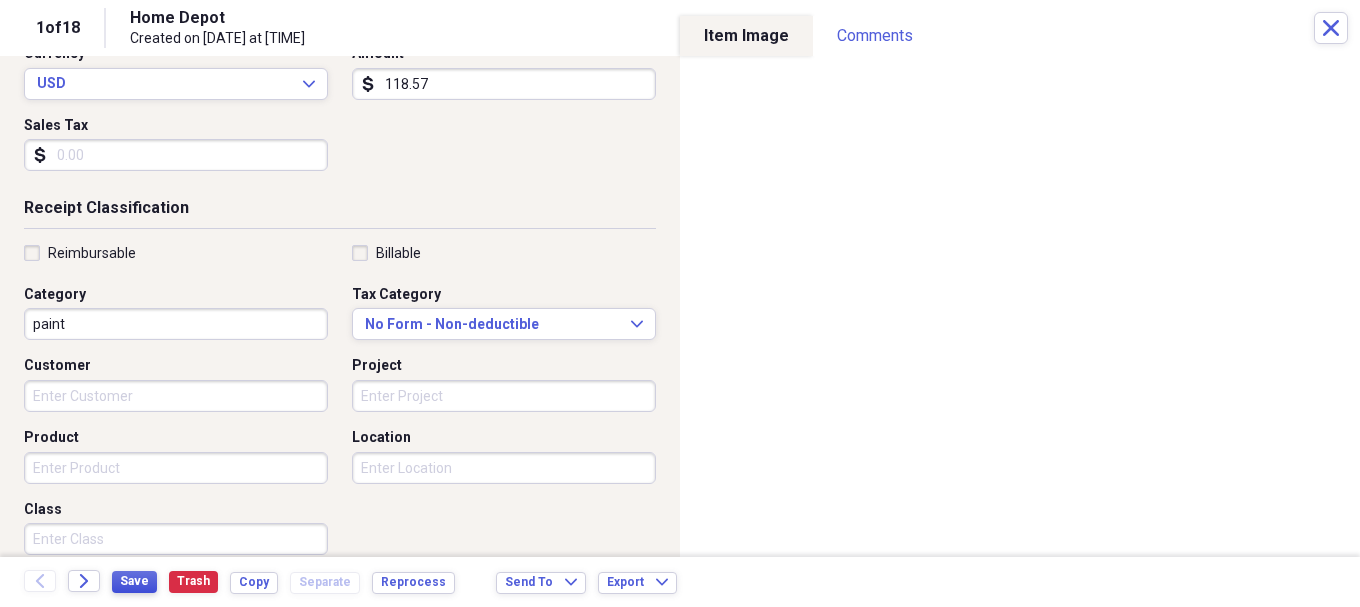click on "Save" at bounding box center (134, 582) 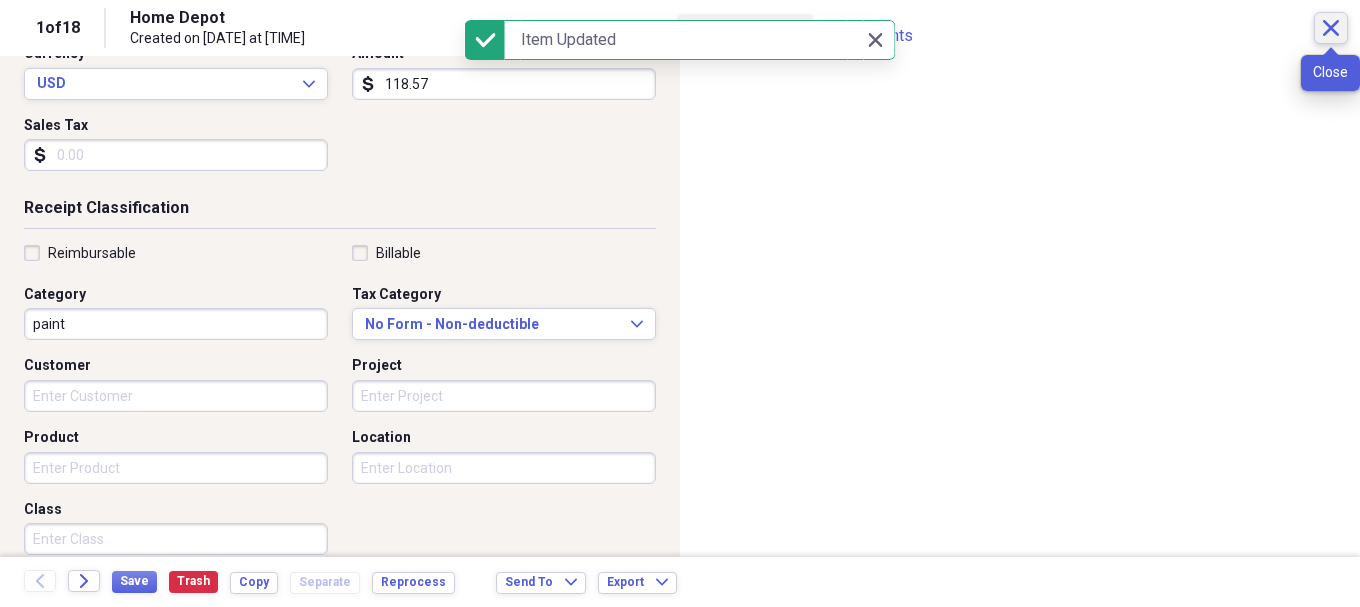 click on "Close" at bounding box center [1331, 28] 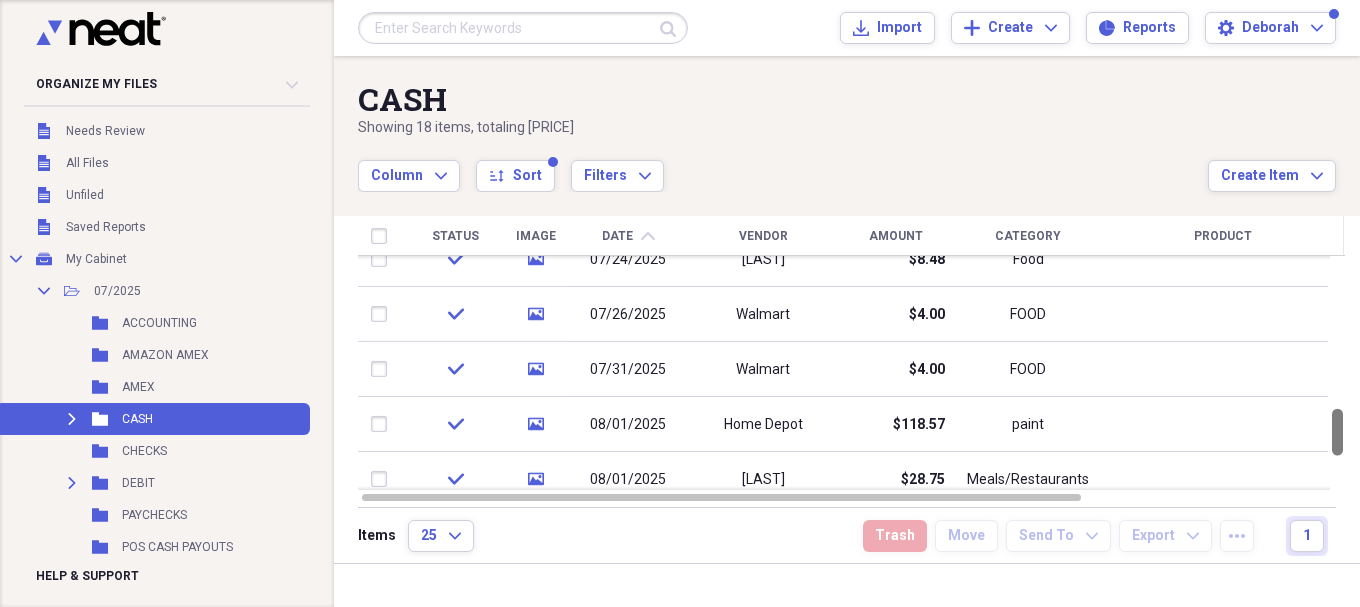 drag, startPoint x: 1353, startPoint y: 466, endPoint x: 1357, endPoint y: 453, distance: 13.601471 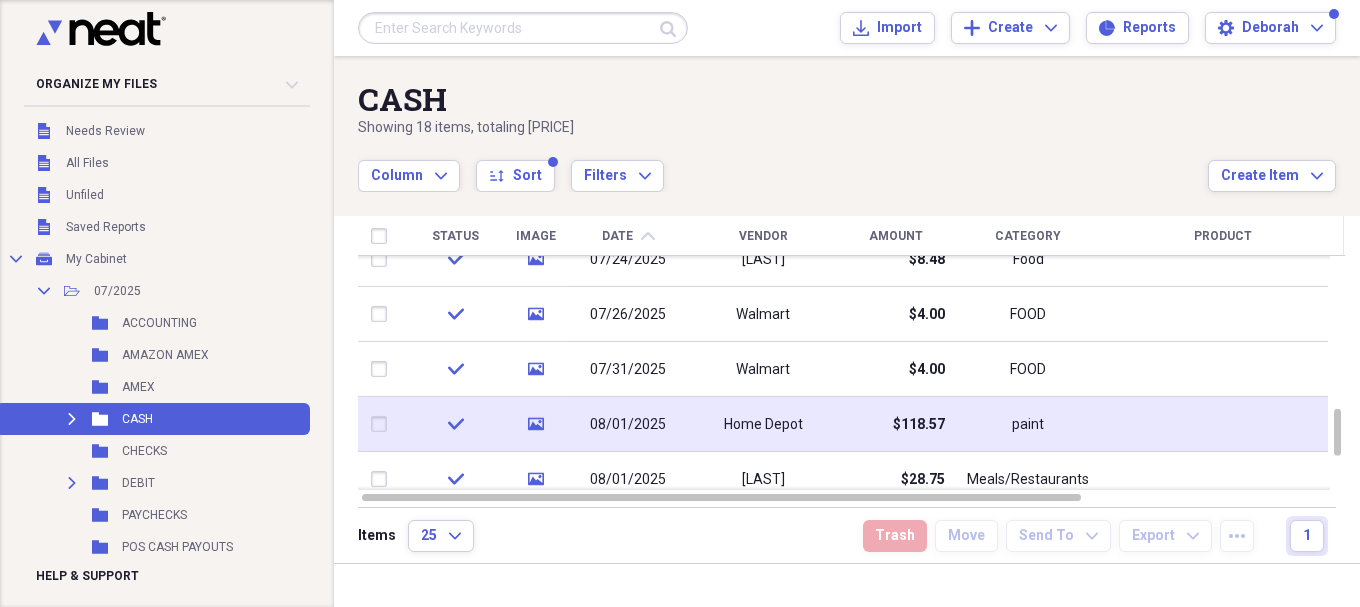 click on "$118.57" at bounding box center [895, 424] 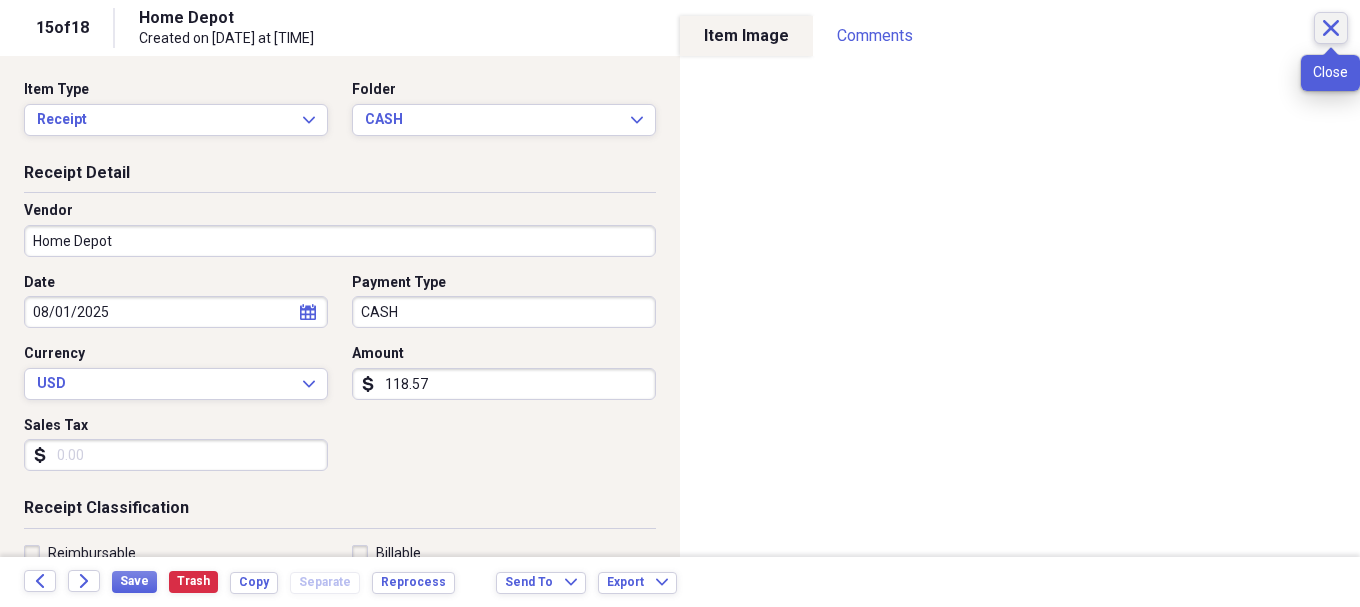 click on "Close" at bounding box center [1331, 28] 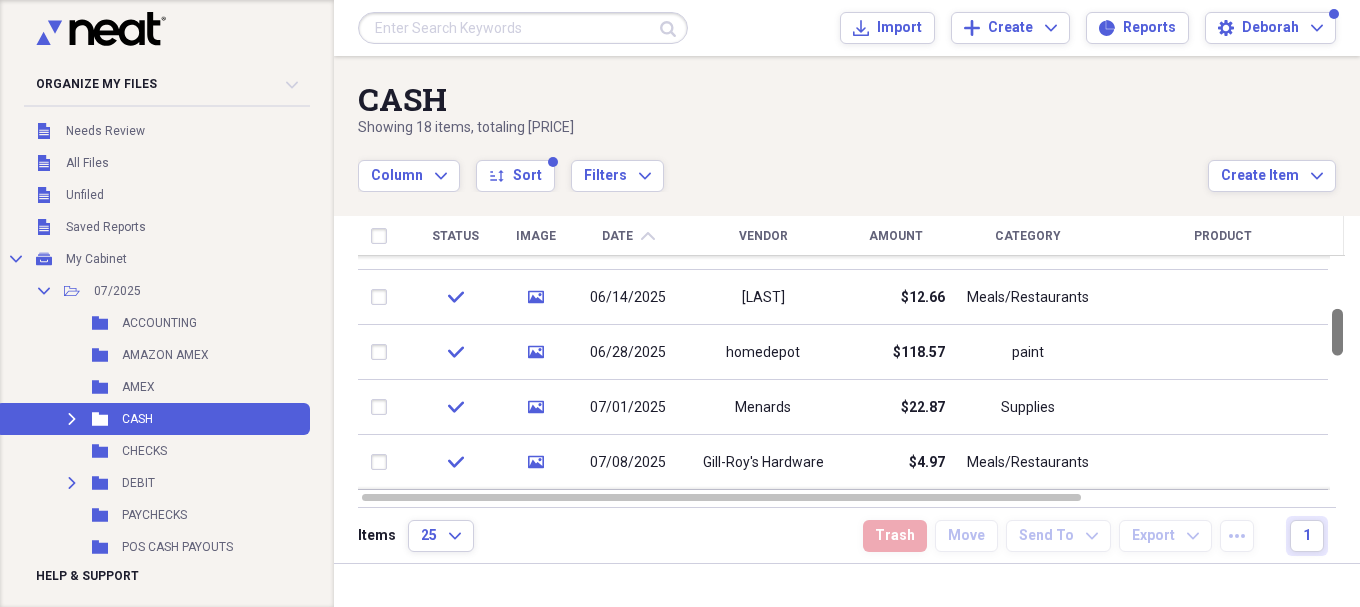 drag, startPoint x: 1351, startPoint y: 422, endPoint x: 1348, endPoint y: 321, distance: 101.04455 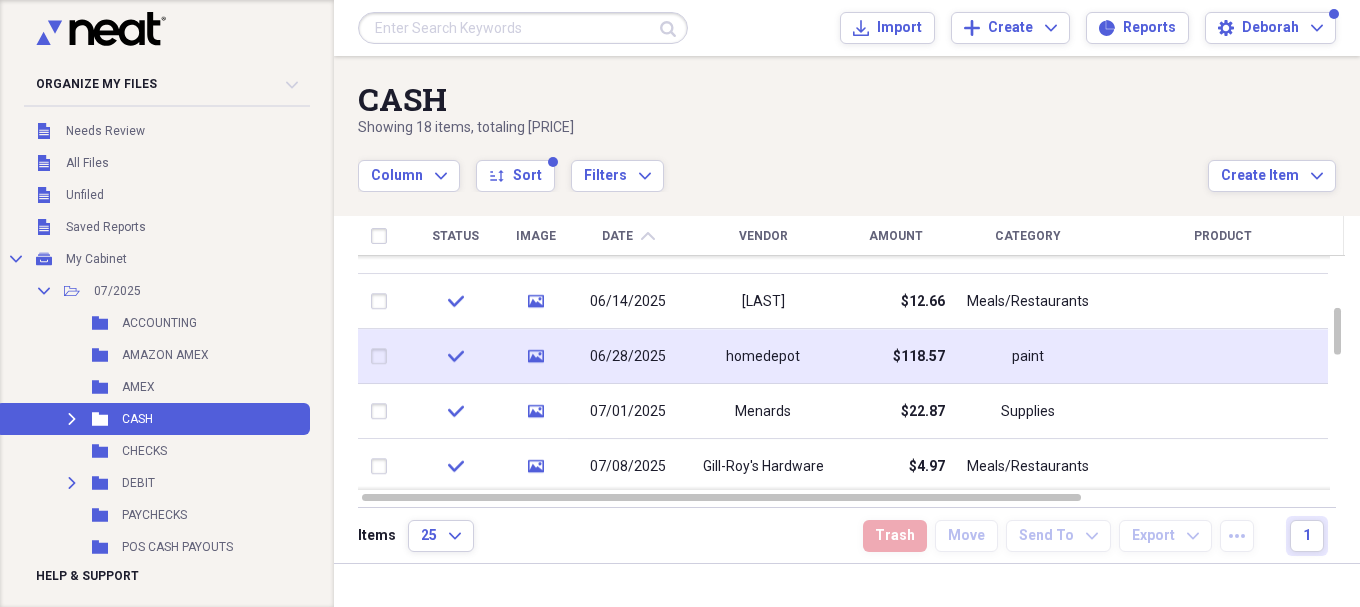 click on "paint" at bounding box center (1028, 357) 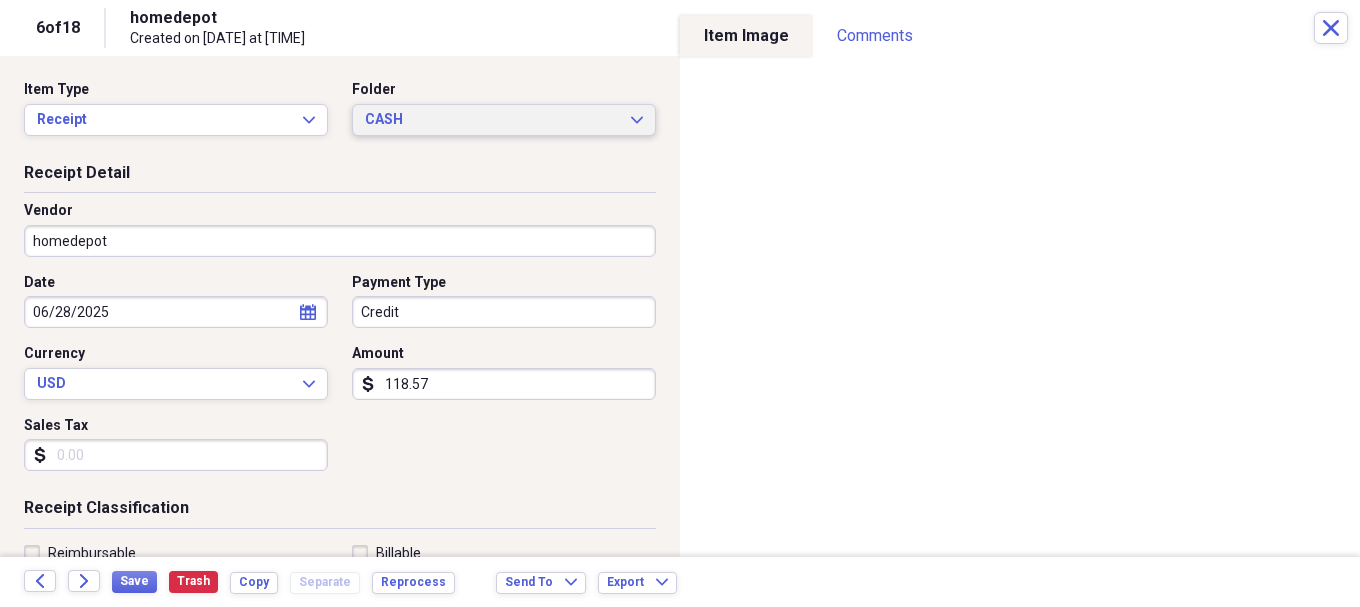 click on "Expand" 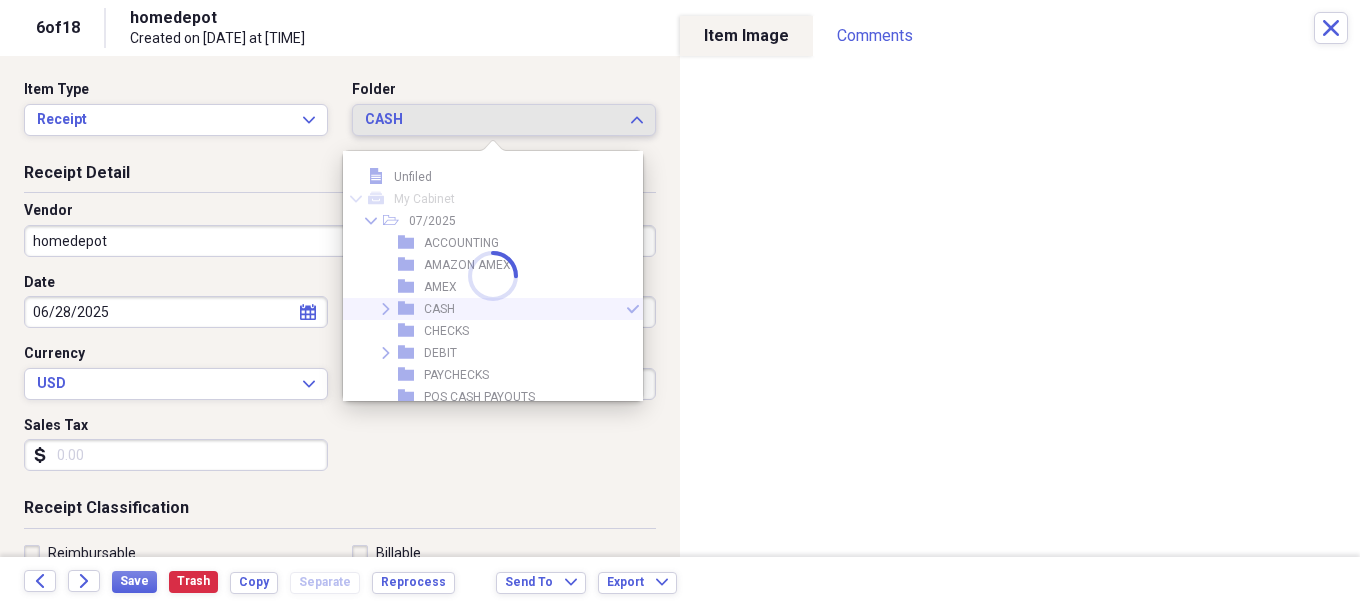 scroll, scrollTop: 33, scrollLeft: 0, axis: vertical 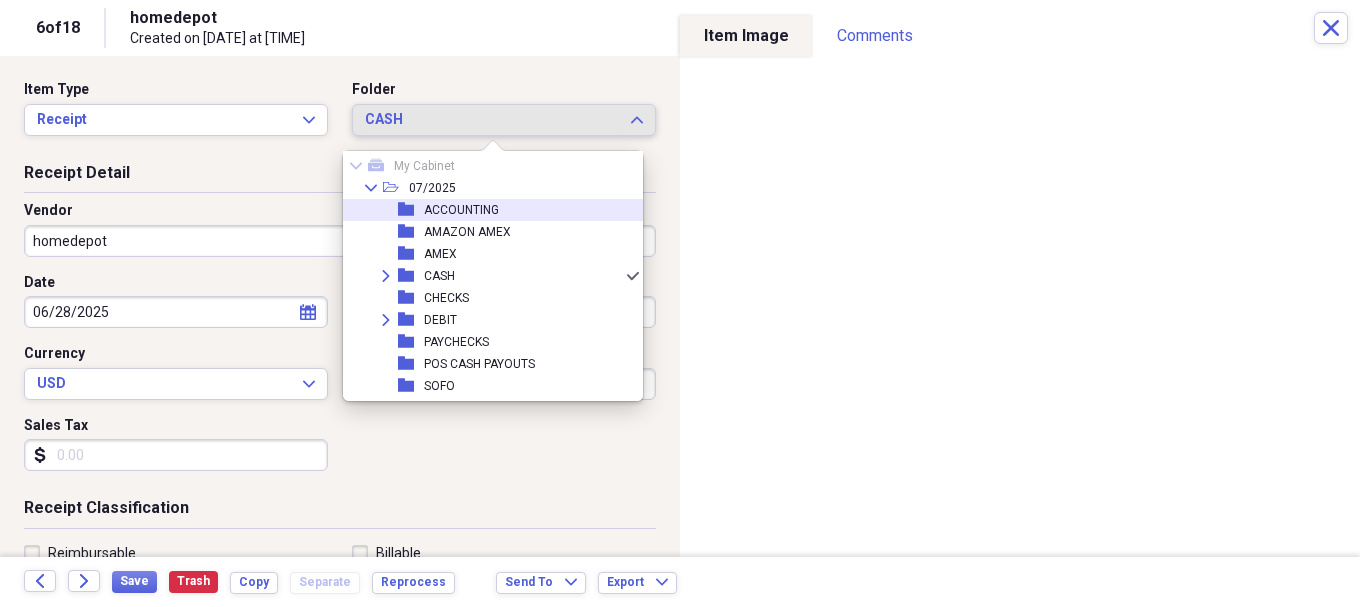 click on "folder" at bounding box center [411, 210] 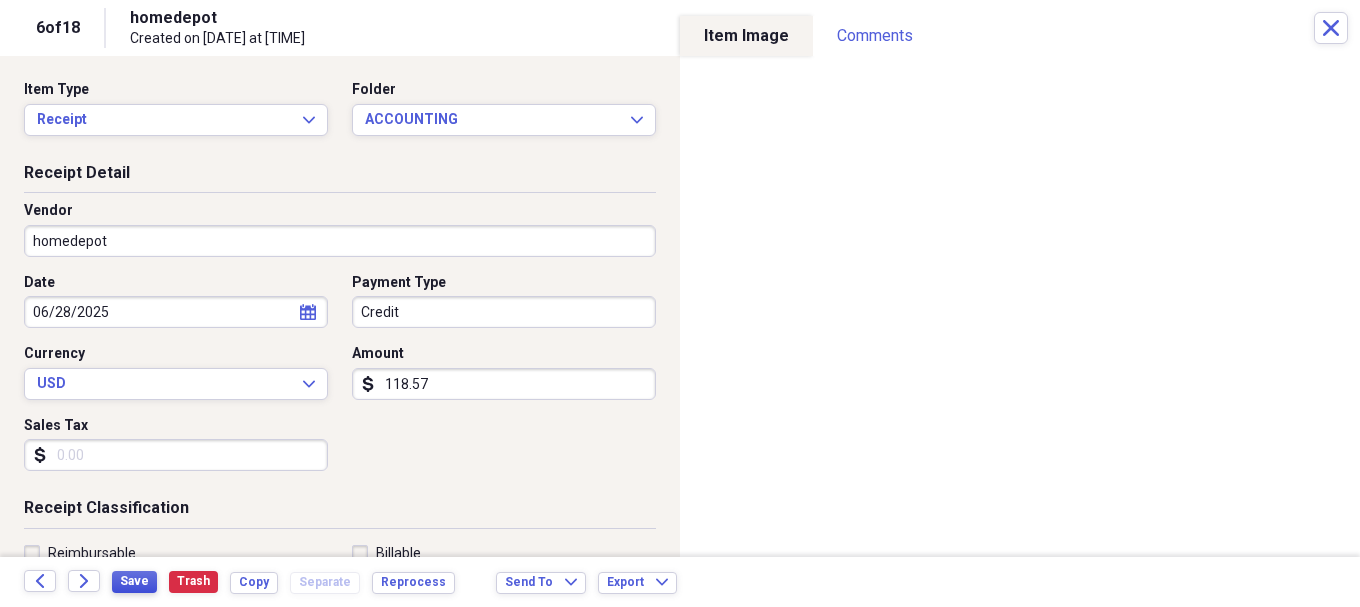 click on "Save" at bounding box center (134, 581) 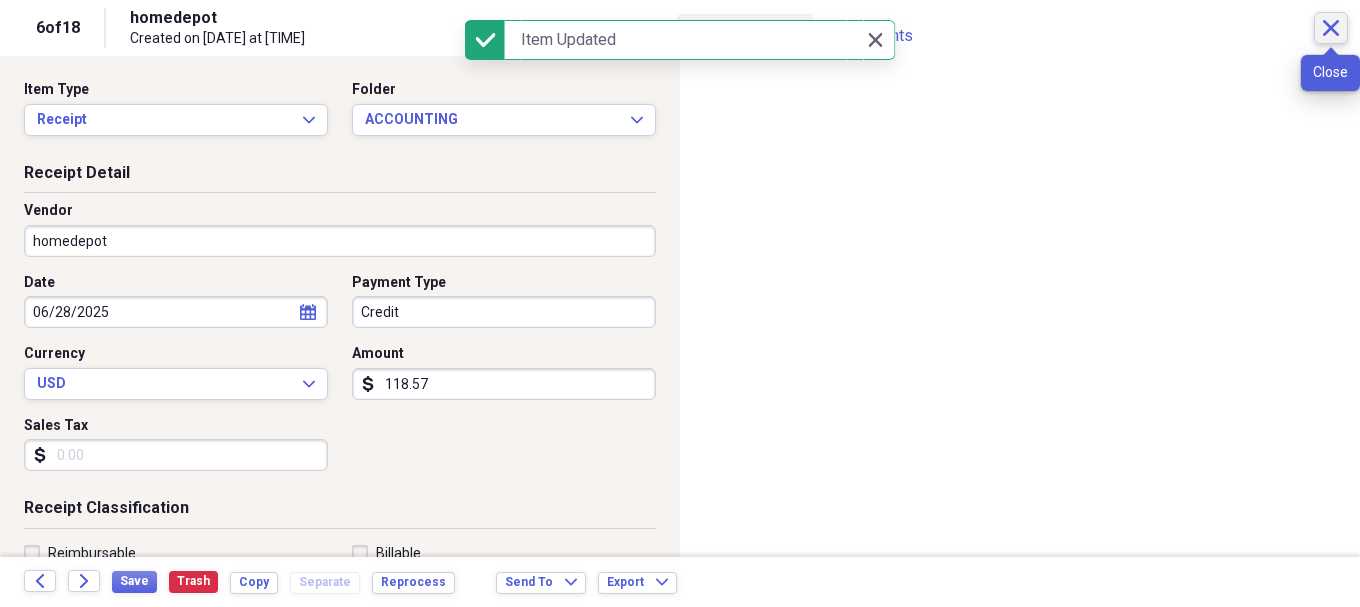 click 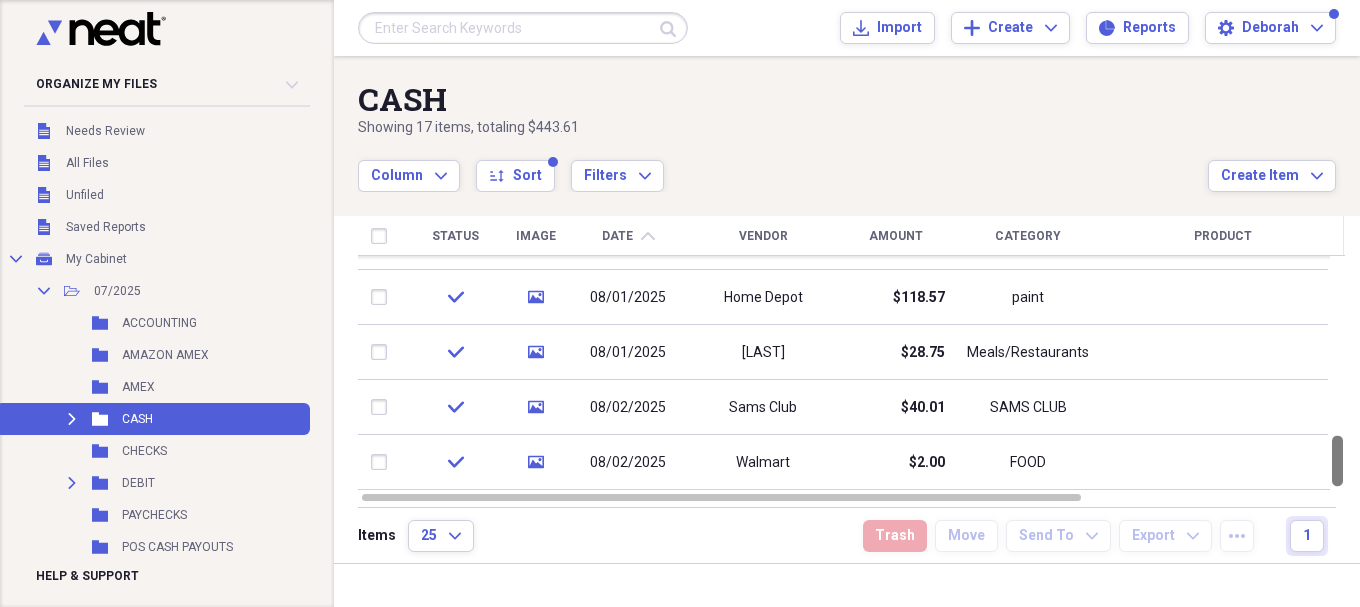 drag, startPoint x: 1354, startPoint y: 341, endPoint x: 1355, endPoint y: 462, distance: 121.004135 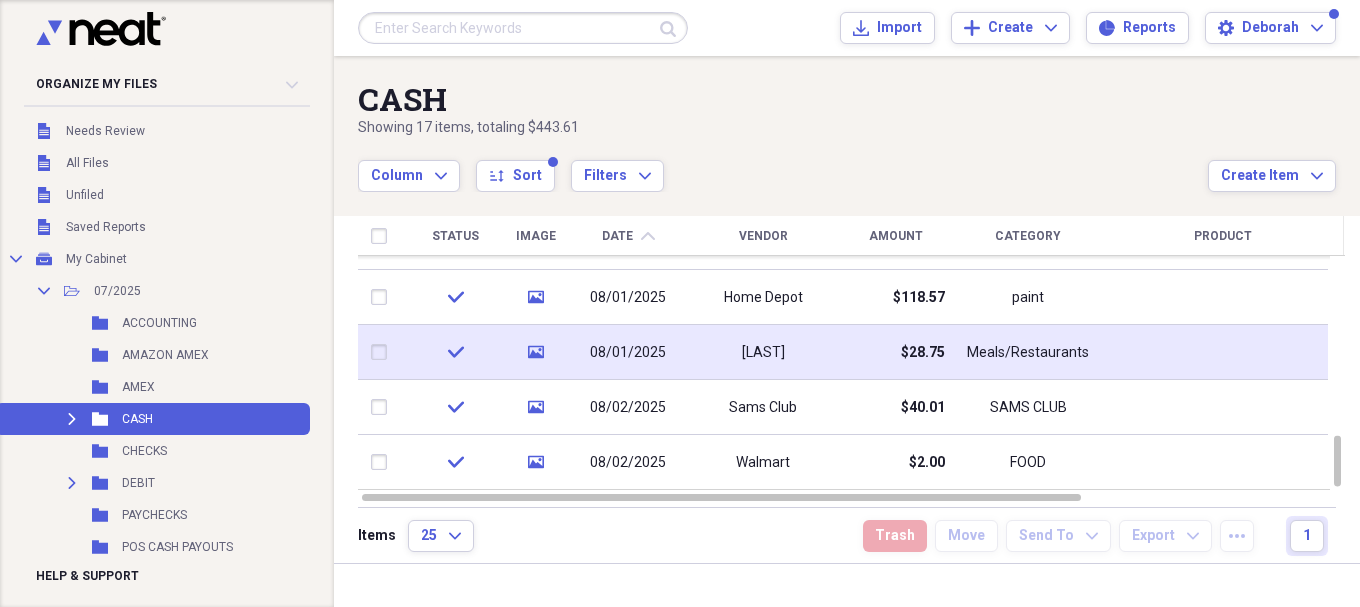 click on "$28.75" at bounding box center (923, 353) 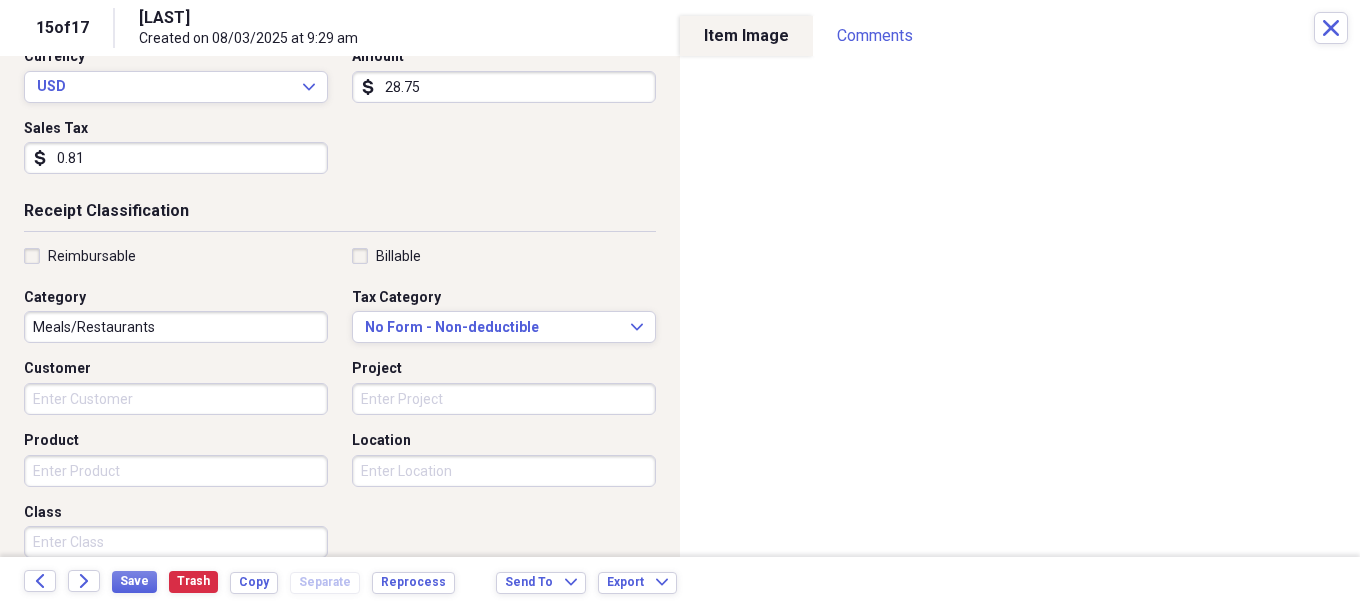 scroll, scrollTop: 300, scrollLeft: 0, axis: vertical 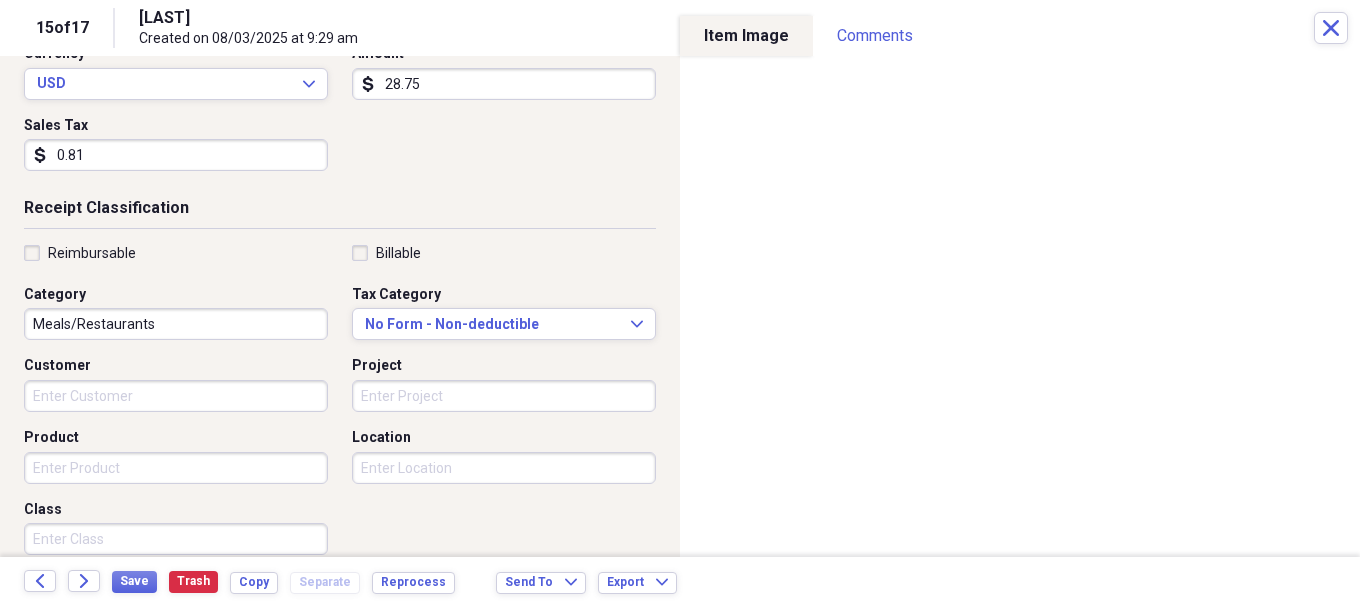 click on "Meals/Restaurants" at bounding box center (176, 324) 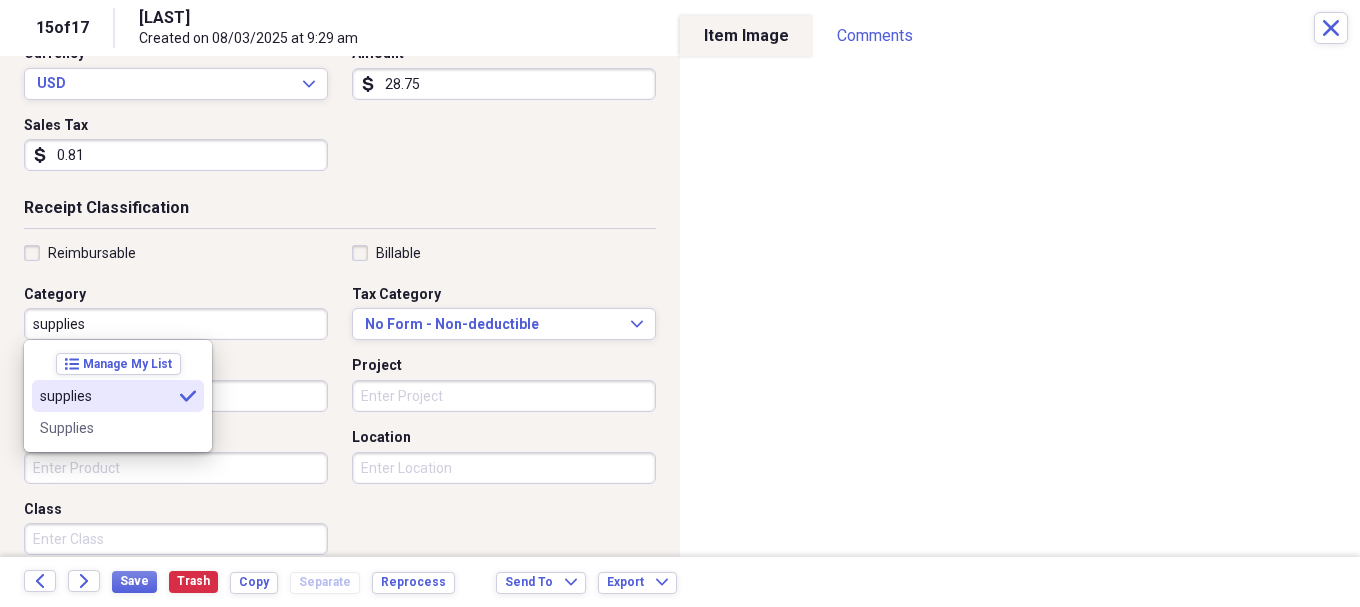 type on "supplies" 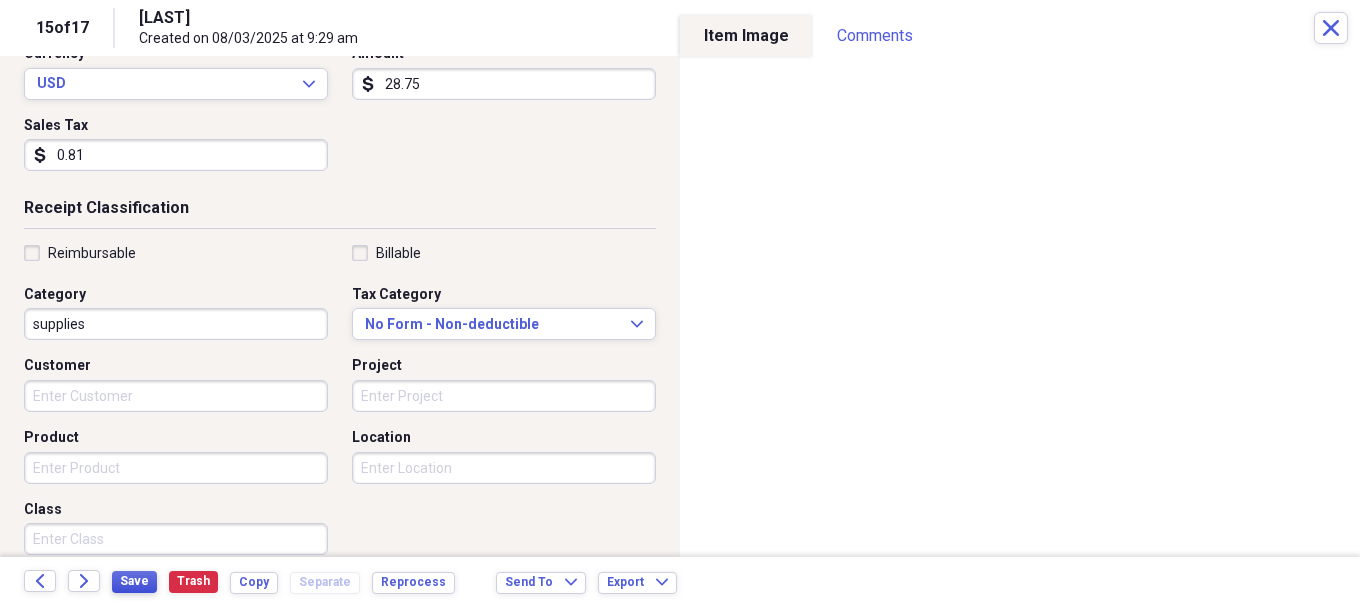 click on "Save" at bounding box center (134, 581) 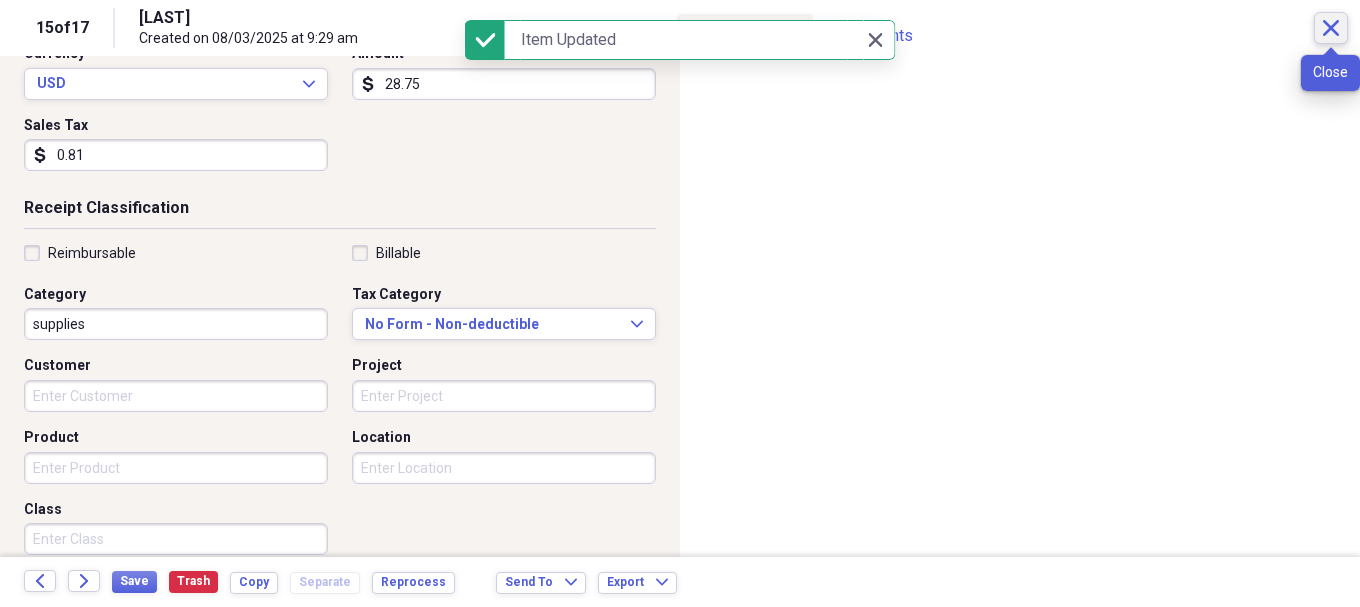 click on "Close" at bounding box center (1331, 28) 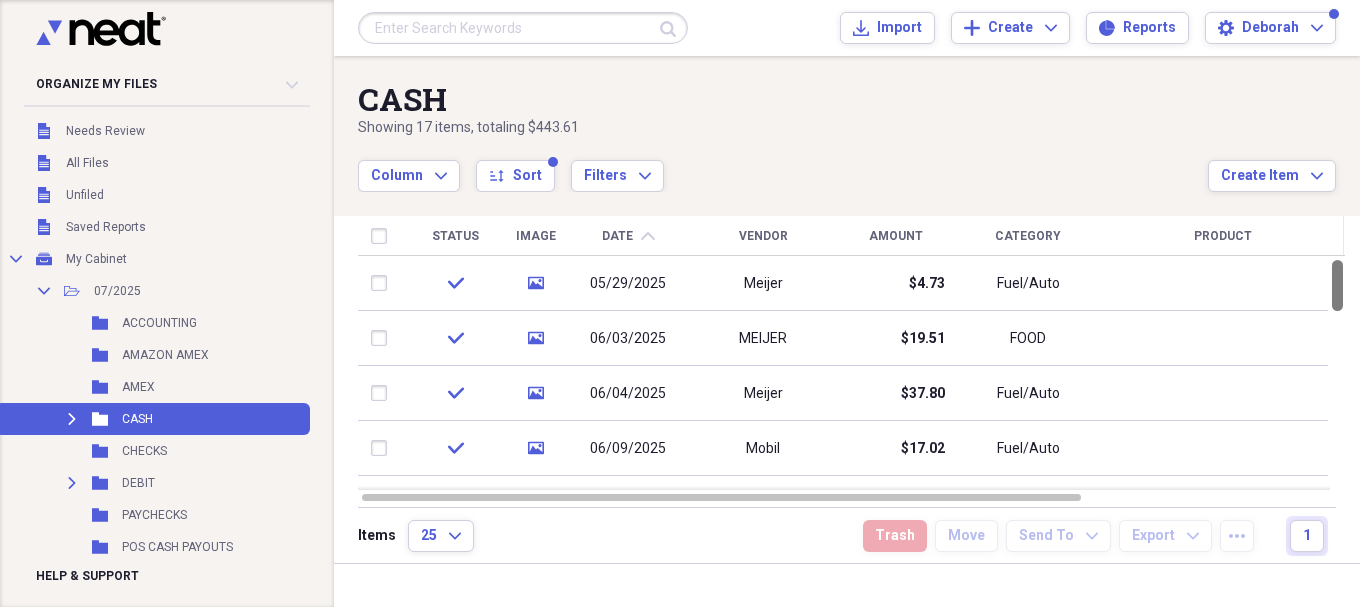 drag, startPoint x: 1352, startPoint y: 458, endPoint x: 1359, endPoint y: 258, distance: 200.12247 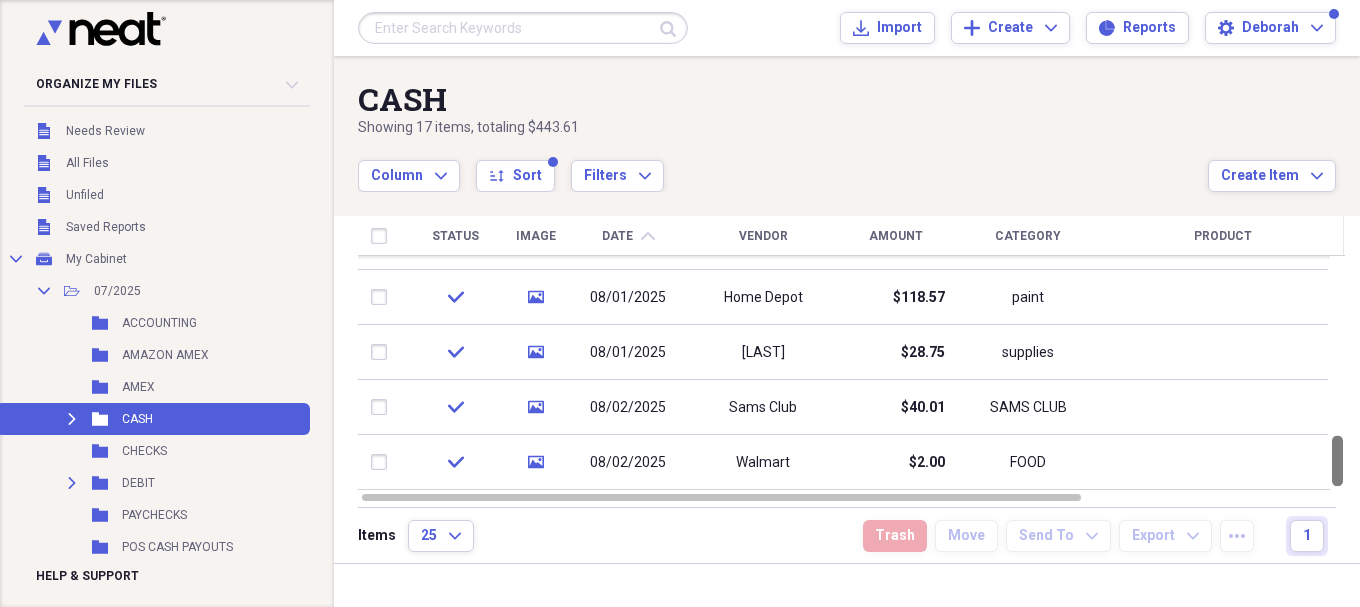 drag, startPoint x: 1355, startPoint y: 298, endPoint x: 1347, endPoint y: 482, distance: 184.17383 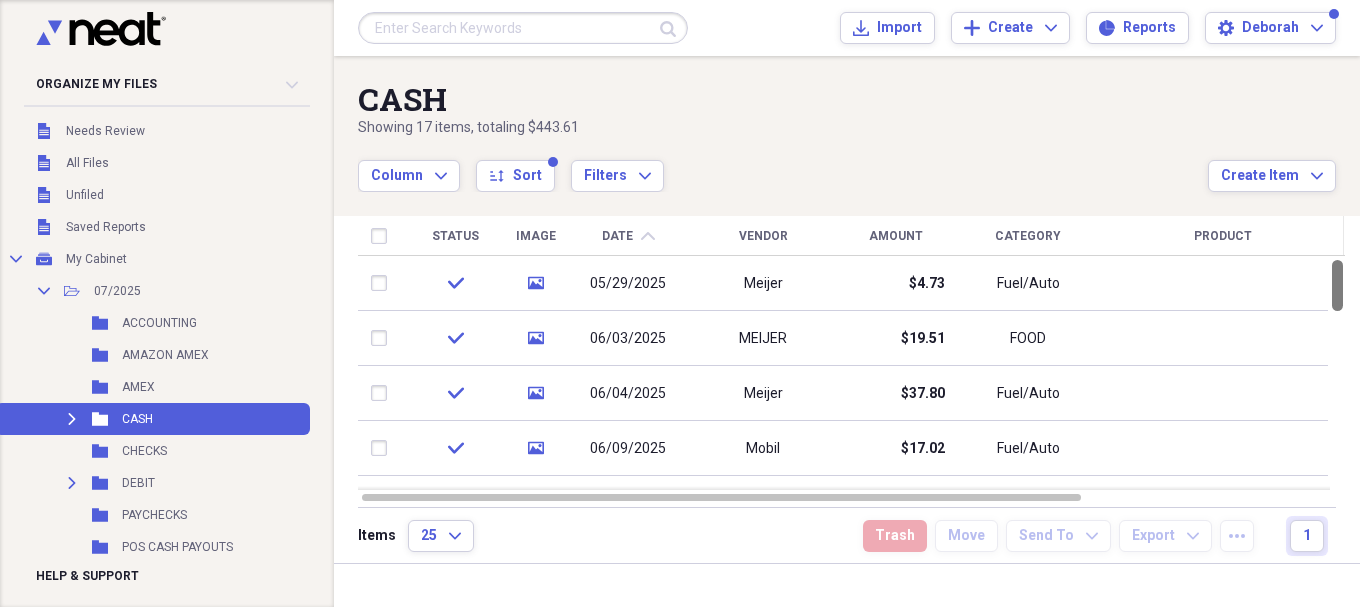 drag, startPoint x: 1347, startPoint y: 470, endPoint x: 1359, endPoint y: 235, distance: 235.30618 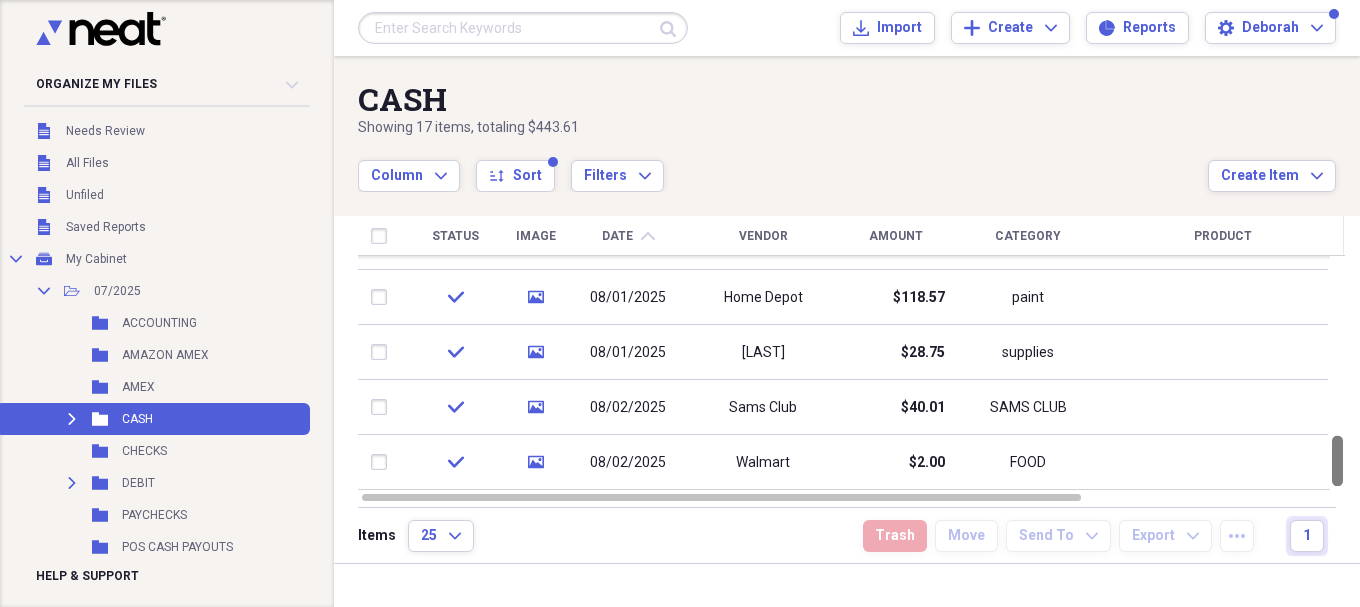 drag, startPoint x: 1351, startPoint y: 275, endPoint x: 1353, endPoint y: 462, distance: 187.0107 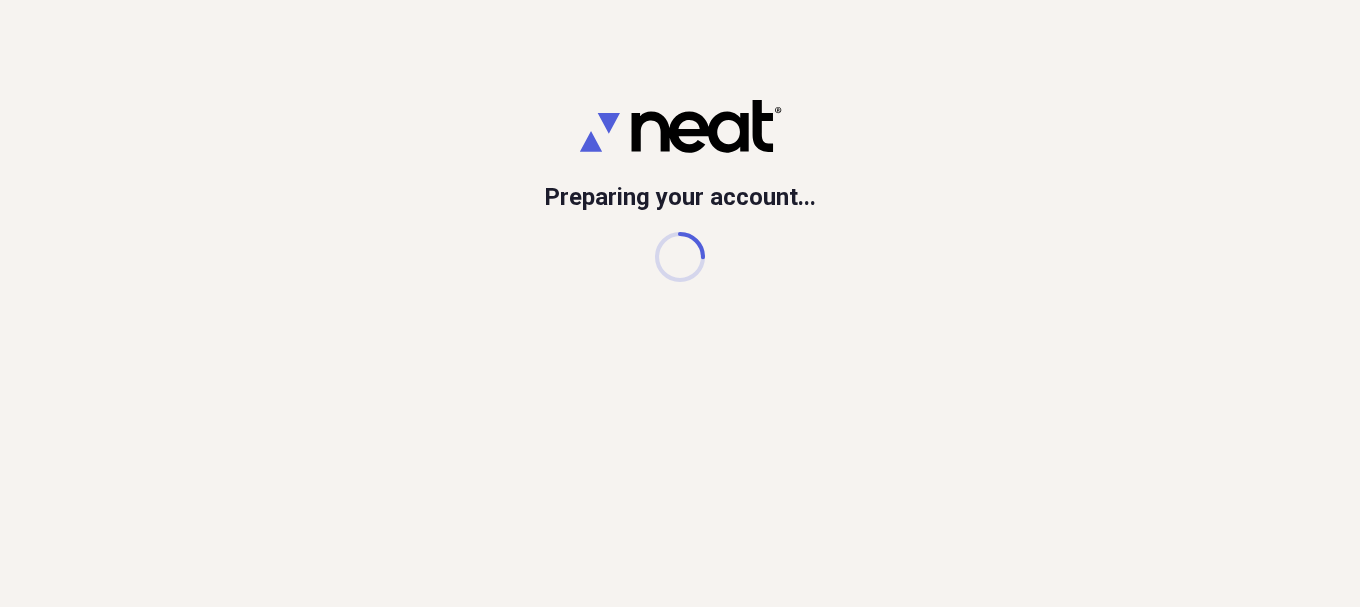 scroll, scrollTop: 0, scrollLeft: 0, axis: both 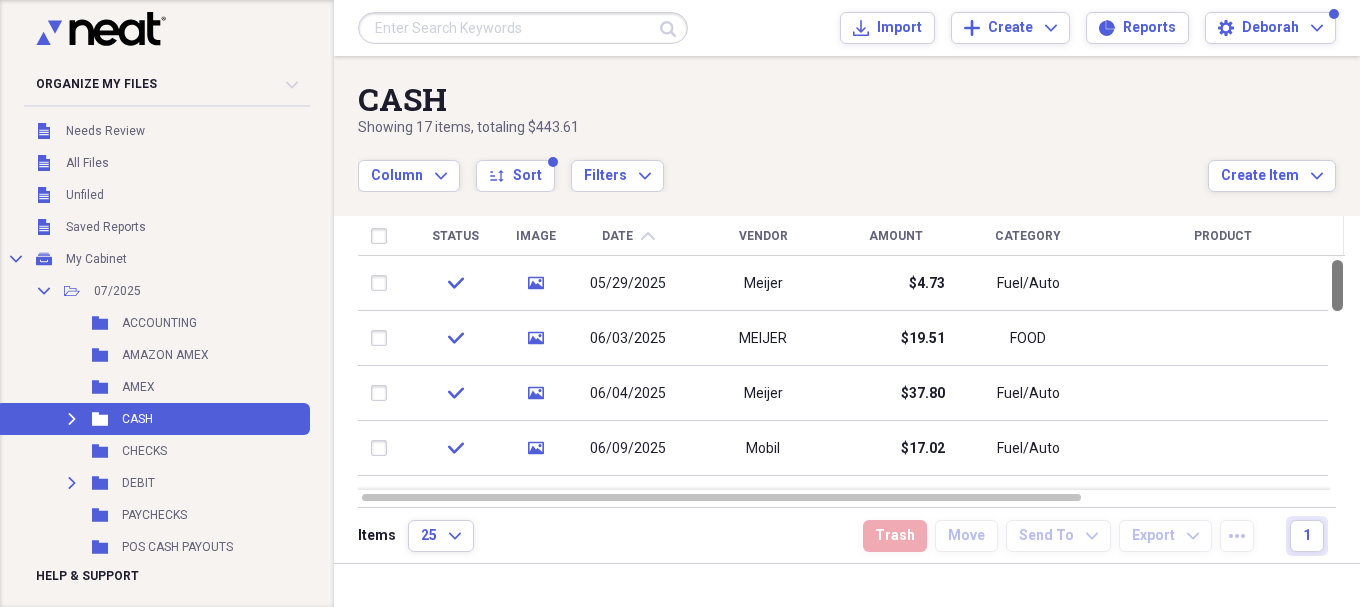 drag, startPoint x: 1354, startPoint y: 297, endPoint x: 1357, endPoint y: 208, distance: 89.050545 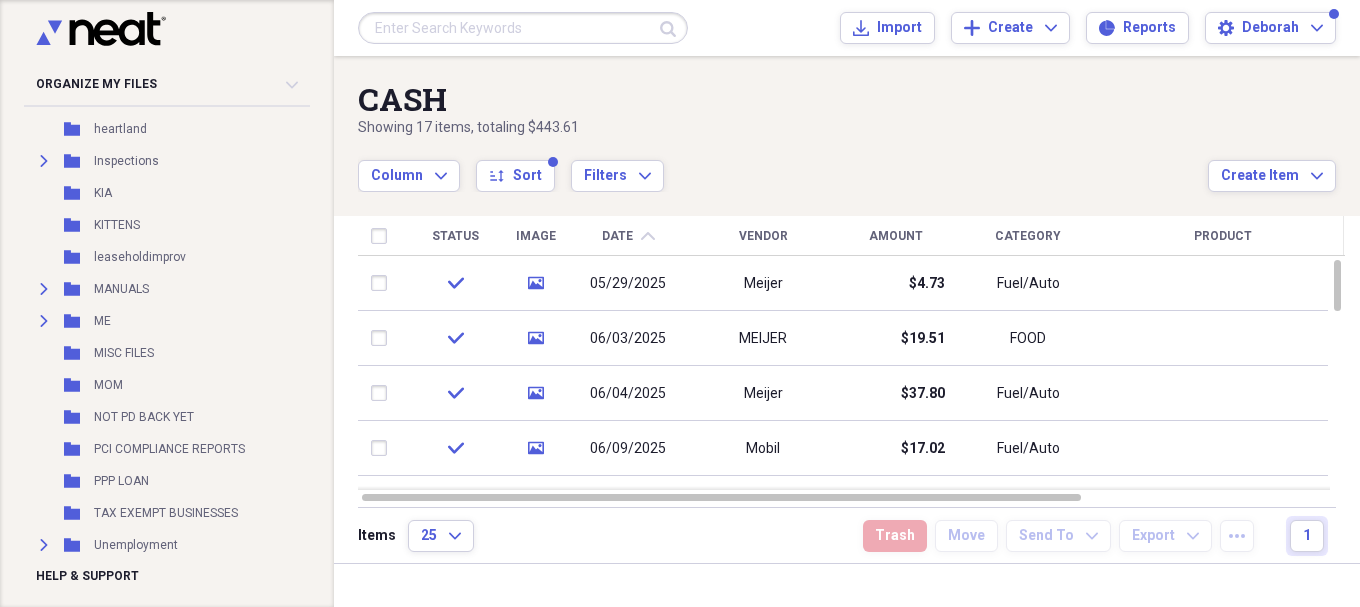 scroll, scrollTop: 1600, scrollLeft: 0, axis: vertical 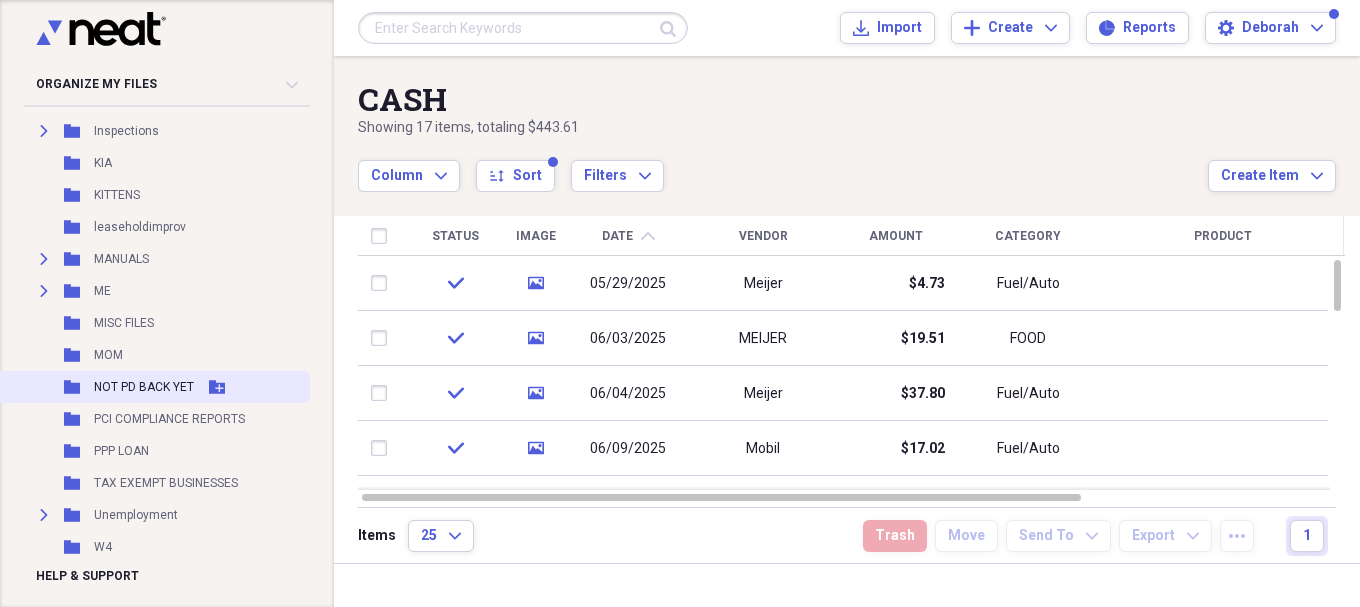 click on "Folder NOT PD BACK YET Add Folder" at bounding box center (153, 387) 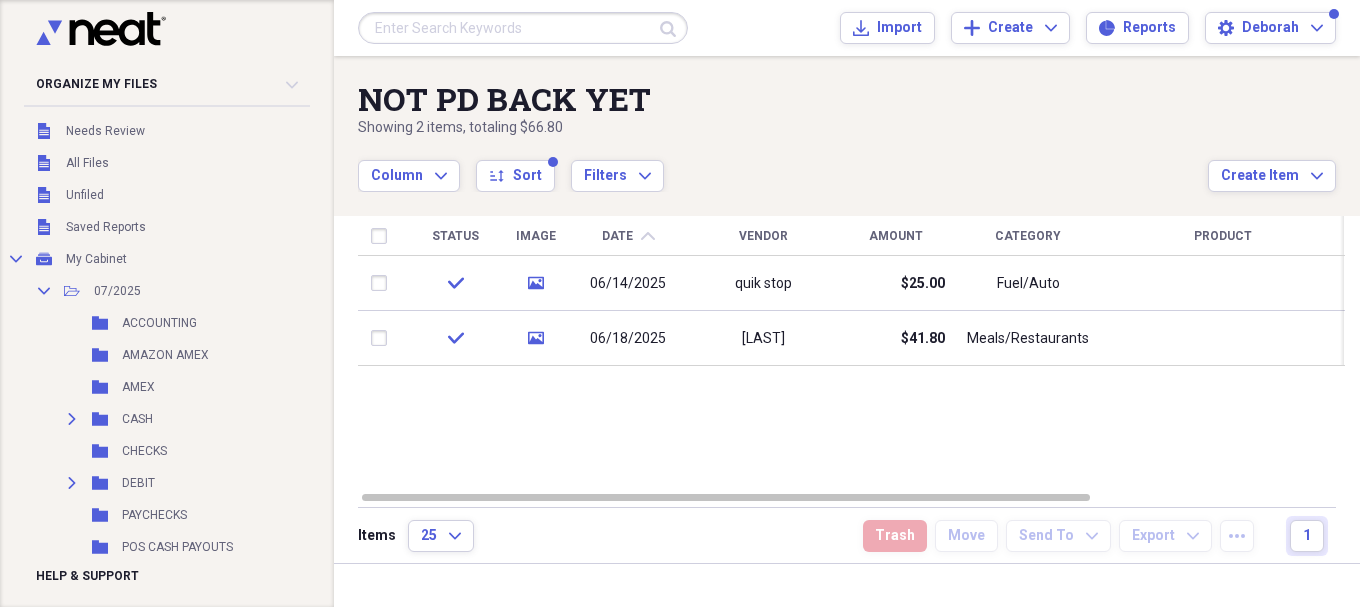 scroll, scrollTop: 400, scrollLeft: 0, axis: vertical 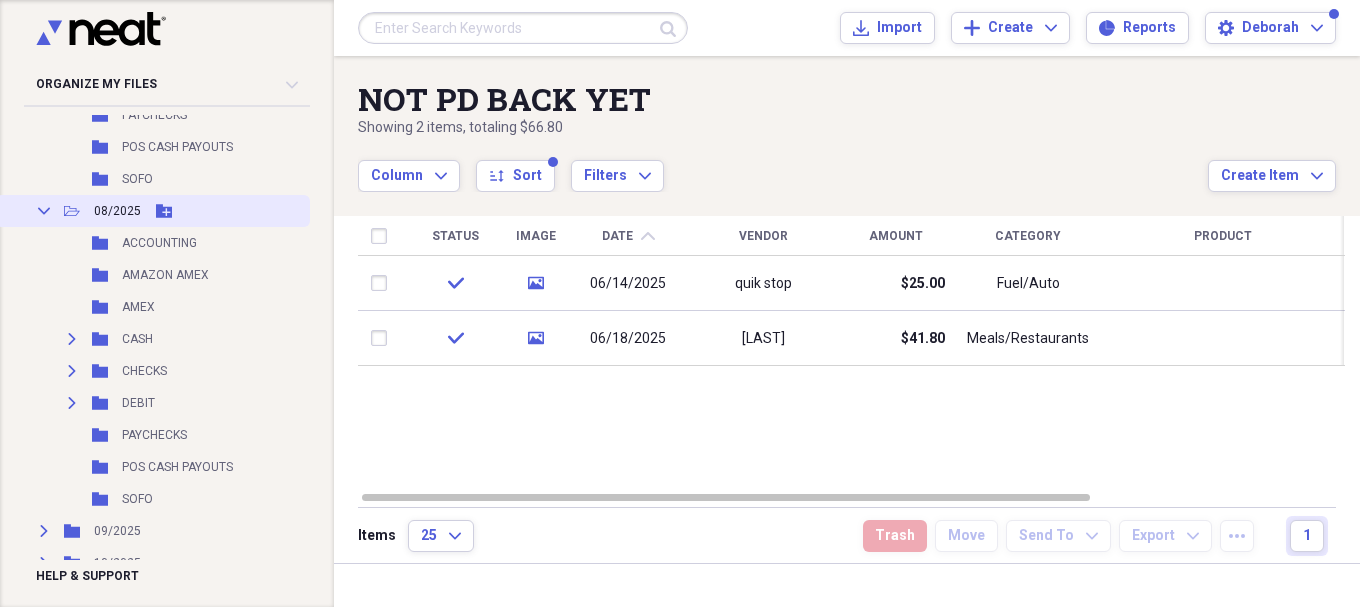 click on "Collapse" 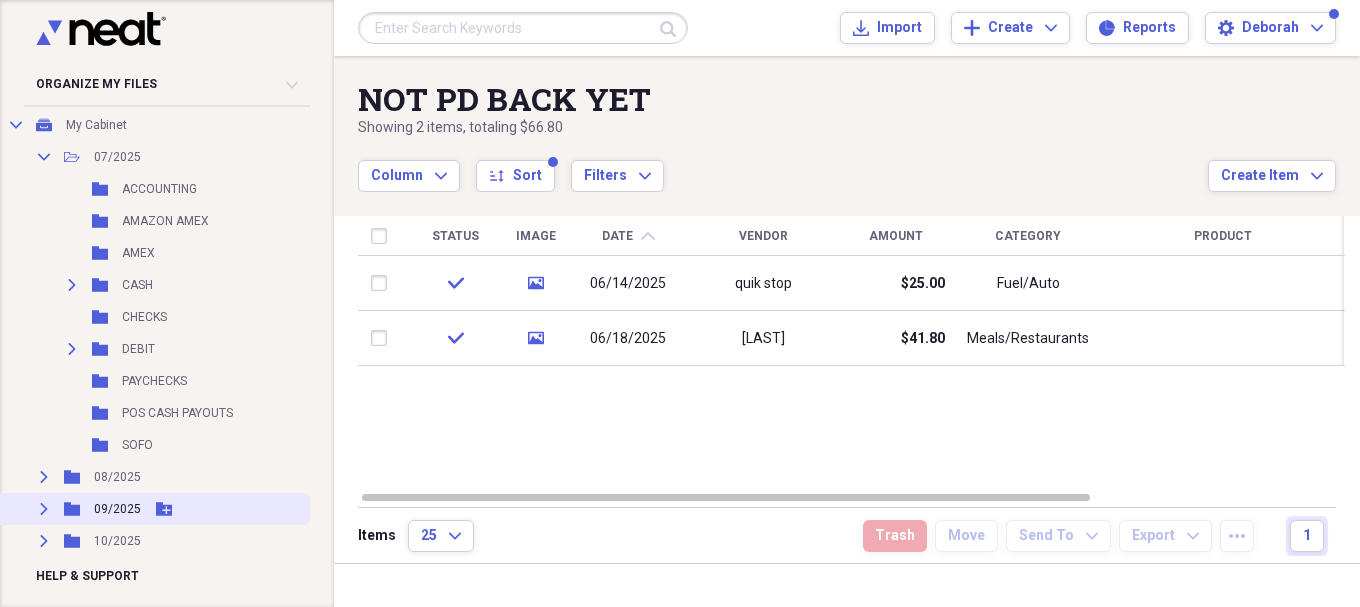 scroll, scrollTop: 0, scrollLeft: 0, axis: both 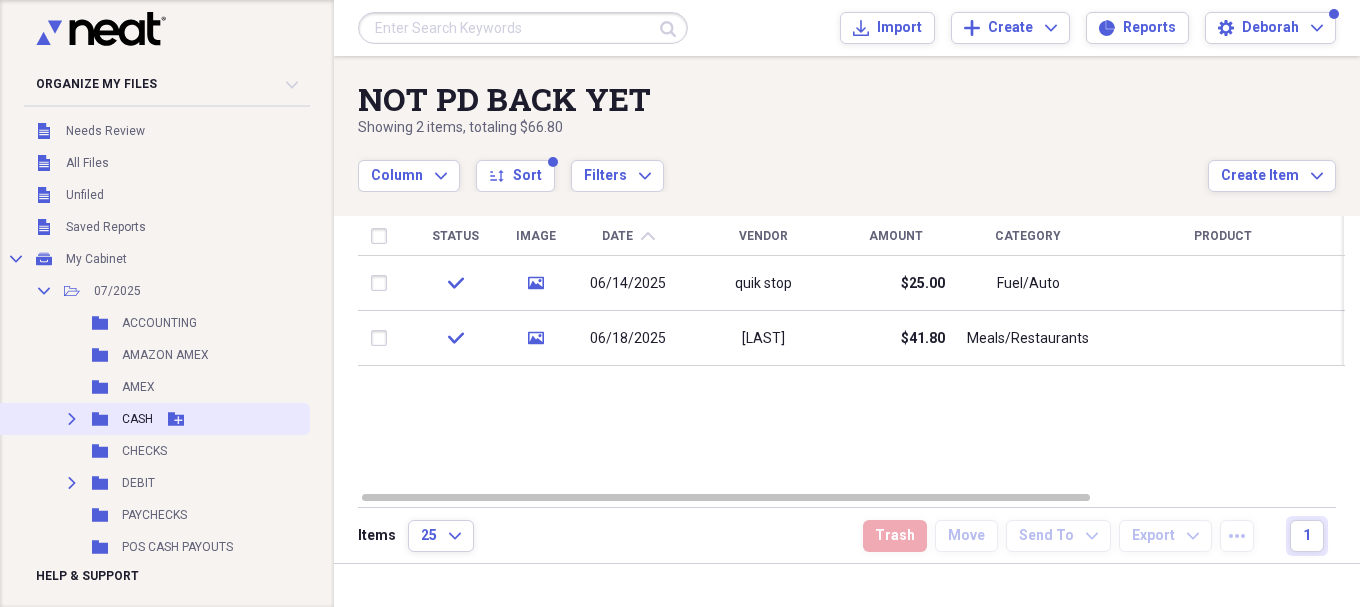 click on "CASH" at bounding box center (137, 419) 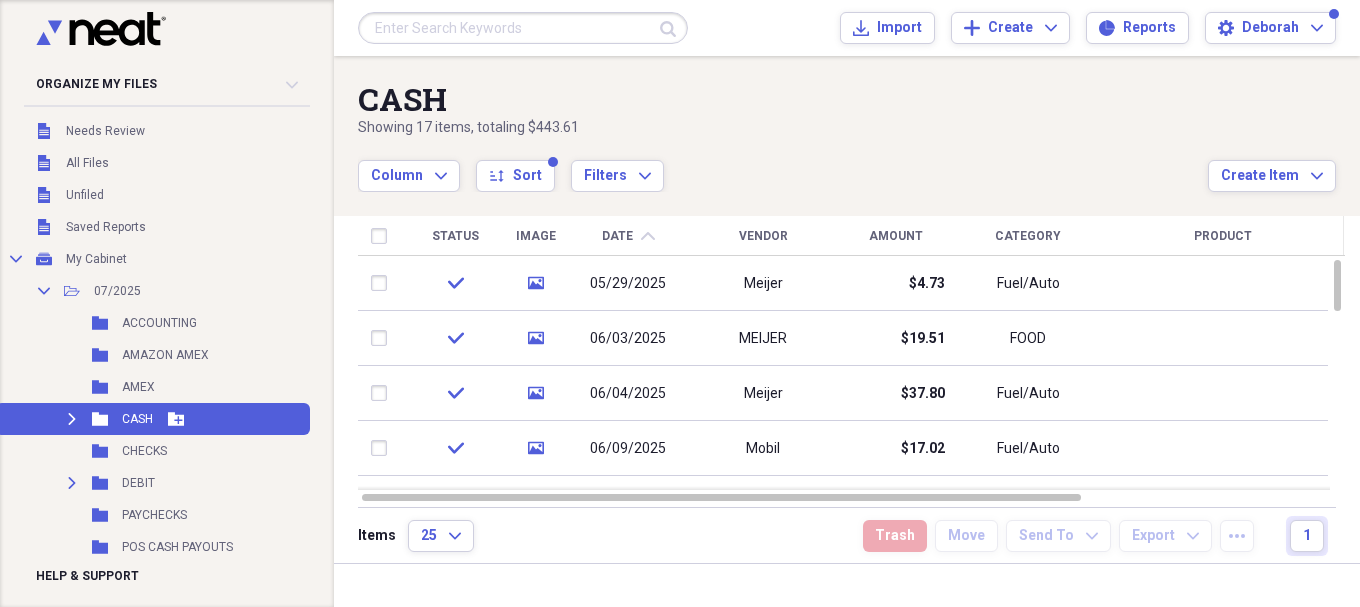 click on "Expand" 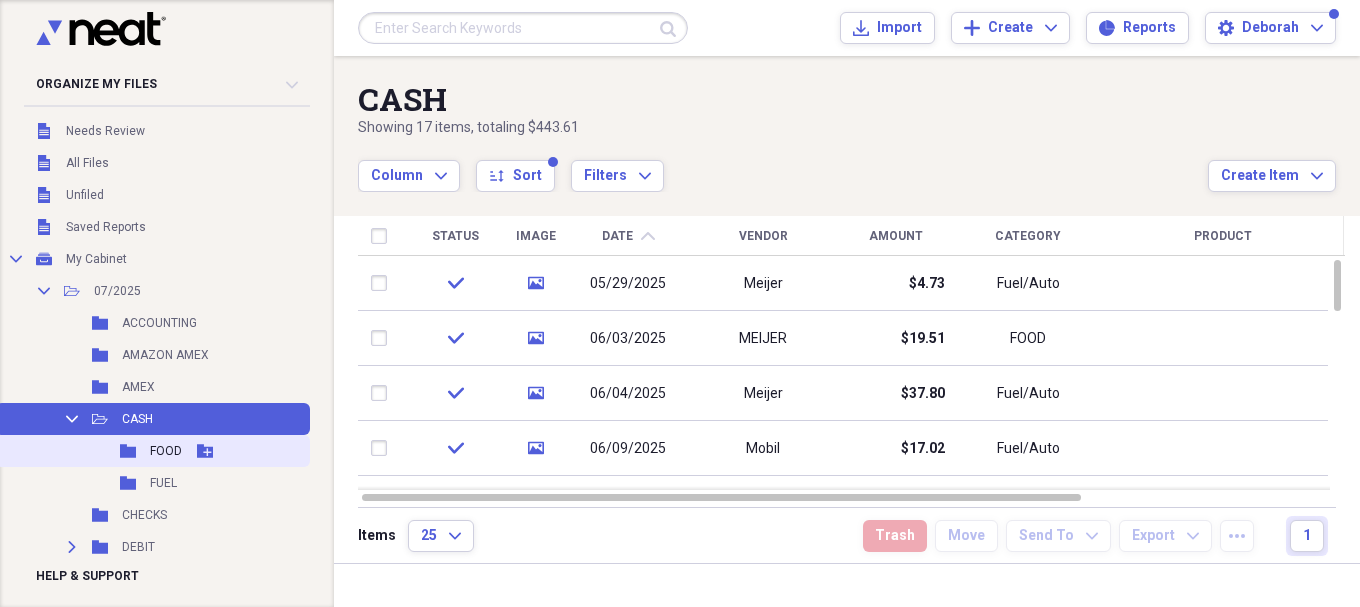 click on "FOOD" at bounding box center [166, 451] 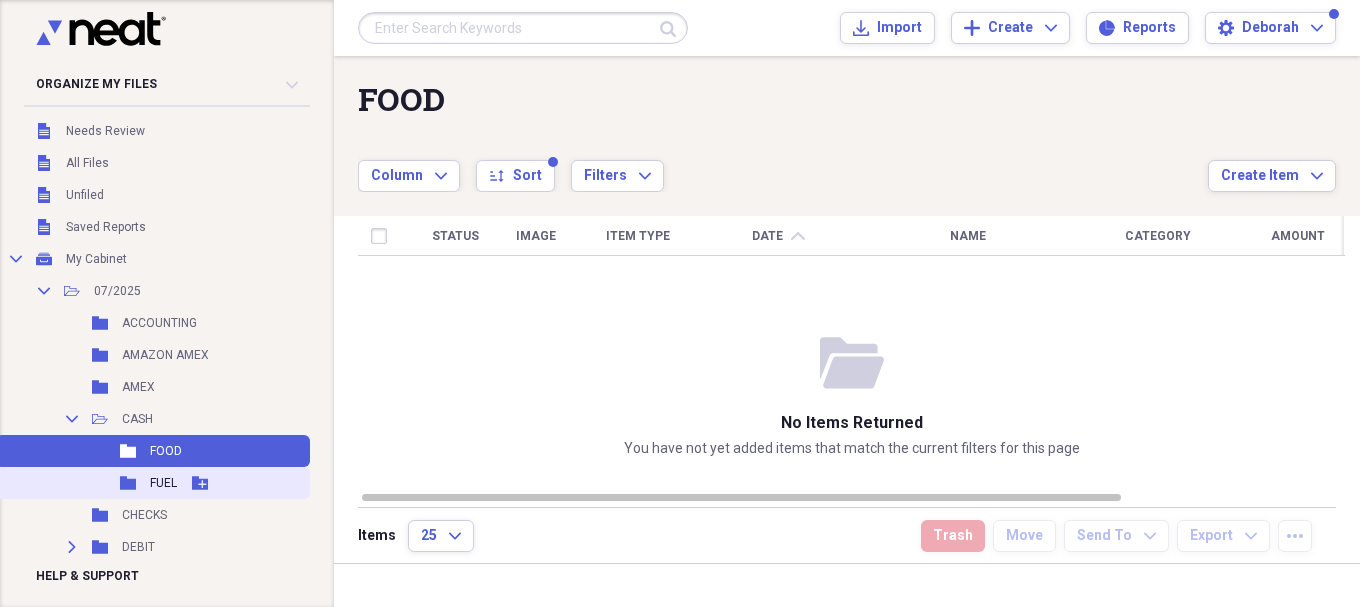 click on "FUEL" at bounding box center (163, 483) 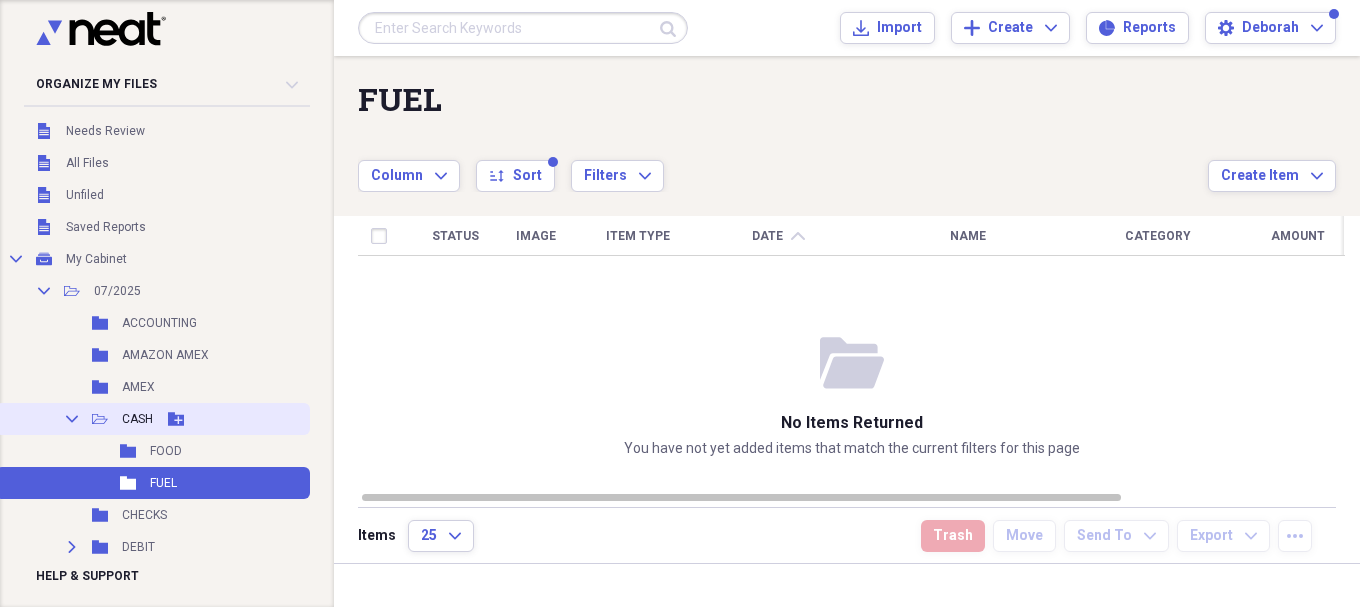 click 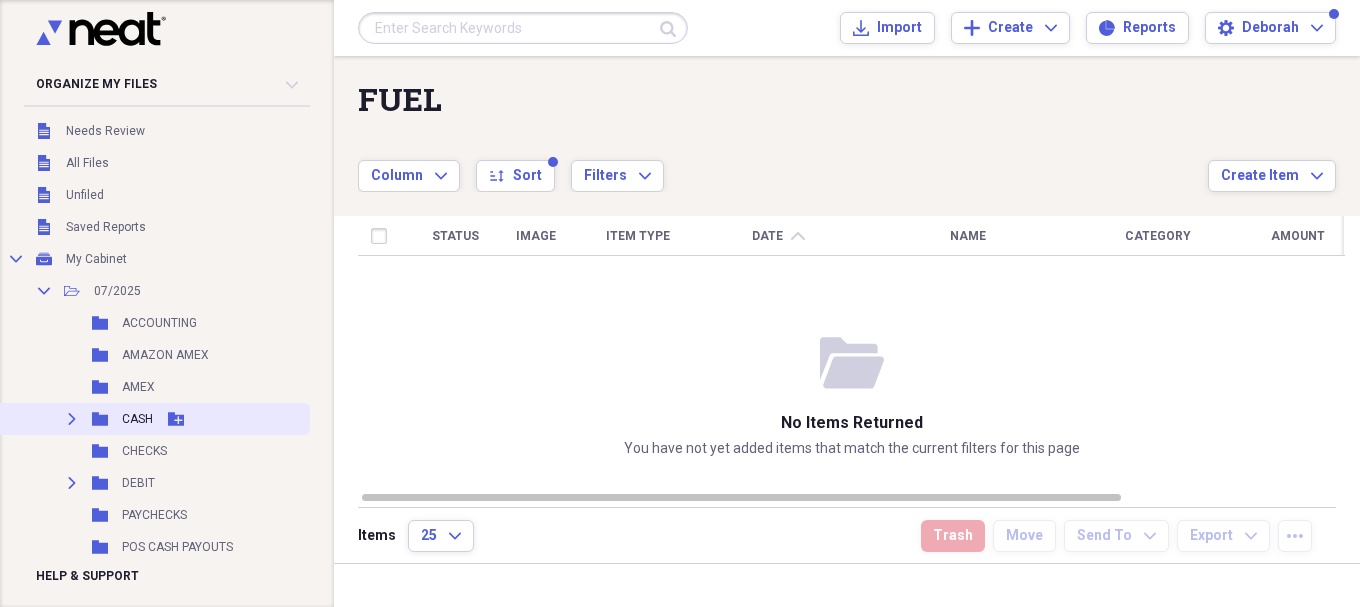 click on "CASH" at bounding box center [137, 419] 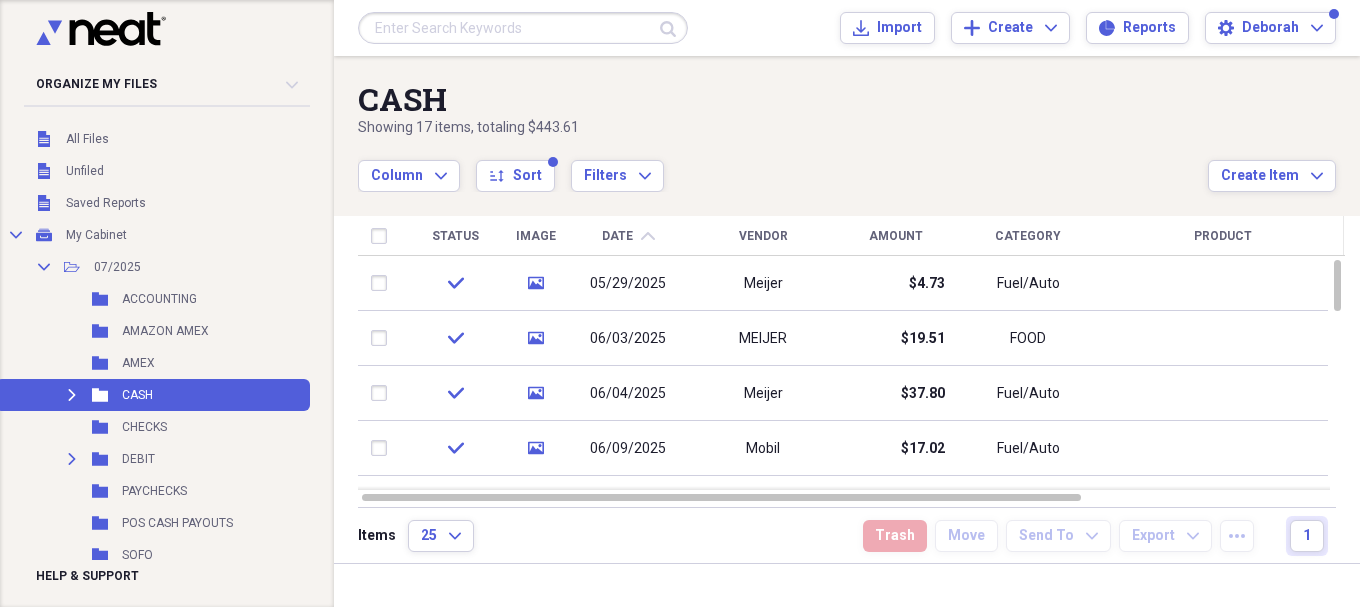 scroll, scrollTop: 5, scrollLeft: 0, axis: vertical 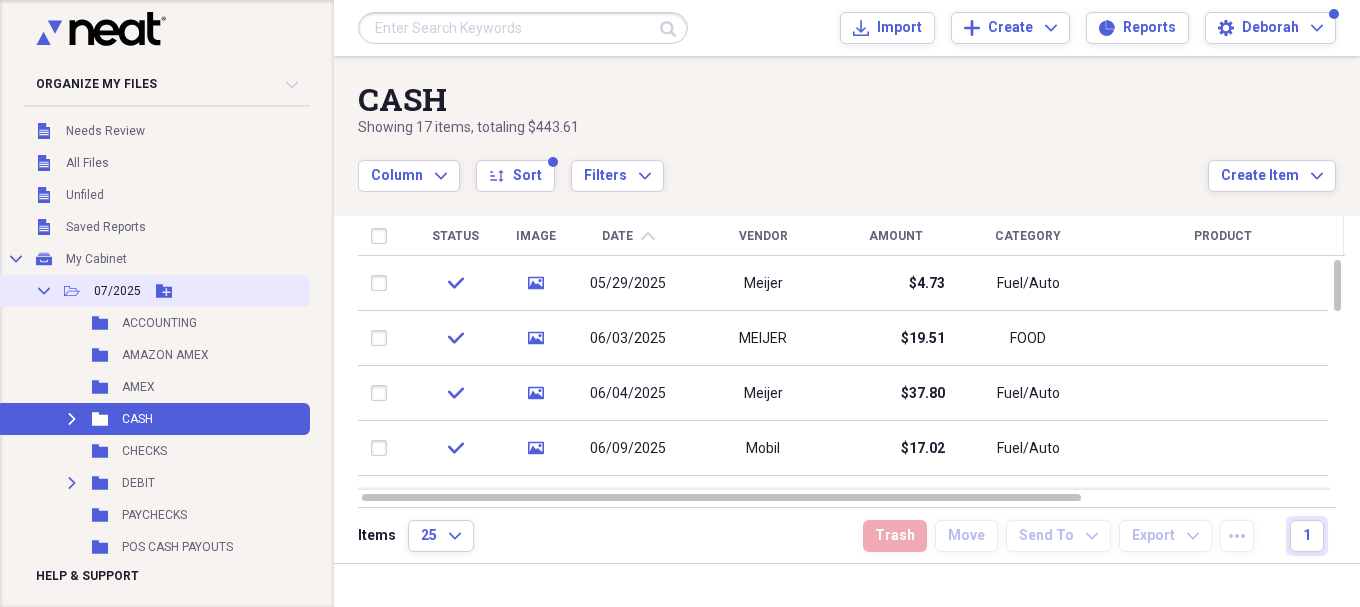 click on "07/2025" at bounding box center [117, 291] 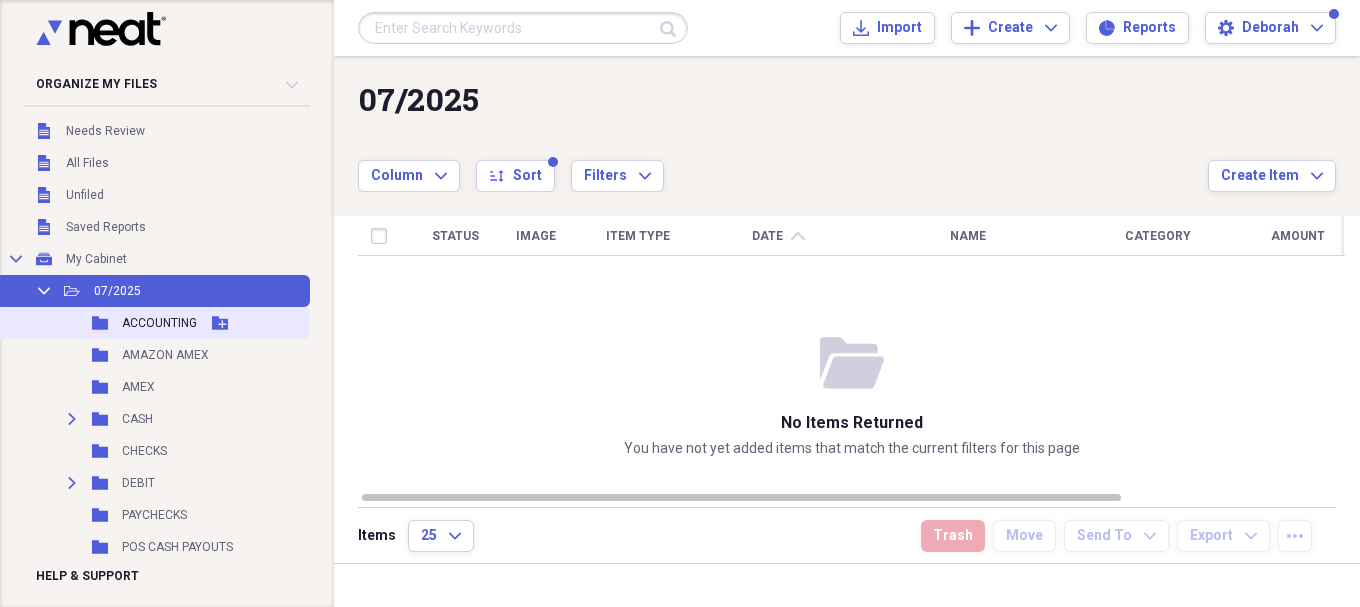 click on "ACCOUNTING" at bounding box center (159, 323) 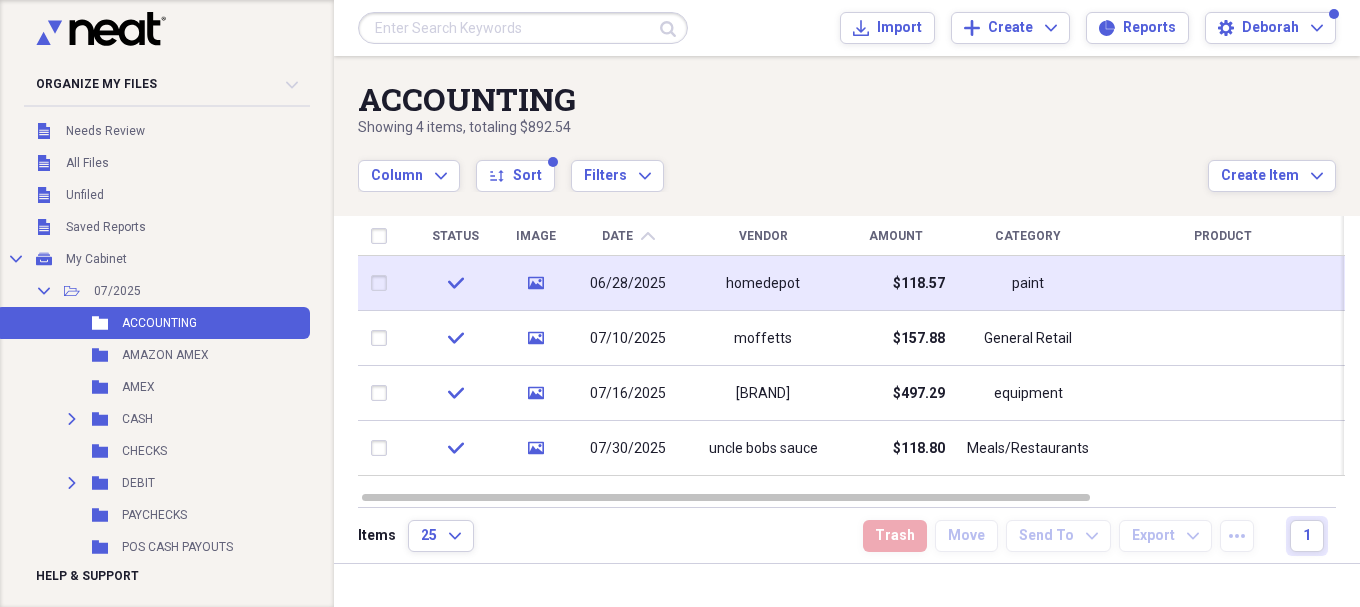 click on "$118.57" at bounding box center [919, 284] 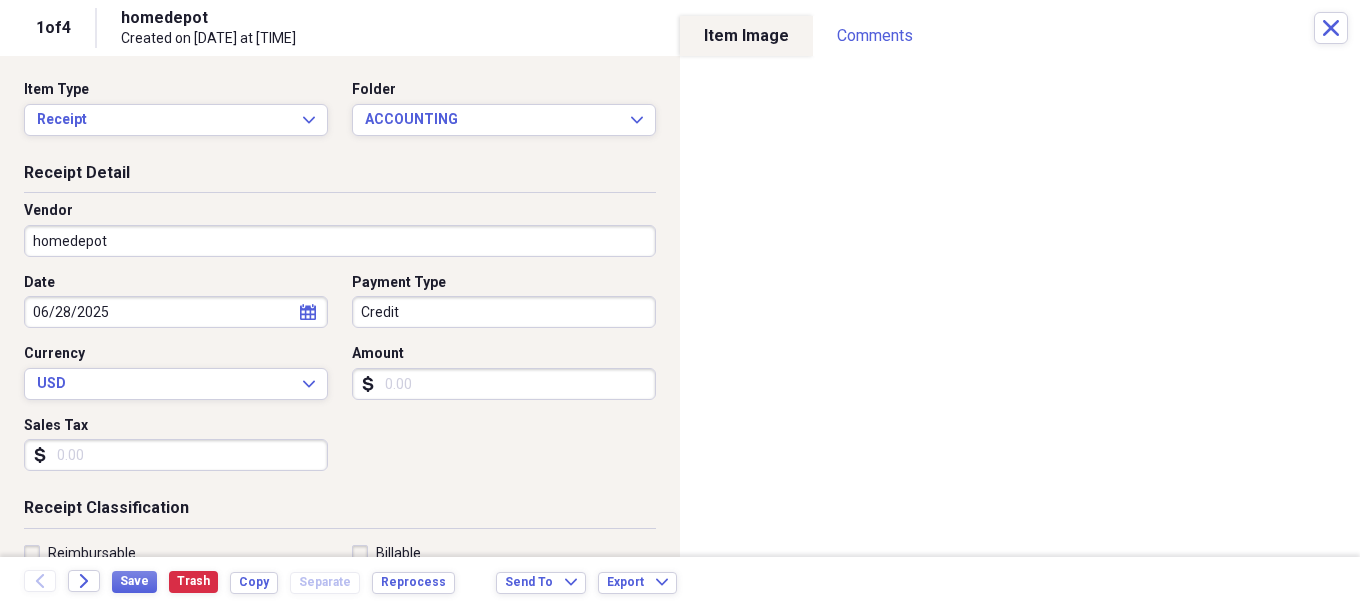 type 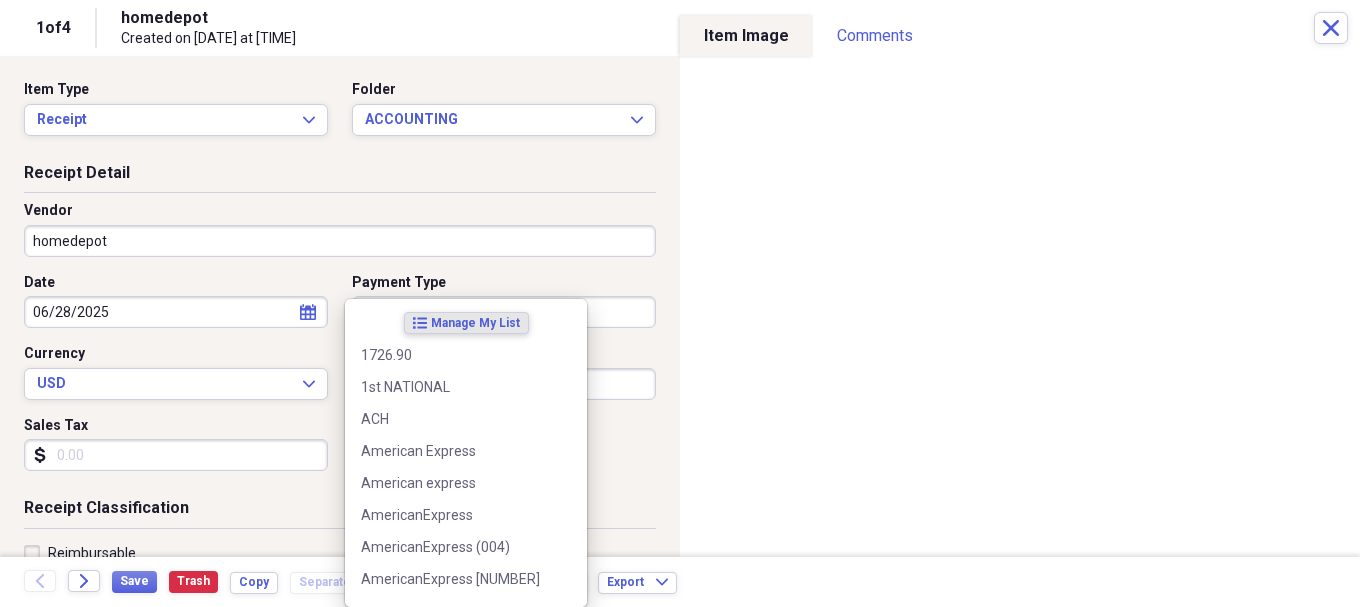 click on "Folder ACCOUNTING Add Folder Folder AMAZON AMEX Add Folder Folder AMEX Add Folder Expand Folder CASH Add Folder Folder CHECKS Add Folder Expand Folder DEBIT Add Folder Folder PAYCHECKS Add Folder Folder POS CASH PAYOUTS Add Folder Folder SOFO Add Folder Expand Folder [YEAR] Add Folder Expand Folder [YEAR] Add Folder Expand Folder [YEAR] Add Folder Expand Folder [YEAR] Add Folder Expand Folder [YEAR] Add Folder Expand Folder [YEAR] Add Folder Expand Folder [YEAR] Add Folder Expand Folder [YEAR] Add Folder Expand Folder [YEAR] Add Folder Folder [YEAR](10yrlease) Add Folder Folder AssestsList Add Folder Folder Business Ins Policys Add Folder Expand Folder COMCAST BUSINESS Add Folder Folder CONTACTS Add Folder Folder" at bounding box center (680, 303) 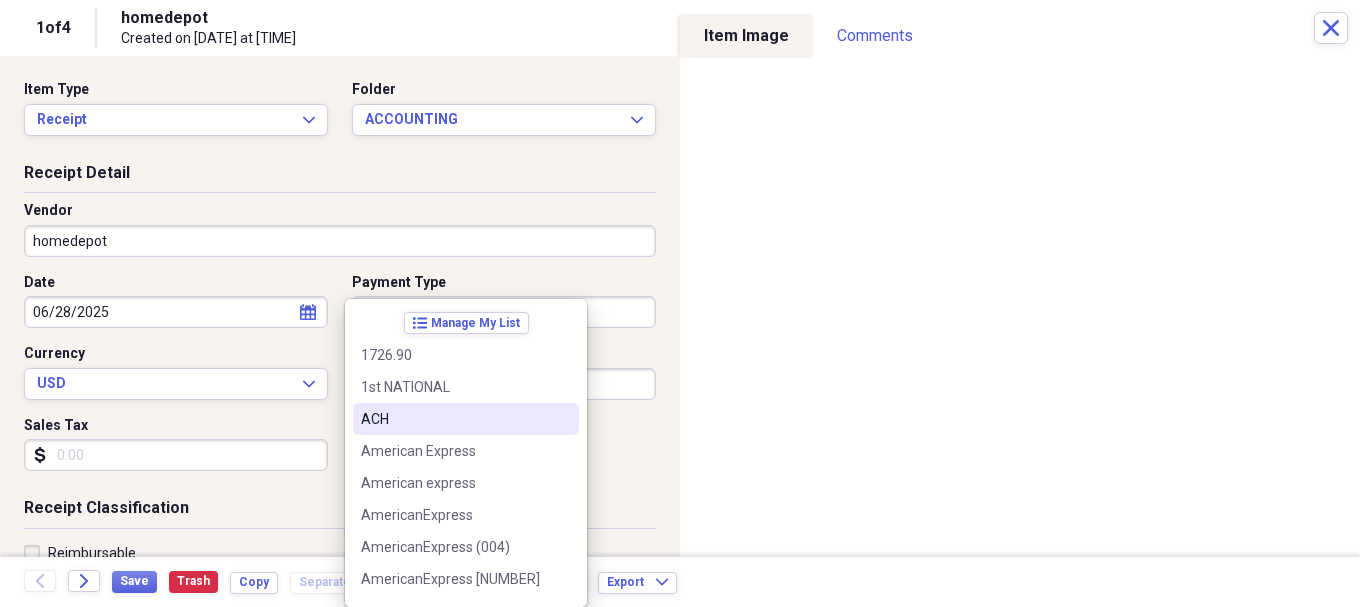 type 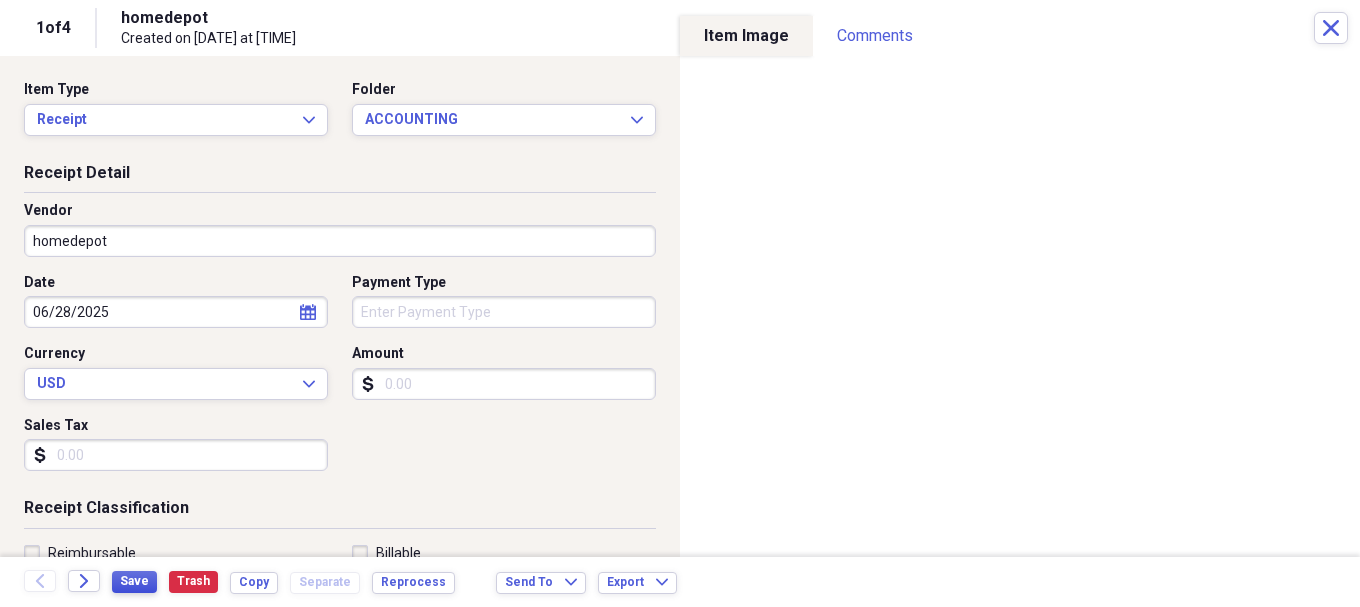click on "Save" at bounding box center (134, 581) 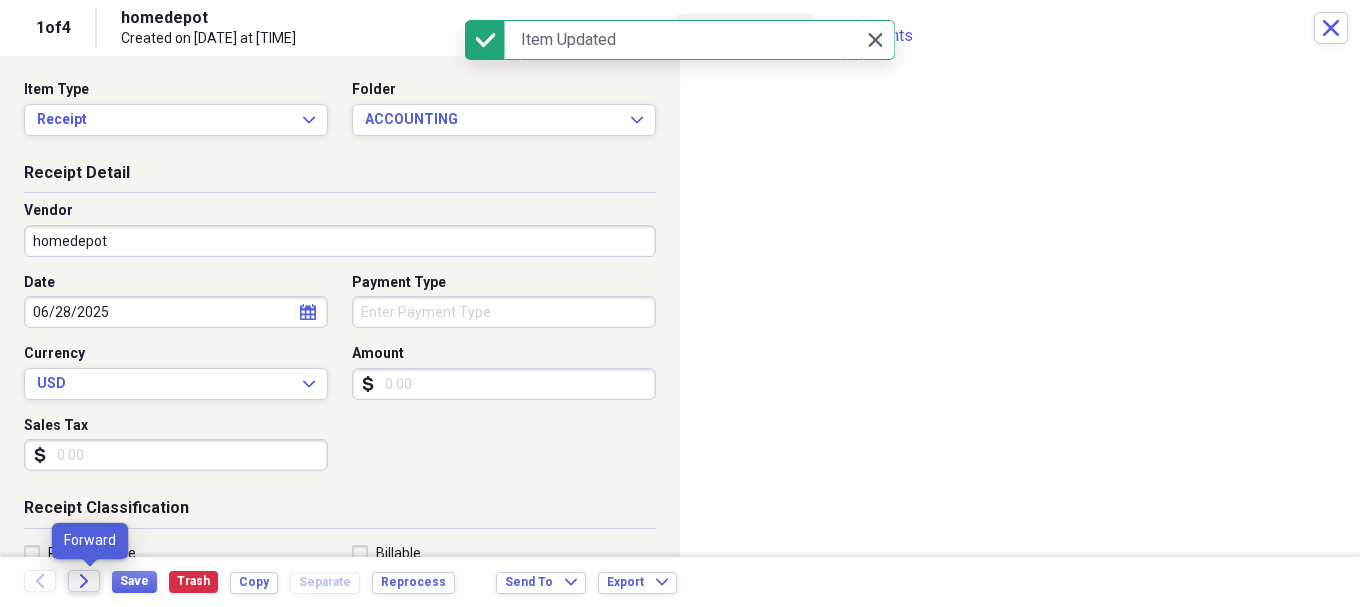 click 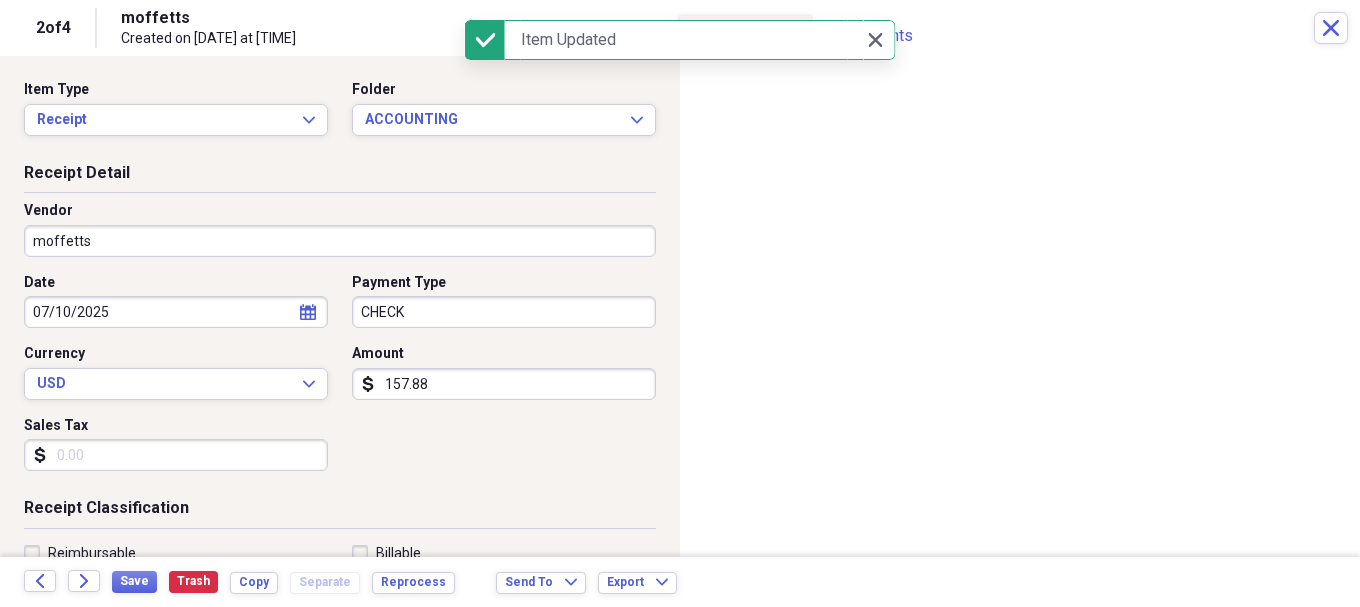 click on "Folder ACCOUNTING Add Folder Folder AMAZON AMEX Add Folder Folder AMEX Add Folder Expand Folder CASH Add Folder Folder CHECKS Add Folder Expand Folder DEBIT Add Folder Folder PAYCHECKS Add Folder Folder POS CASH PAYOUTS Add Folder Folder SOFO Add Folder Expand Folder [YEAR] Add Folder Expand Folder [YEAR] Add Folder Expand Folder [YEAR] Add Folder Expand Folder [YEAR] Add Folder Expand Folder [YEAR] Add Folder Expand Folder [YEAR] Add Folder Expand Folder [YEAR] Add Folder Expand Folder [YEAR] Add Folder Expand Folder [YEAR] Add Folder Folder [YEAR](10yrlease) Add Folder Folder AssestsList Add Folder Folder Business Ins Policys Add Folder Expand Folder COMCAST BUSINESS Add Folder Folder CONTACTS Add Folder Folder" at bounding box center (680, 303) 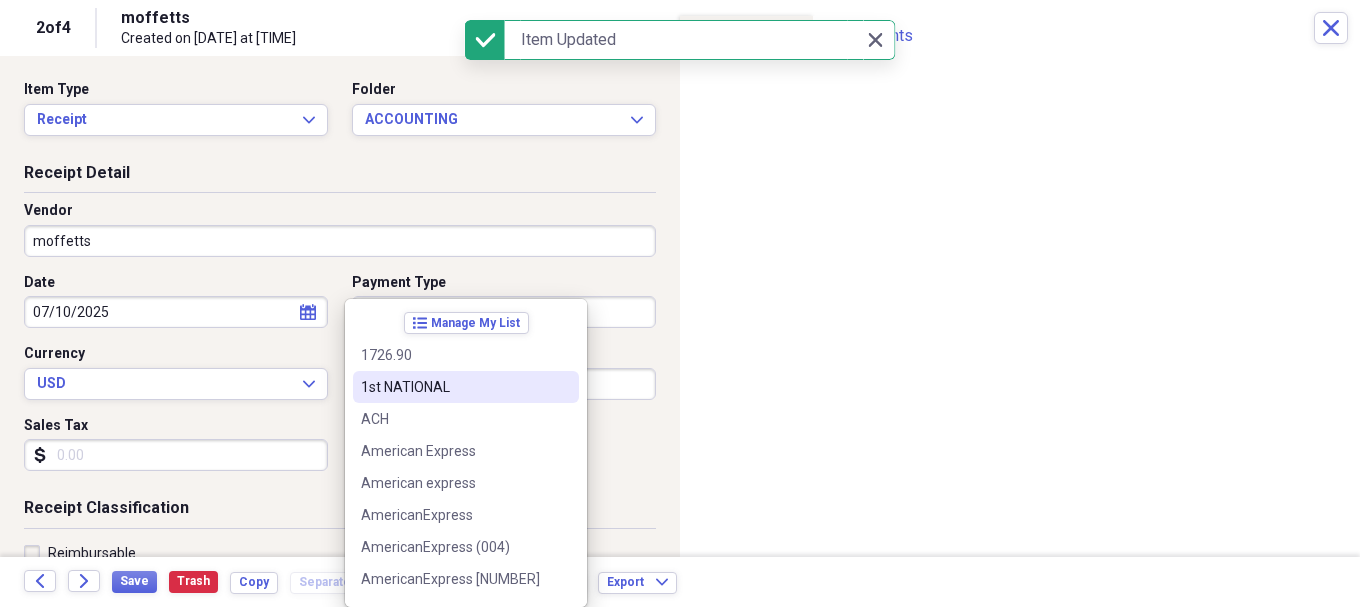 type 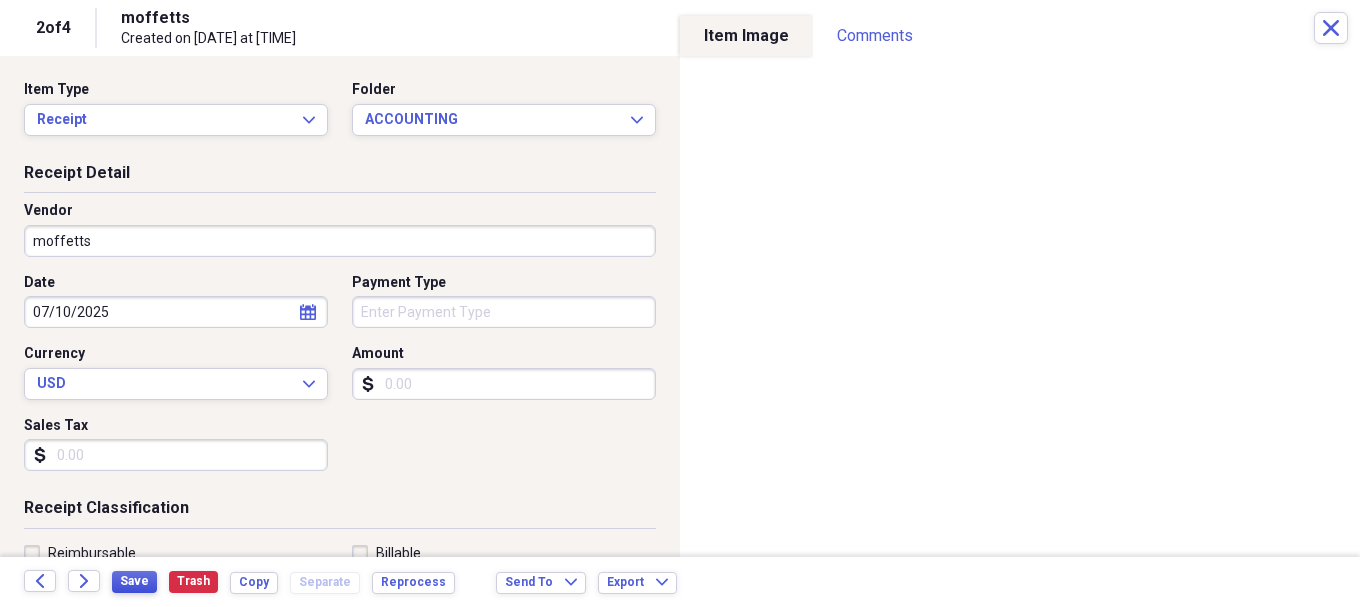 type 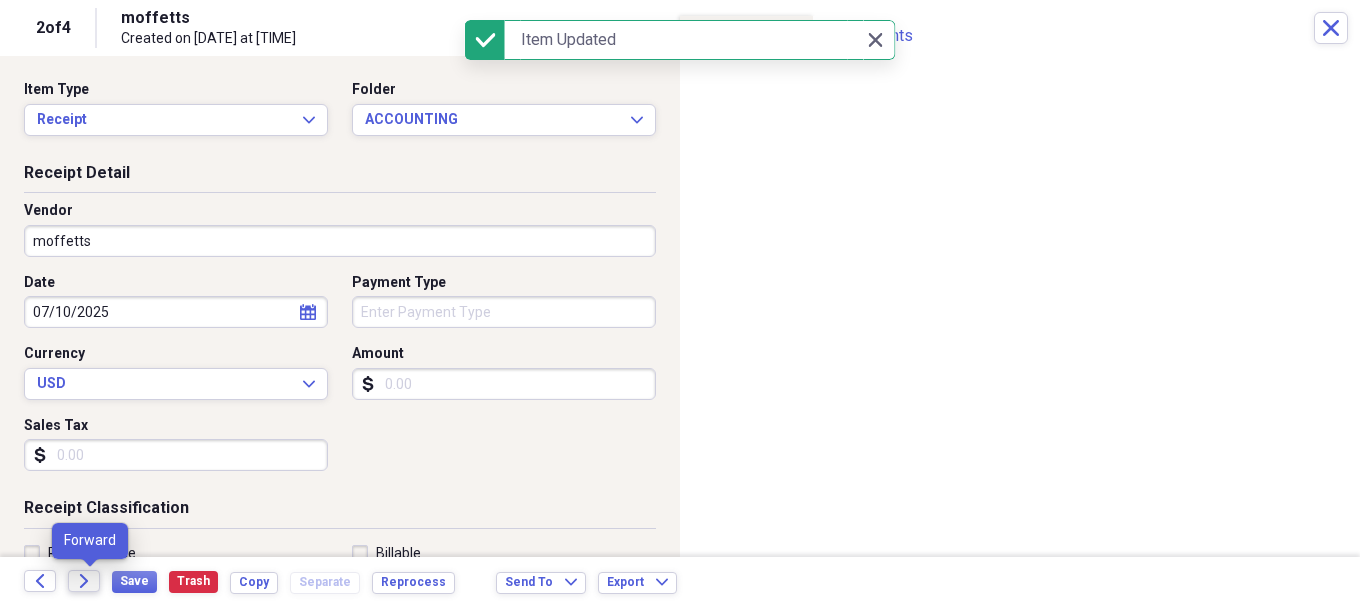 click on "Forward" 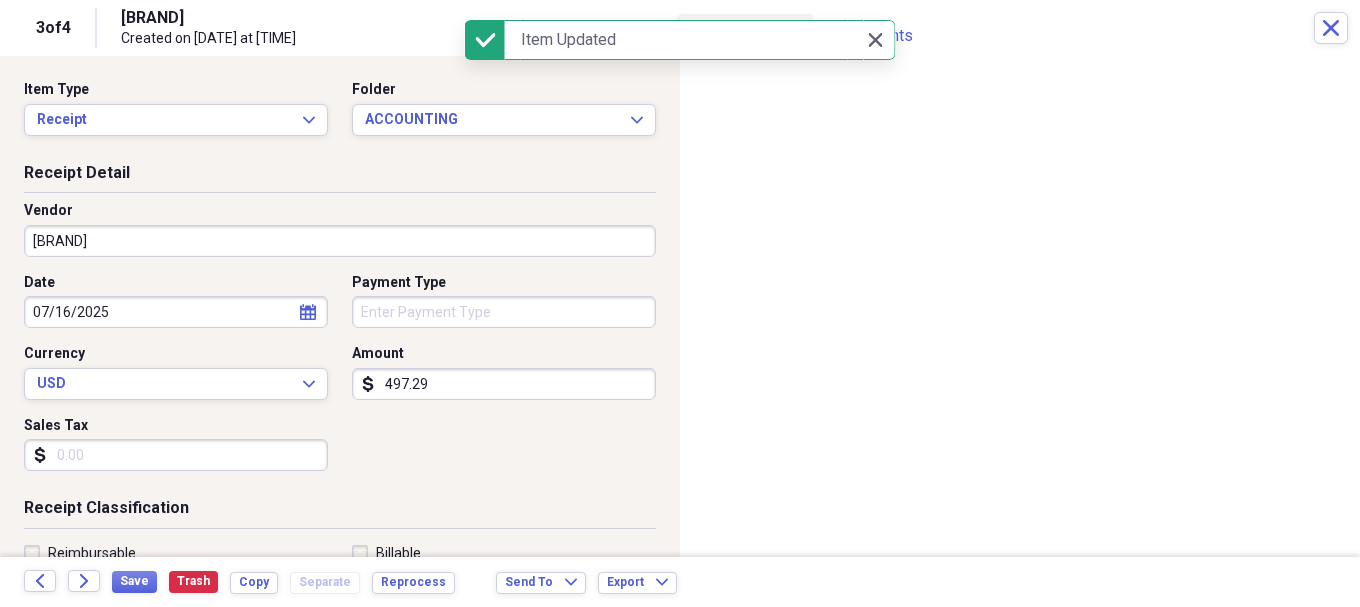 click on "497.29" at bounding box center [504, 384] 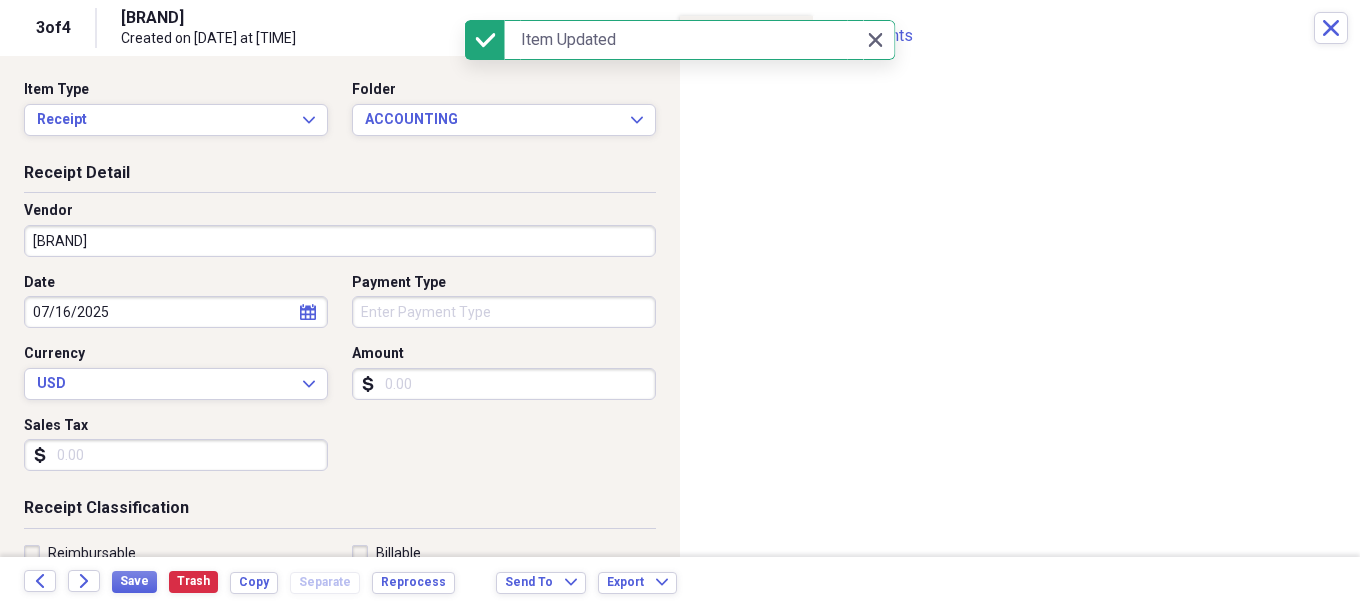 type 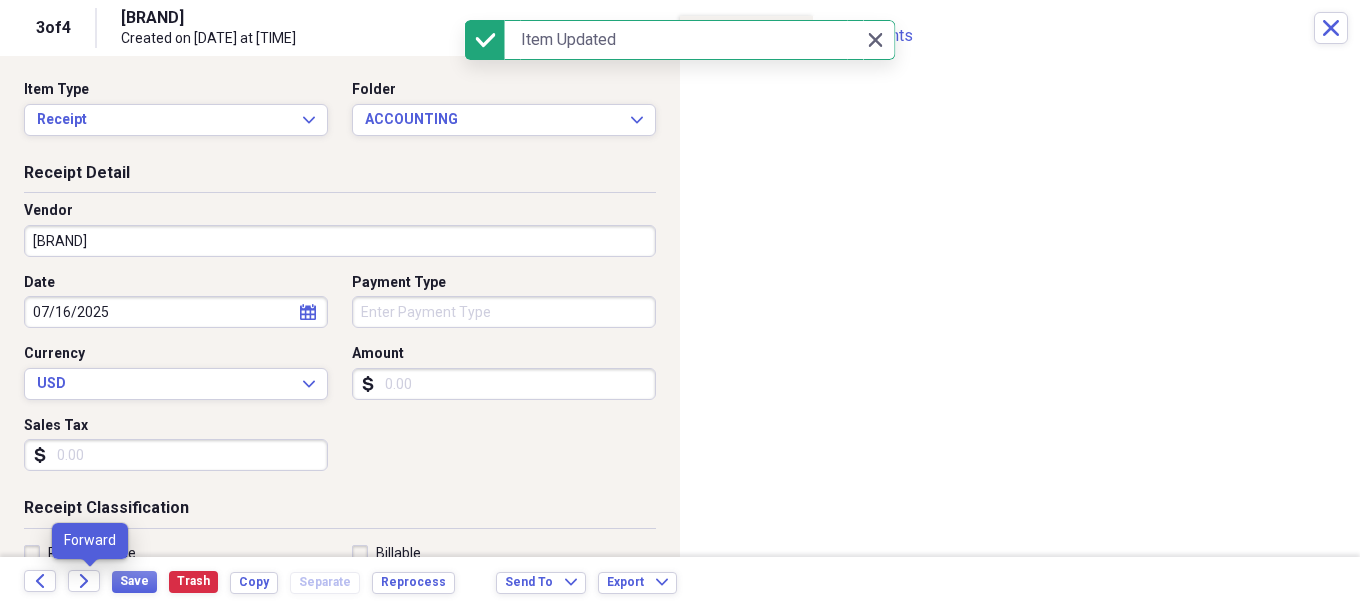 click on "Forward" at bounding box center [90, 582] 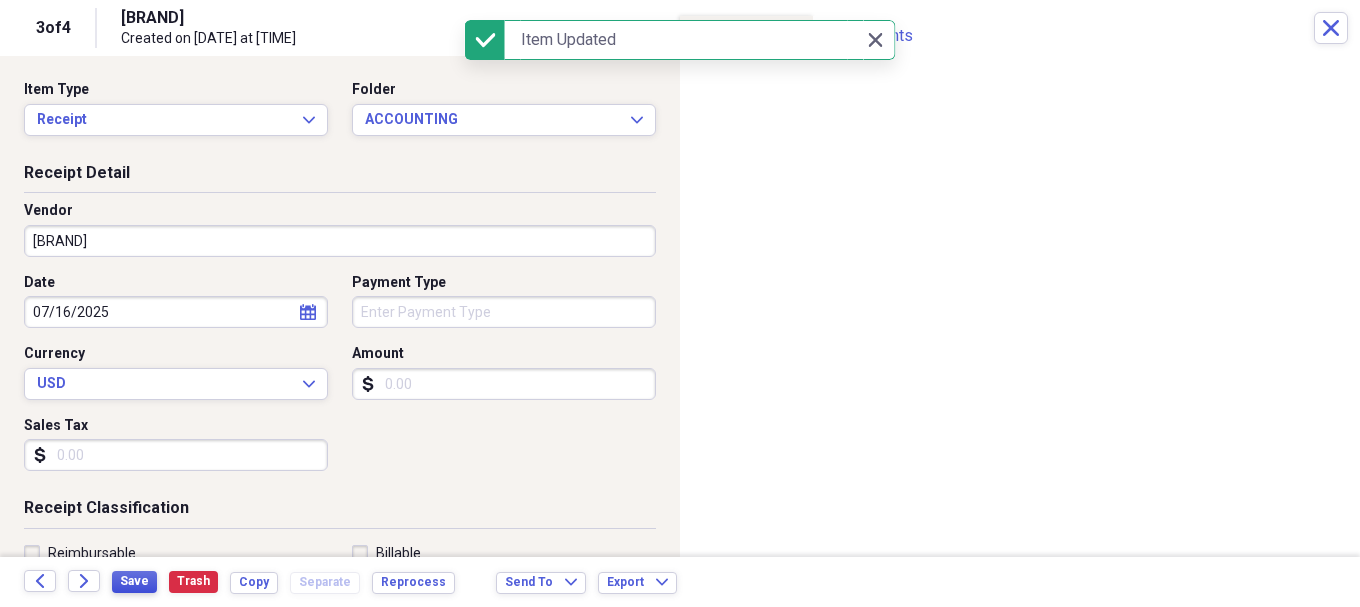 click on "Save" at bounding box center (134, 581) 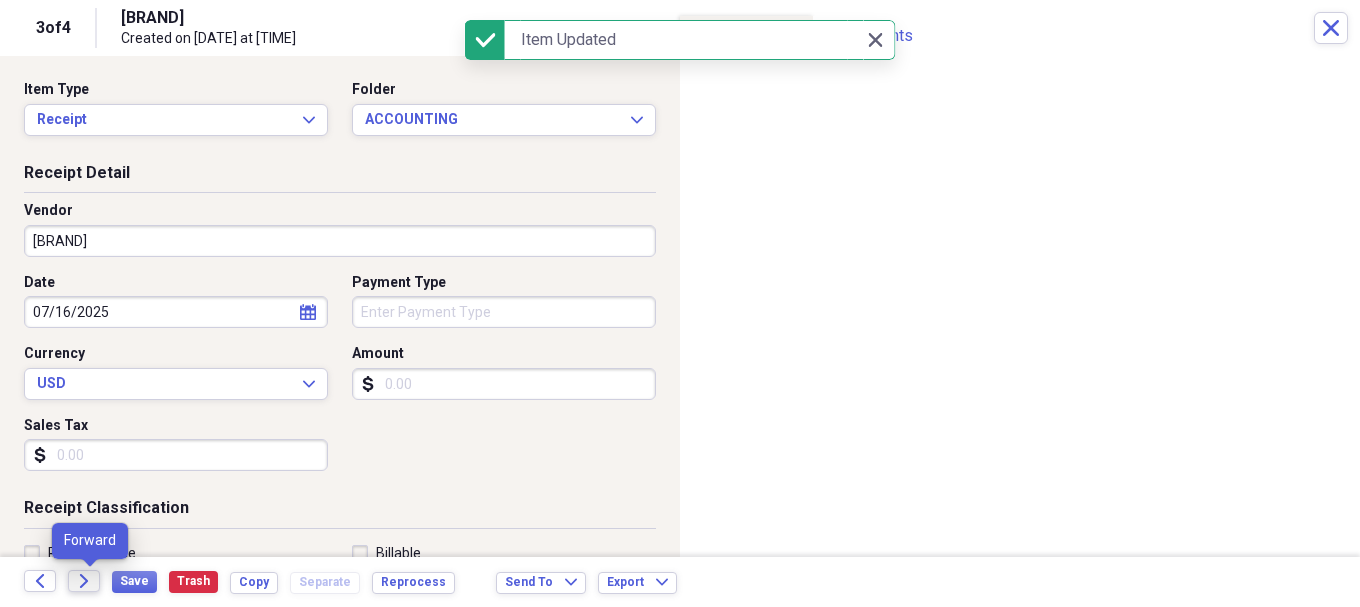 click on "Forward" 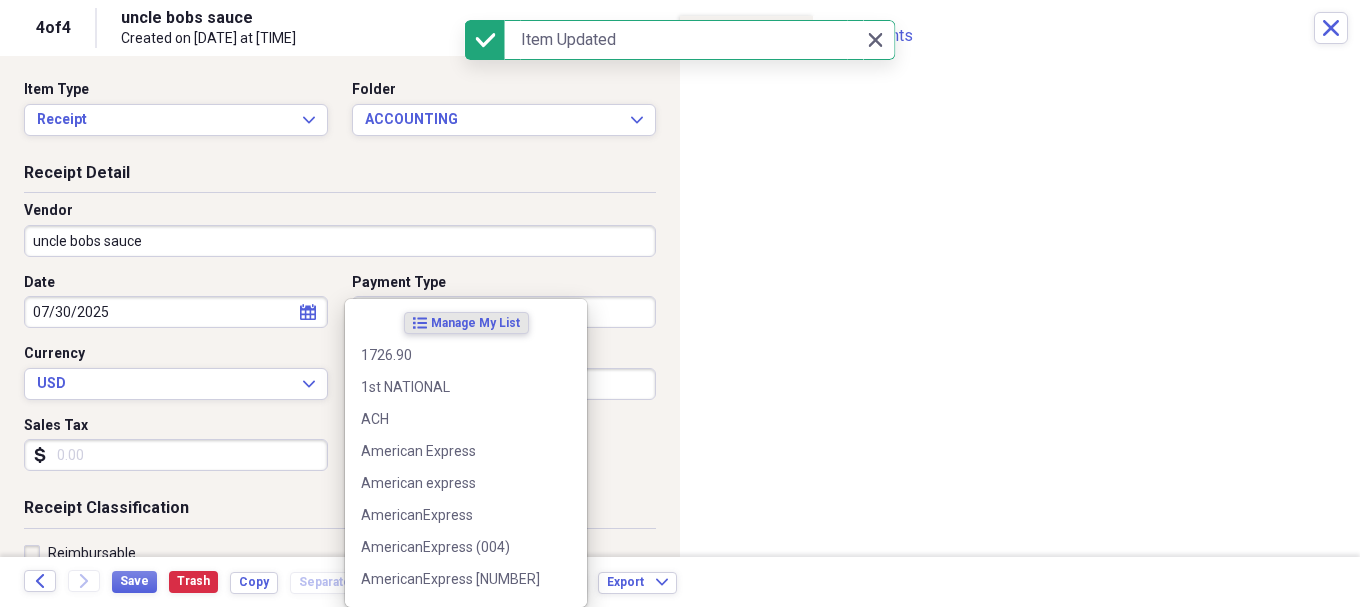 click on "Folder ACCOUNTING Add Folder Folder AMAZON AMEX Add Folder Folder AMEX Add Folder Expand Folder CASH Add Folder Folder CHECKS Add Folder Expand Folder DEBIT Add Folder Folder PAYCHECKS Add Folder Folder POS CASH PAYOUTS Add Folder Folder SOFO Add Folder Expand Folder [YEAR] Add Folder Expand Folder [YEAR] Add Folder Expand Folder [YEAR] Add Folder Expand Folder [YEAR] Add Folder Expand Folder [YEAR] Add Folder Expand Folder [YEAR] Add Folder Expand Folder [YEAR] Add Folder Expand Folder [YEAR] Add Folder Expand Folder [YEAR] Add Folder Folder [YEAR](10yrlease) Add Folder Folder AssestsList Add Folder Folder Business Ins Policys Add Folder Expand Folder COMCAST BUSINESS Add Folder Folder CONTACTS Add Folder Folder" at bounding box center [680, 303] 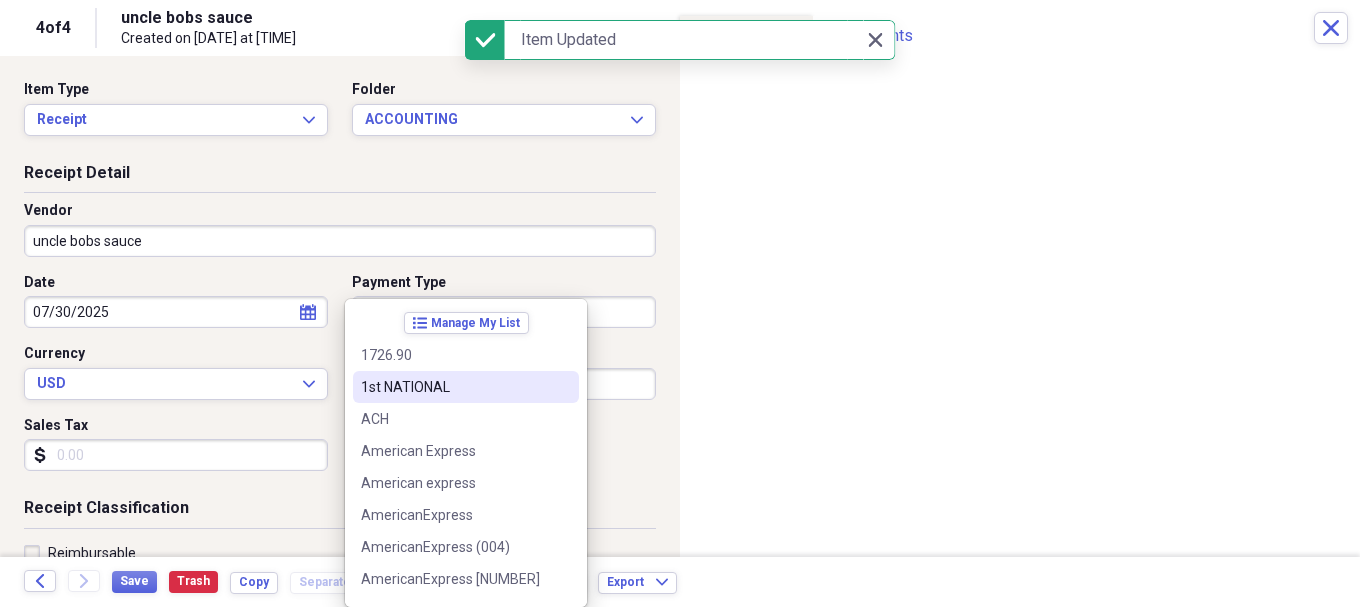 type 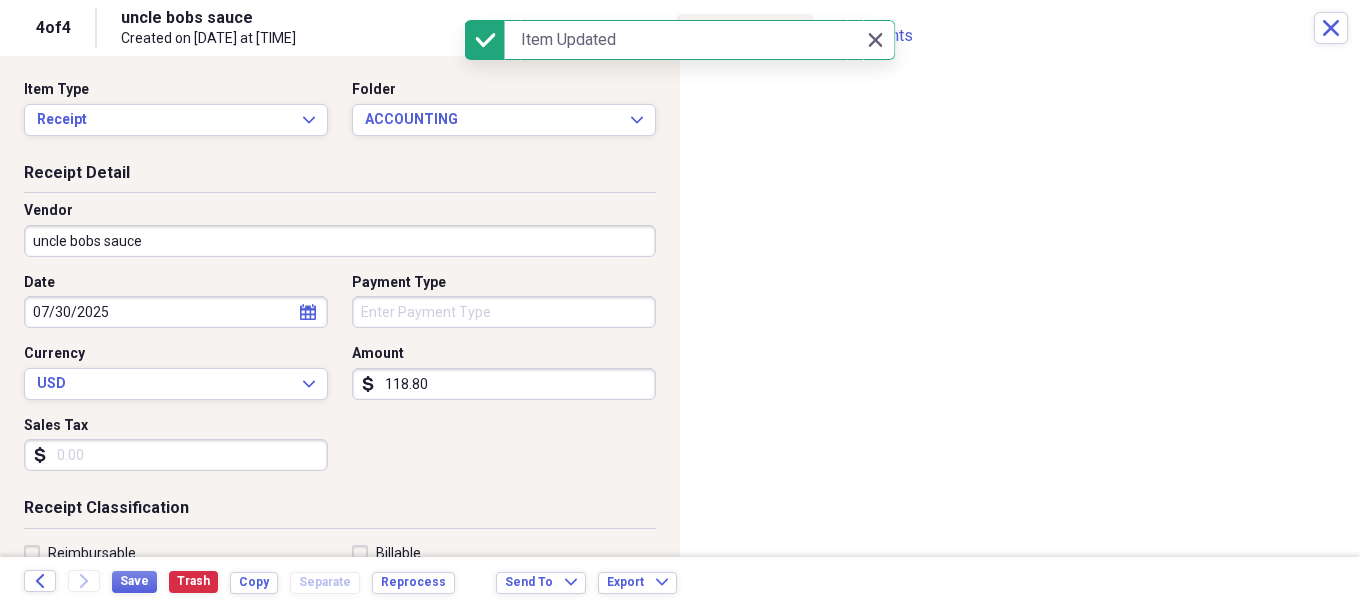 click on "118.80" at bounding box center (504, 384) 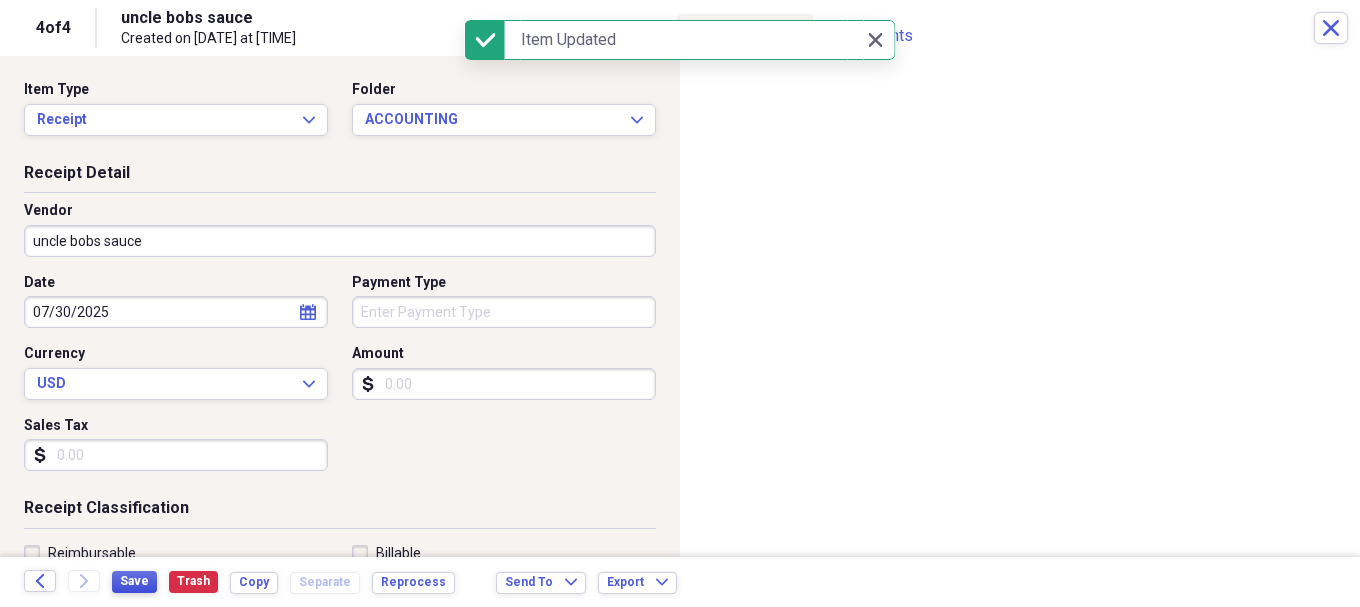 type 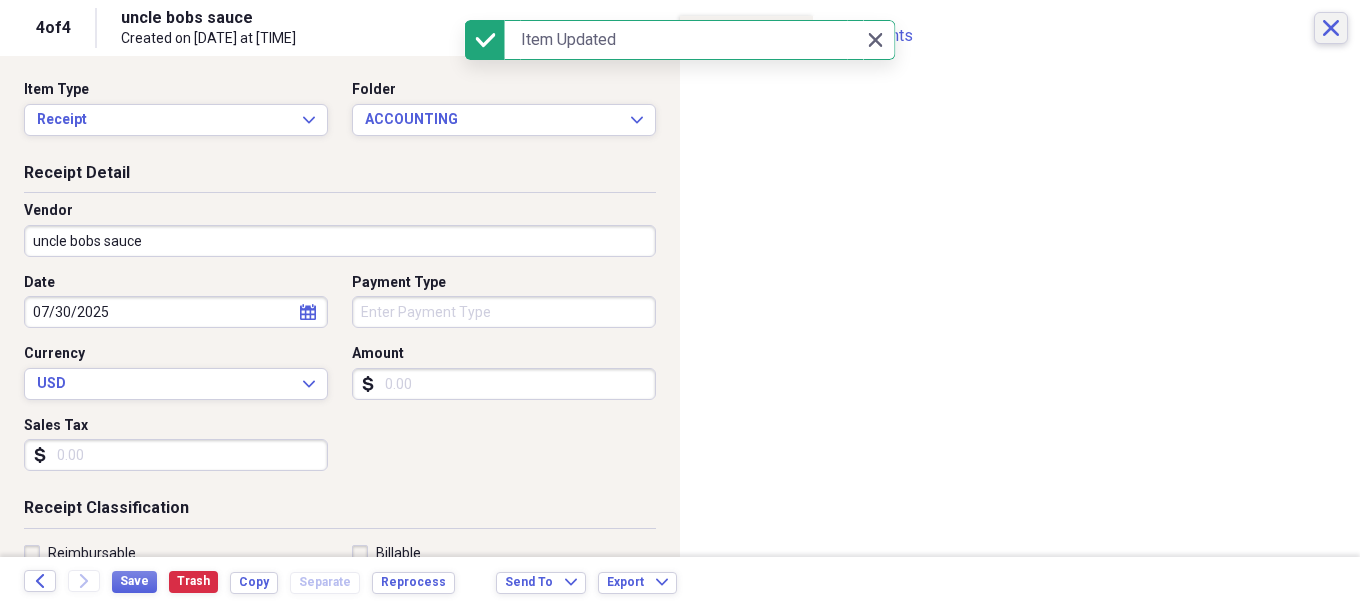click 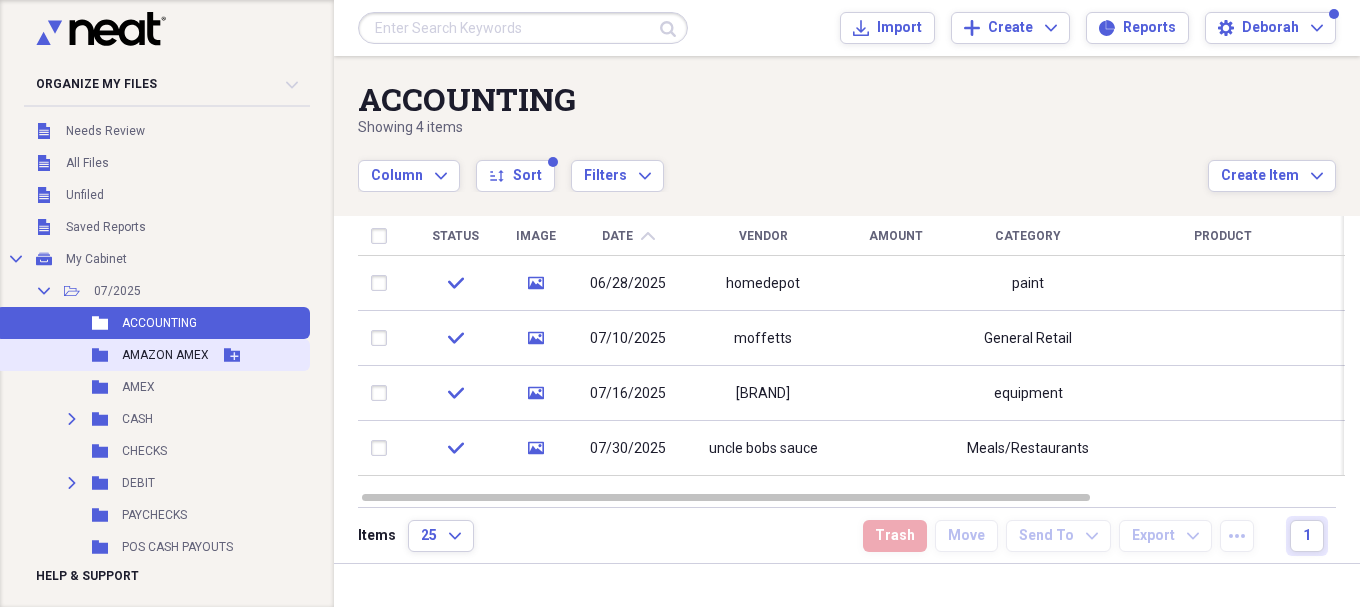 click on "AMAZON AMEX" at bounding box center [165, 355] 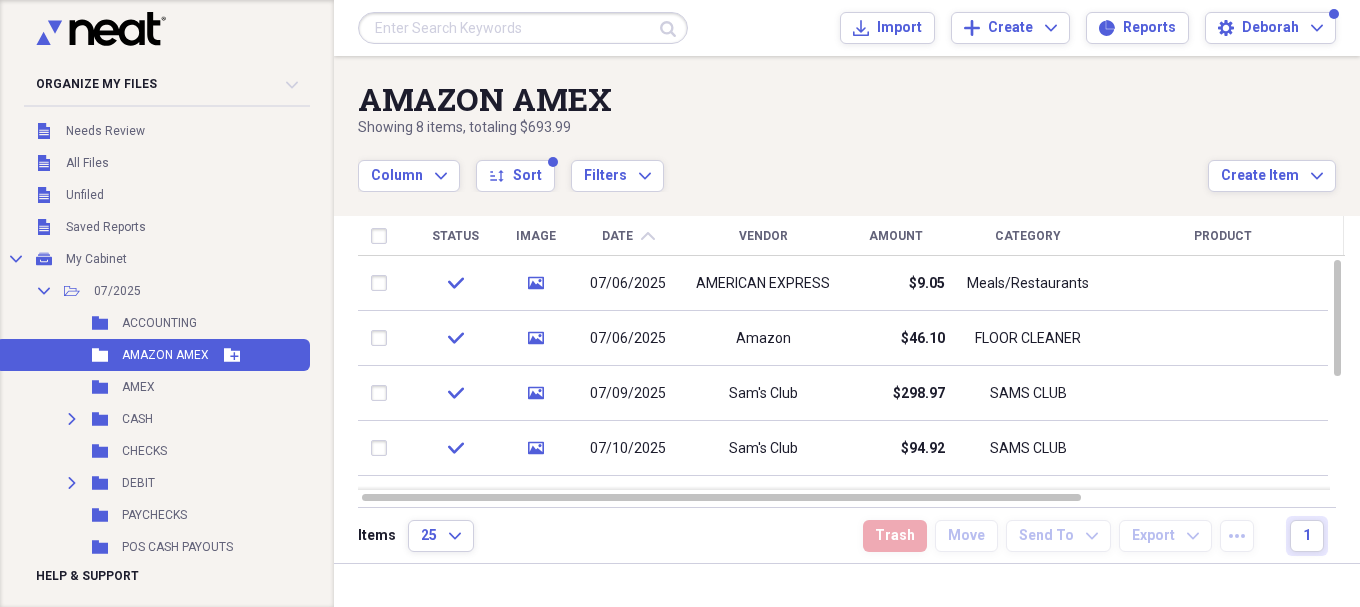 click on "AMAZON AMEX" at bounding box center (165, 355) 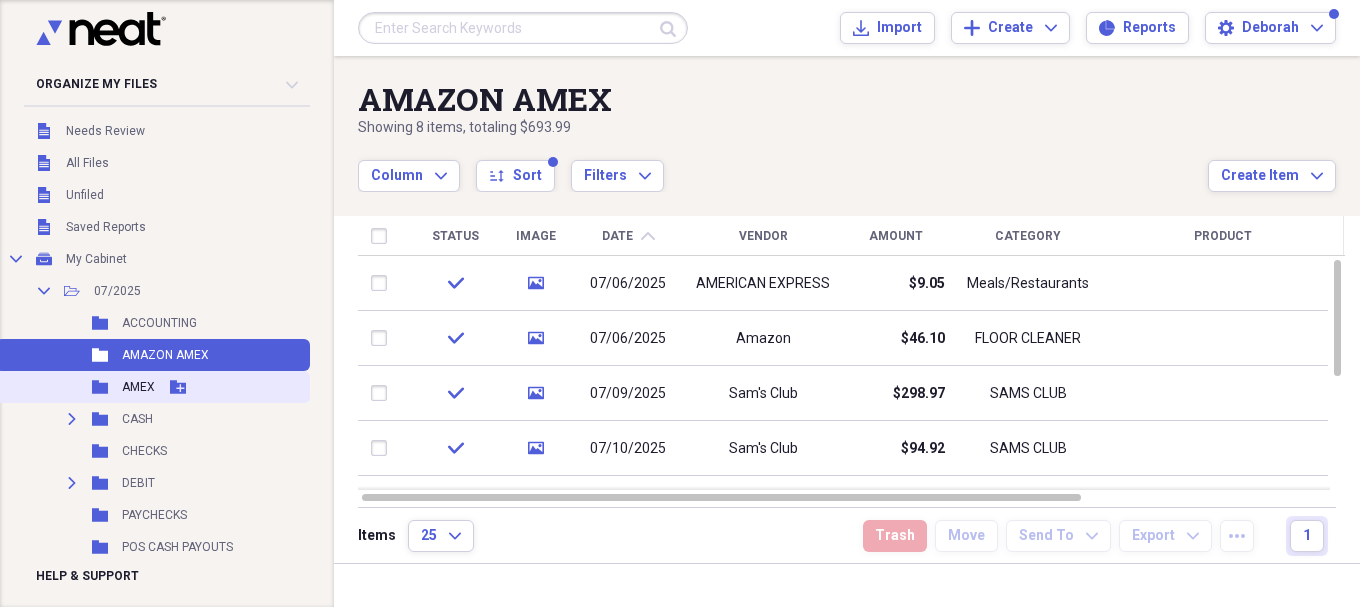 click on "Folder AMEX Add Folder" at bounding box center (153, 387) 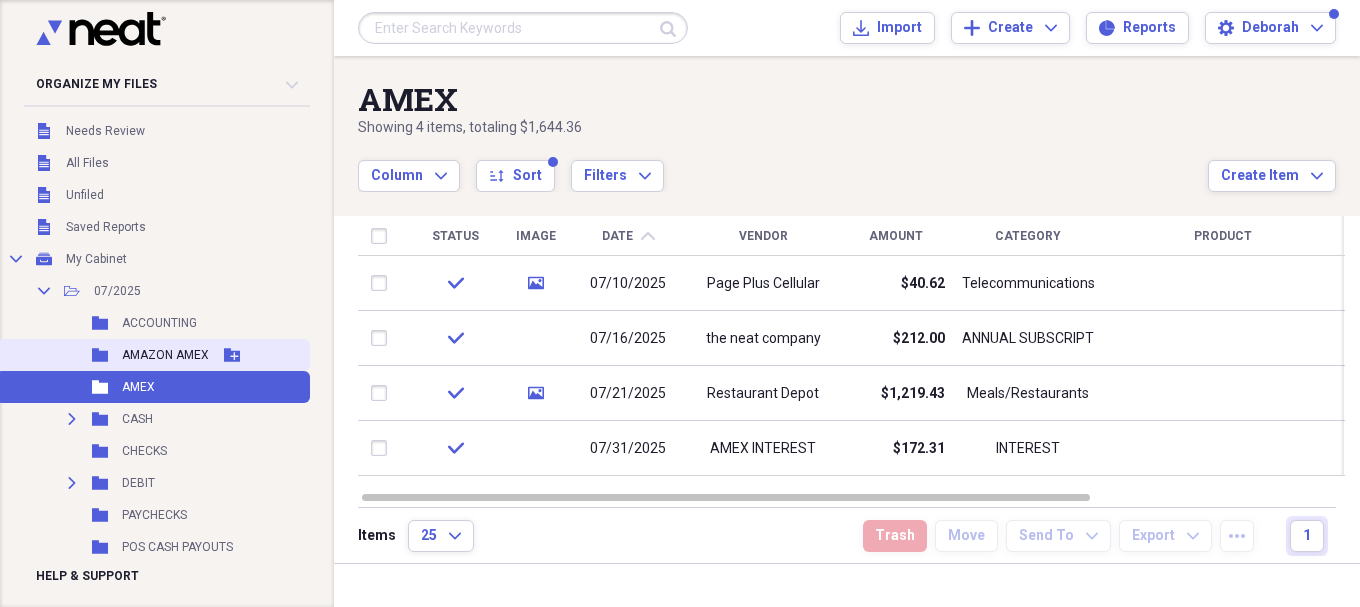 click on "Folder AMAZON AMEX Add Folder" at bounding box center (153, 355) 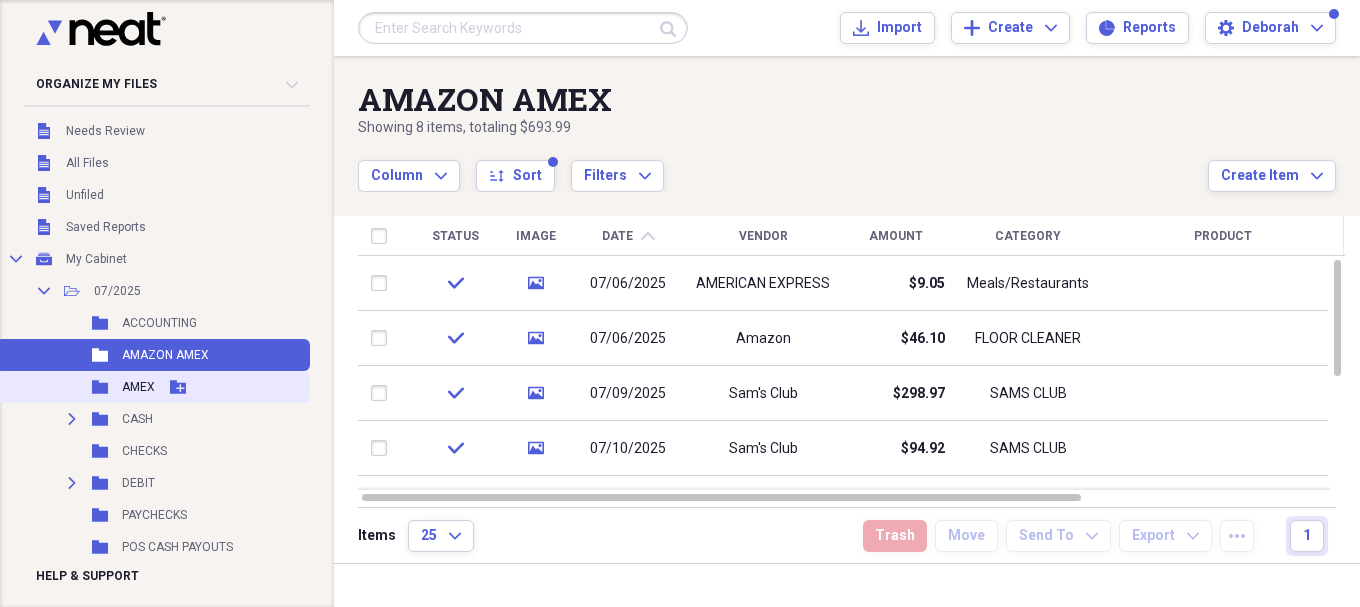 click on "Folder" at bounding box center [101, 387] 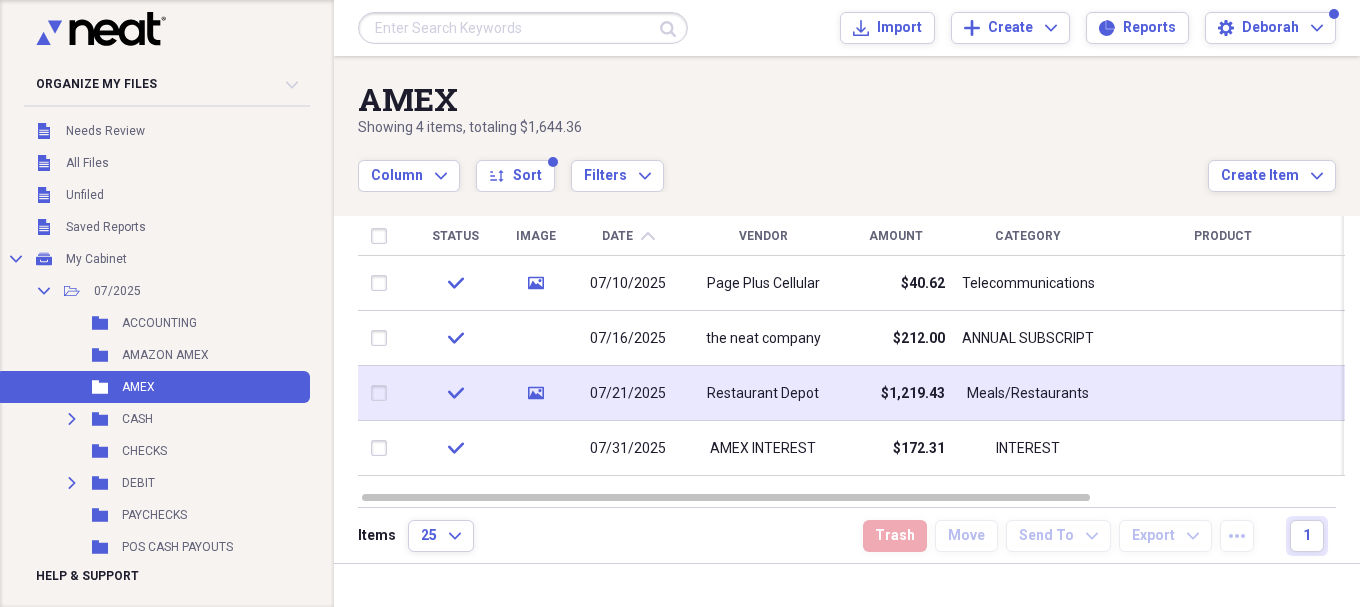 click on "$1,219.43" at bounding box center [895, 393] 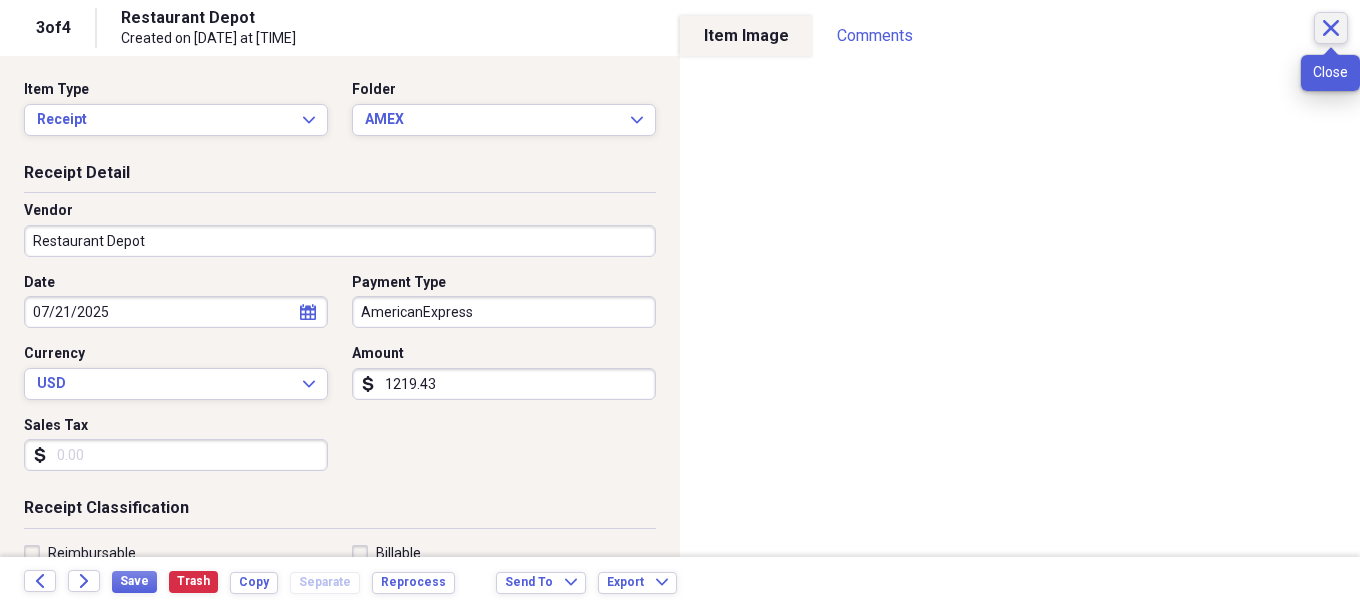 click on "Close" at bounding box center [1331, 28] 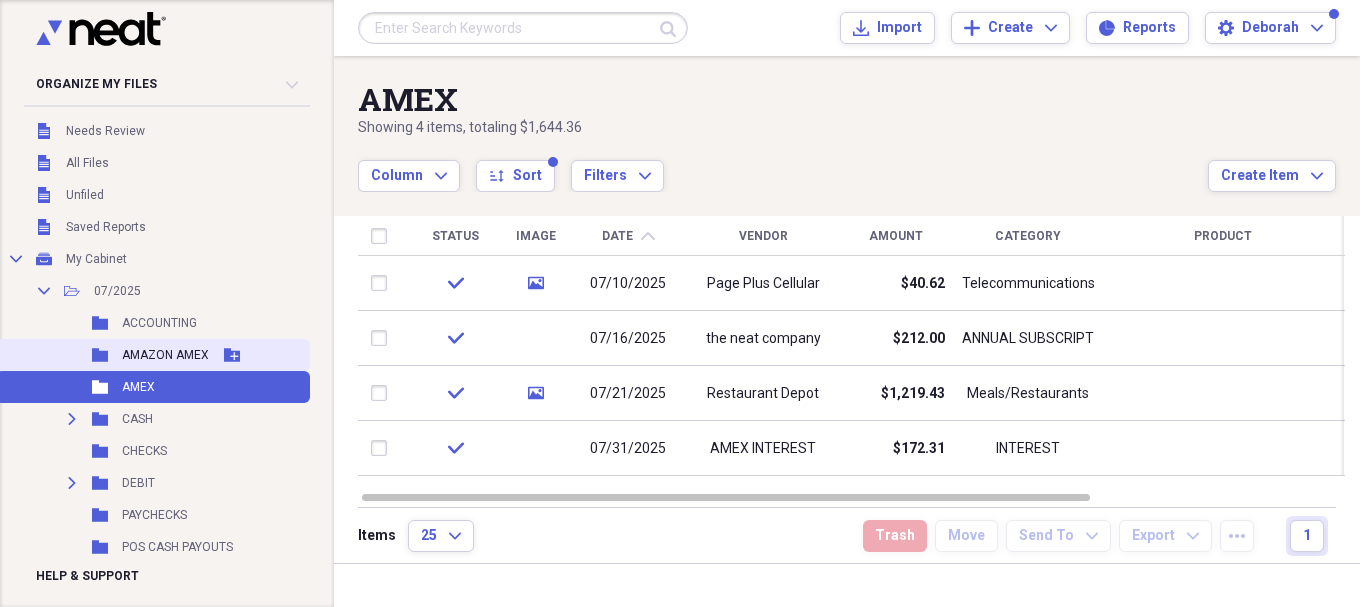 click on "Folder AMAZON AMEX Add Folder" at bounding box center (153, 355) 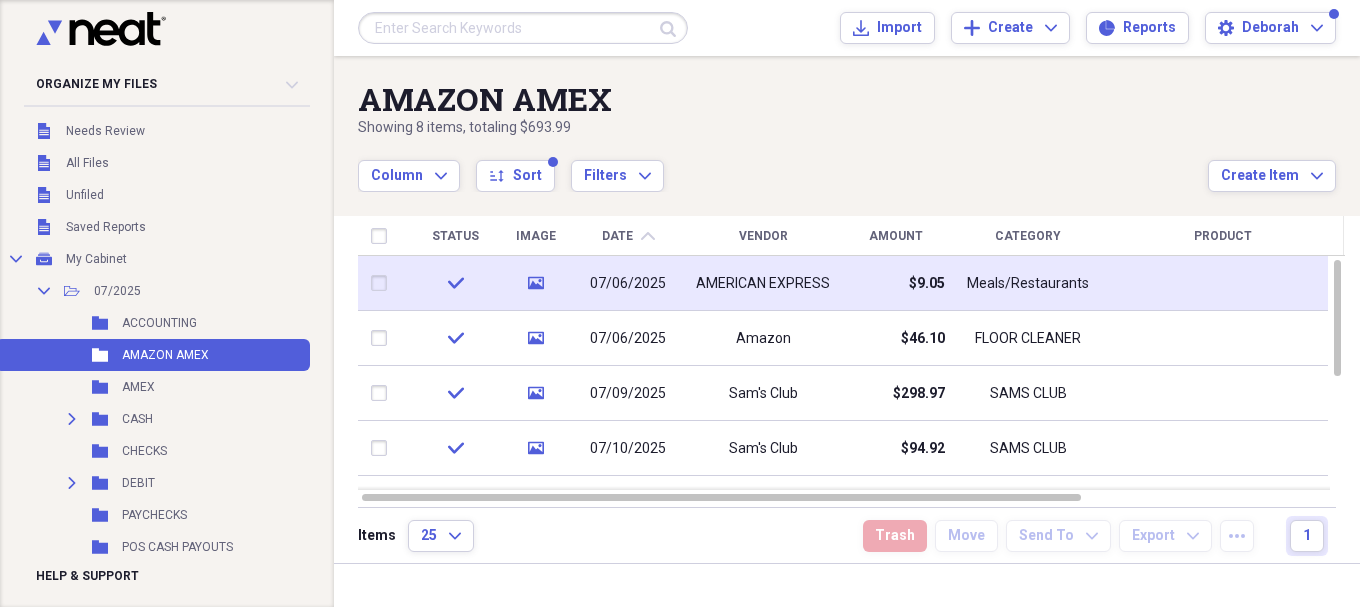 click on "AMERICAN EXPRESS" at bounding box center [763, 283] 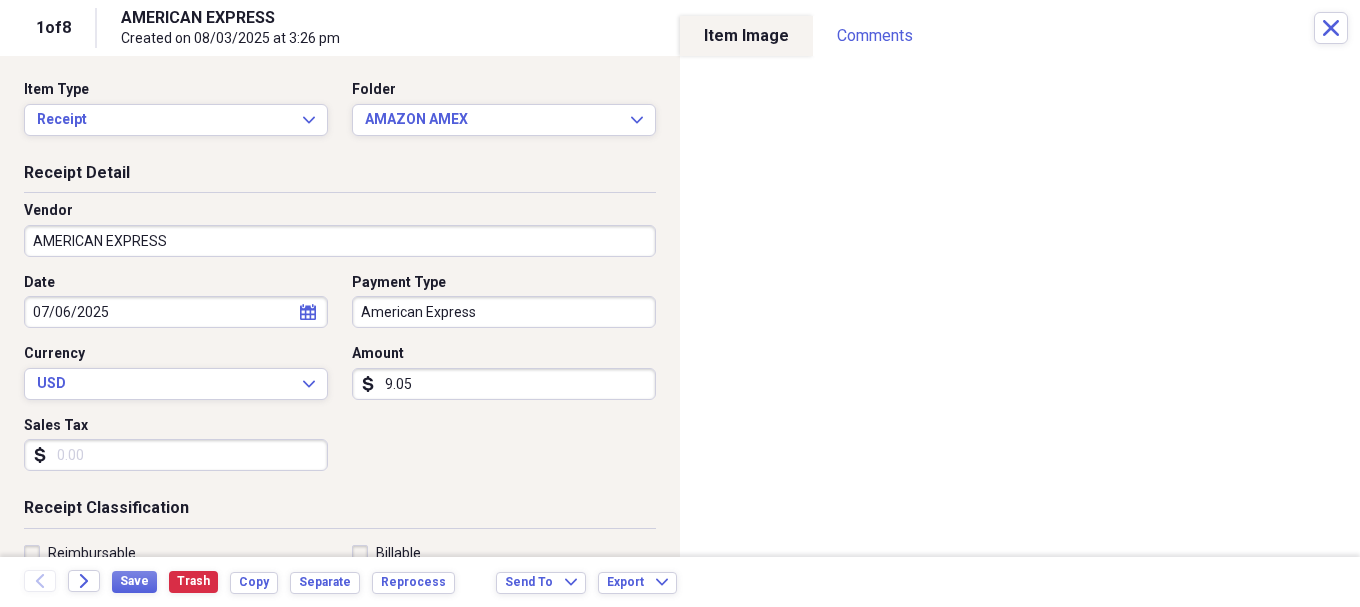 click on "AMERICAN EXPRESS" at bounding box center (340, 241) 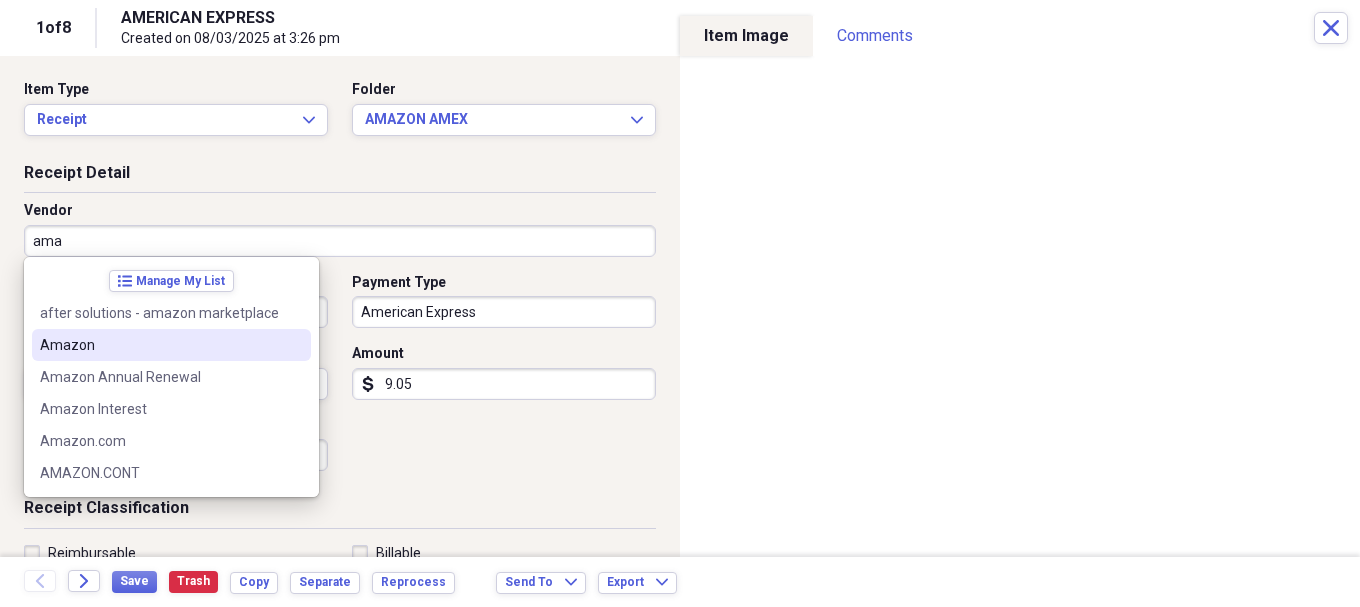 click on "Amazon" at bounding box center (159, 345) 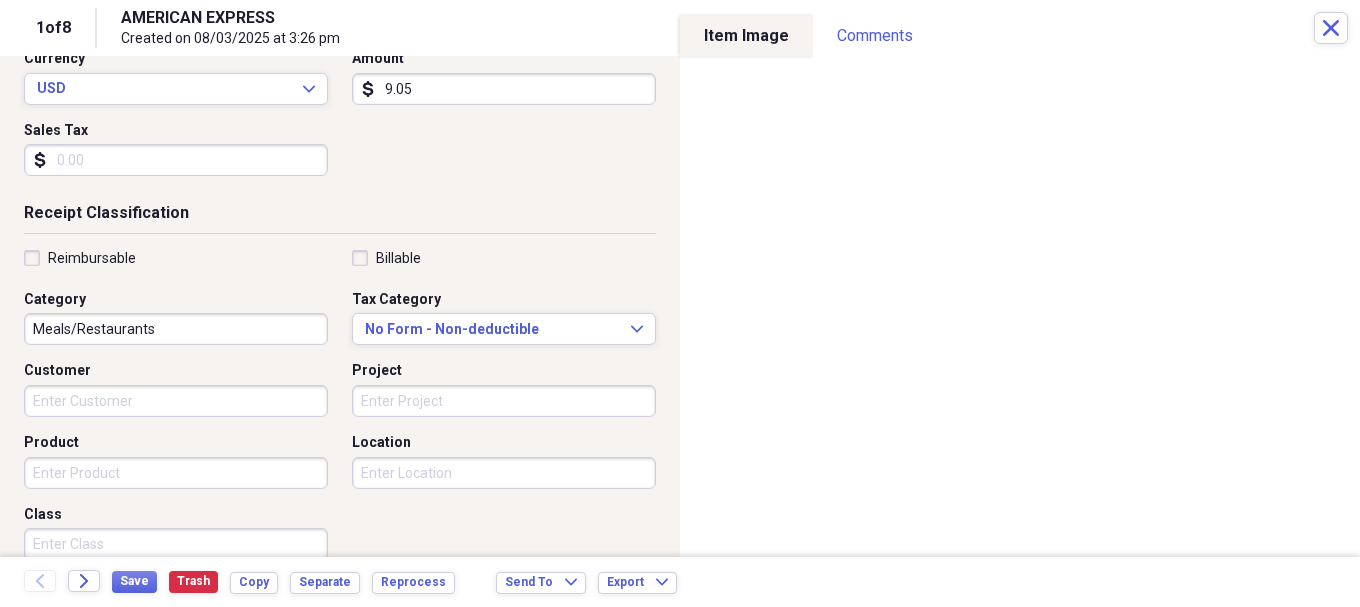 scroll, scrollTop: 300, scrollLeft: 0, axis: vertical 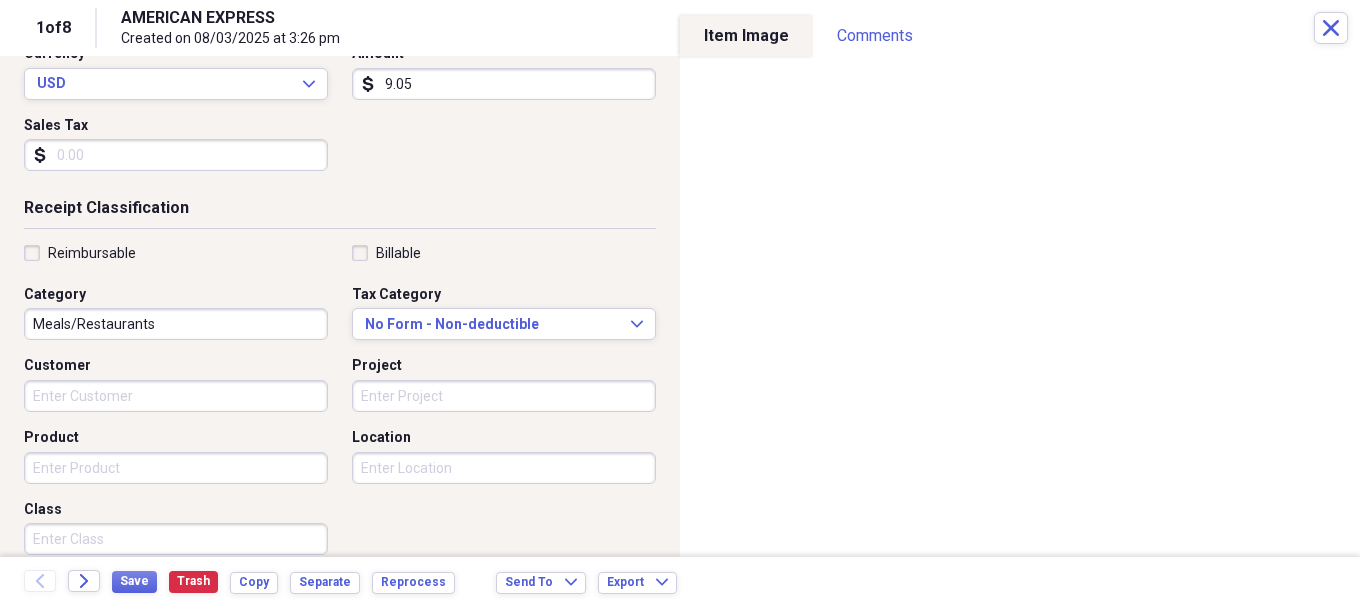 click on "Meals/Restaurants" at bounding box center [176, 324] 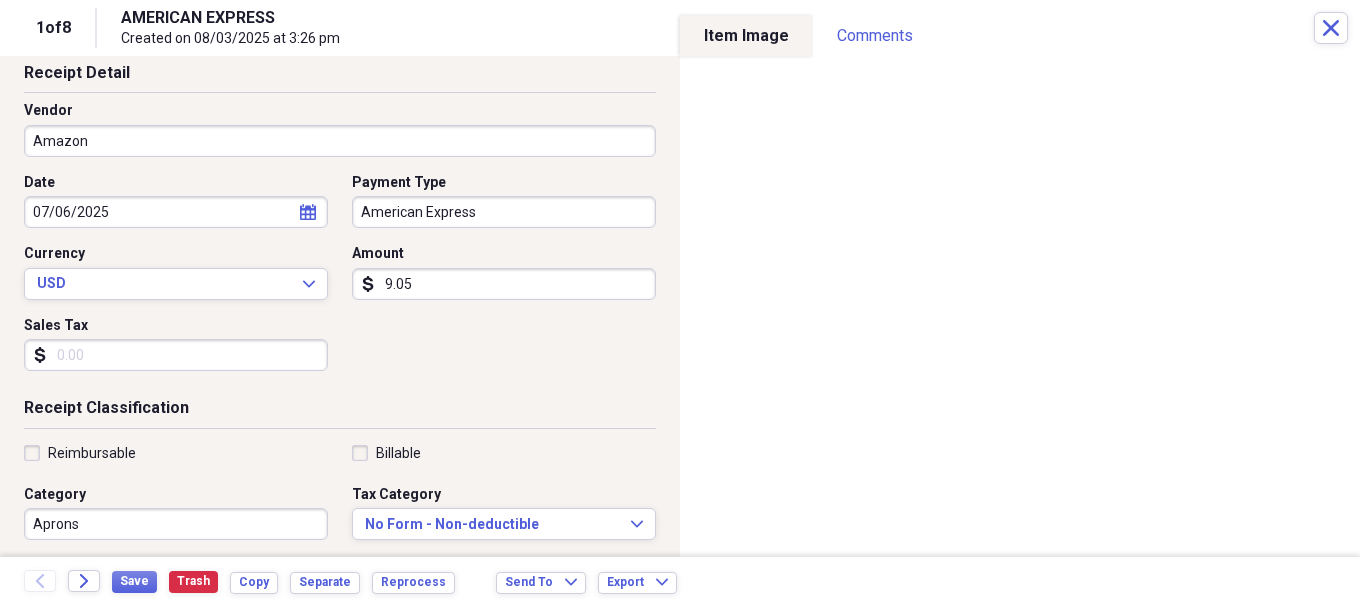 scroll, scrollTop: 0, scrollLeft: 0, axis: both 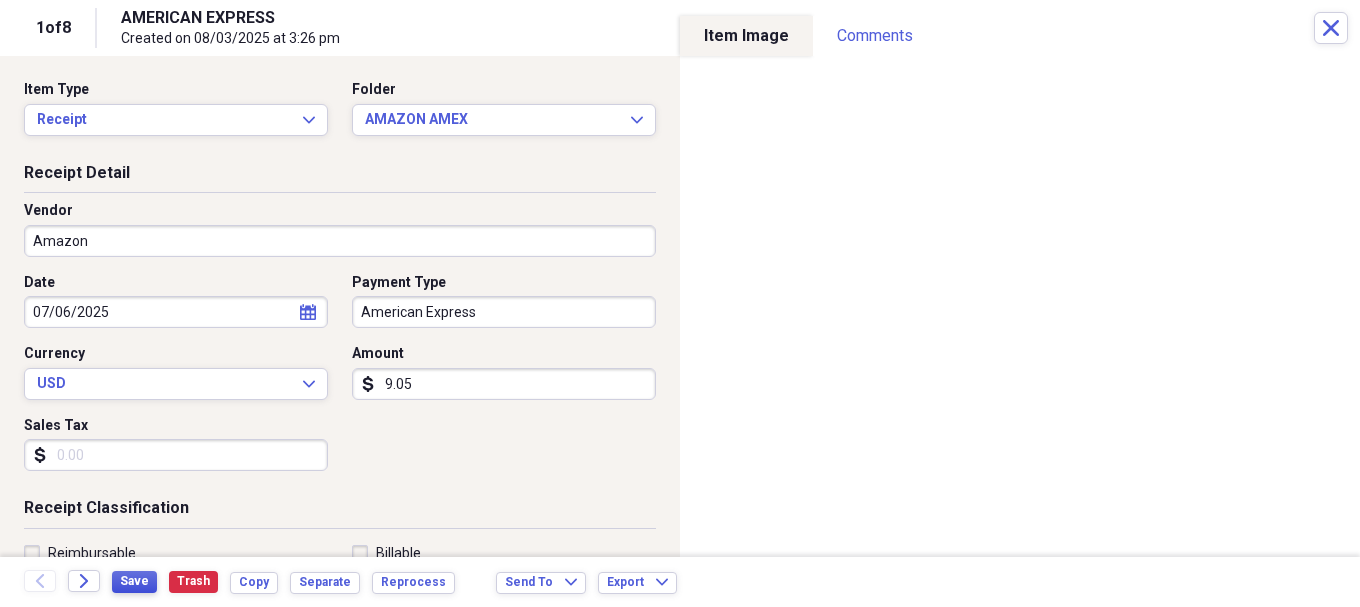 type on "Aprons" 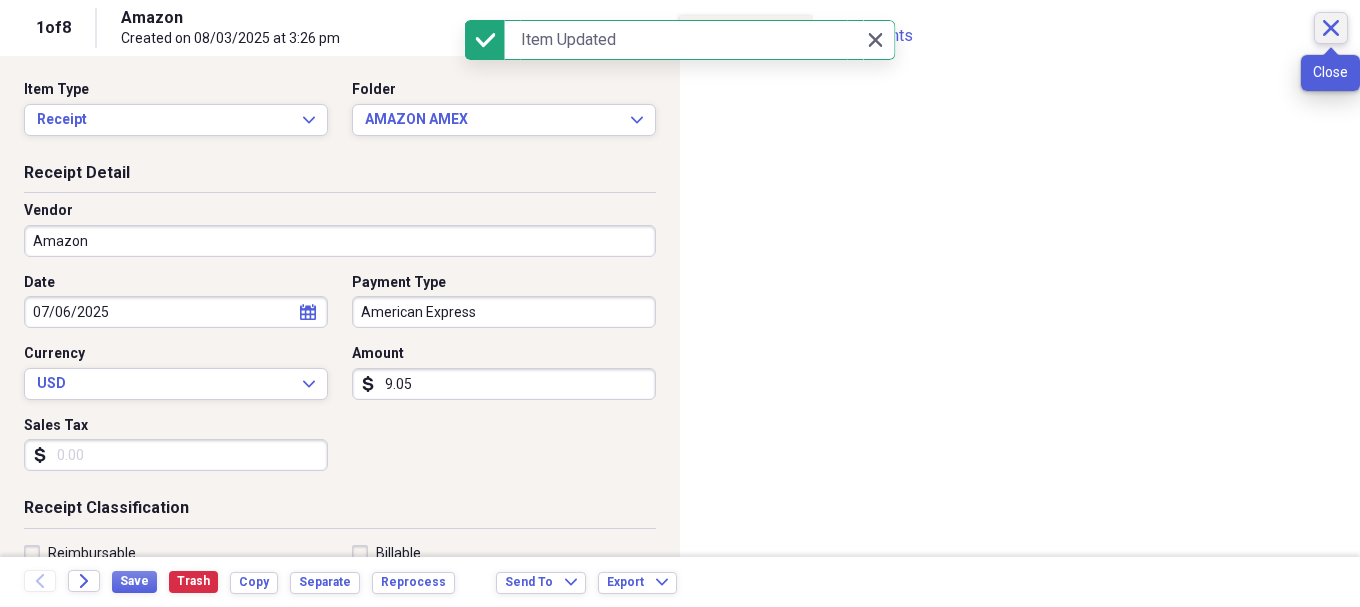 click on "Close" 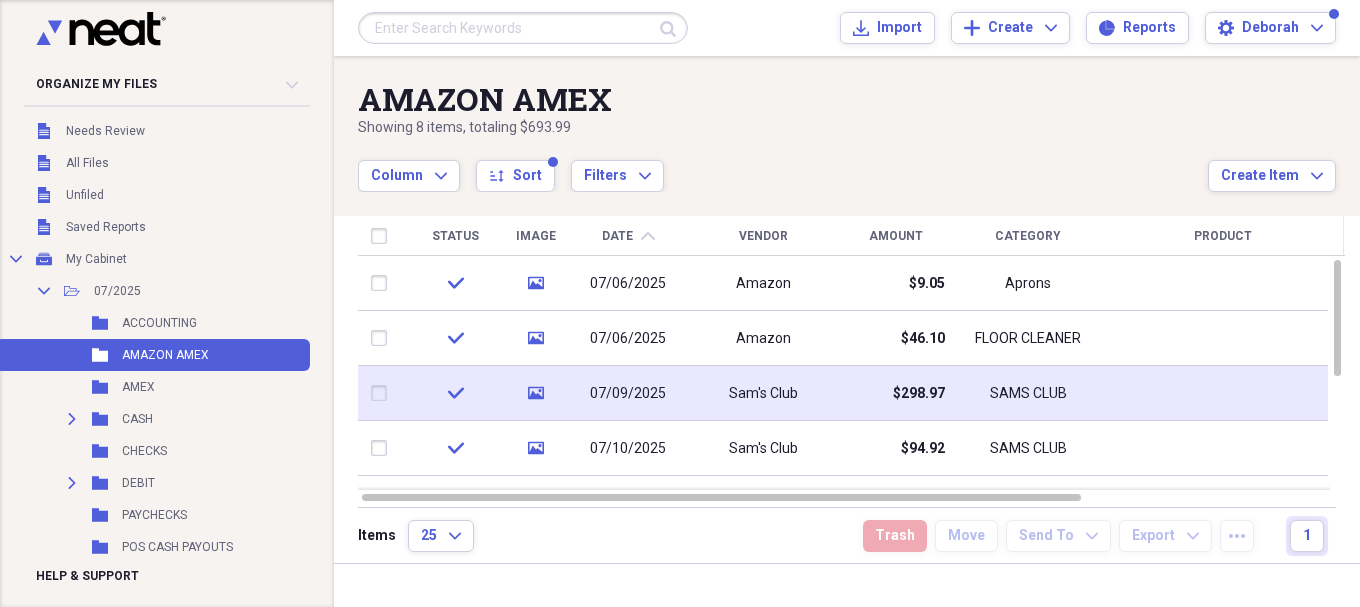 click on "SAMS CLUB" at bounding box center (1028, 394) 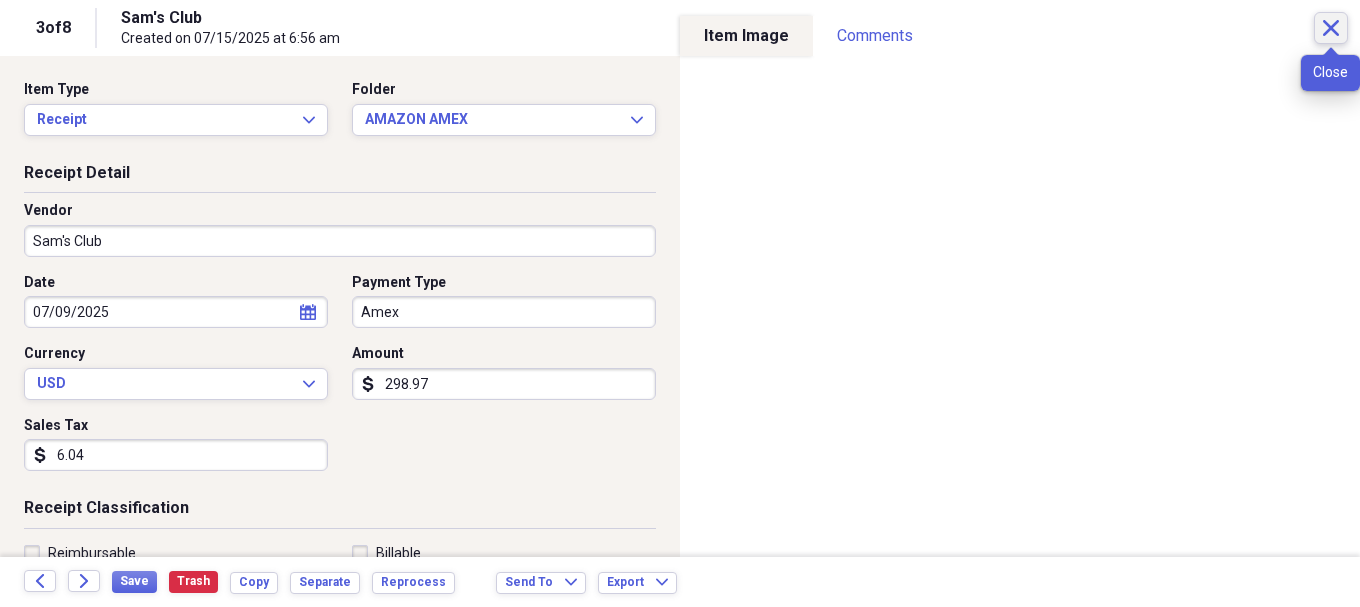click on "Close" 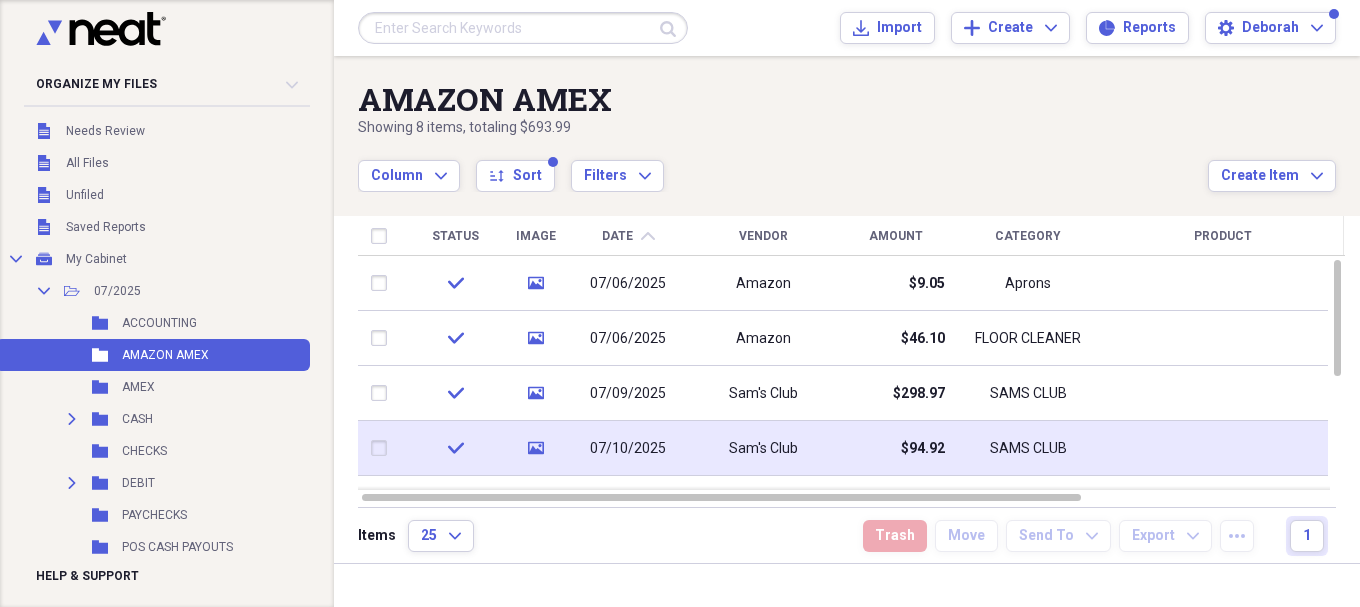 click on "$94.92" at bounding box center (895, 448) 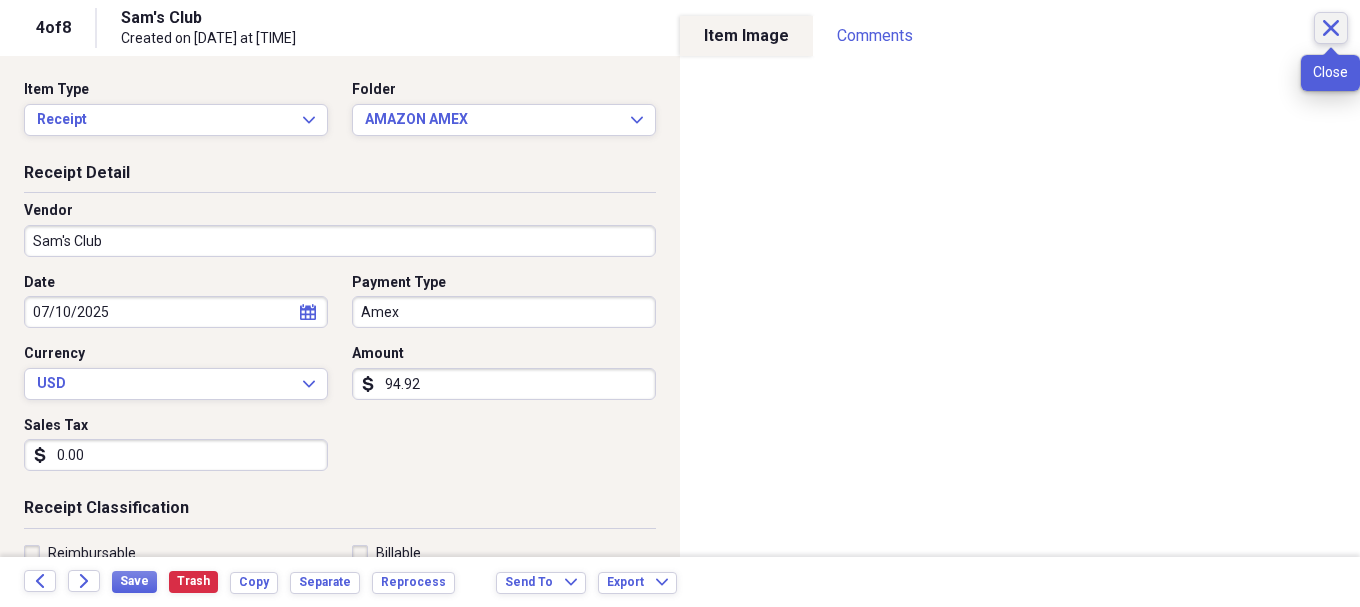 click on "Close" 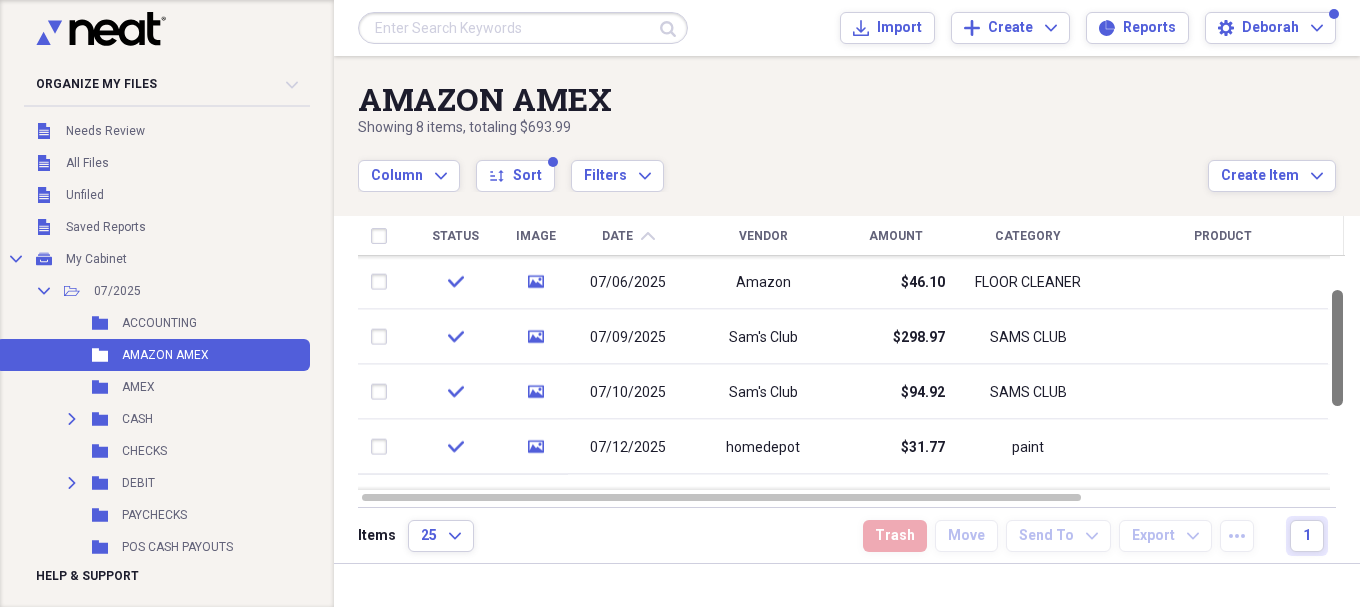 drag, startPoint x: 1350, startPoint y: 285, endPoint x: 1355, endPoint y: 315, distance: 30.413813 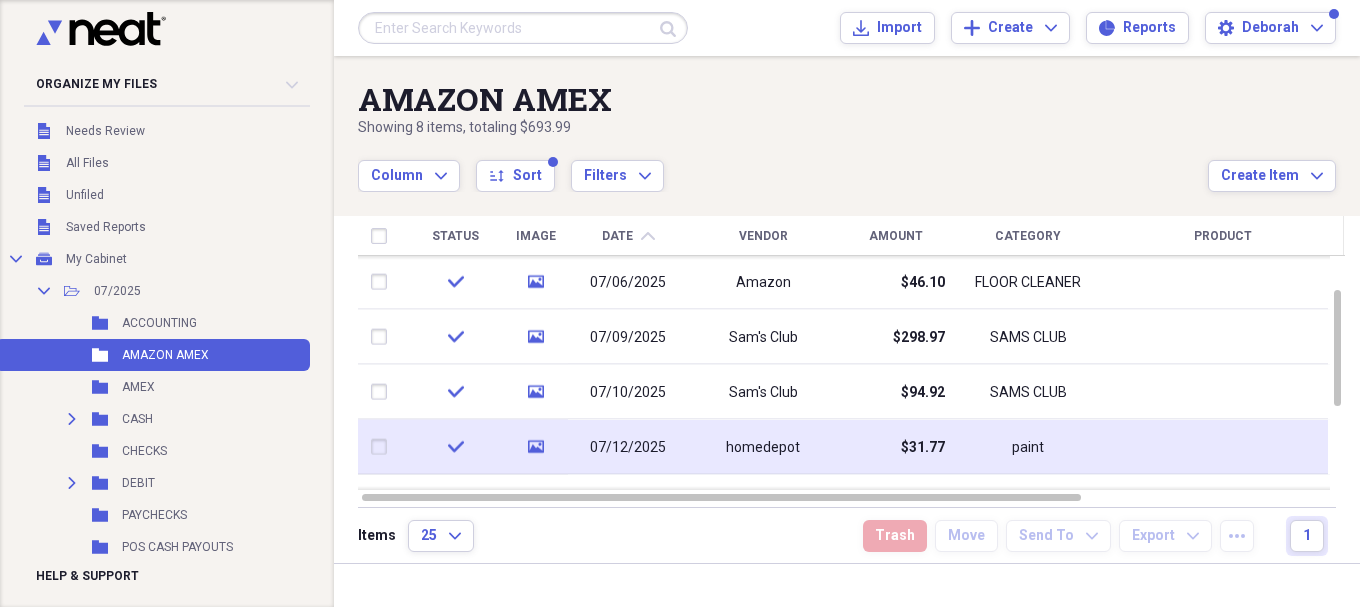 click on "$31.77" at bounding box center (923, 447) 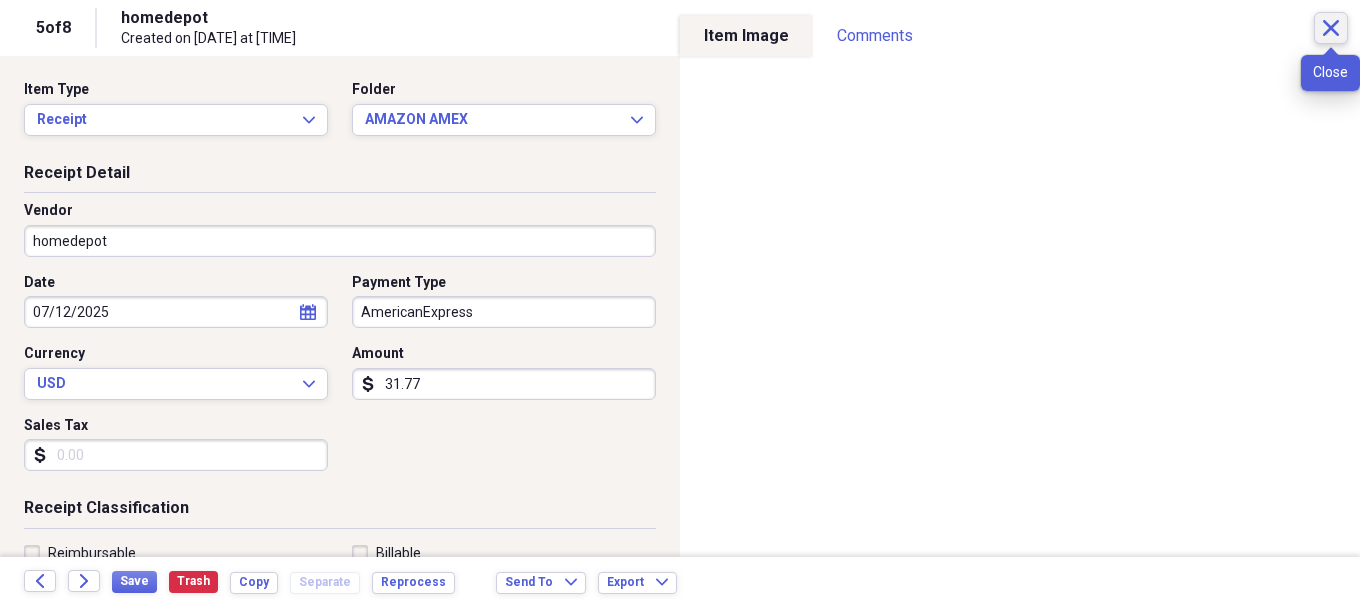 click on "Close" at bounding box center [1331, 28] 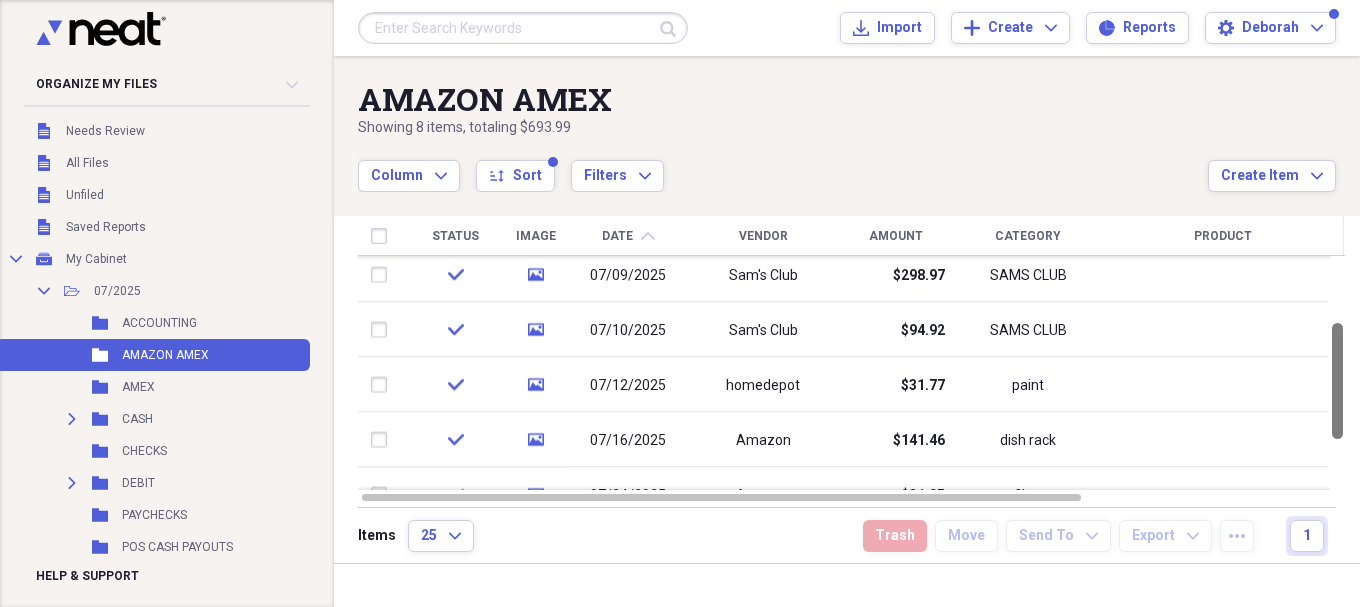 drag, startPoint x: 1355, startPoint y: 376, endPoint x: 1359, endPoint y: 409, distance: 33.24154 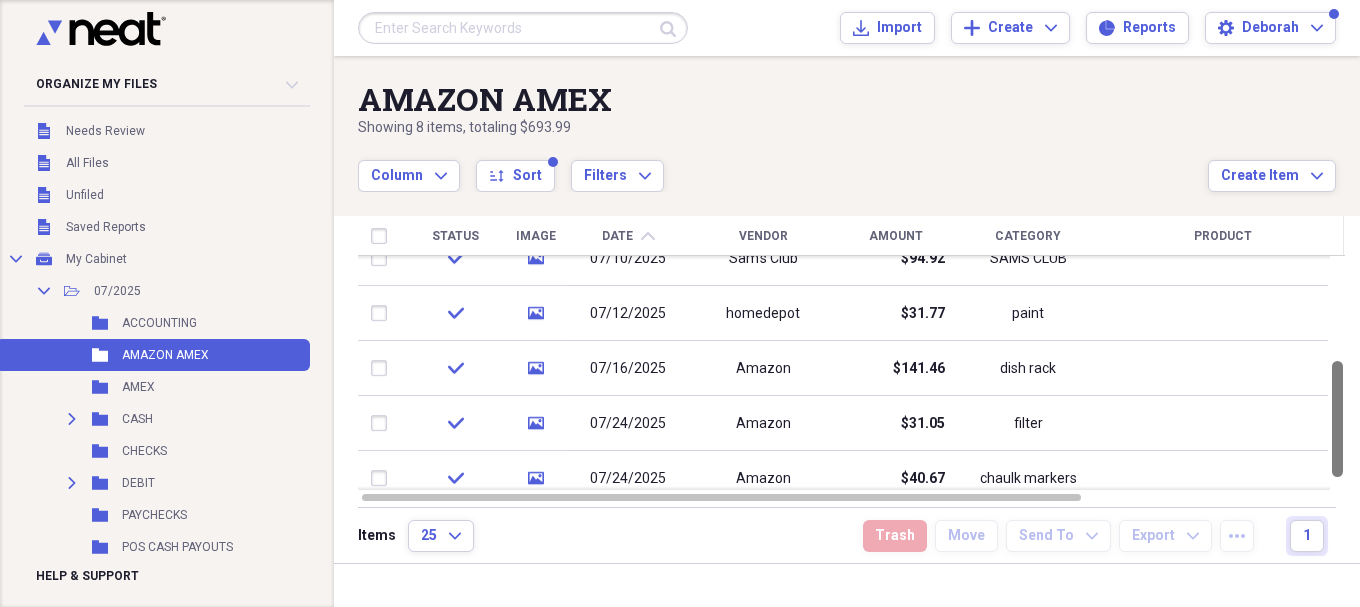 drag, startPoint x: 1358, startPoint y: 364, endPoint x: 1359, endPoint y: 404, distance: 40.012497 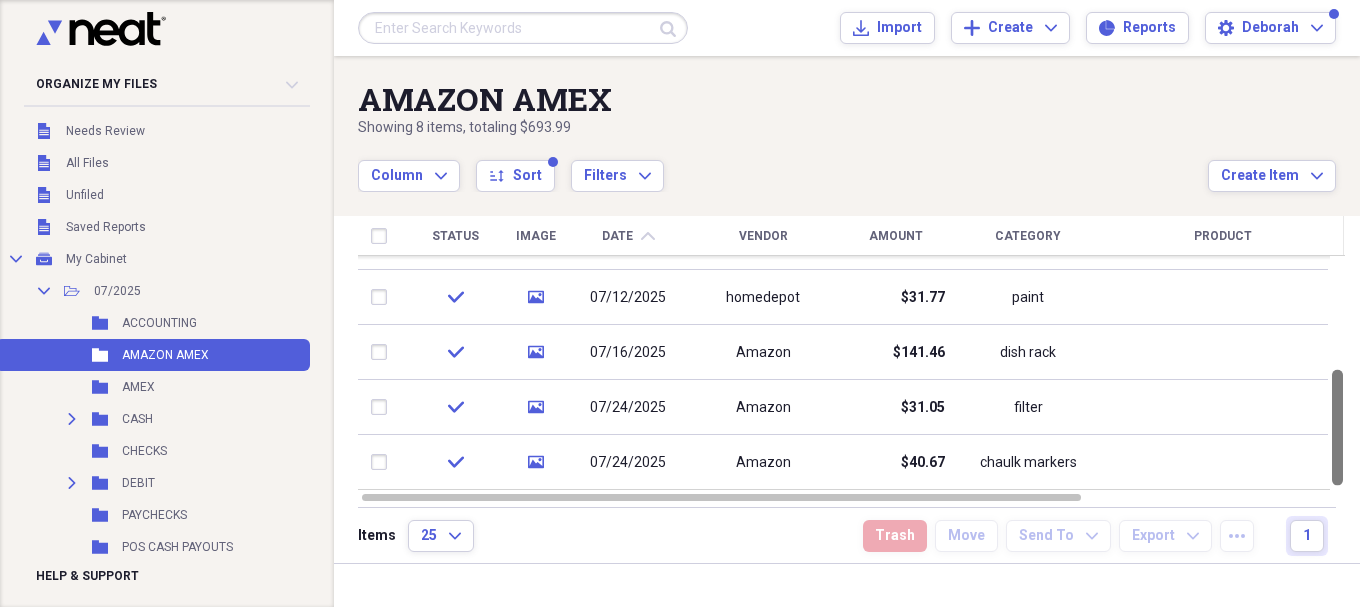 drag, startPoint x: 1355, startPoint y: 373, endPoint x: 1359, endPoint y: 418, distance: 45.17743 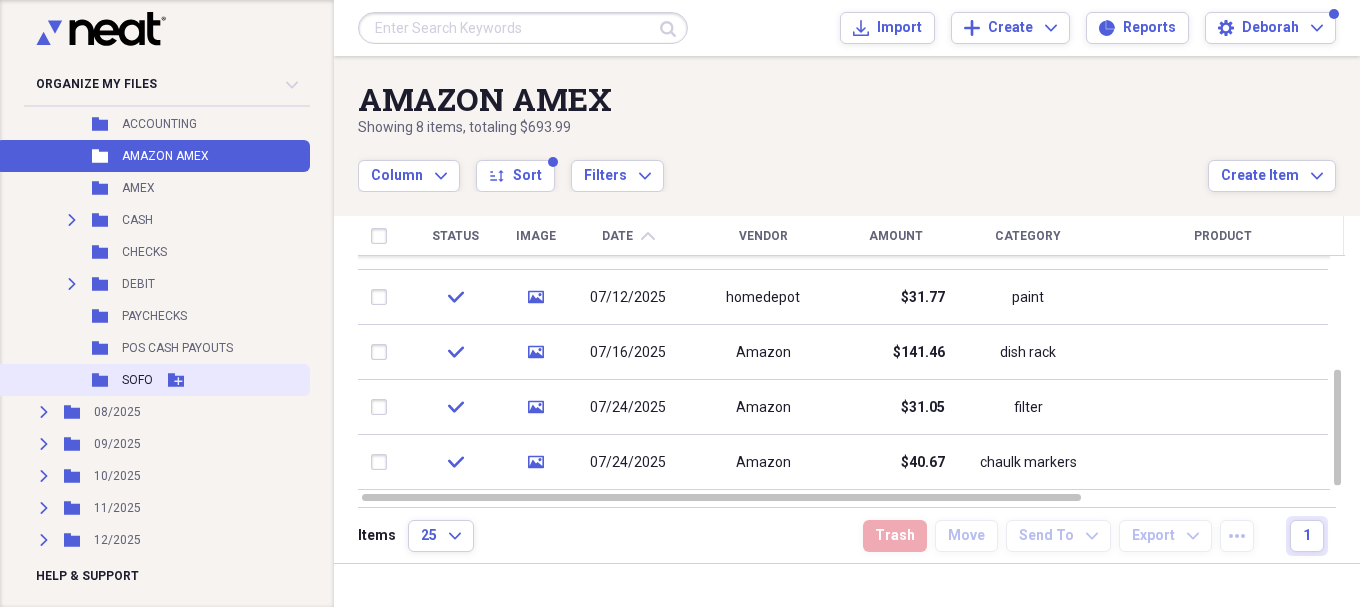 scroll, scrollTop: 200, scrollLeft: 0, axis: vertical 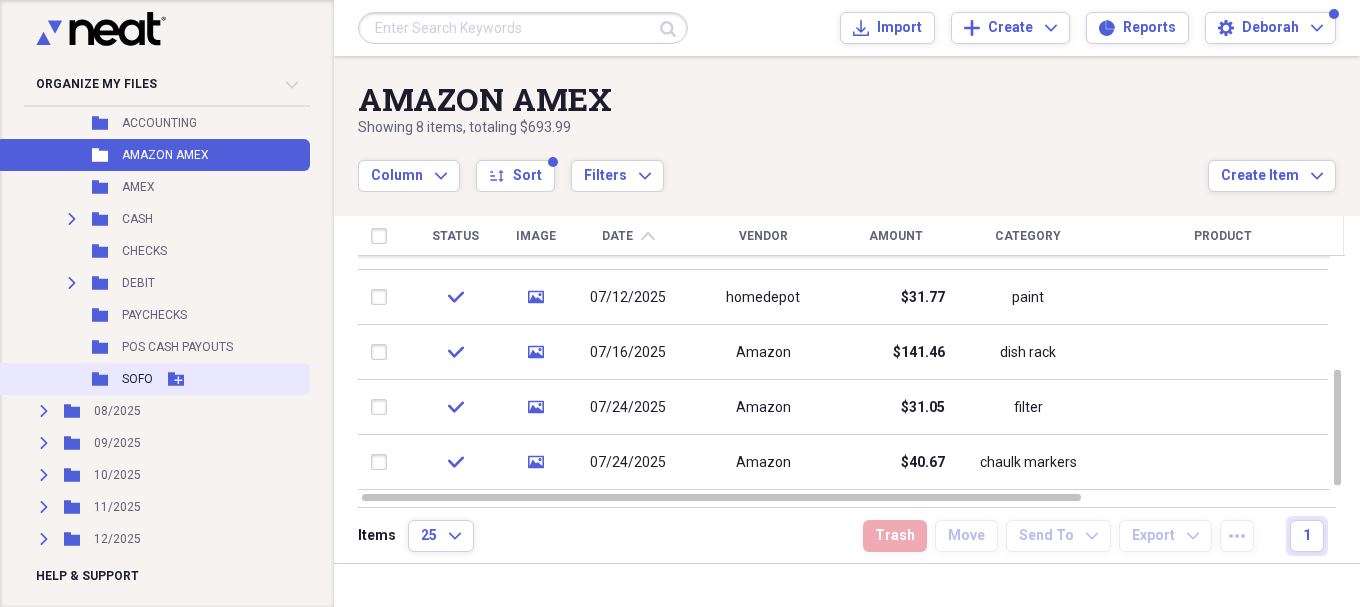 click on "Folder SOFO Add Folder" at bounding box center [153, 379] 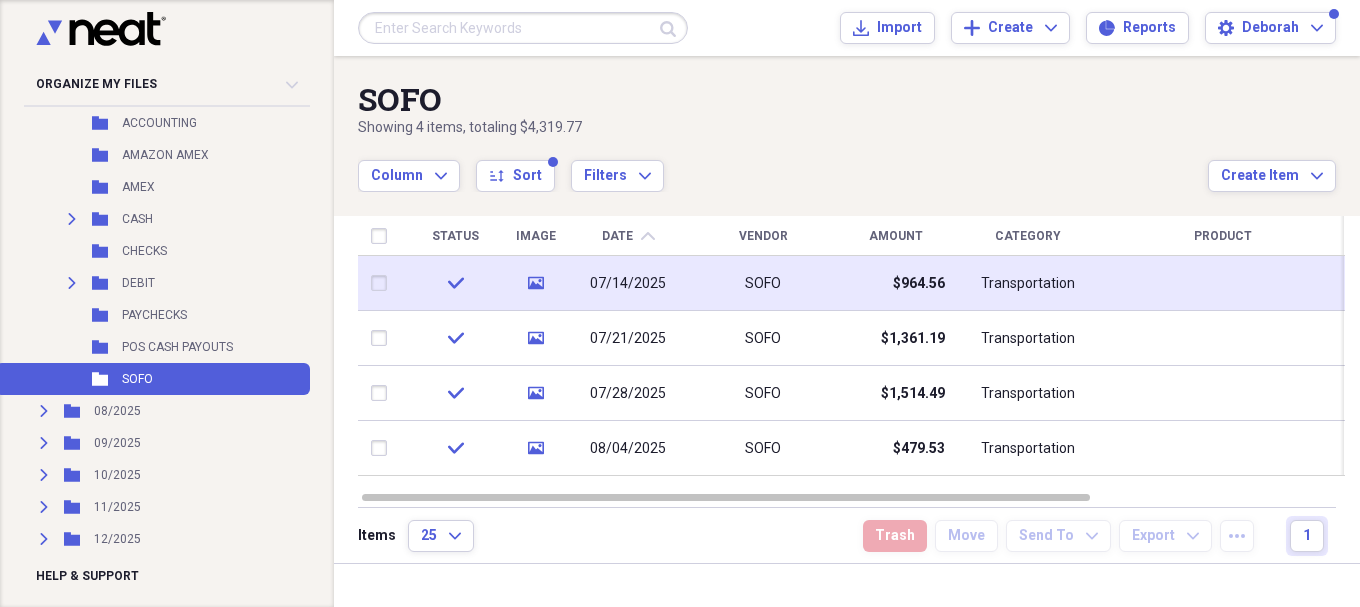 click on "Transportation" at bounding box center (1028, 283) 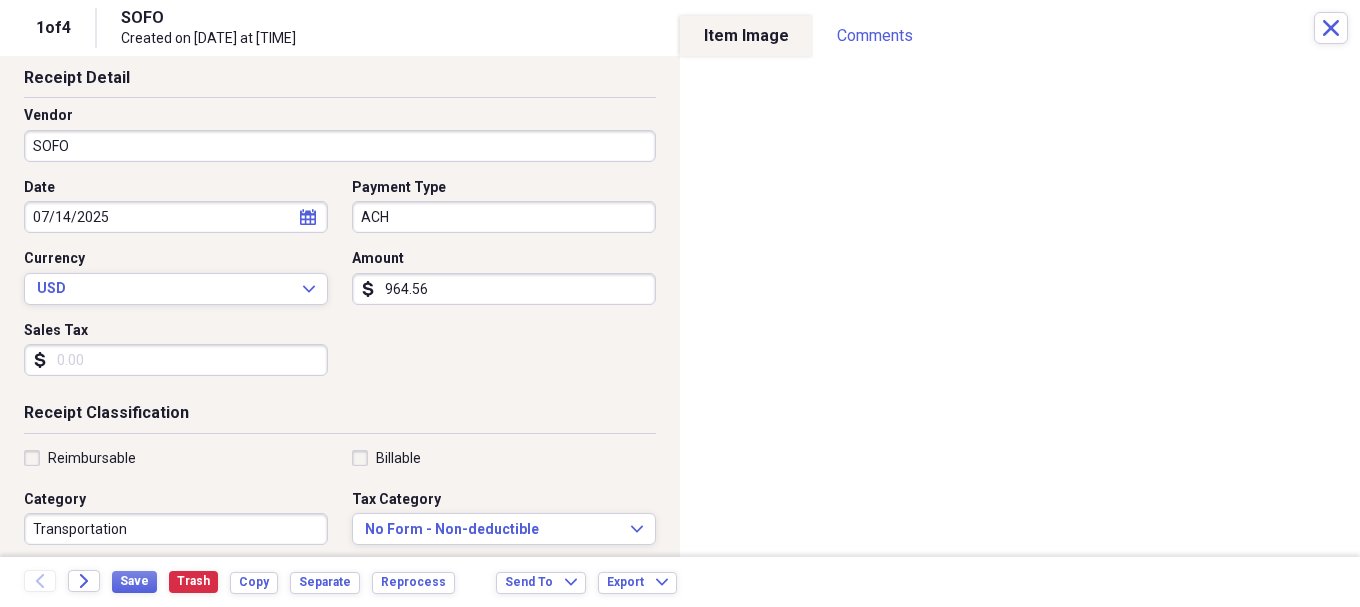 scroll, scrollTop: 200, scrollLeft: 0, axis: vertical 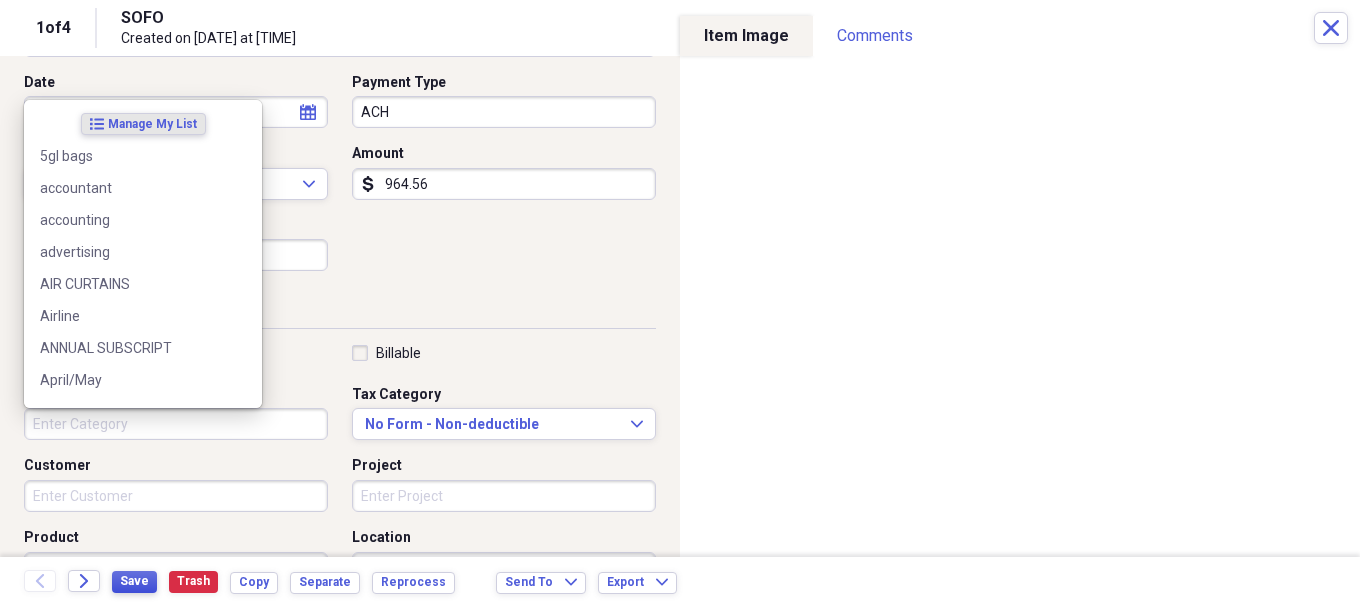 type 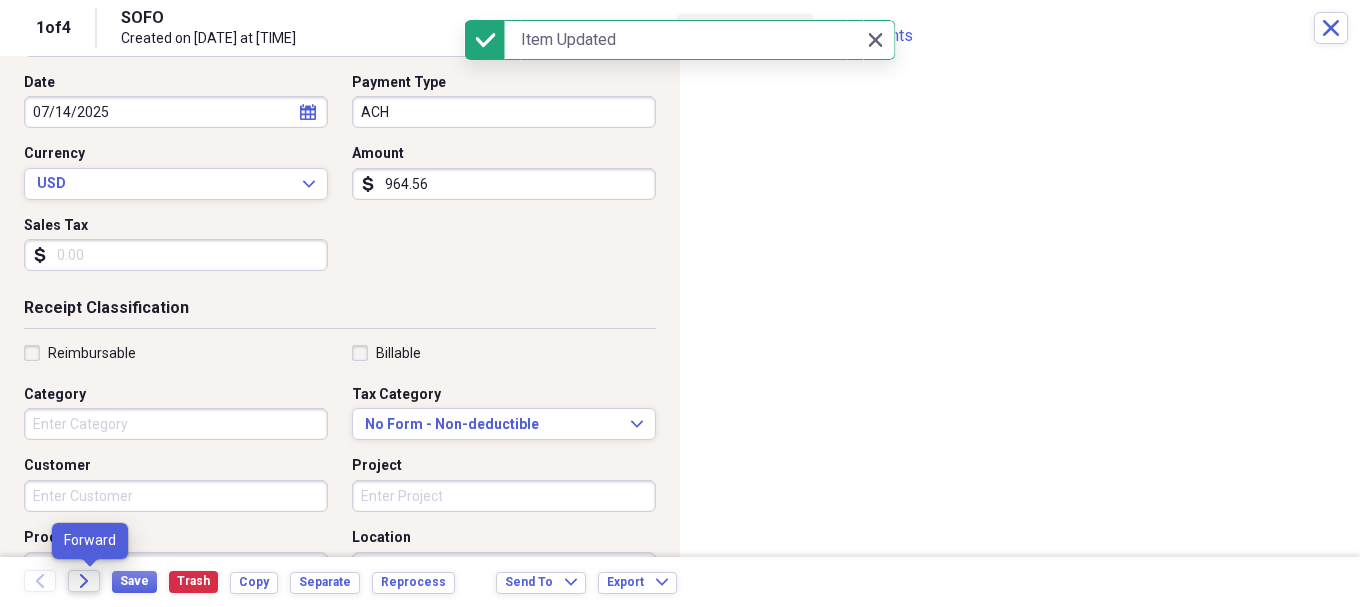 click on "Forward" 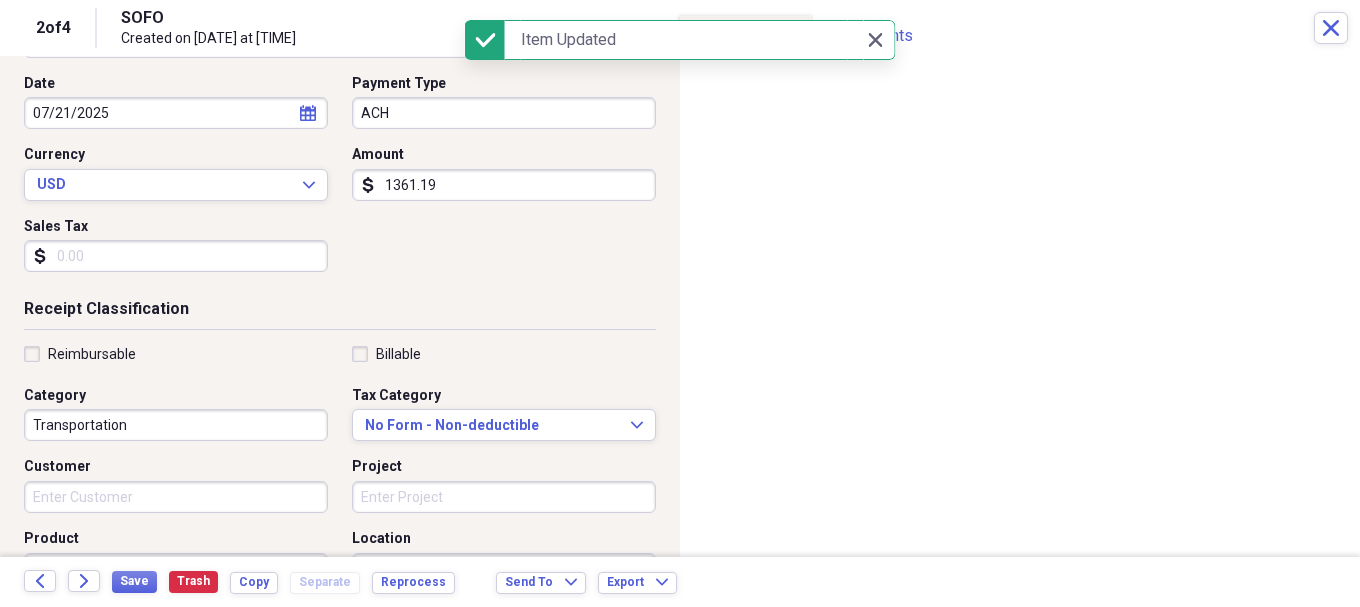 scroll, scrollTop: 200, scrollLeft: 0, axis: vertical 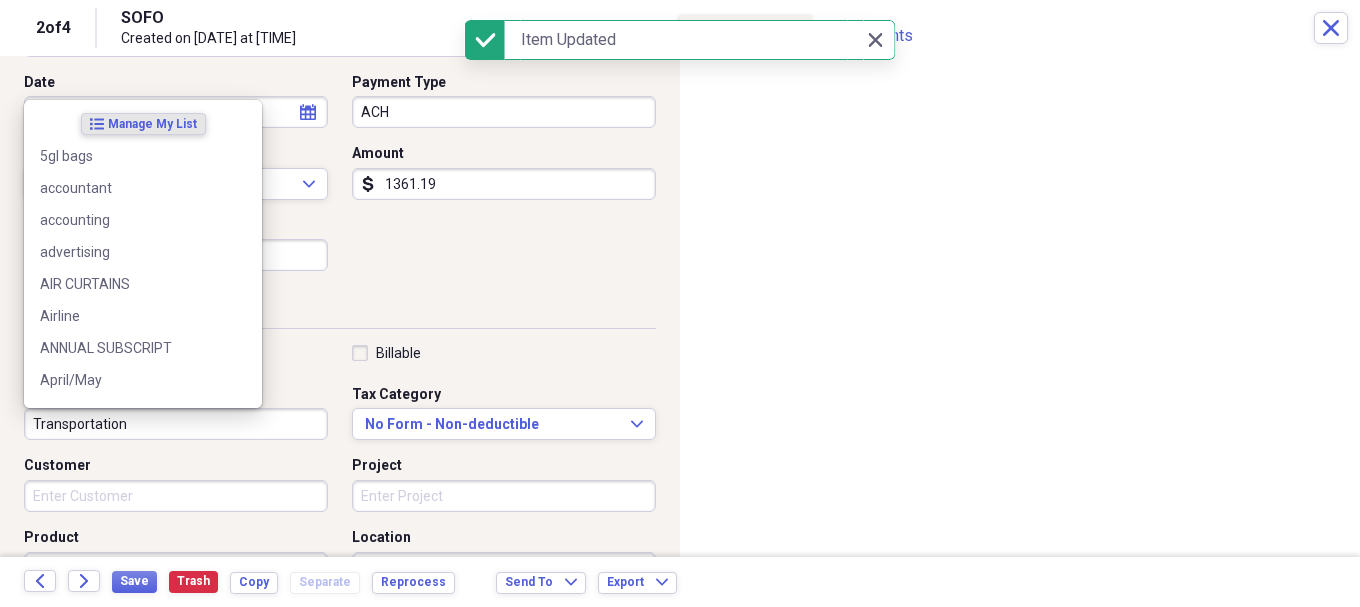 click on "Transportation" at bounding box center (176, 424) 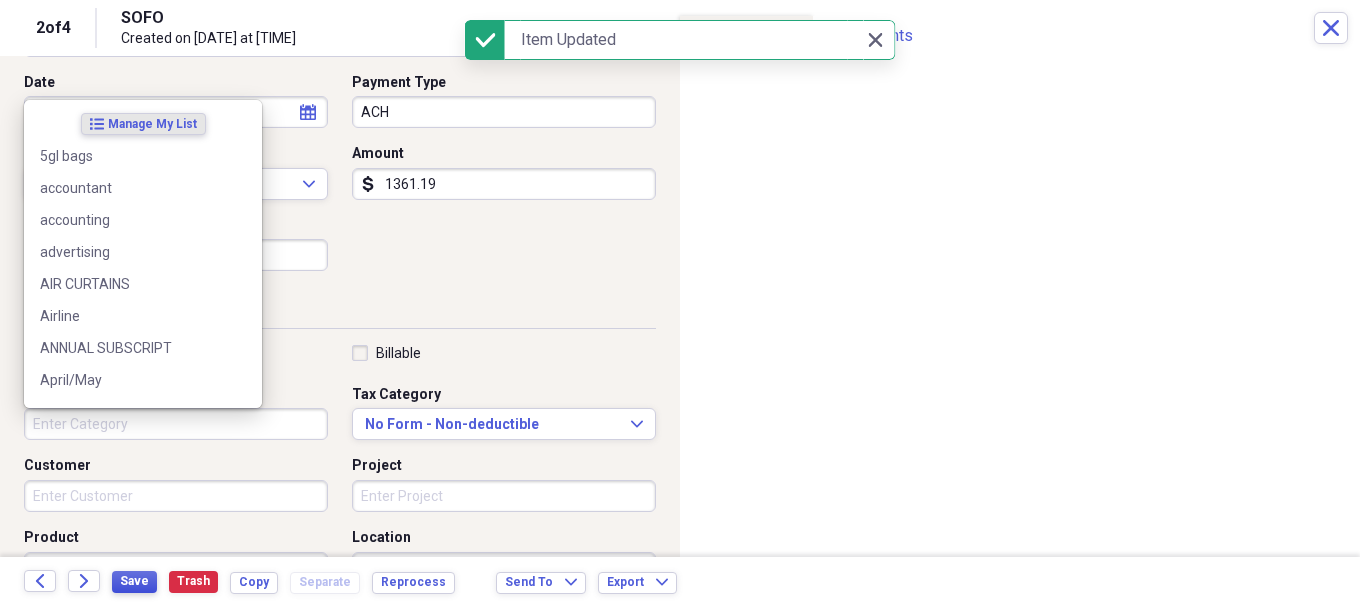 type 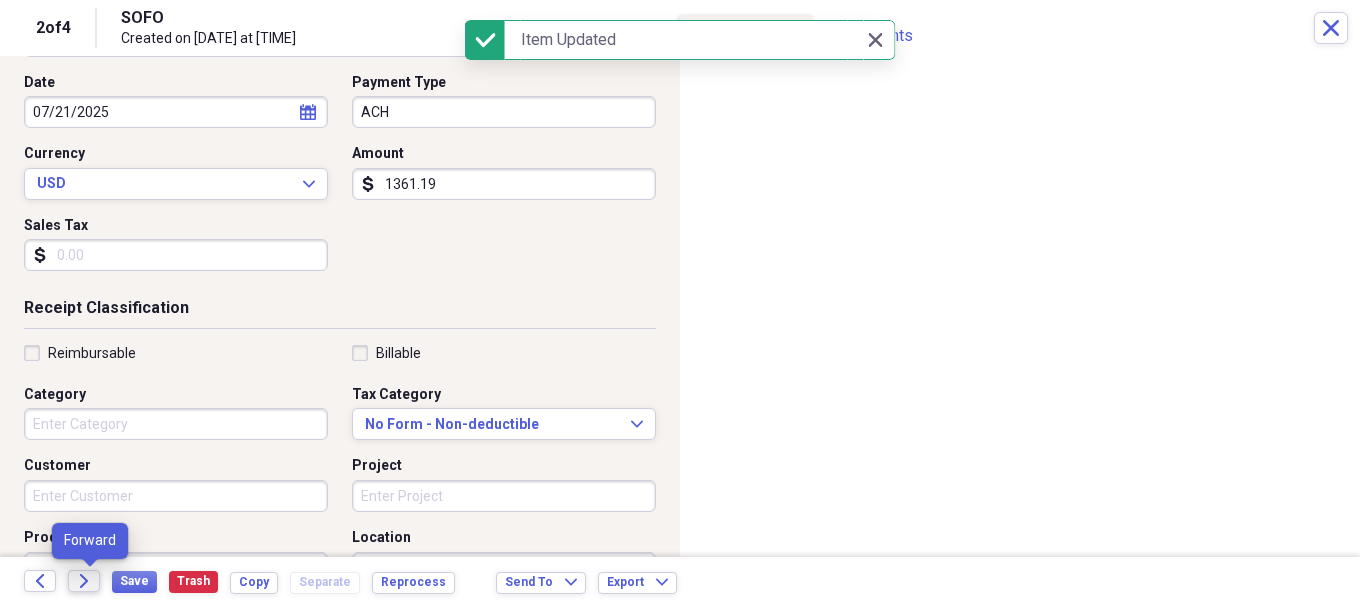click on "Forward" 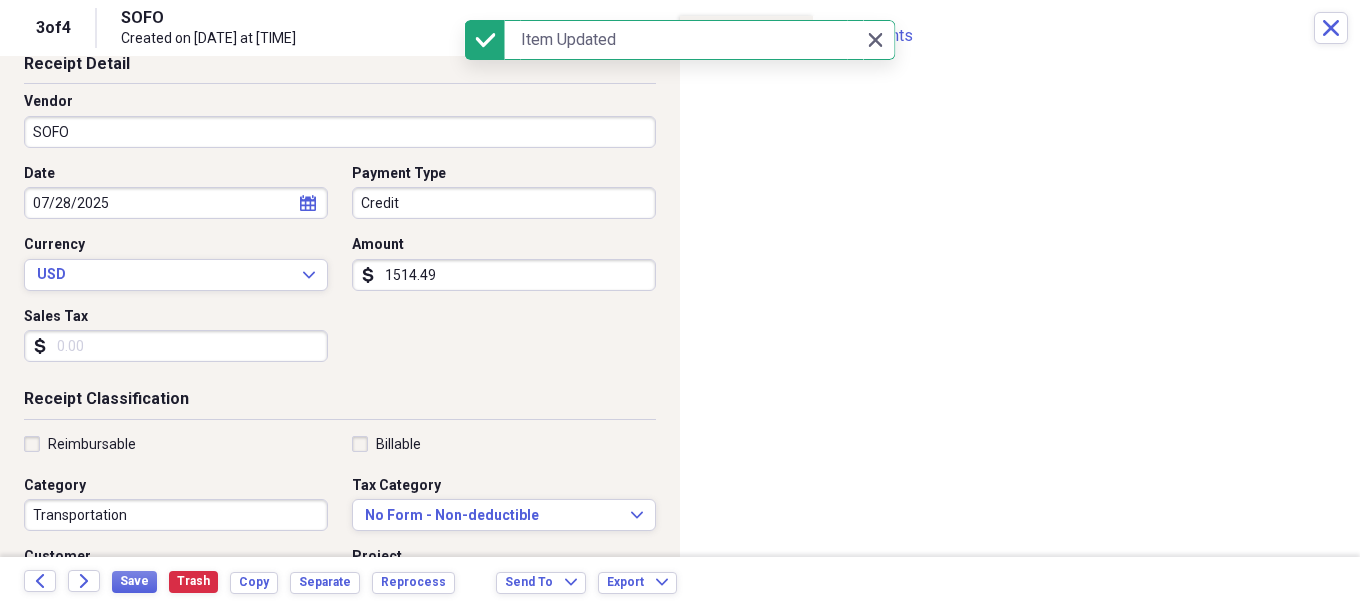 scroll, scrollTop: 300, scrollLeft: 0, axis: vertical 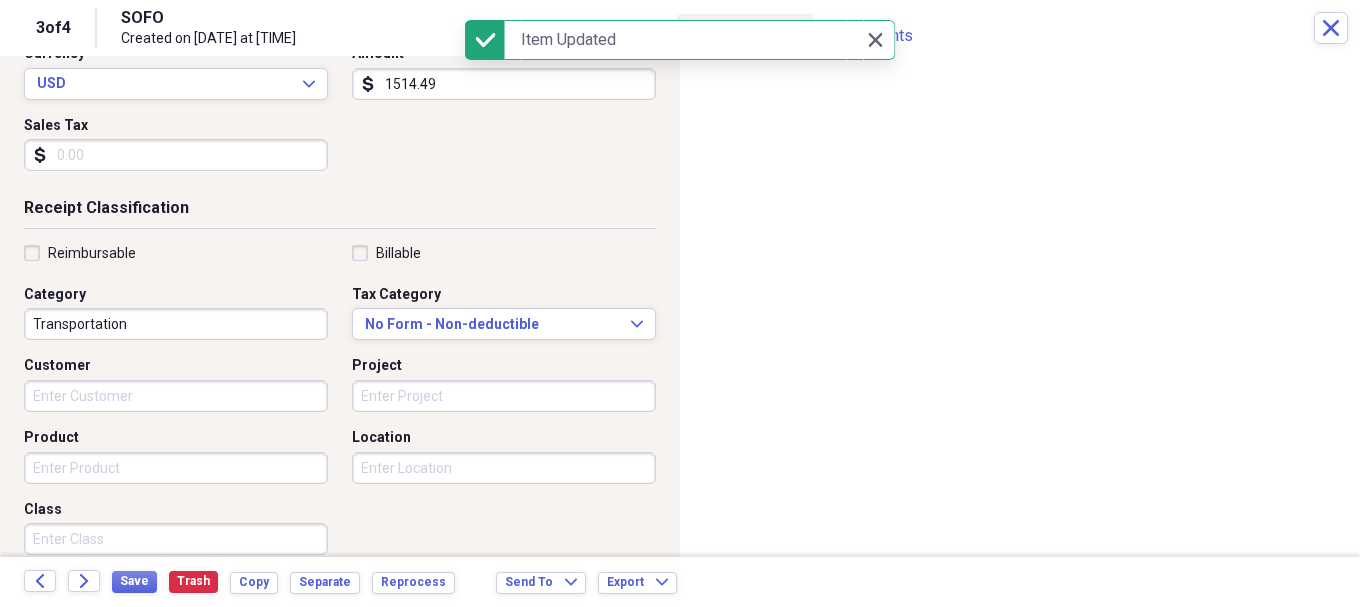 click on "Transportation" at bounding box center [176, 324] 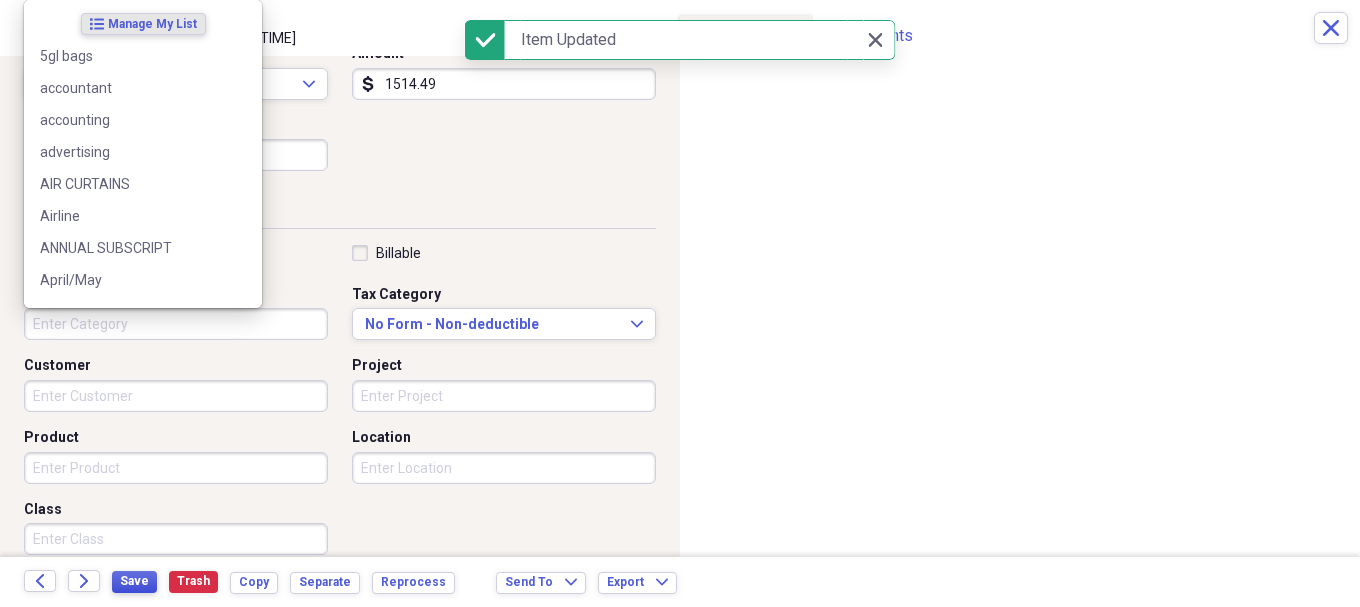 type 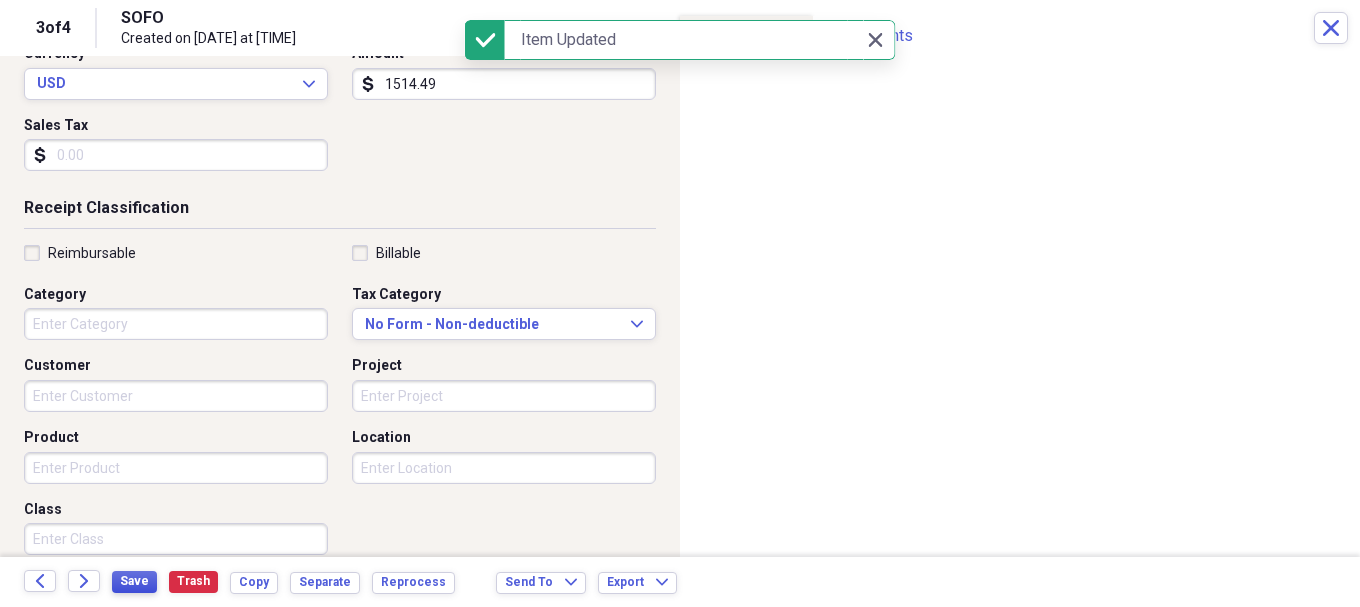 click on "Save" at bounding box center [134, 582] 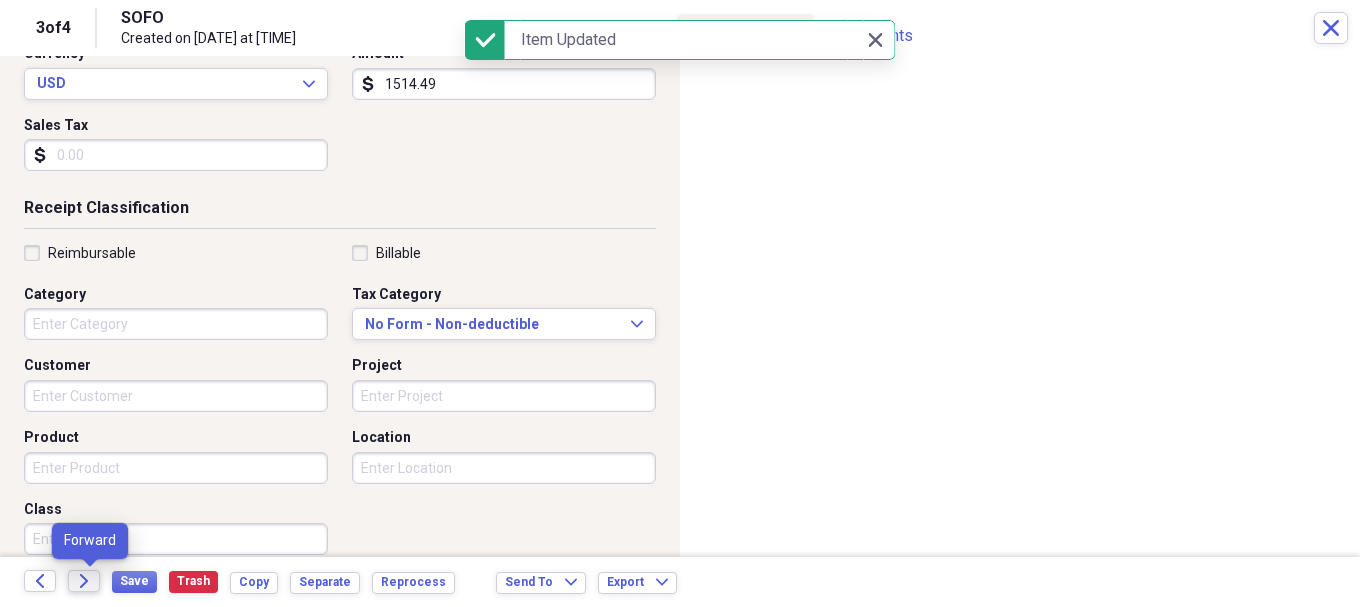 click on "Forward" 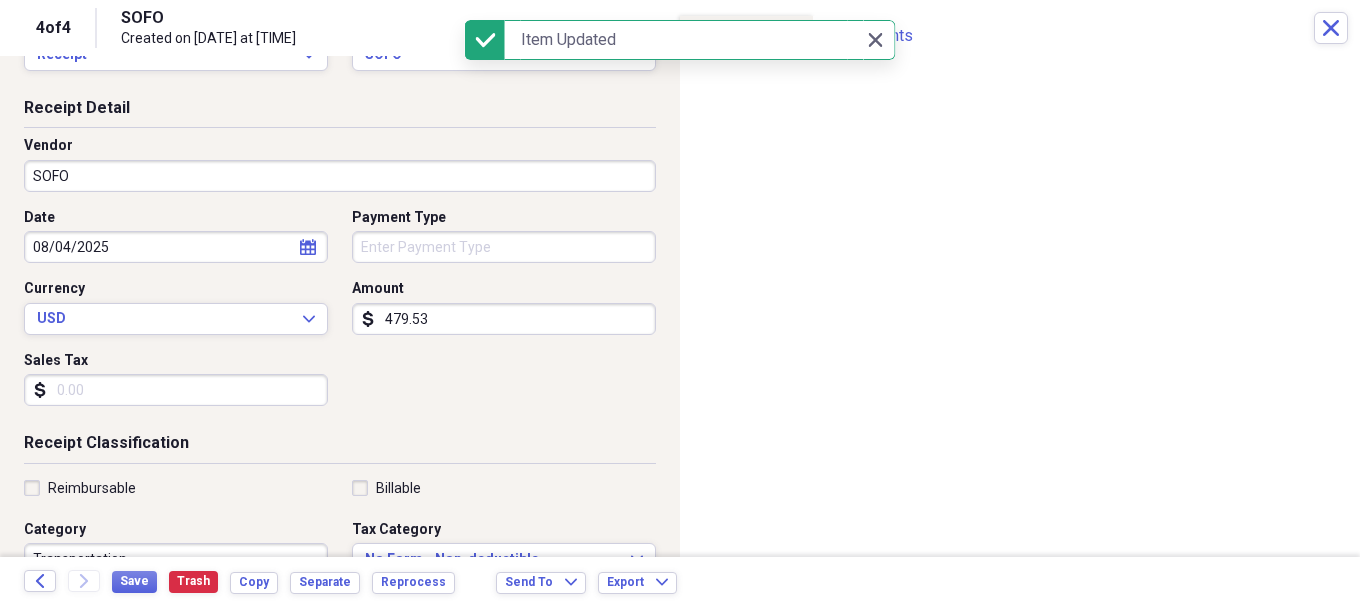 scroll, scrollTop: 300, scrollLeft: 0, axis: vertical 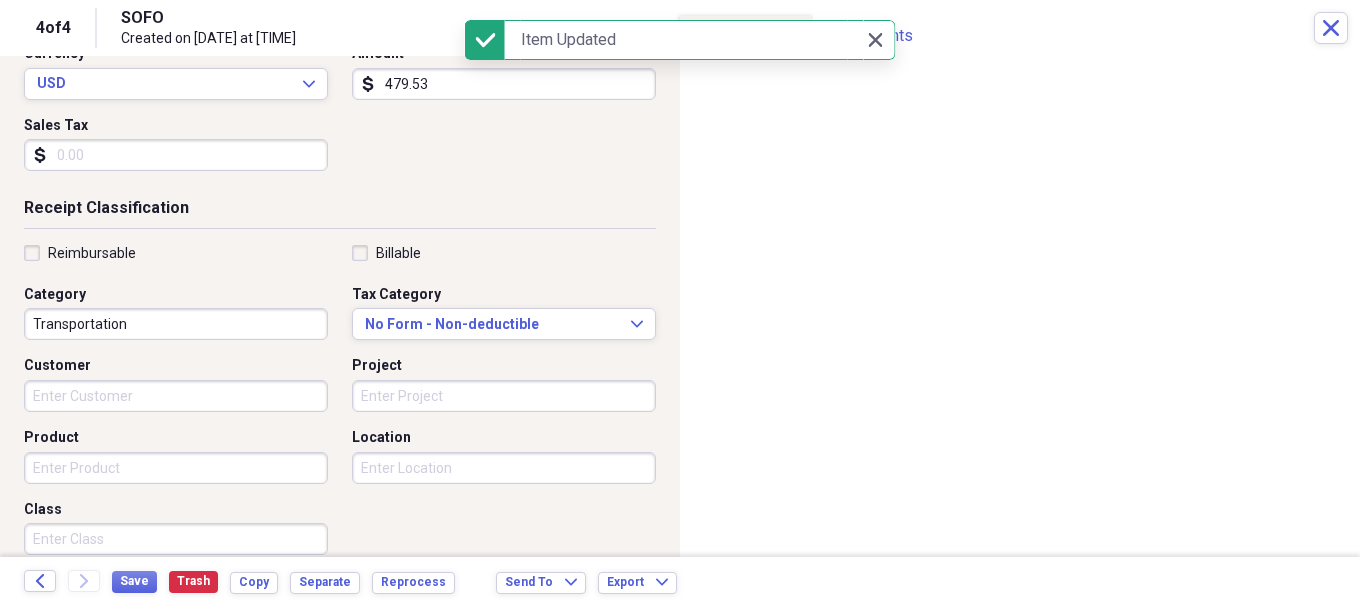 click on "Transportation" at bounding box center (176, 324) 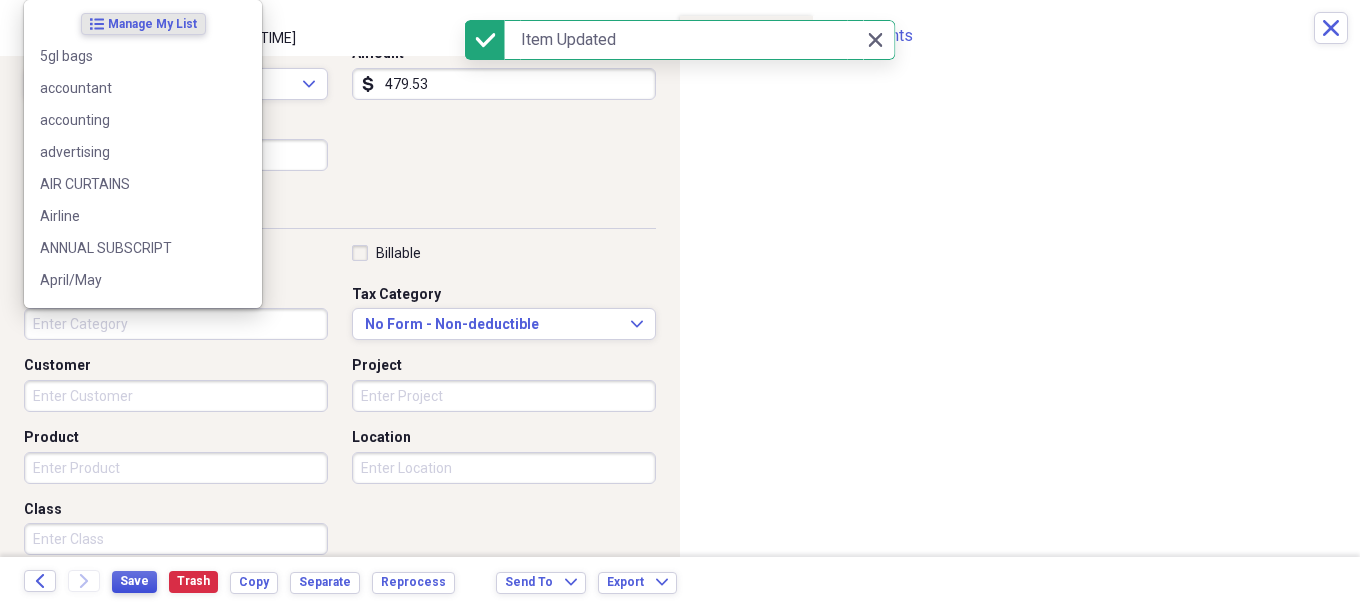 type 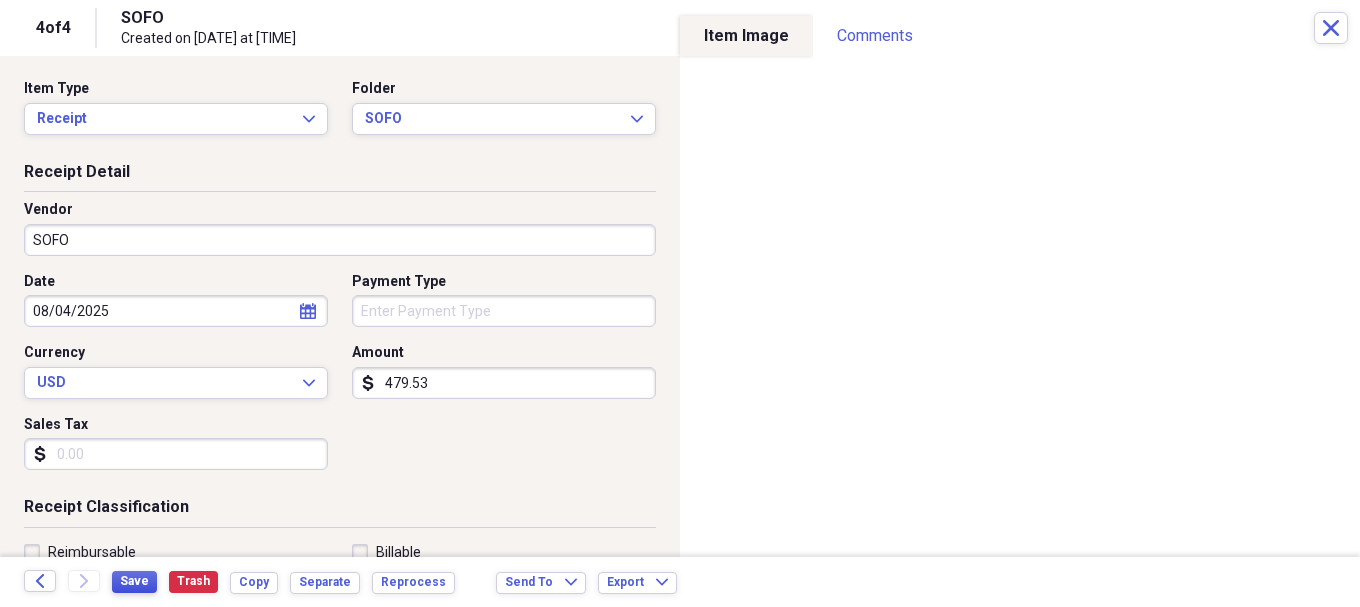 scroll, scrollTop: 0, scrollLeft: 0, axis: both 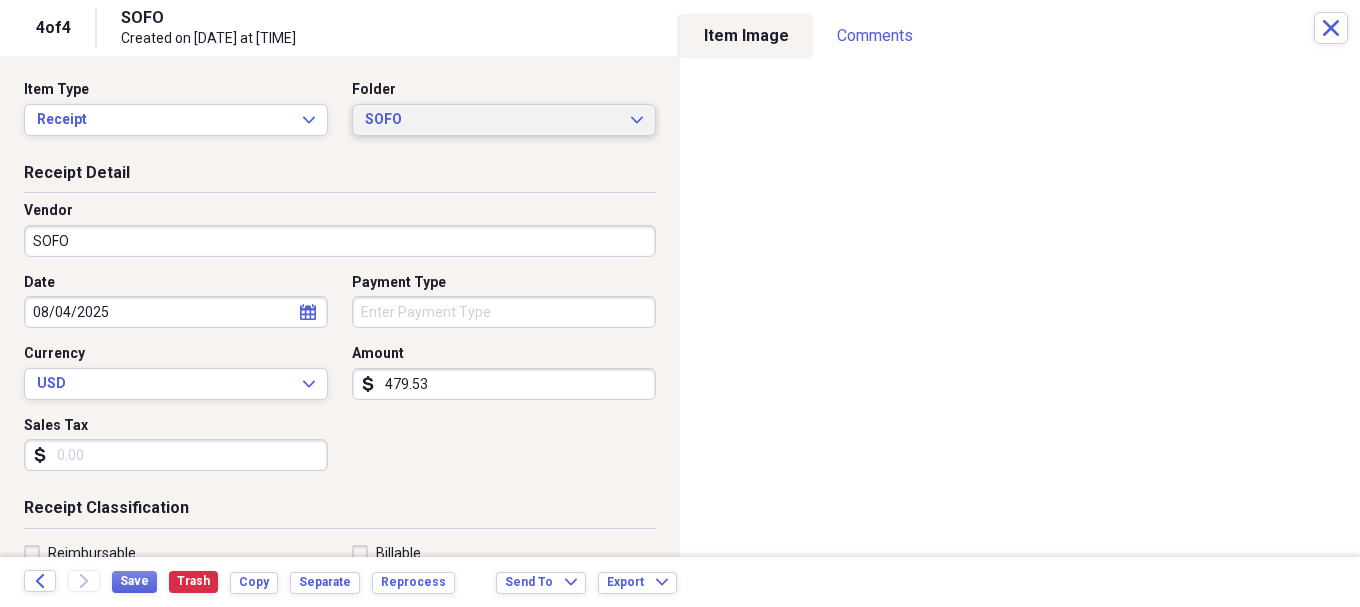 click on "SOFO" at bounding box center [492, 120] 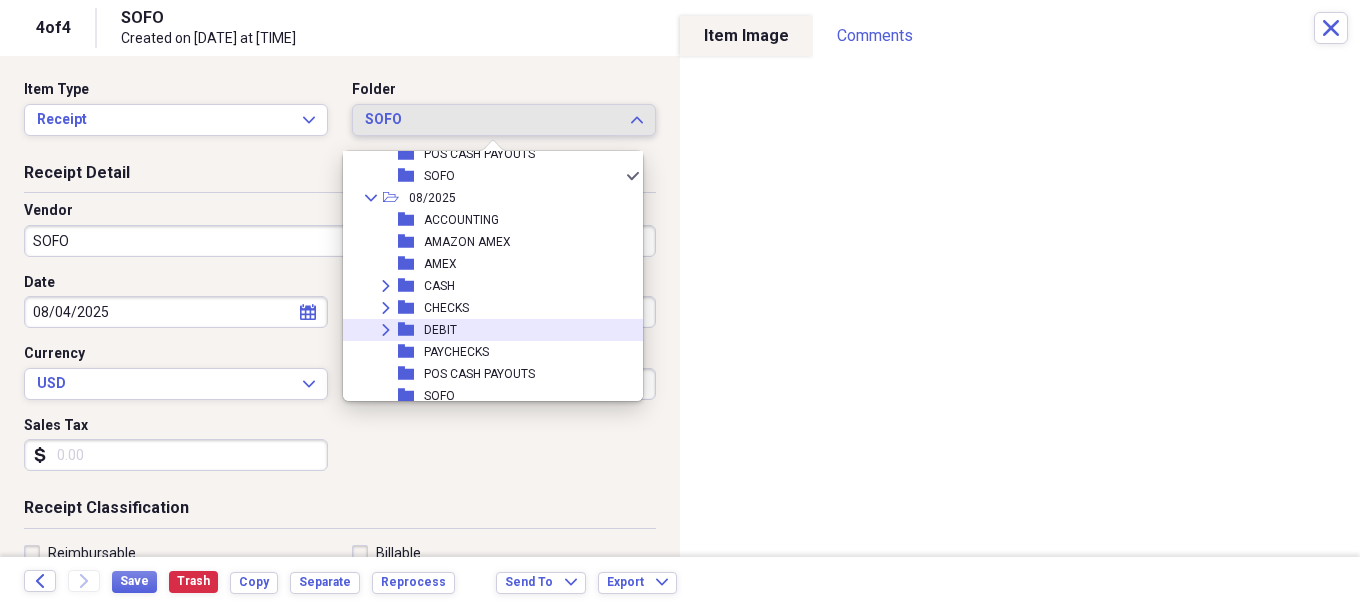 scroll, scrollTop: 343, scrollLeft: 0, axis: vertical 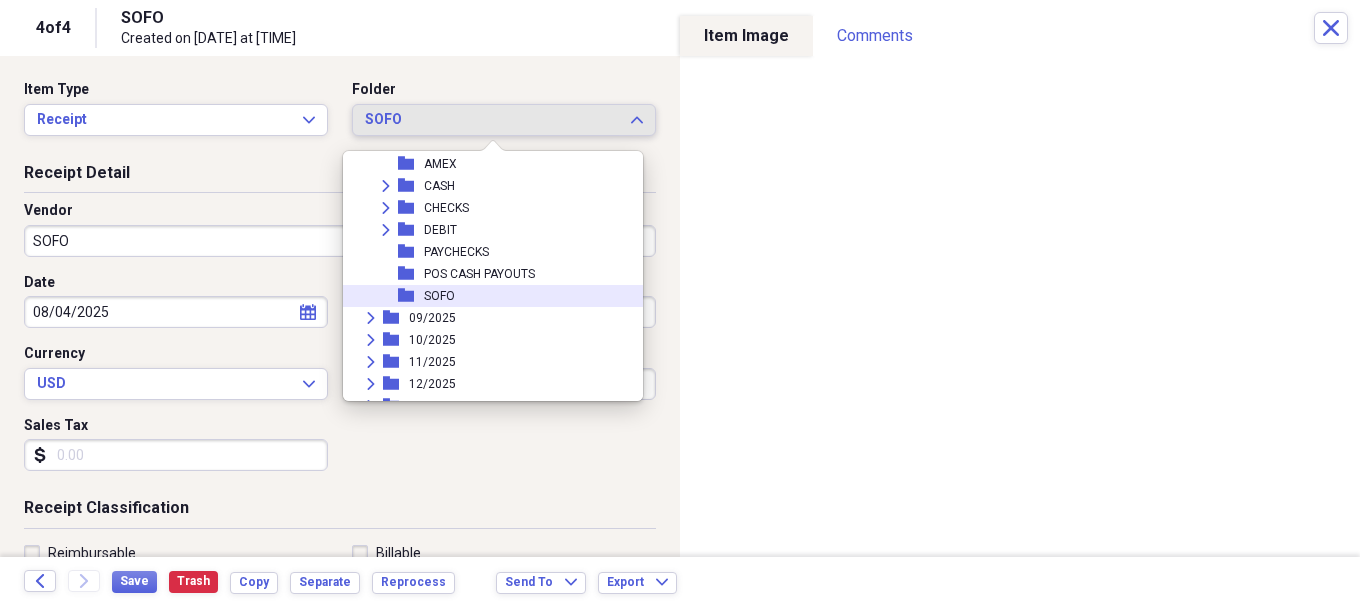 click on "SOFO" at bounding box center [439, 296] 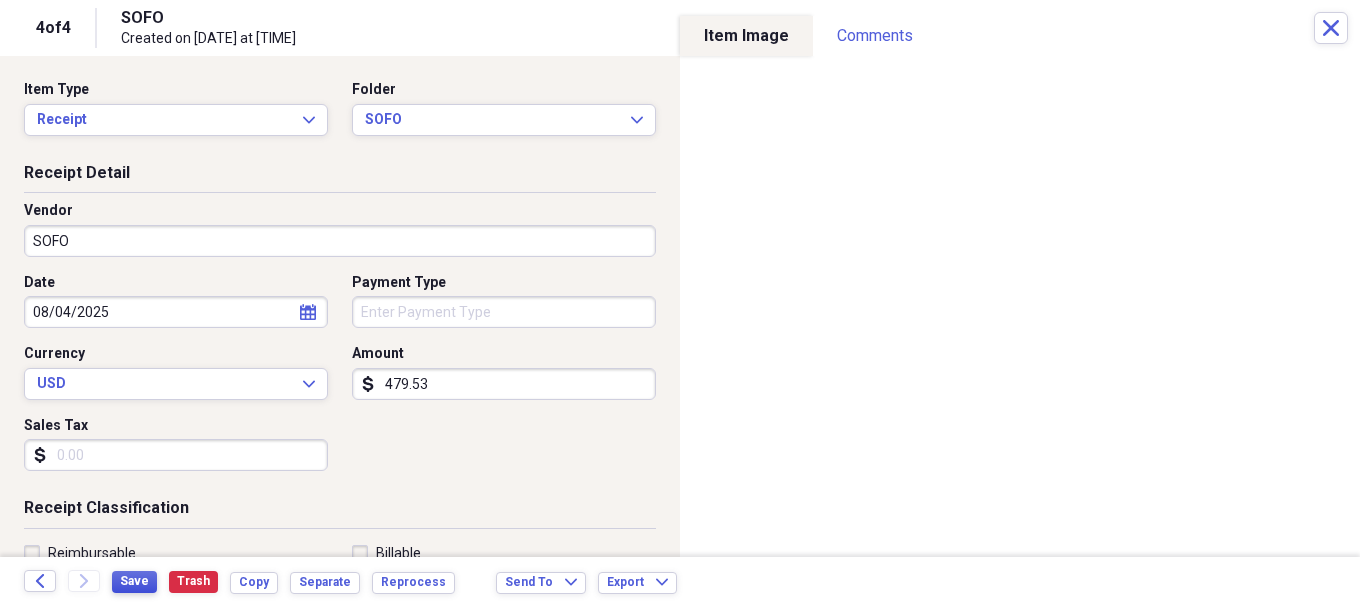 click on "Save" at bounding box center (134, 581) 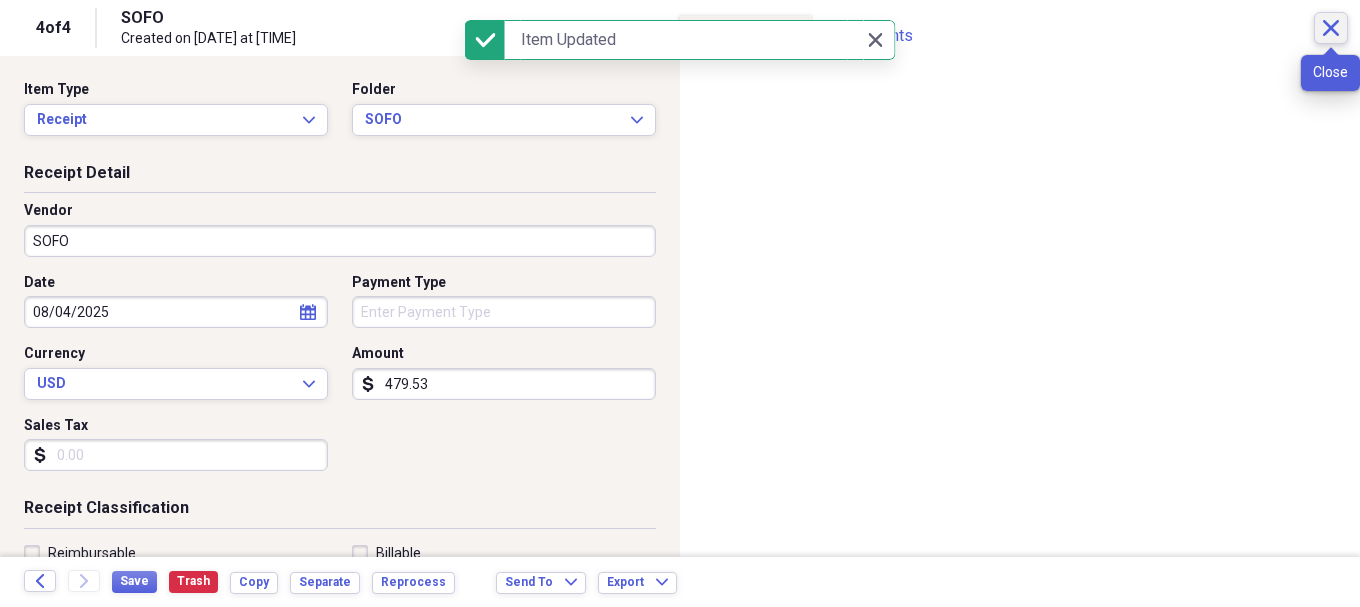 click on "Close" at bounding box center [1331, 28] 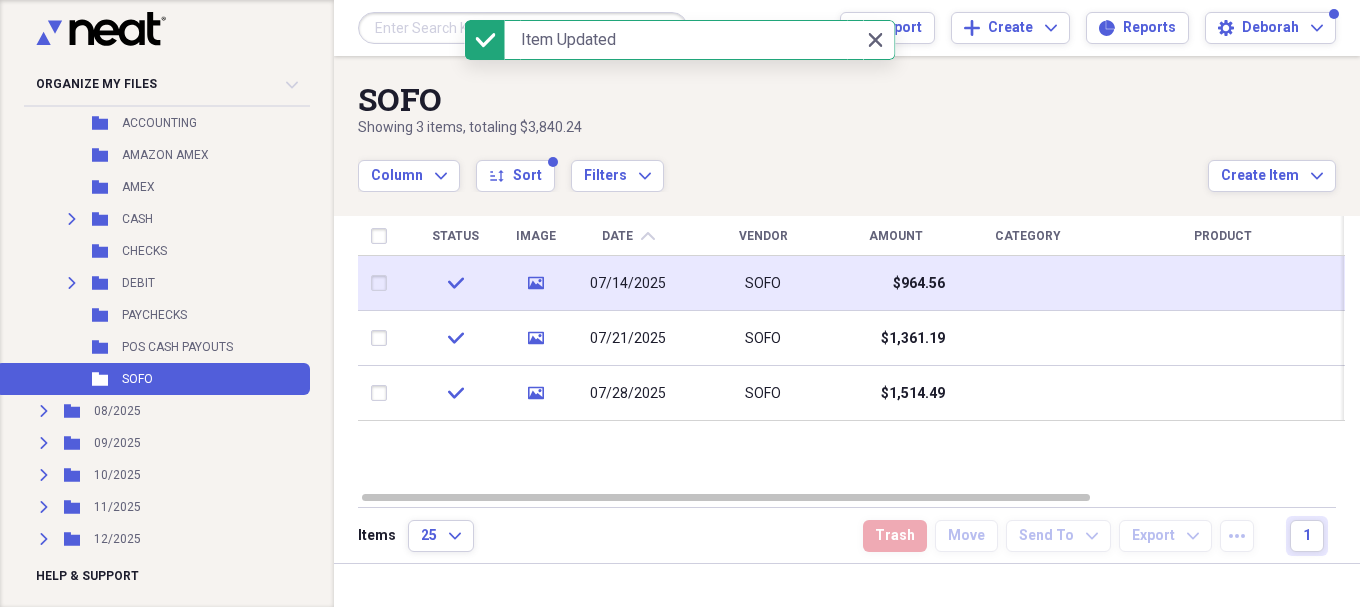 click on "$964.56" at bounding box center [895, 283] 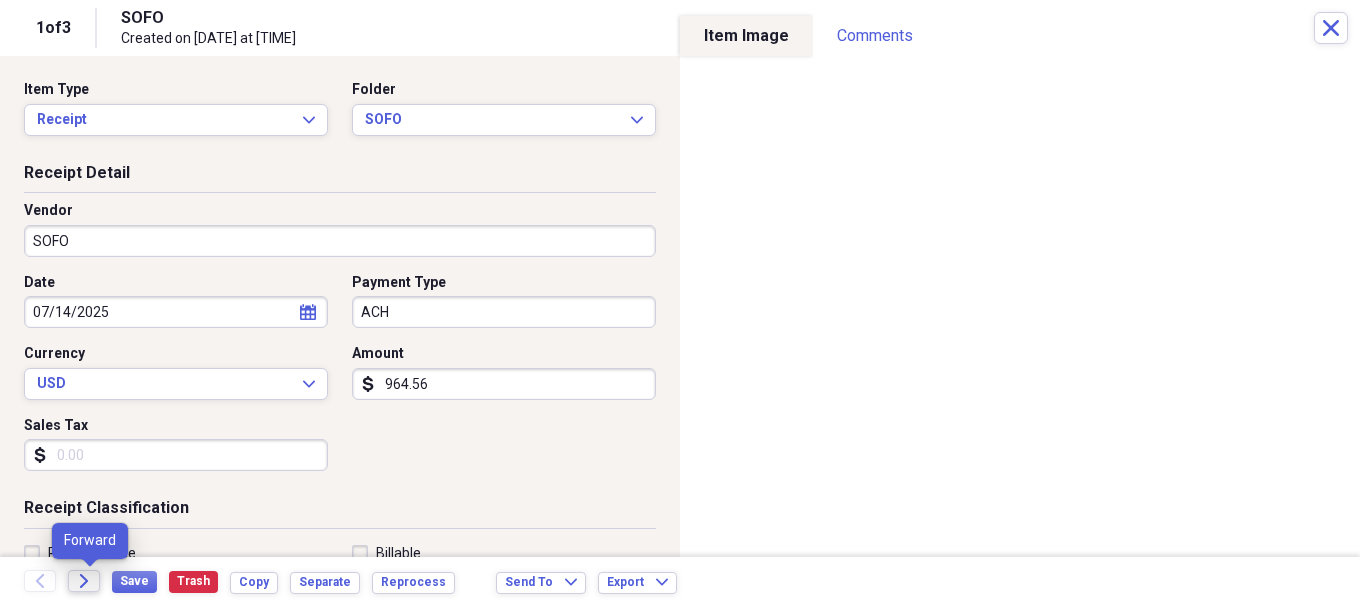 click on "Forward" 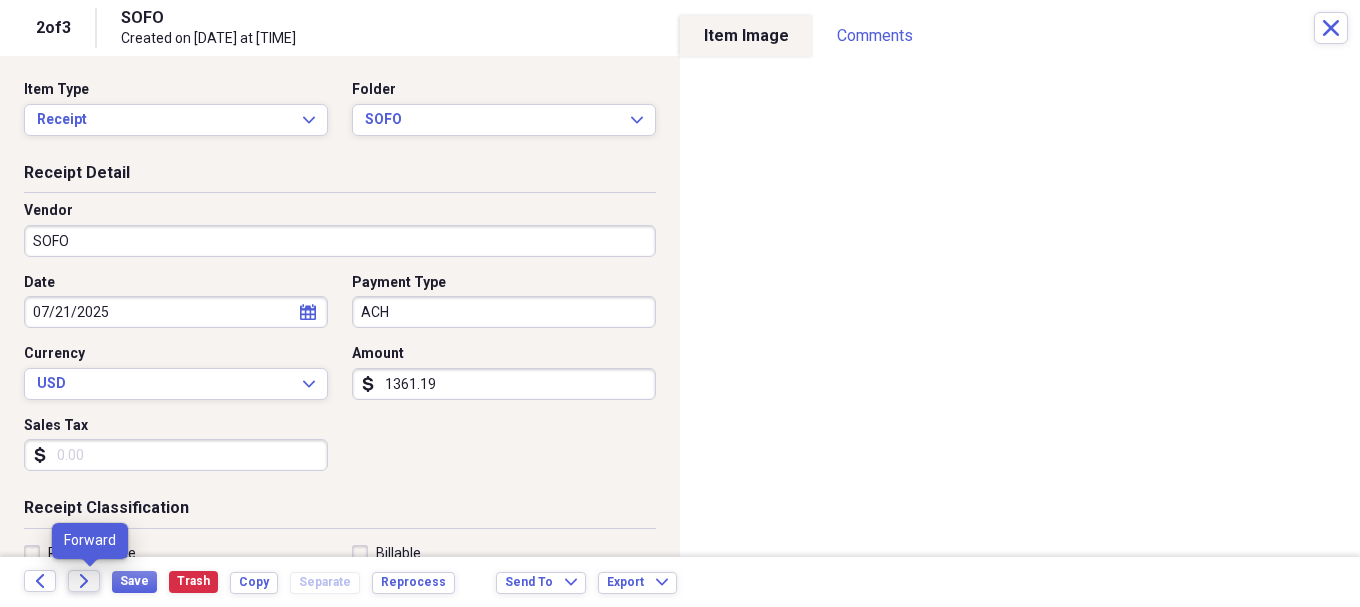 click on "Forward" 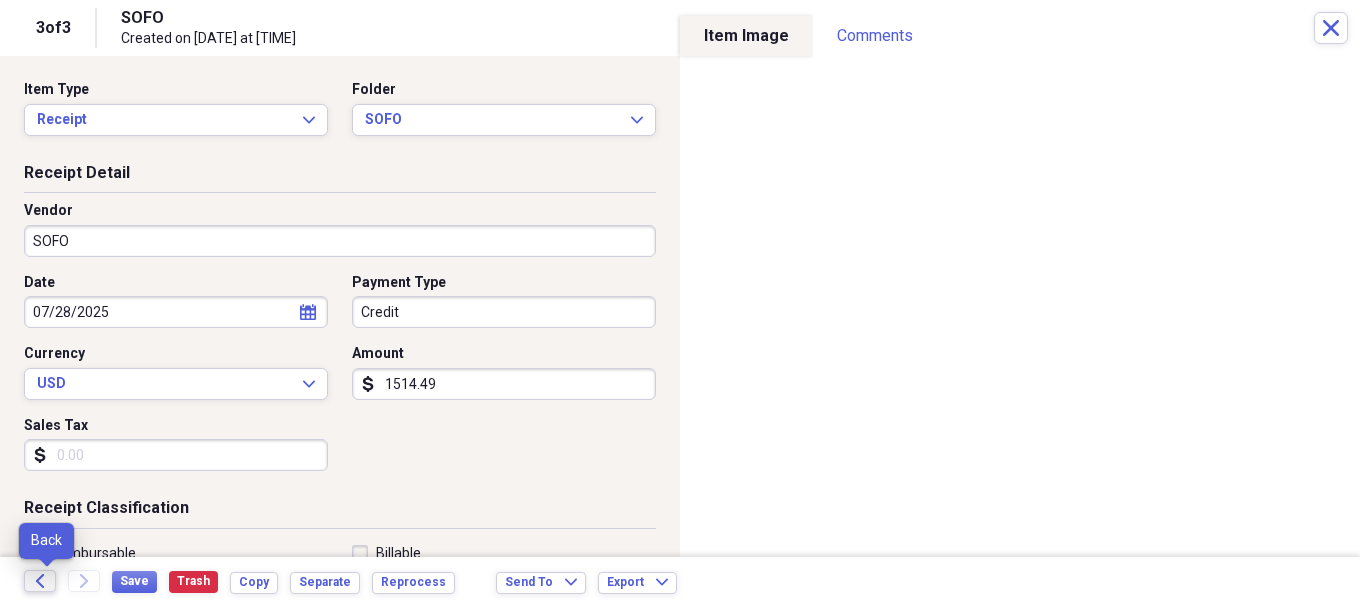 click 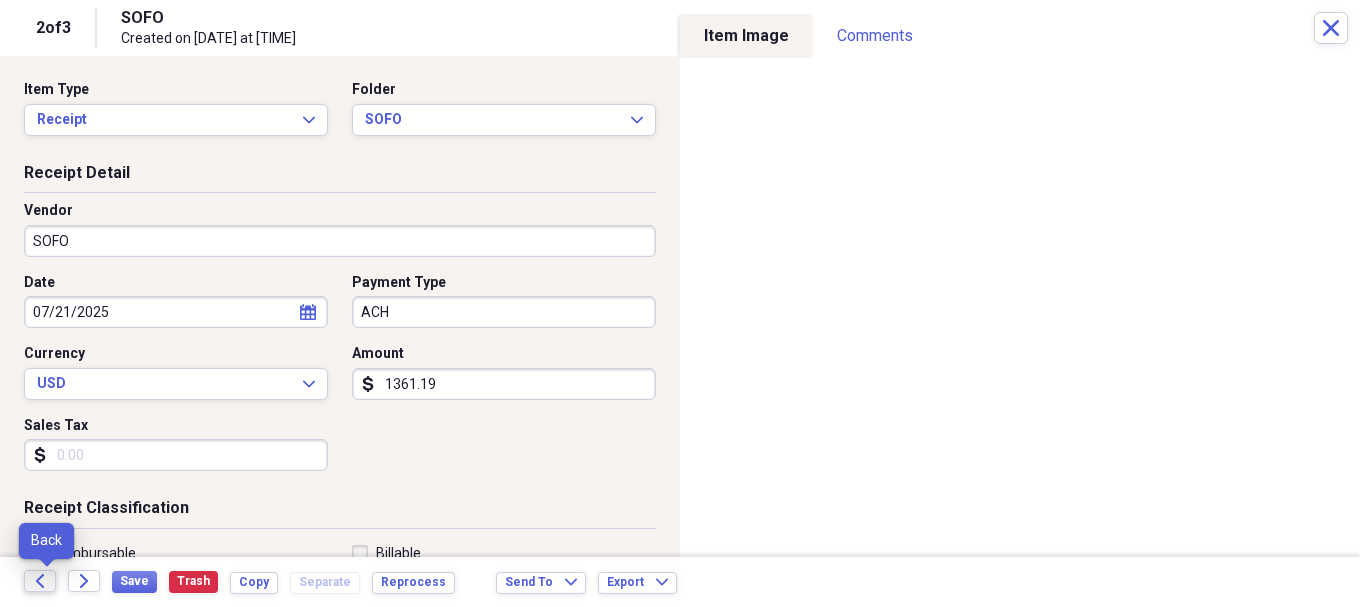 click 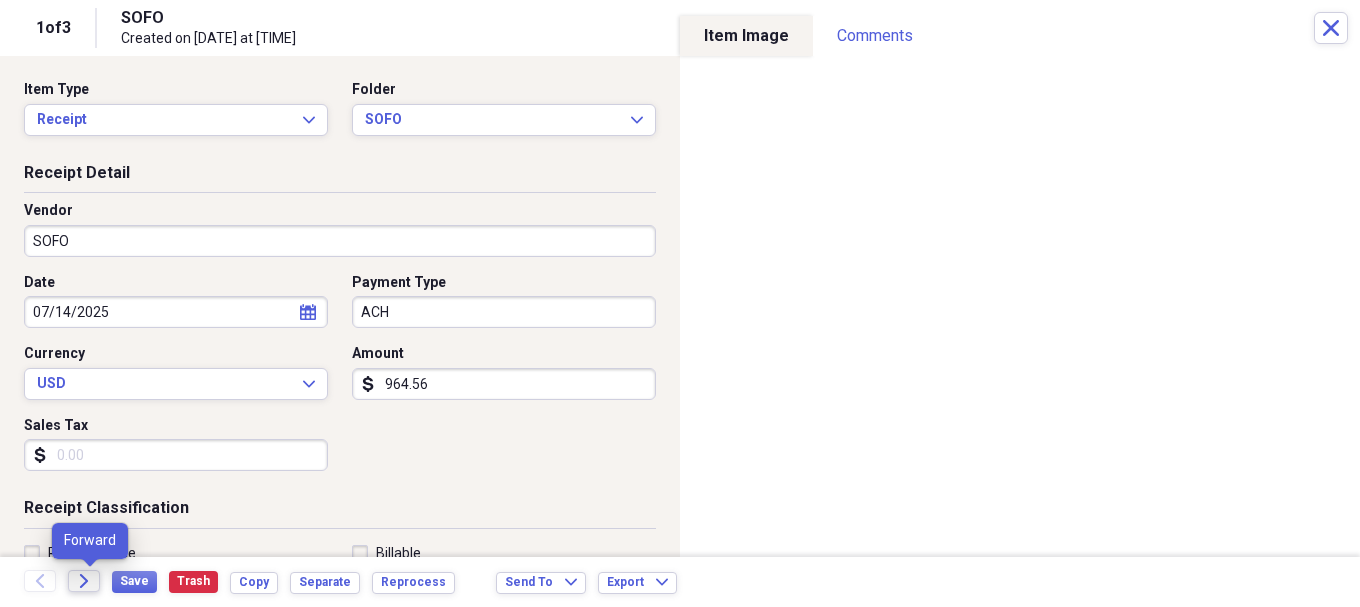 click on "Forward" 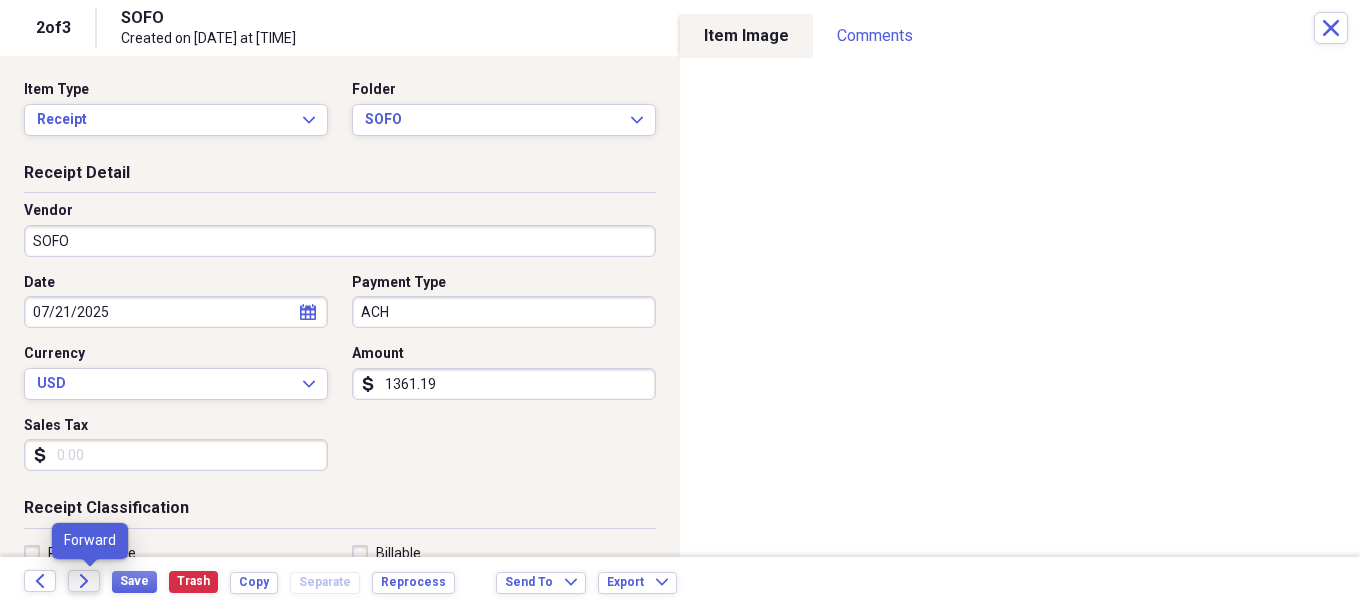 click on "Forward" 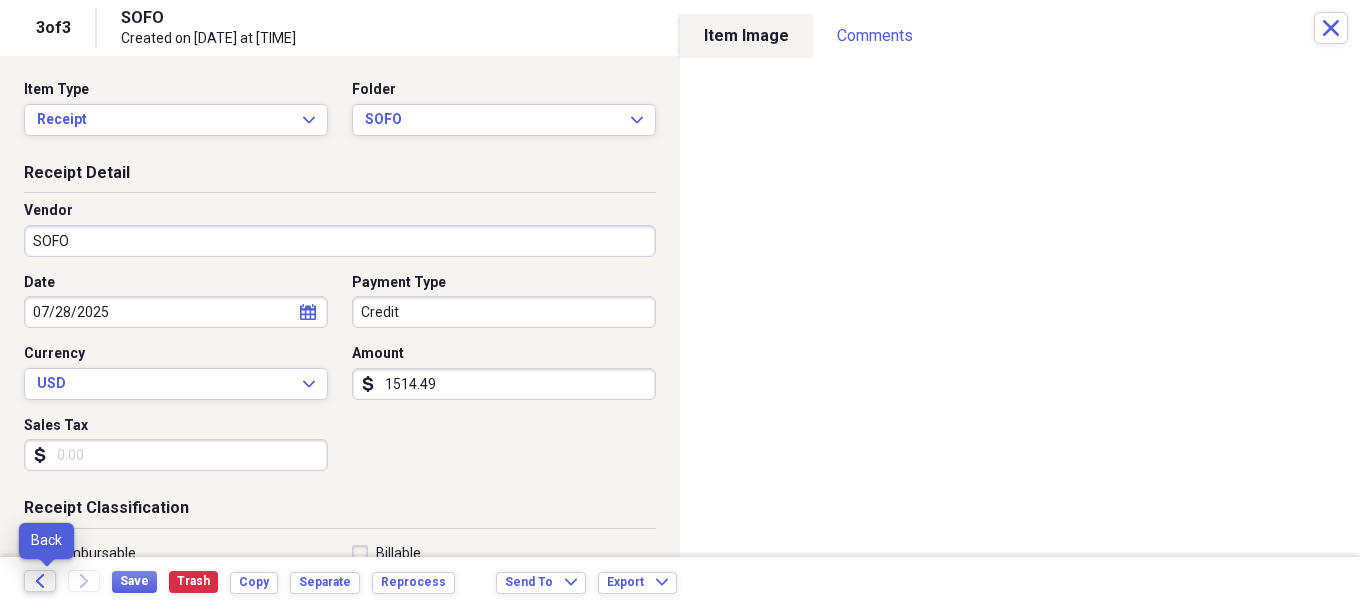 click on "Back" 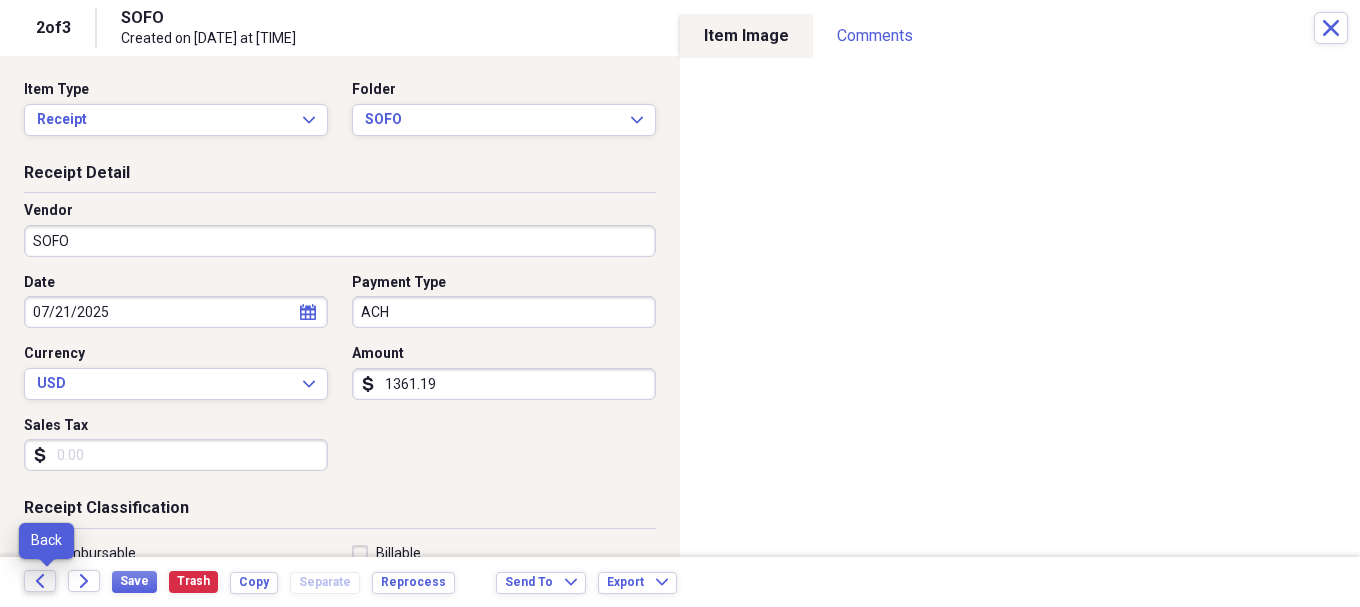 click on "Back" 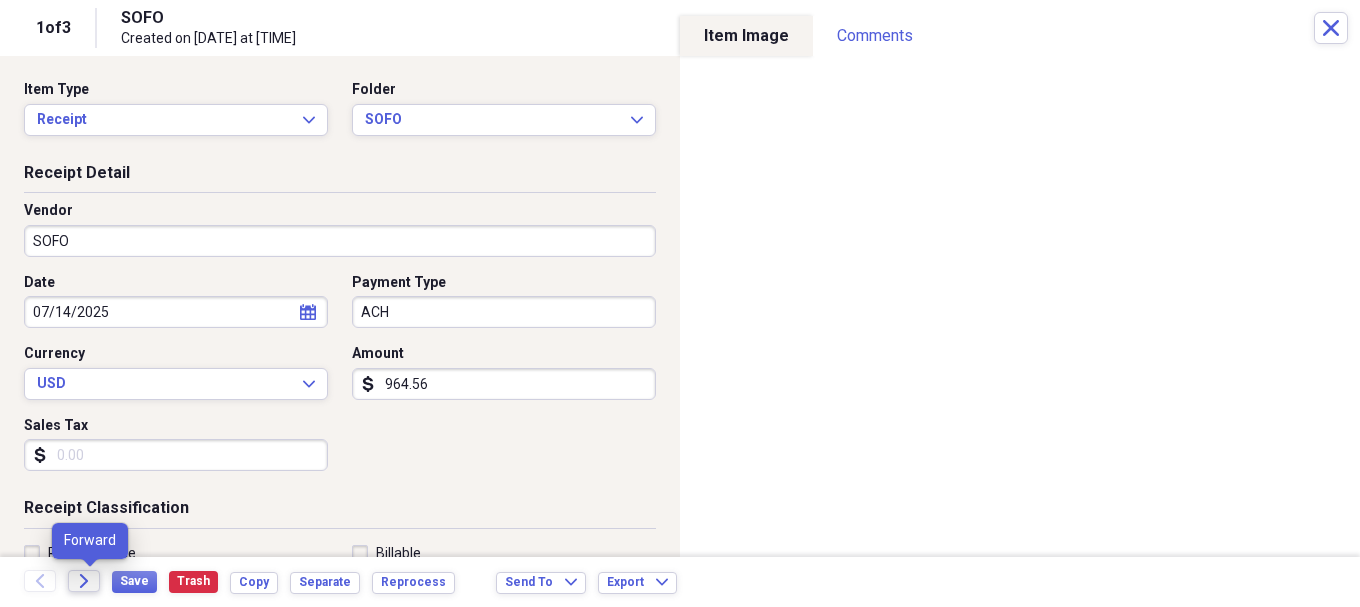 click on "Forward" 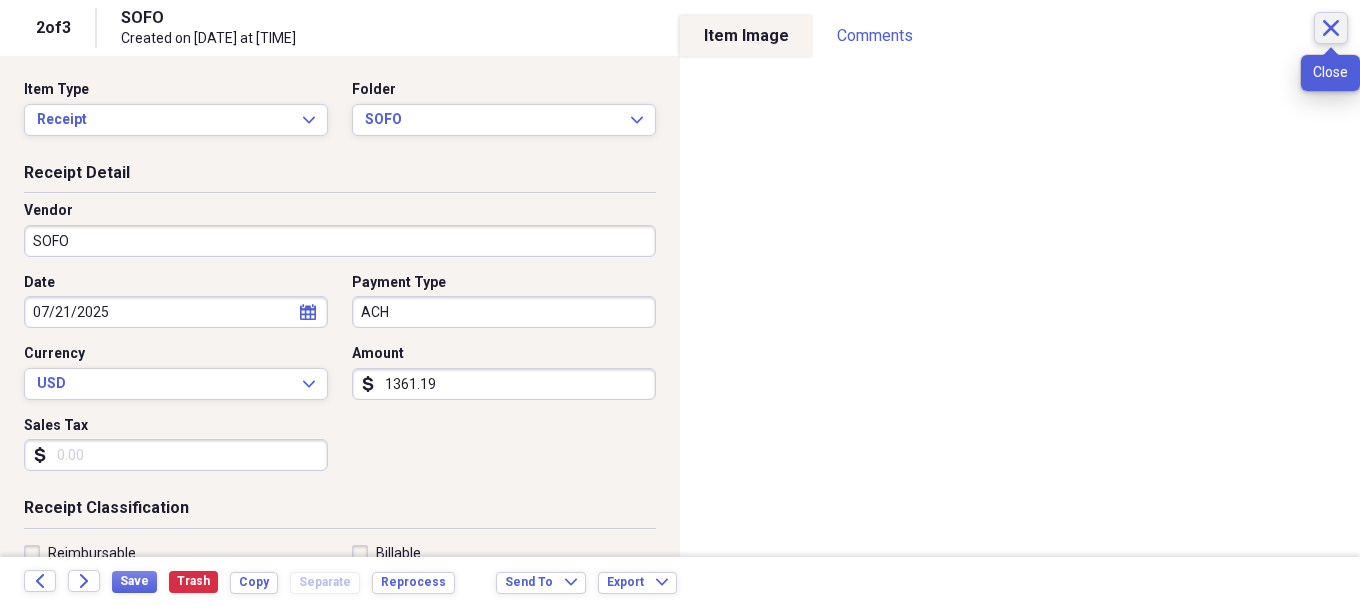 click 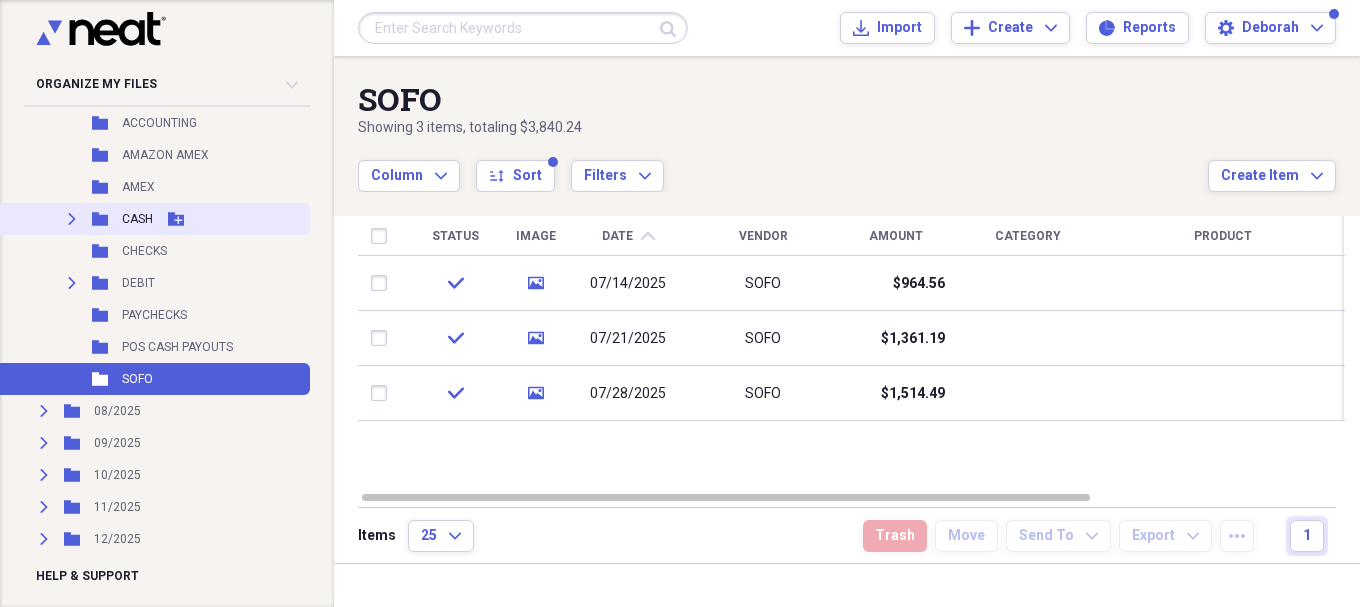 click 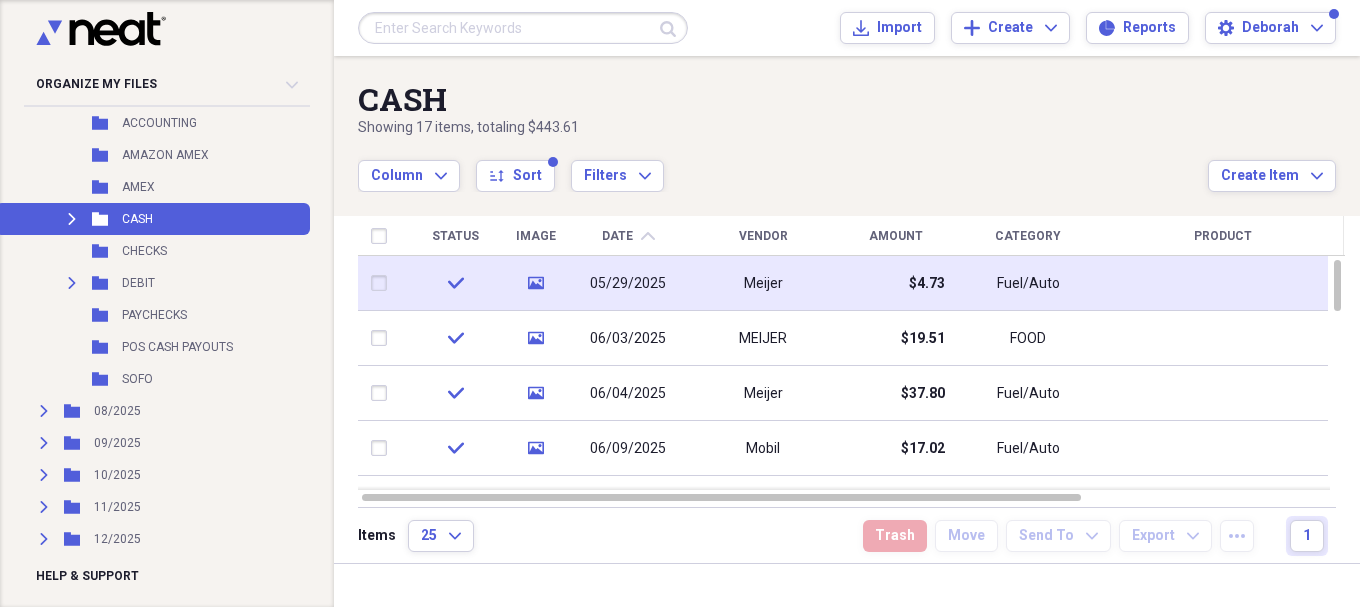 click on "Meijer" at bounding box center [763, 284] 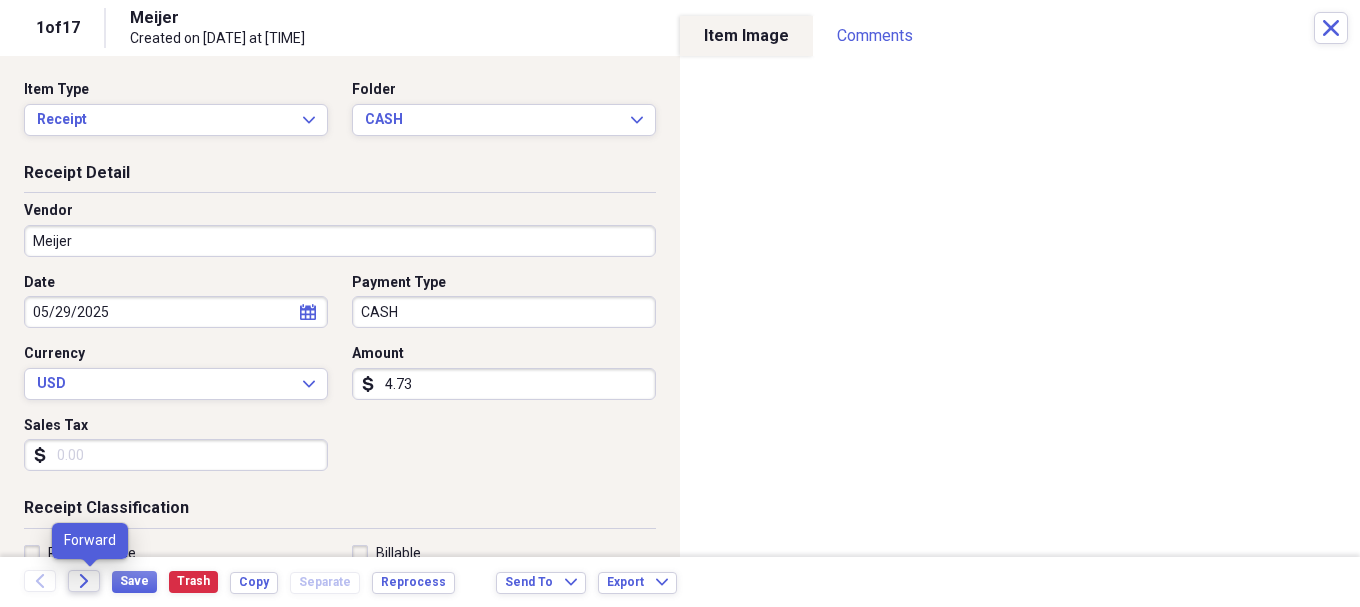 click on "Forward" 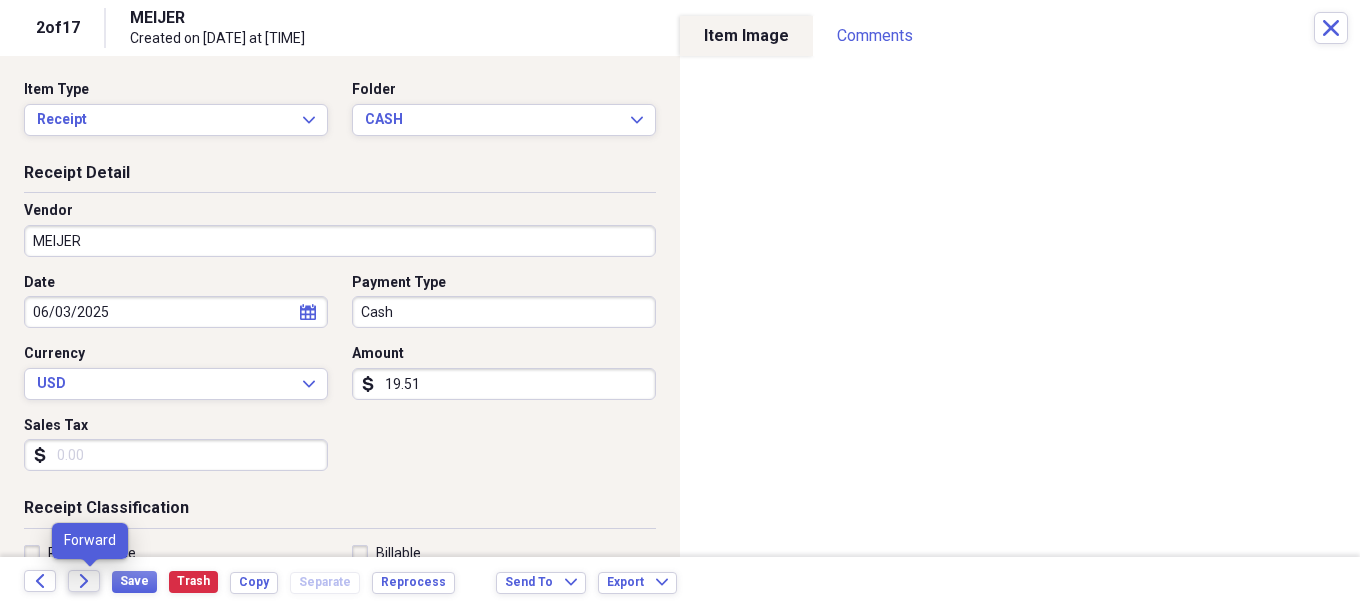 click on "Forward" at bounding box center [84, 581] 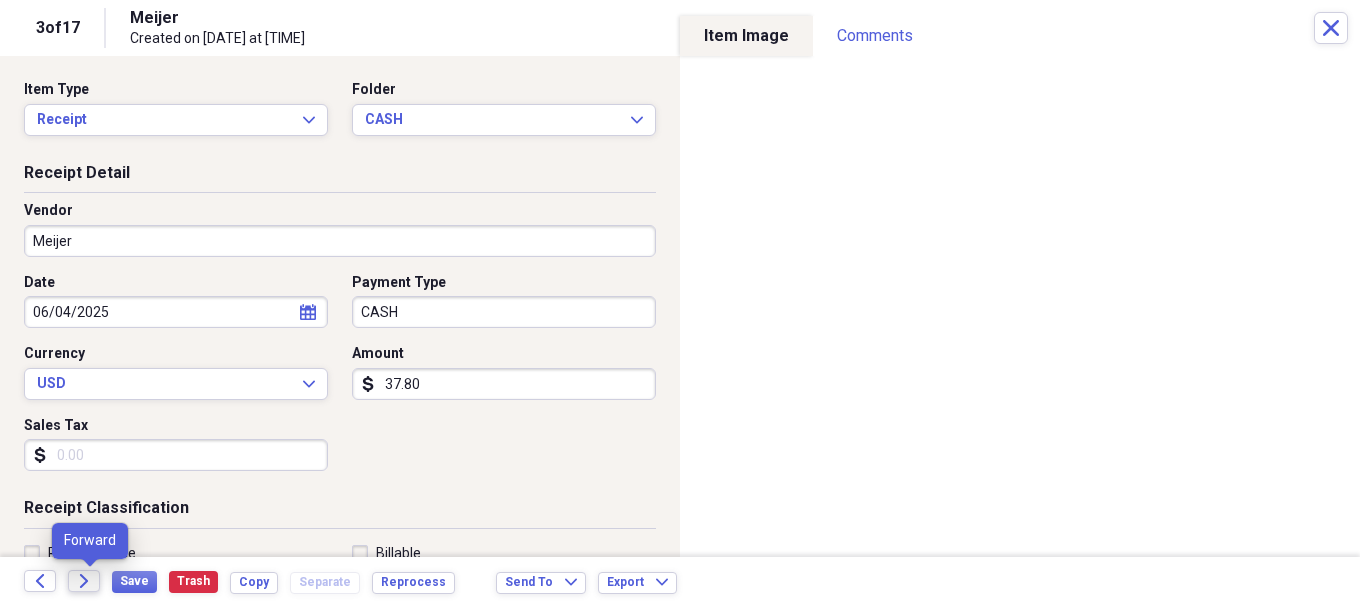 click on "Forward" 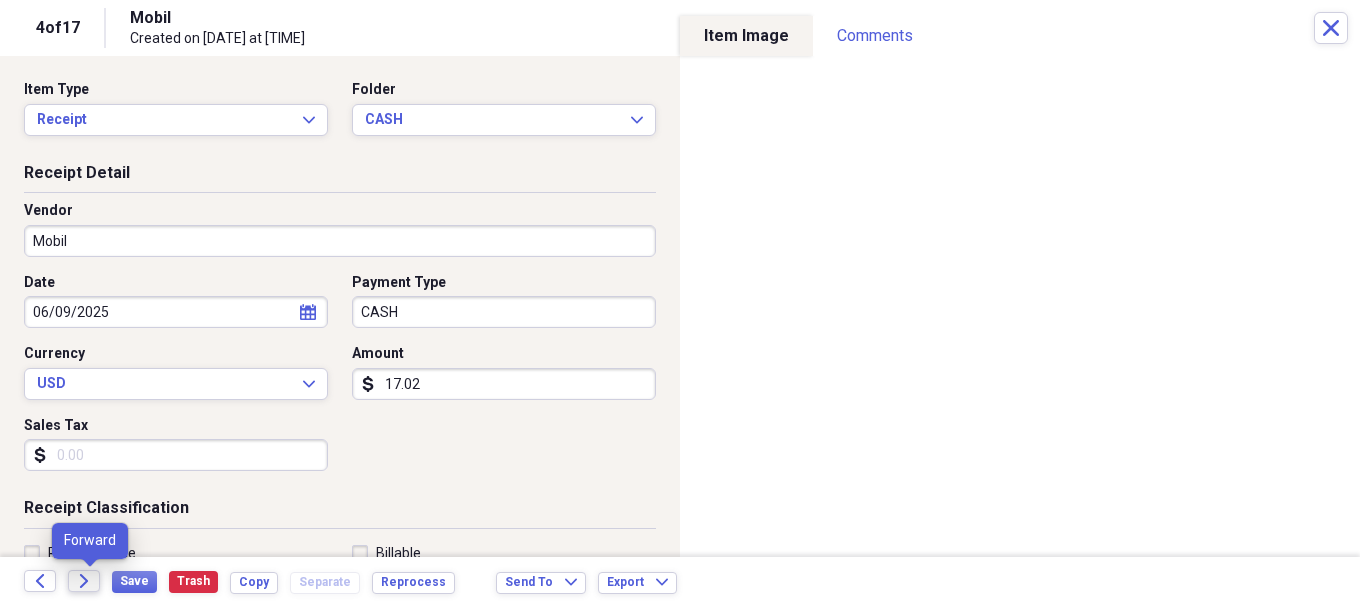 click 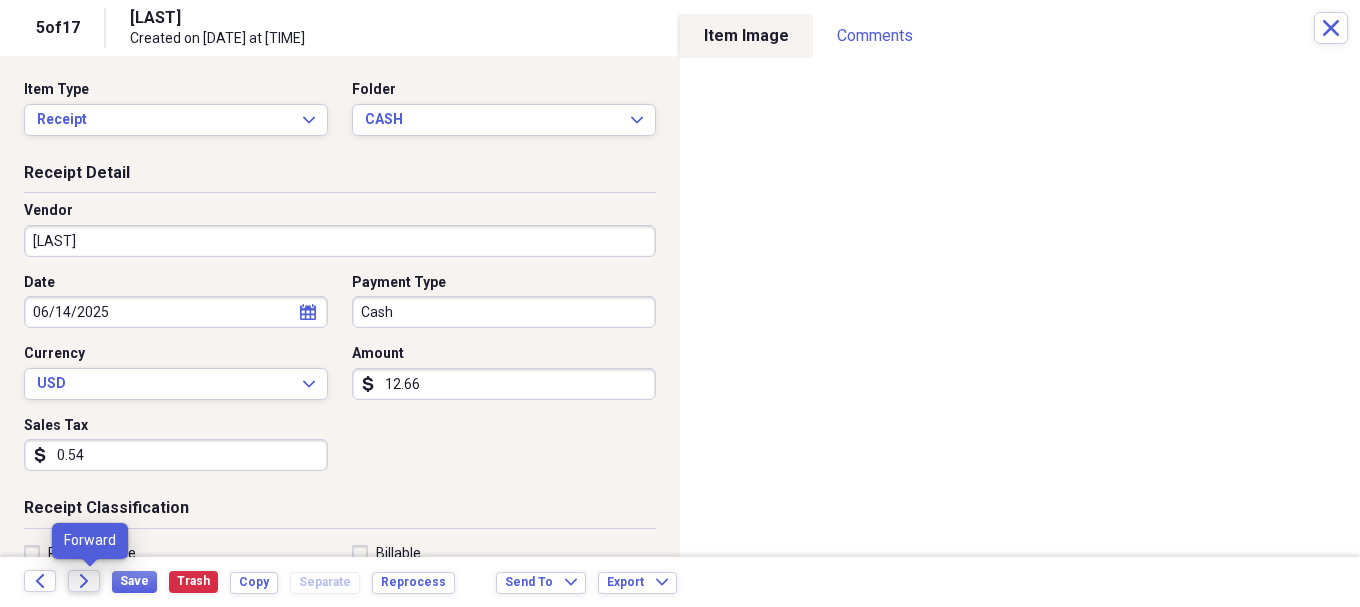 click 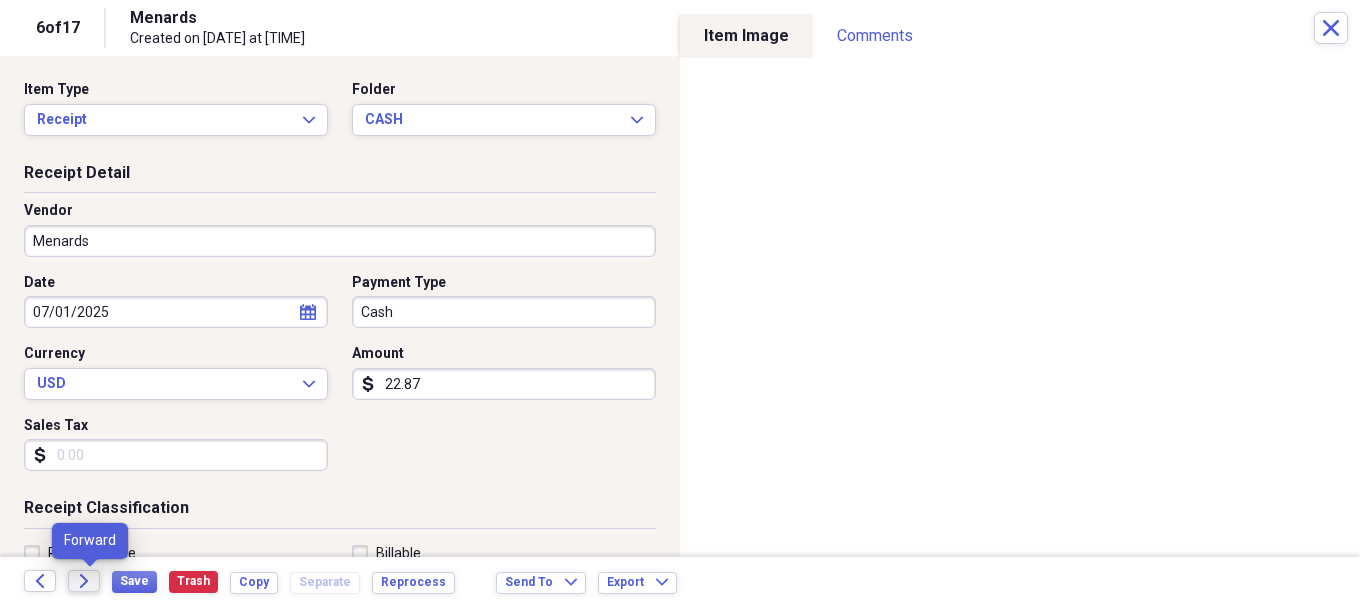 click on "Forward" at bounding box center [84, 581] 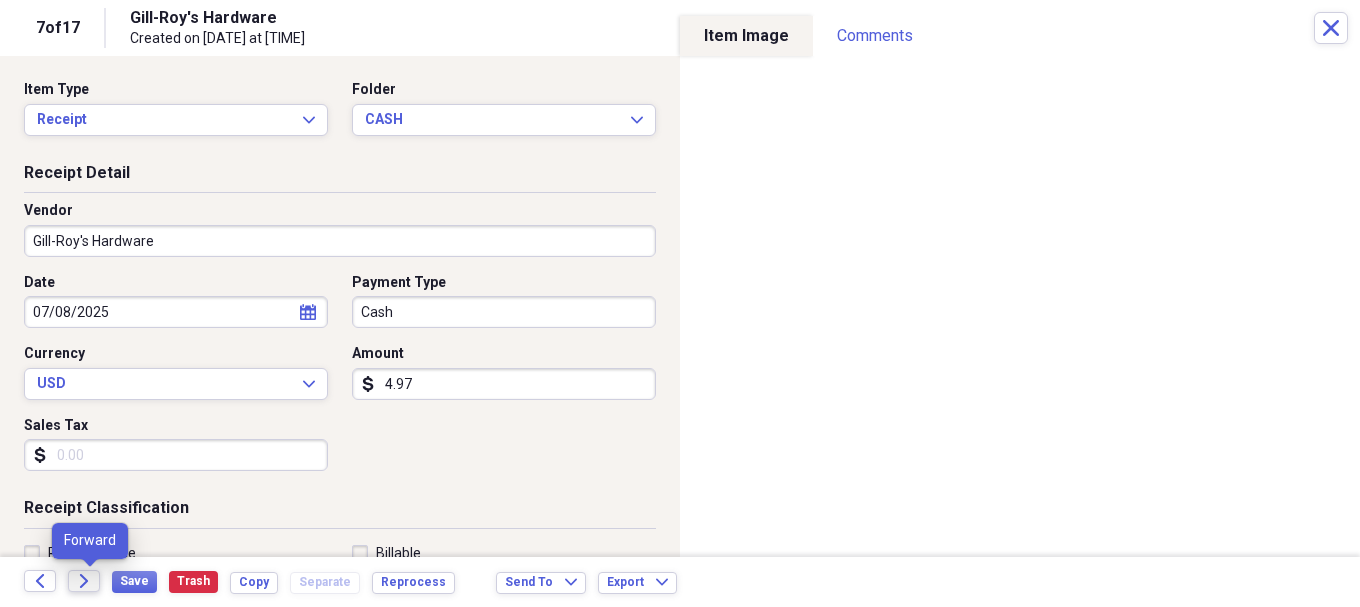 click on "Forward" at bounding box center [84, 581] 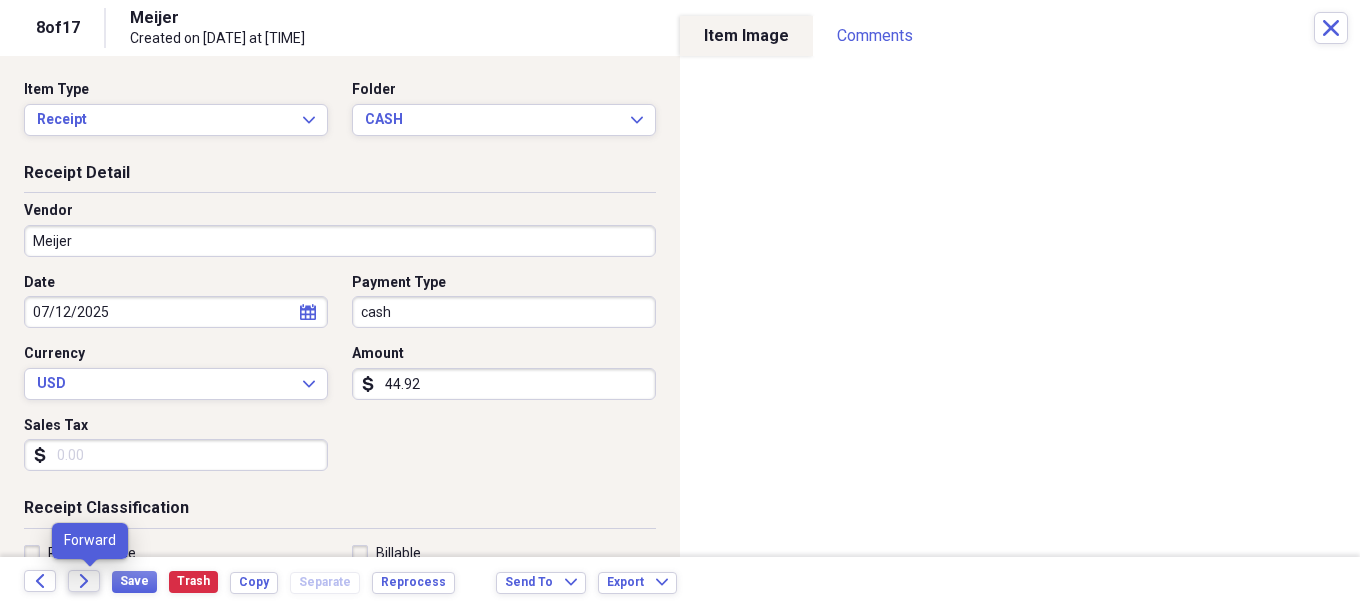 click on "Forward" 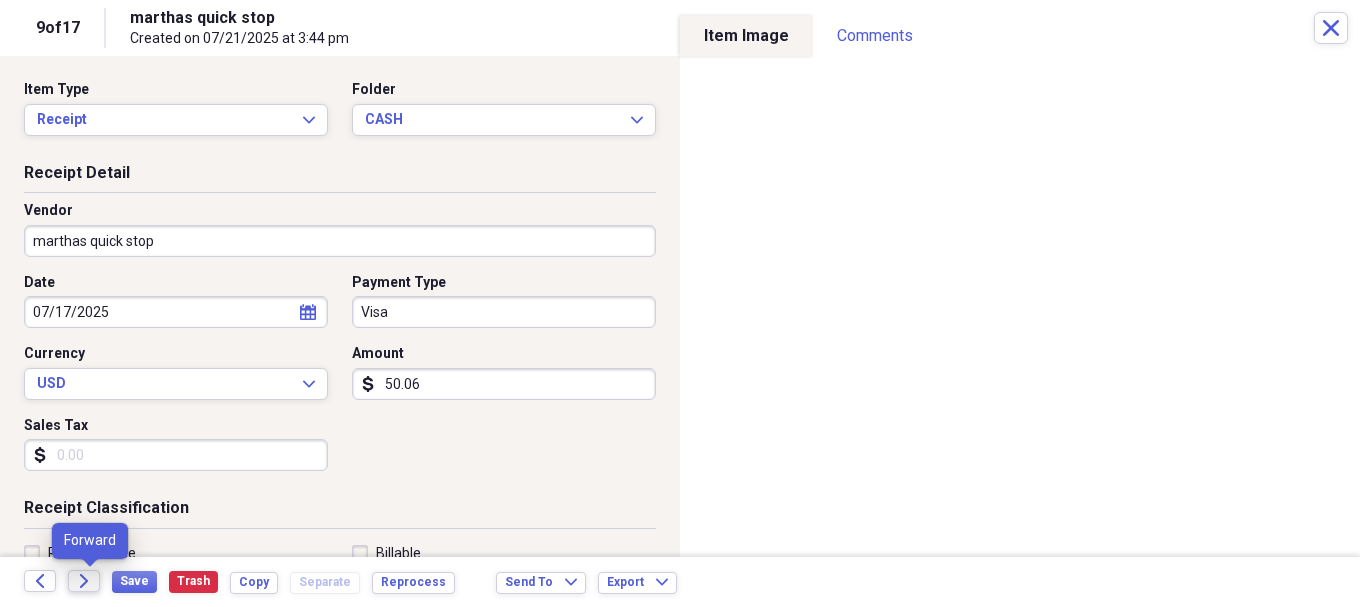 click on "Forward" at bounding box center [84, 581] 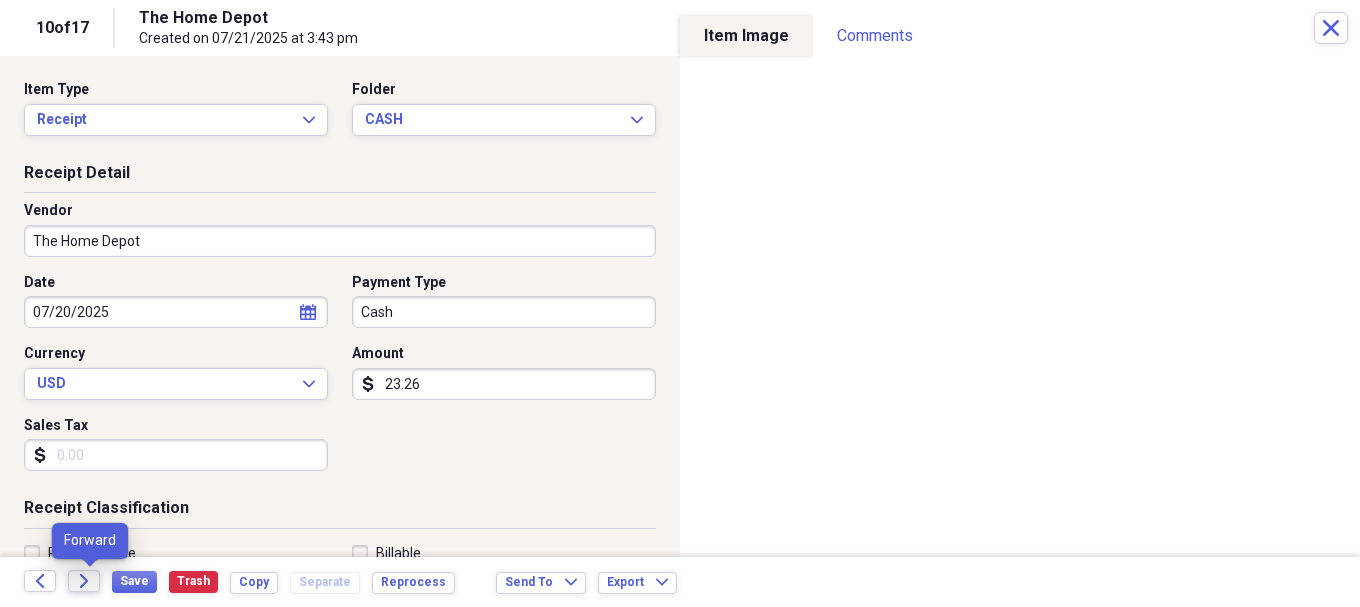 click on "Forward" 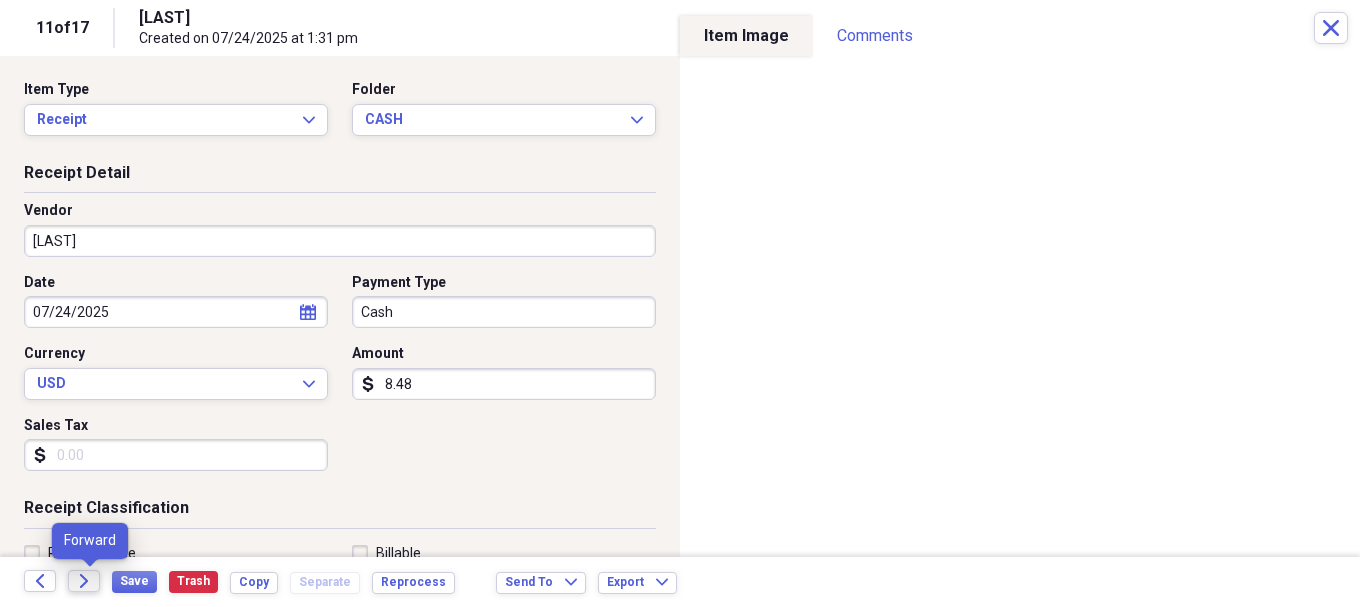 click on "Forward" 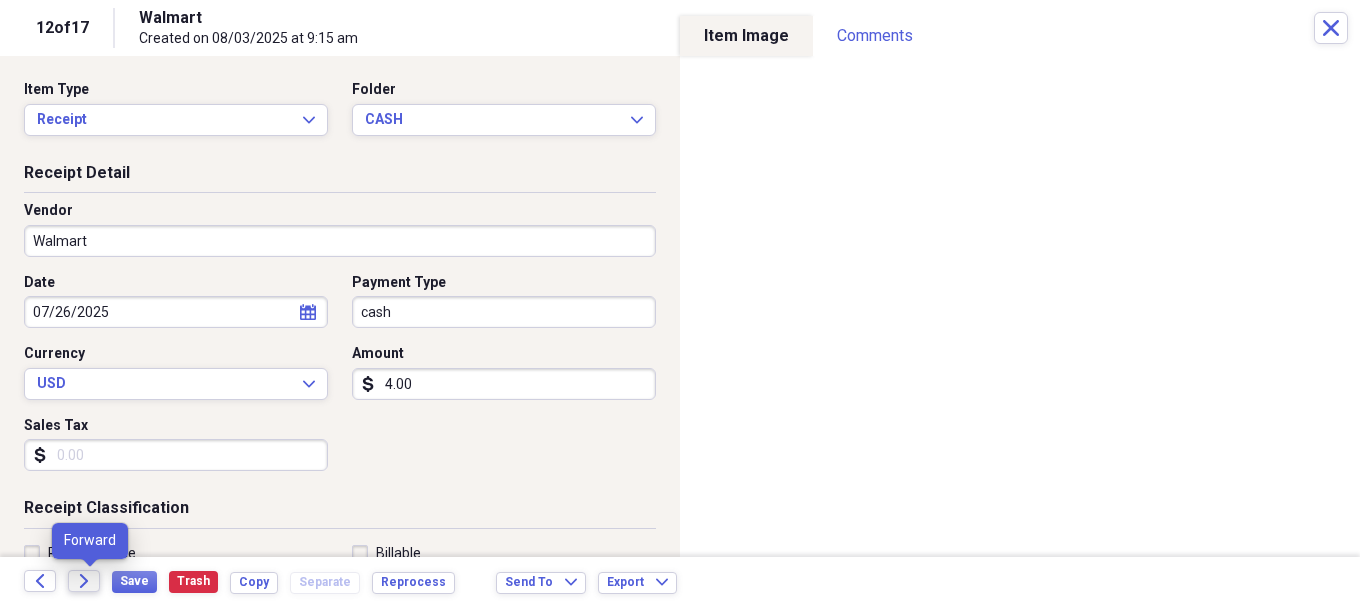 click on "Forward" 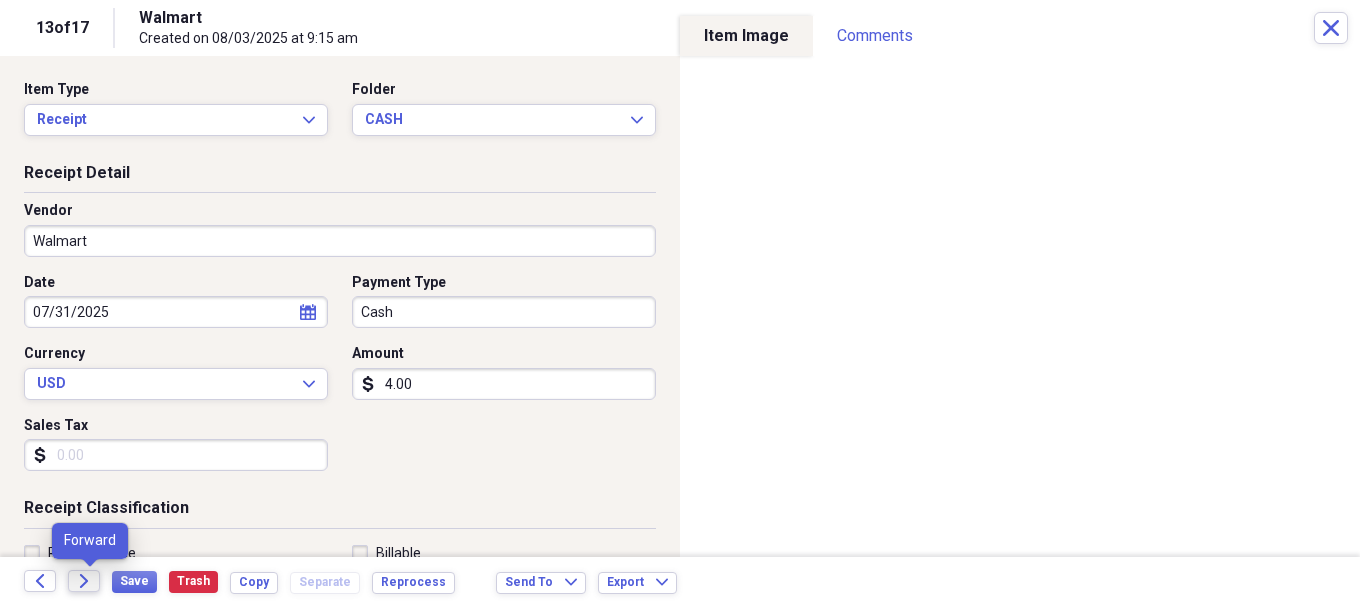click on "Forward" at bounding box center [84, 581] 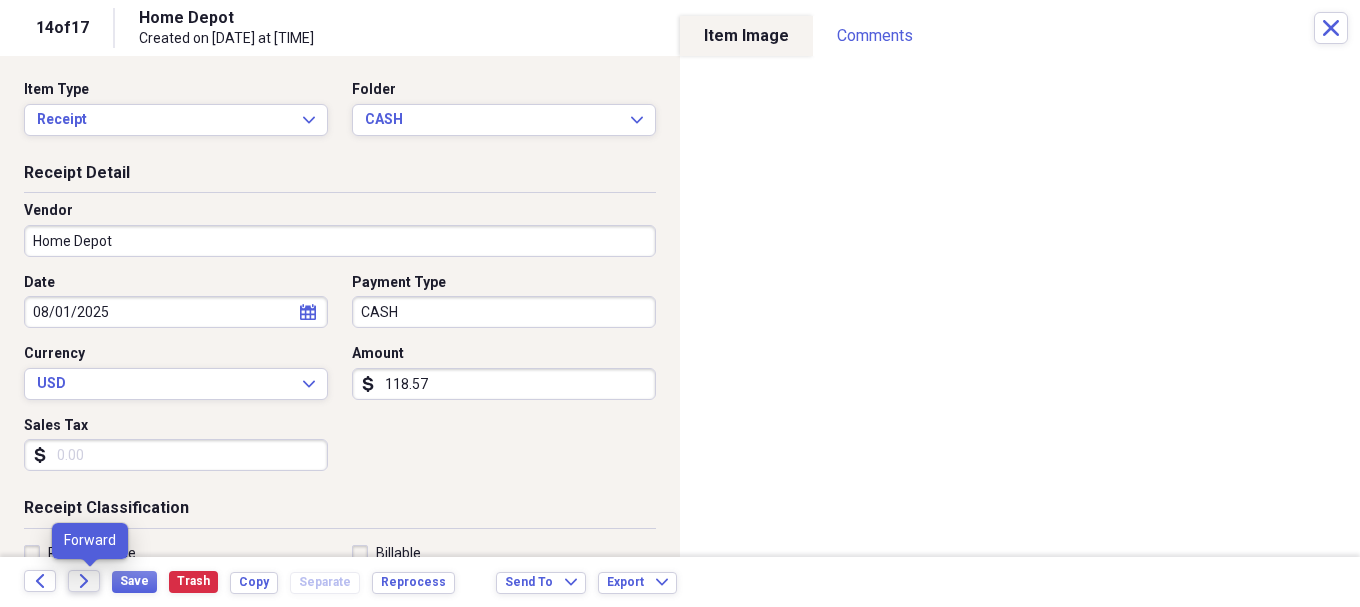 click on "Forward" at bounding box center (84, 581) 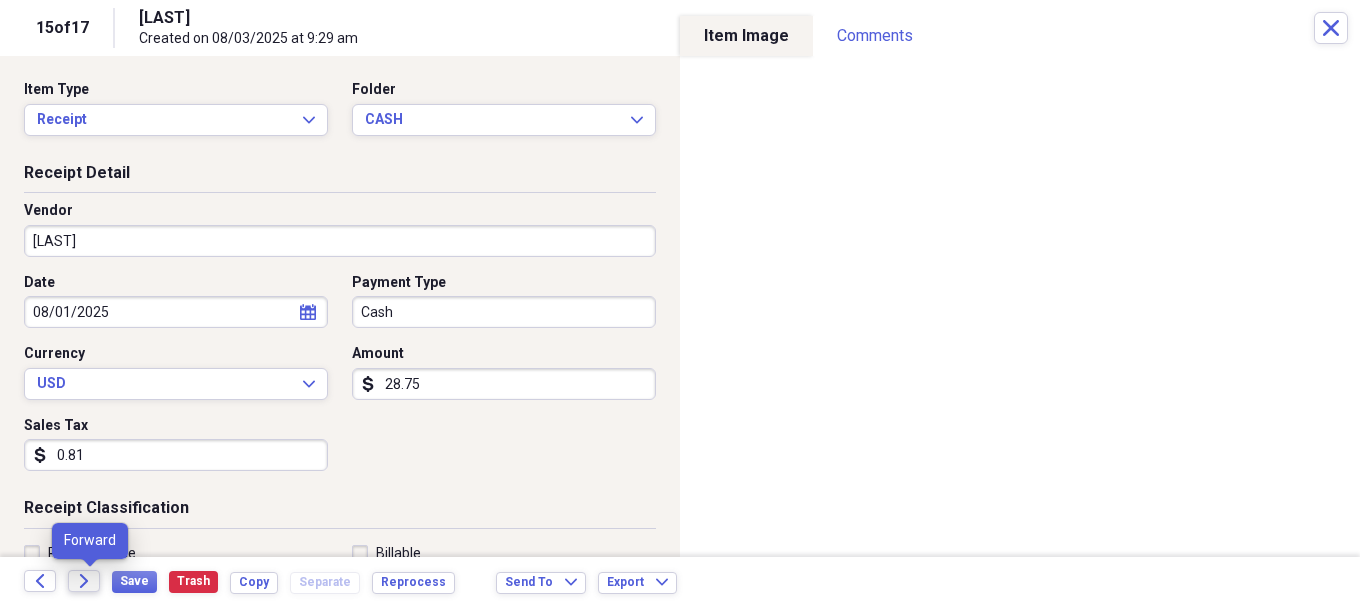 click on "Forward" 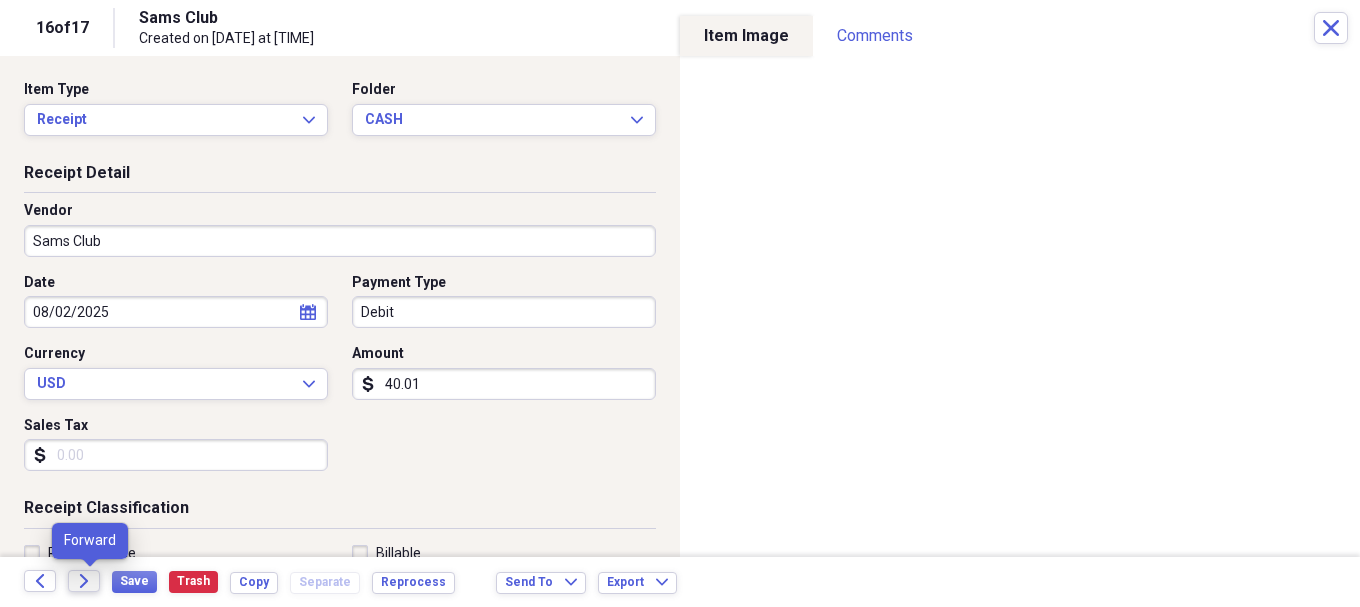 click 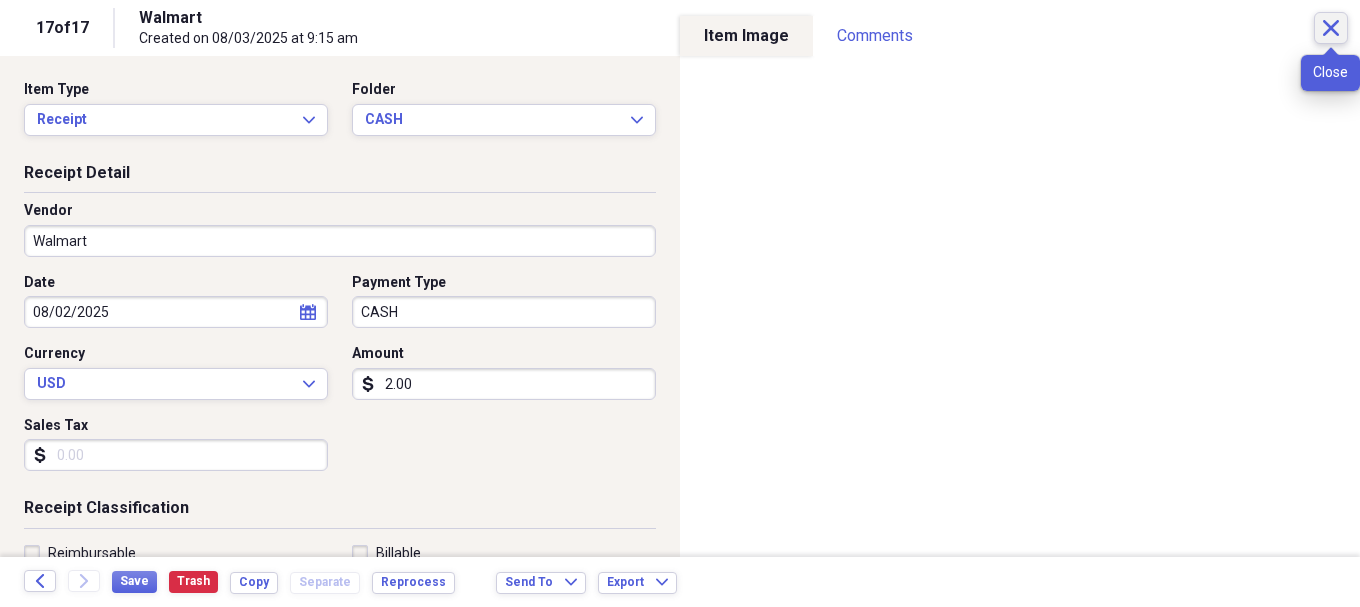 click on "Close" at bounding box center (1331, 28) 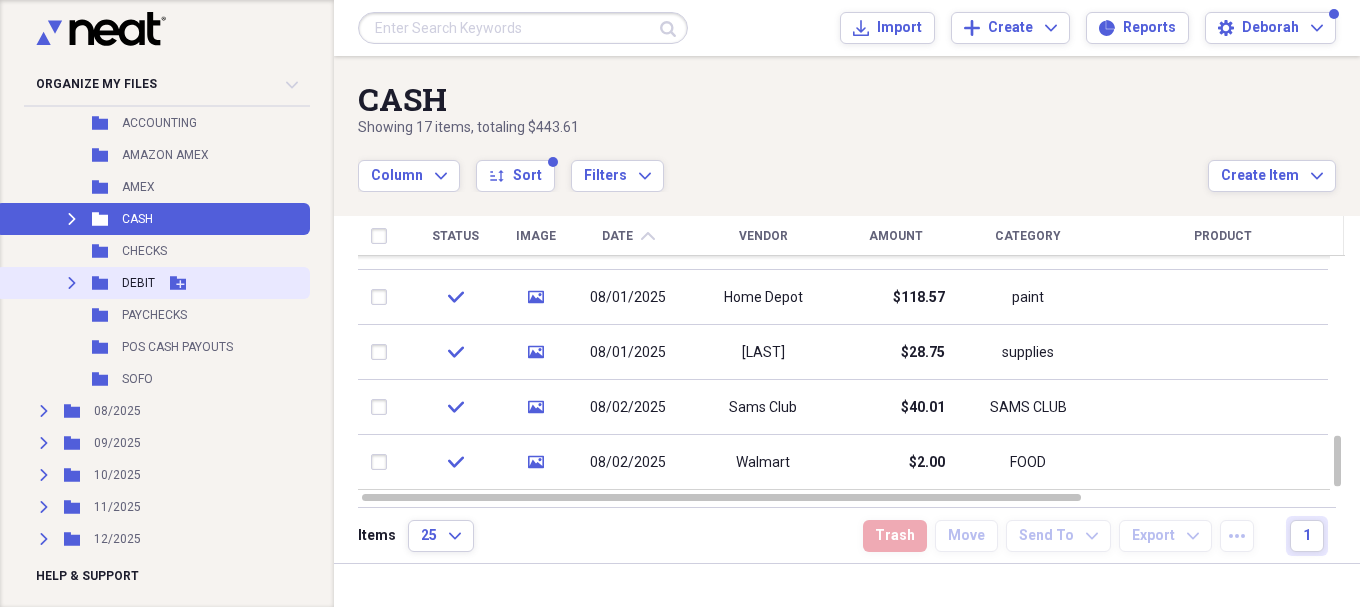 click on "DEBIT" at bounding box center (138, 283) 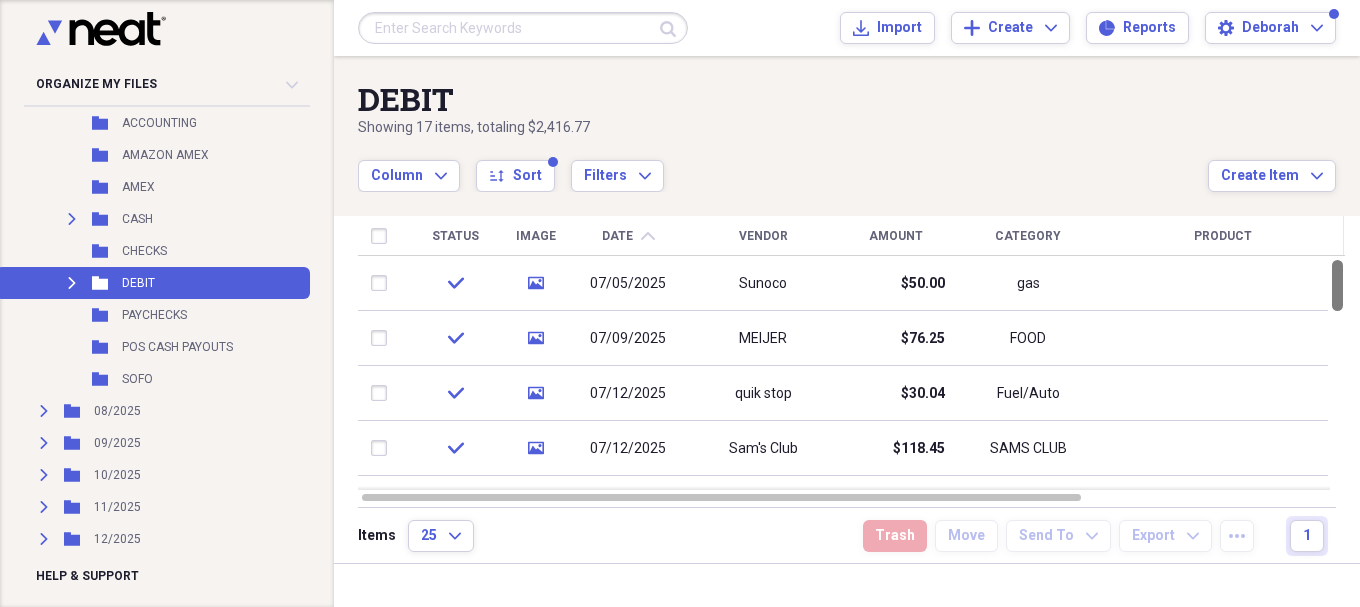 drag, startPoint x: 1351, startPoint y: 287, endPoint x: 1354, endPoint y: 246, distance: 41.109608 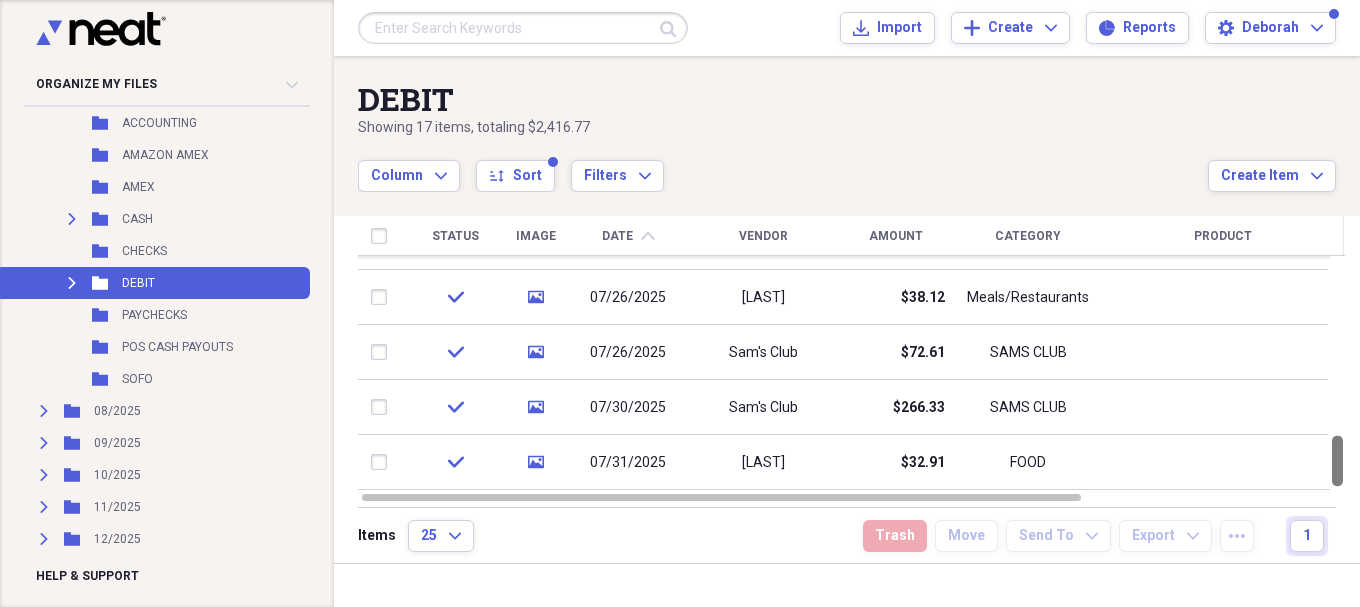 drag, startPoint x: 1353, startPoint y: 281, endPoint x: 1347, endPoint y: 473, distance: 192.09373 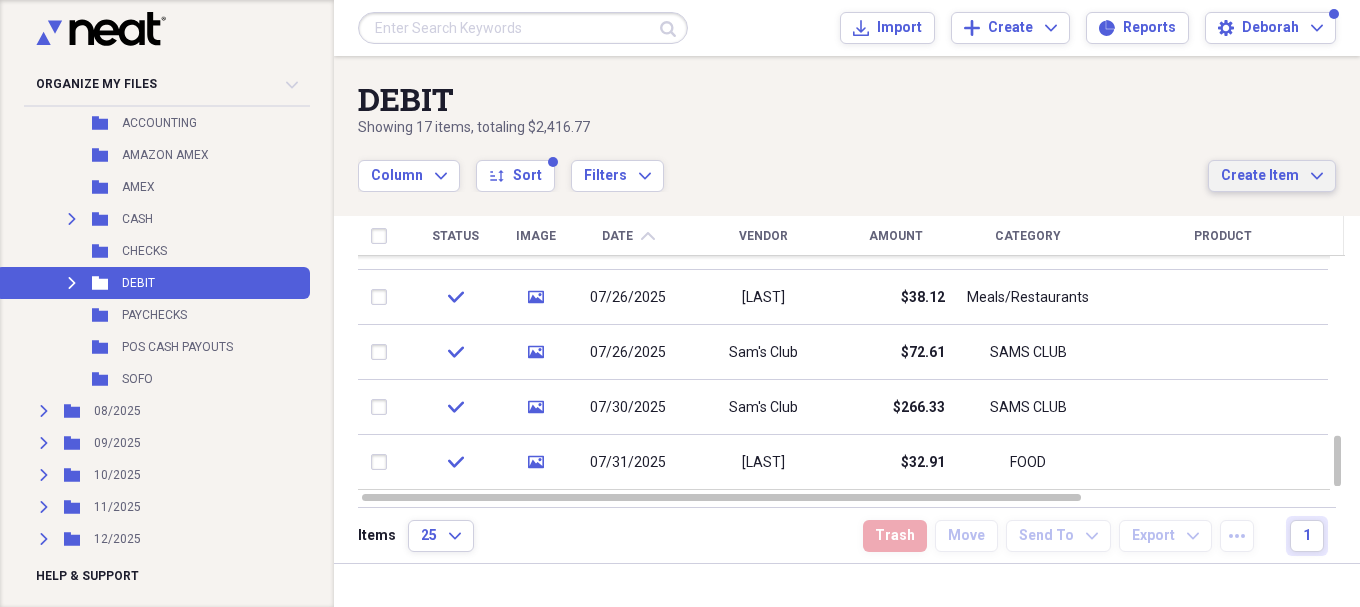 click on "Create Item Expand" at bounding box center (1272, 176) 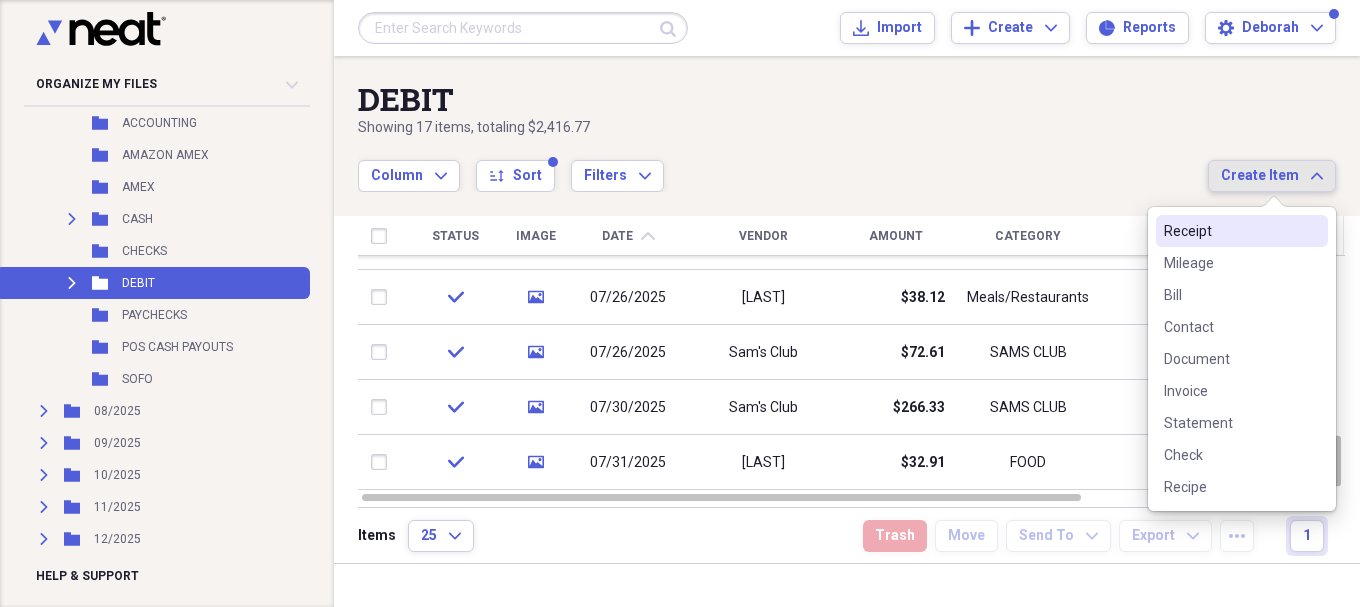 click on "Receipt" at bounding box center (1230, 231) 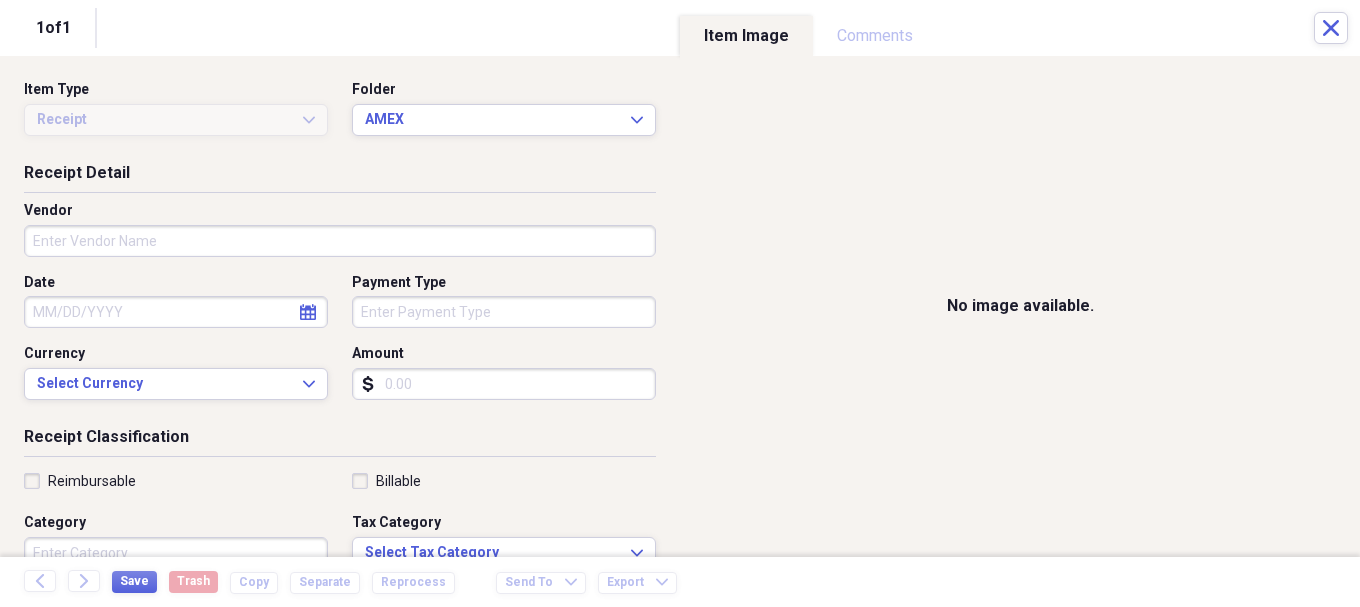 click on "Vendor" at bounding box center [340, 241] 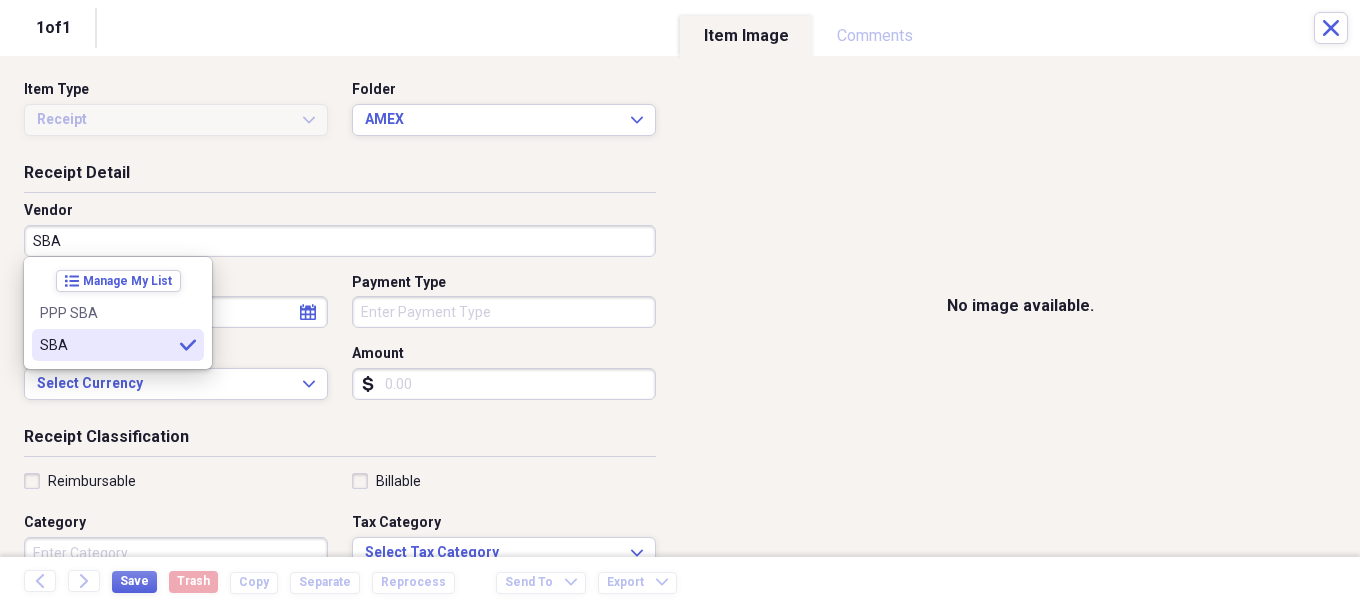 type on "SBA" 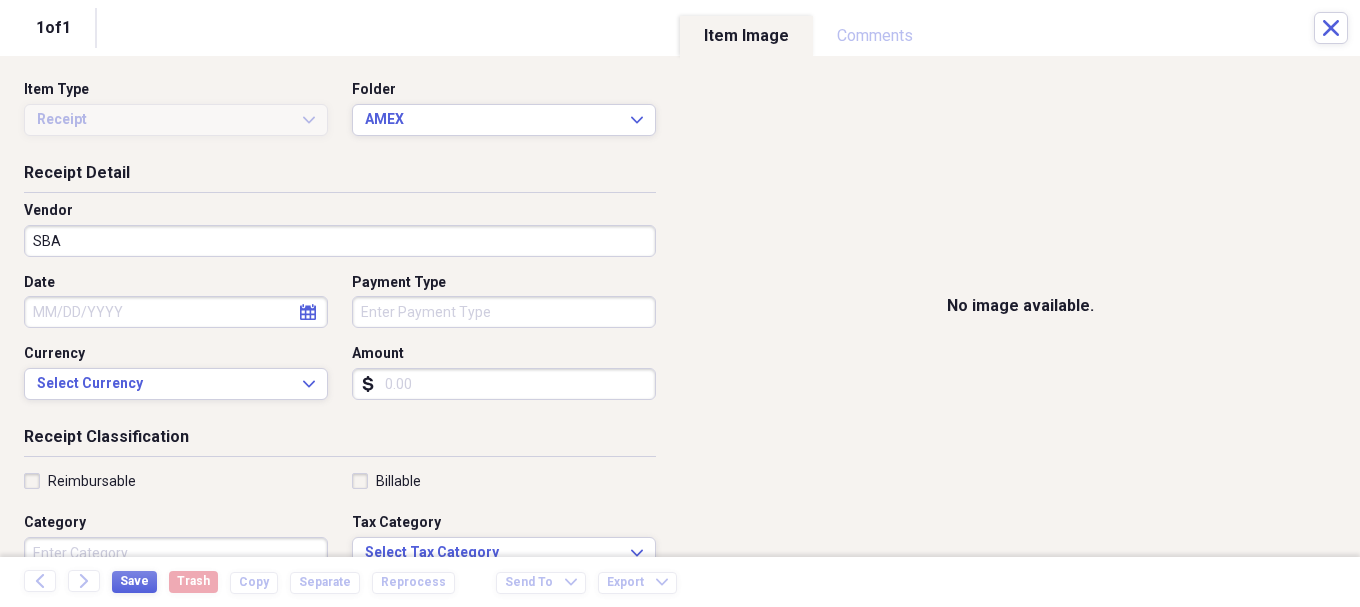 click on "calendar Calendar" at bounding box center [308, 312] 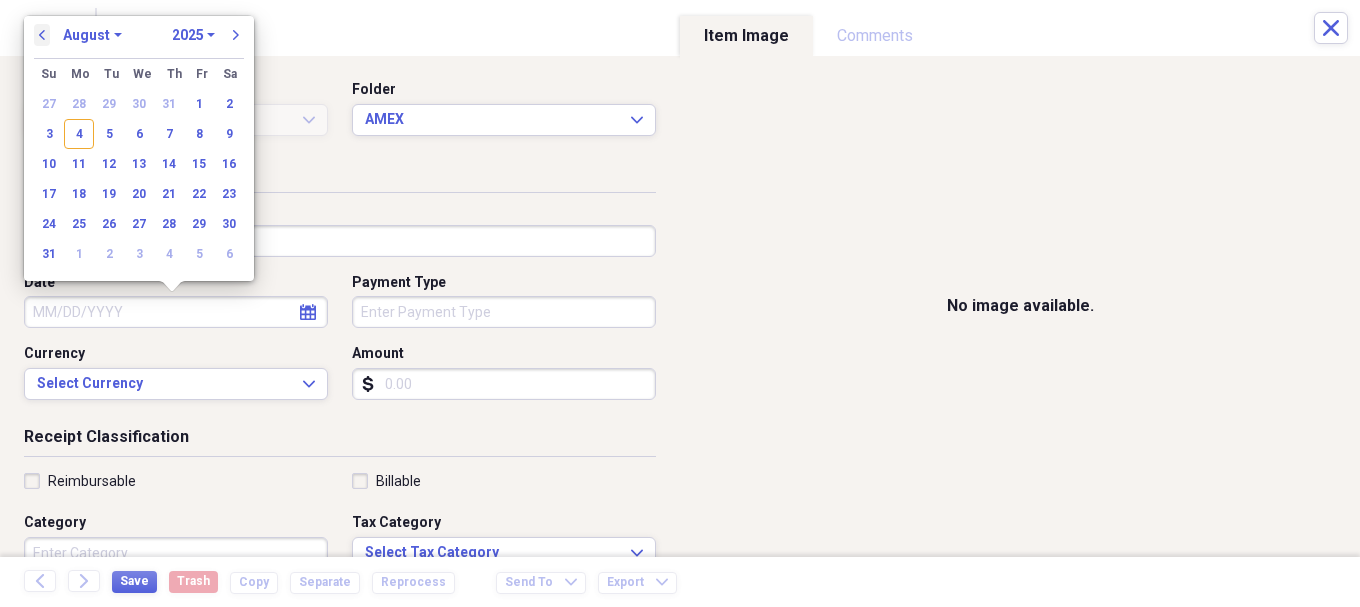 click on "previous" at bounding box center (42, 35) 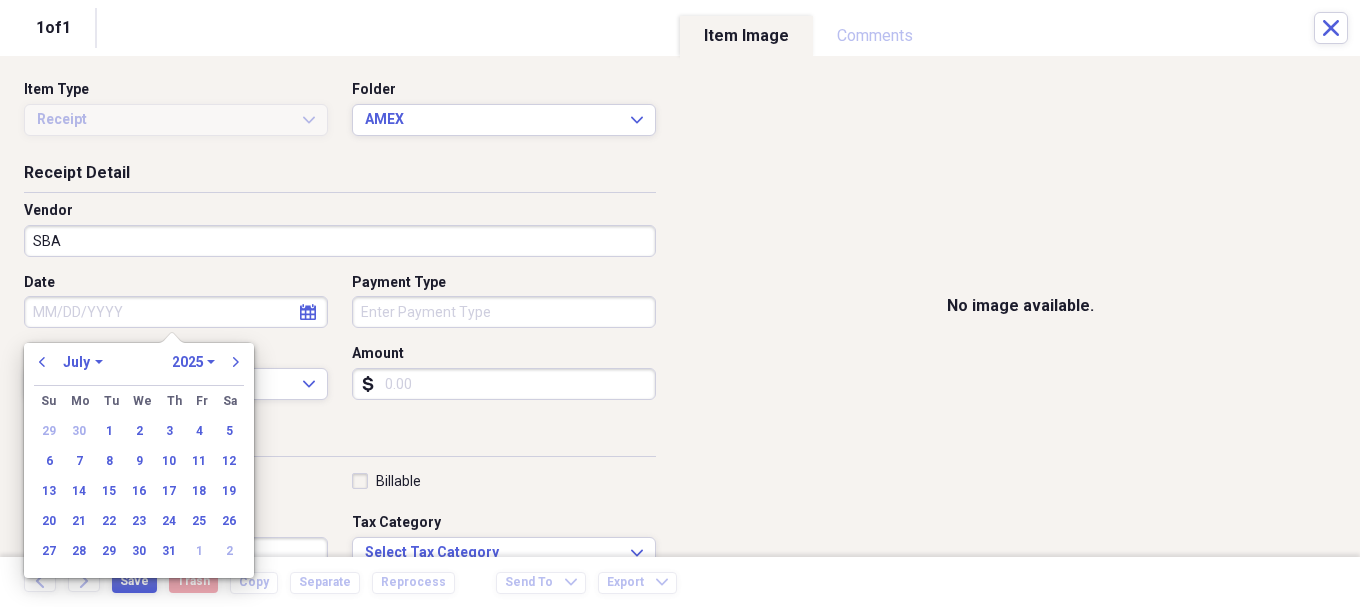 drag, startPoint x: 111, startPoint y: 461, endPoint x: 175, endPoint y: 425, distance: 73.43024 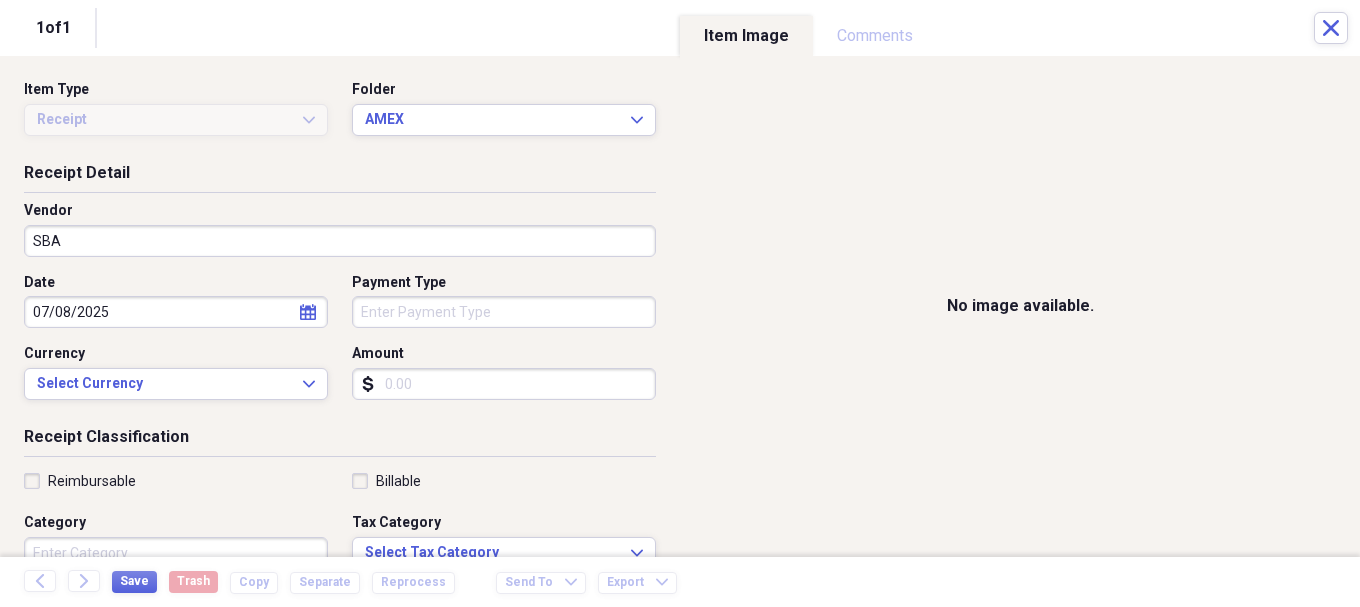 click on "Amount" at bounding box center (504, 384) 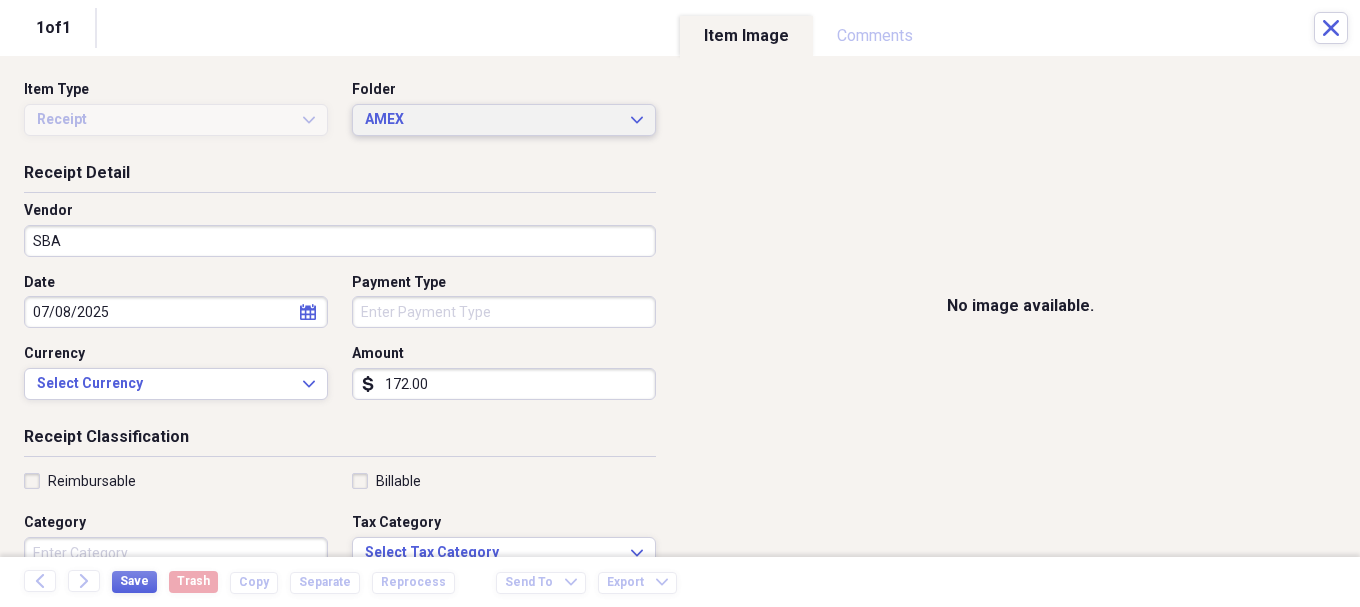 type on "172.00" 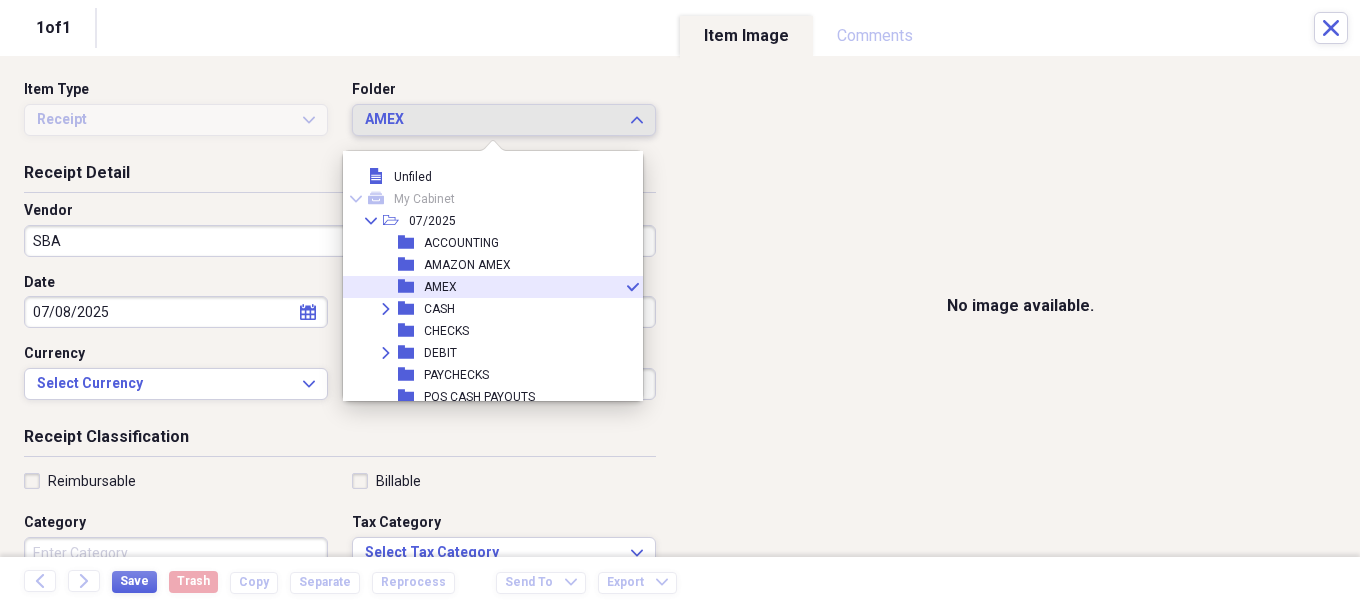 scroll, scrollTop: 11, scrollLeft: 0, axis: vertical 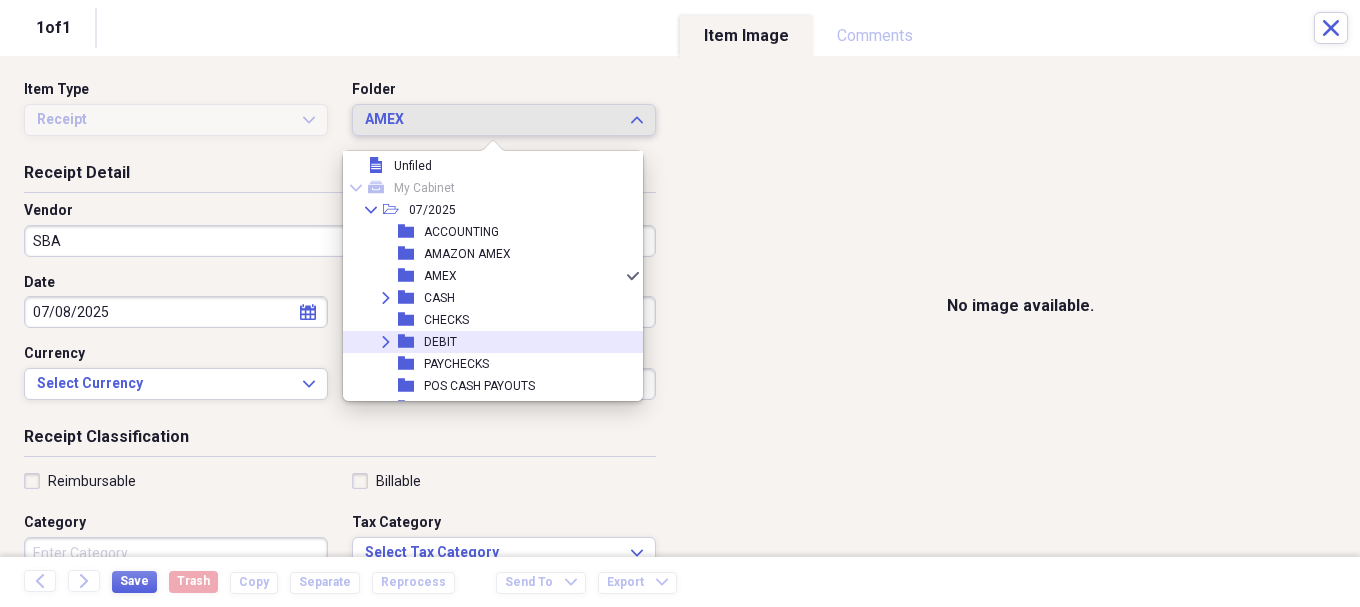 click on "folder" at bounding box center (411, 342) 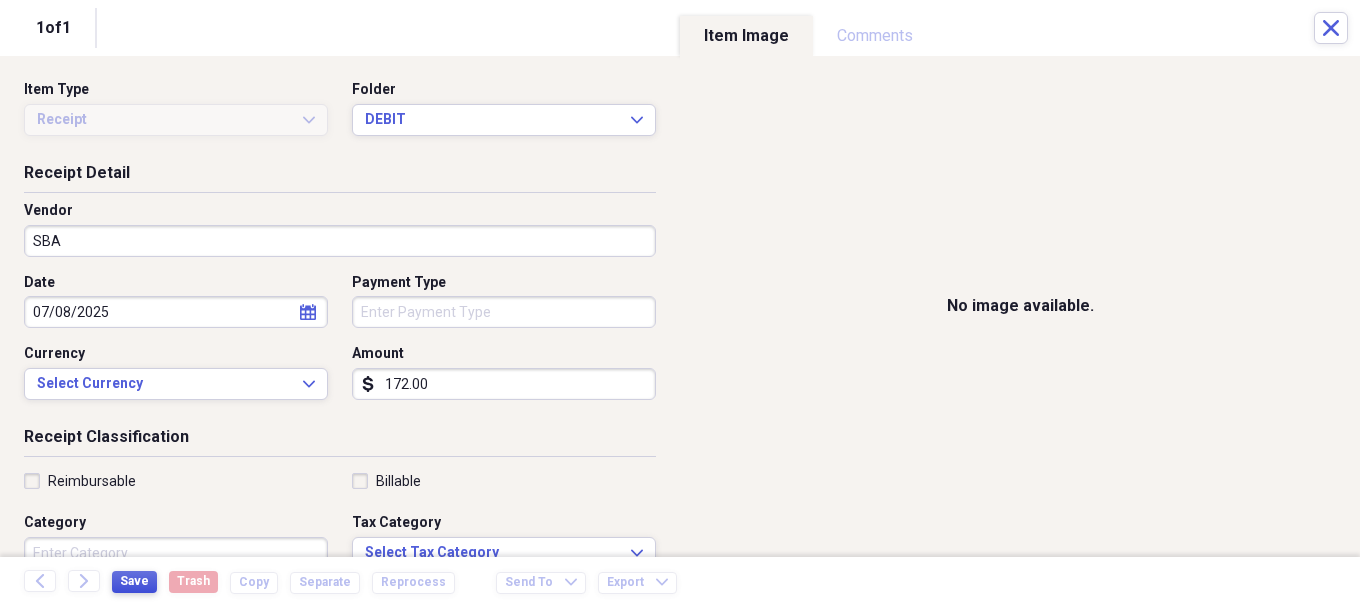click on "Save" at bounding box center [134, 581] 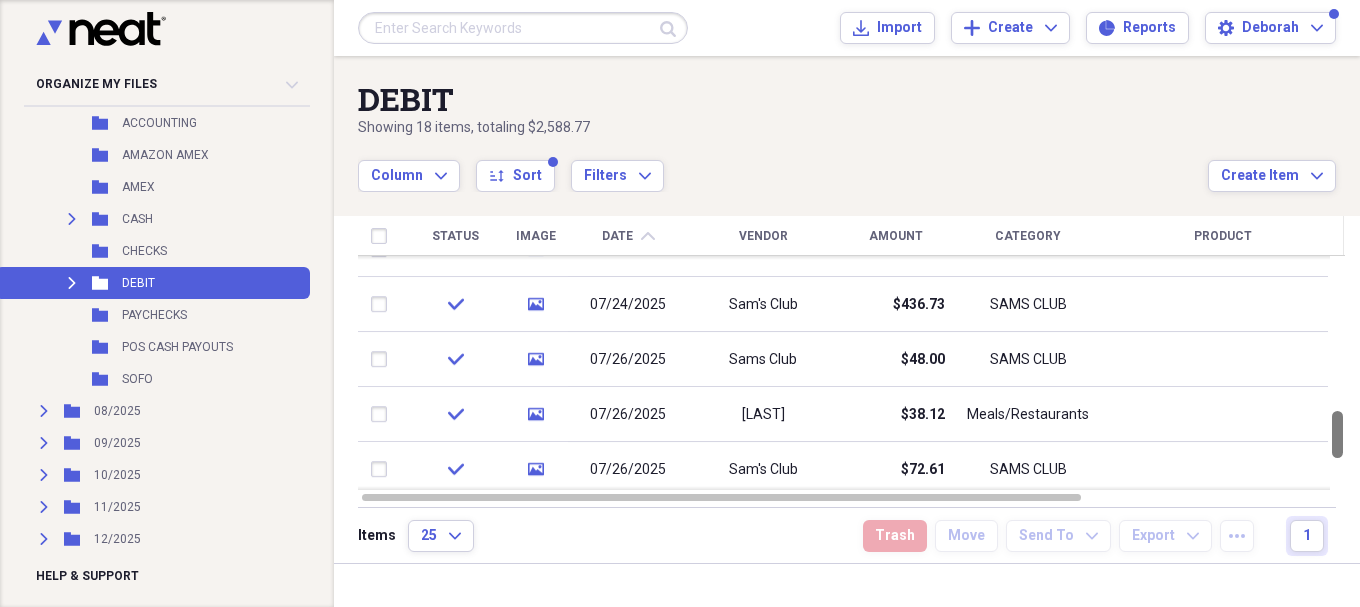 drag, startPoint x: 1352, startPoint y: 287, endPoint x: 1359, endPoint y: 441, distance: 154.15901 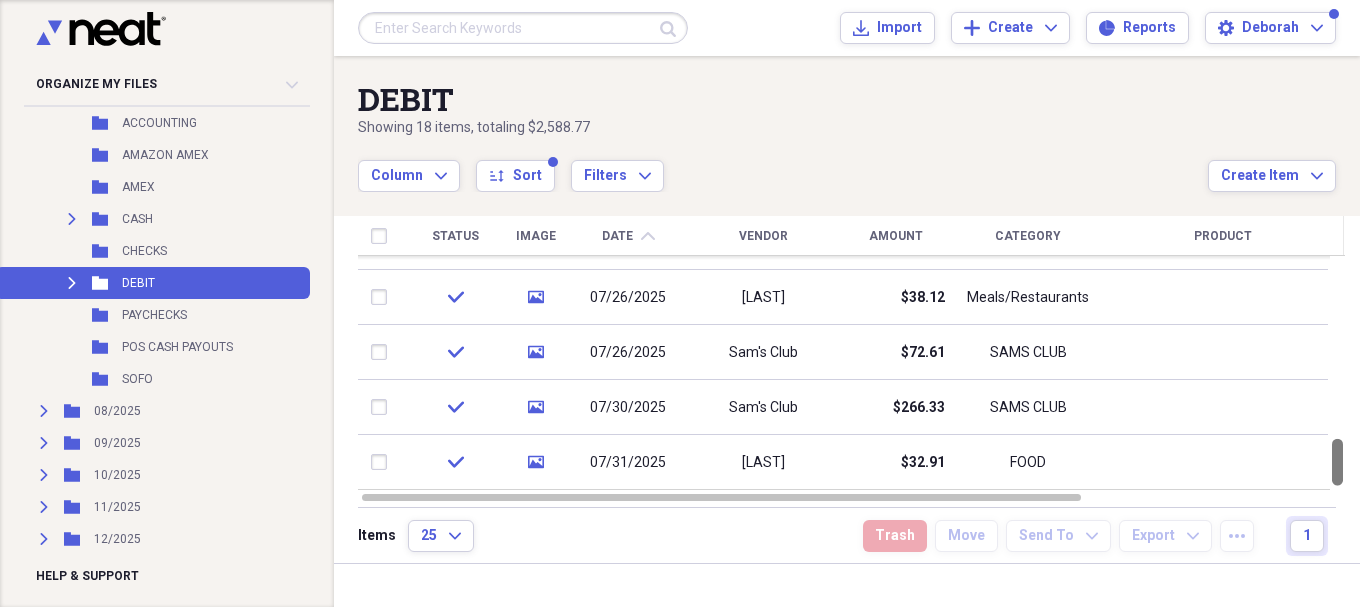 drag, startPoint x: 1354, startPoint y: 422, endPoint x: 1357, endPoint y: 477, distance: 55.081757 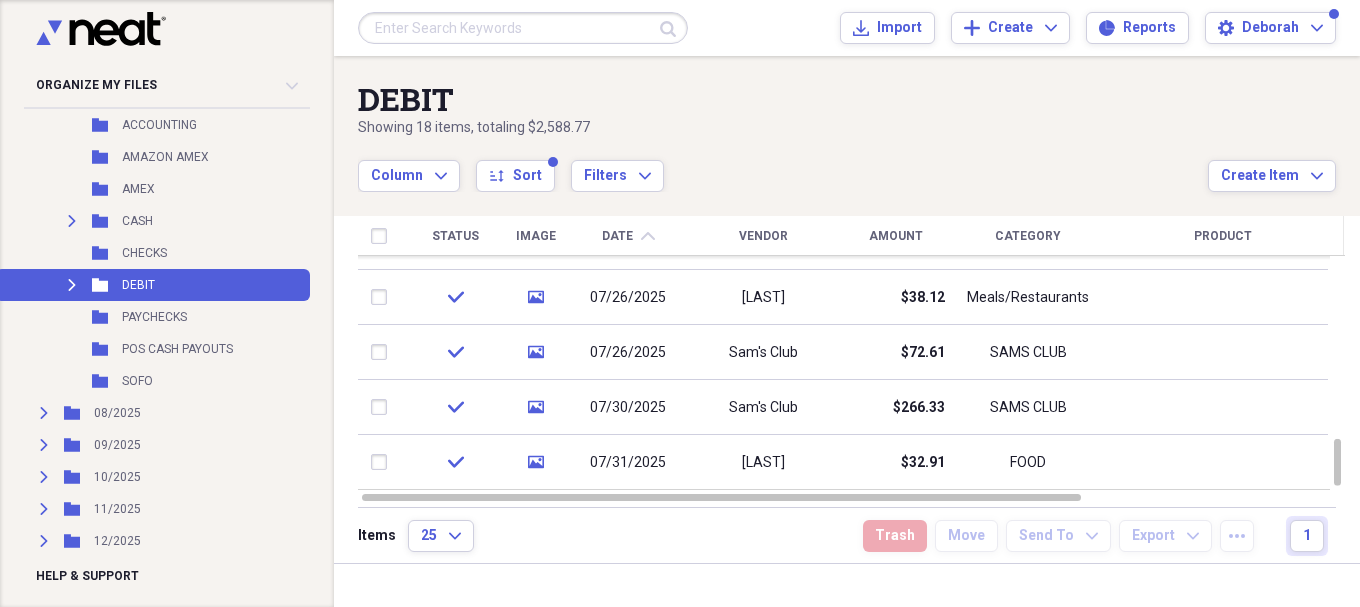 scroll, scrollTop: 0, scrollLeft: 0, axis: both 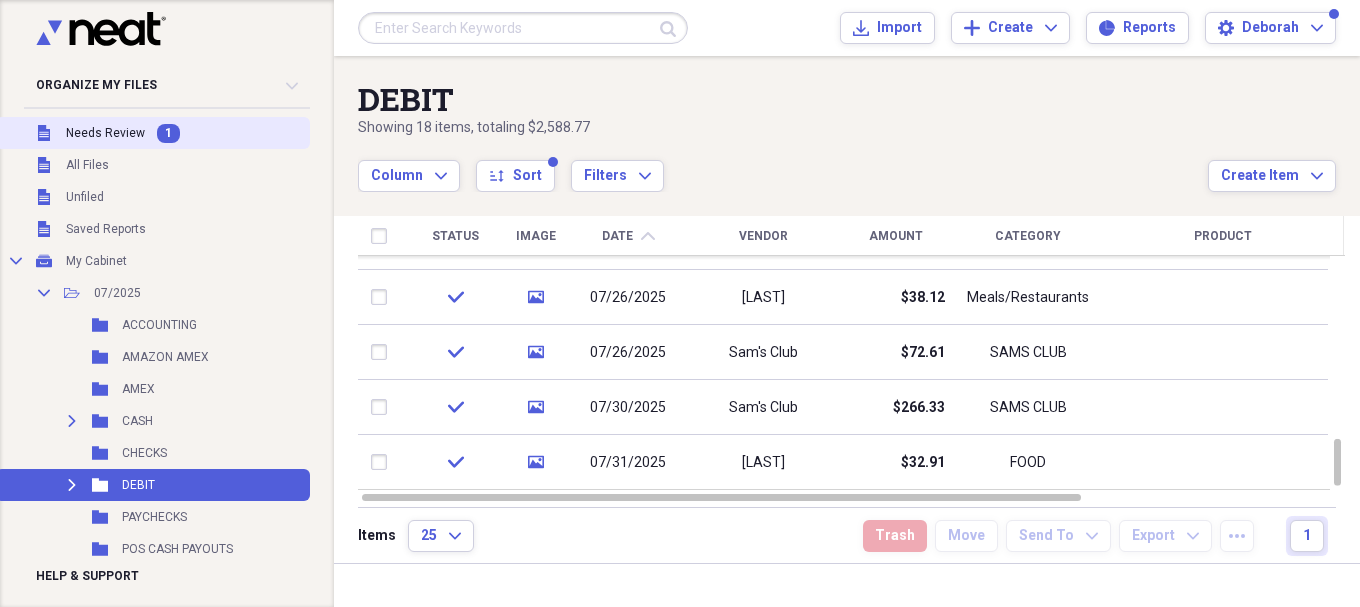 click on "Unfiled Needs Review 1" at bounding box center [153, 133] 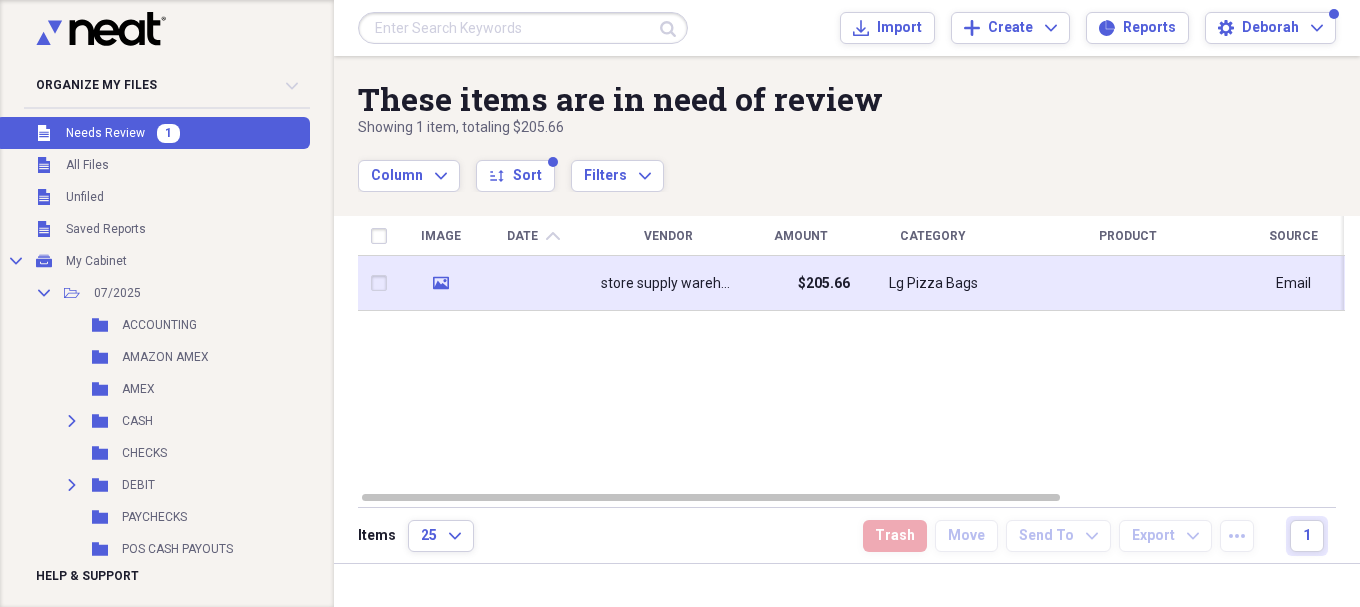 click at bounding box center [533, 283] 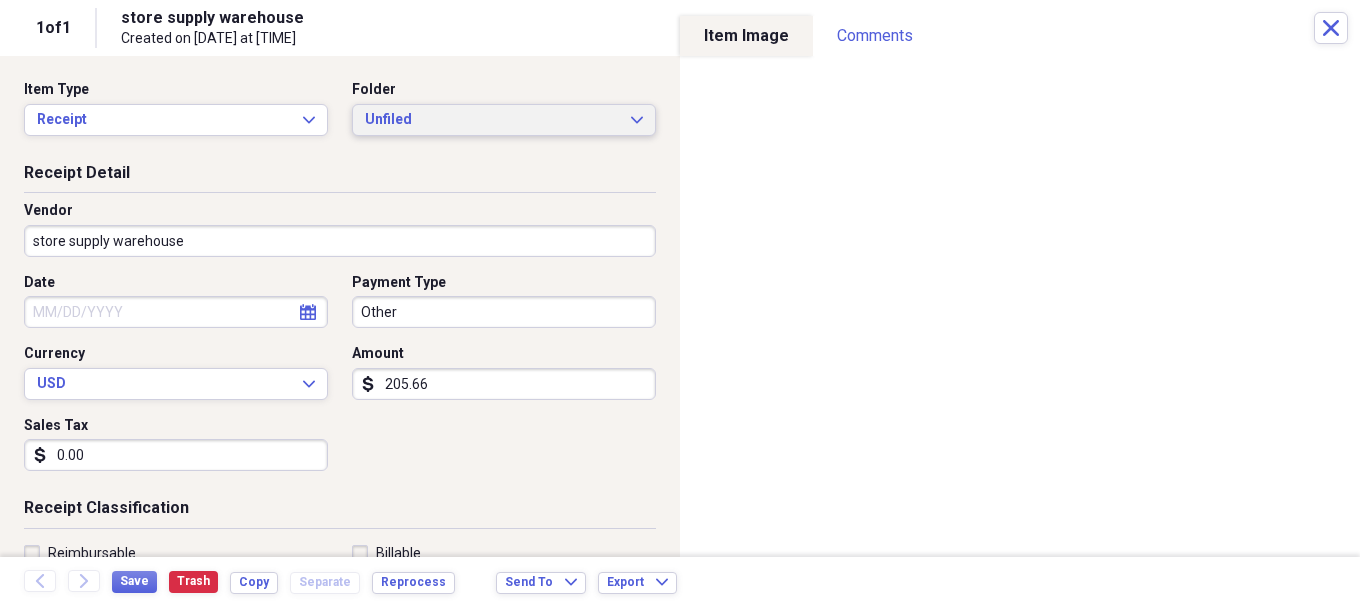 click on "Unfiled" at bounding box center [492, 120] 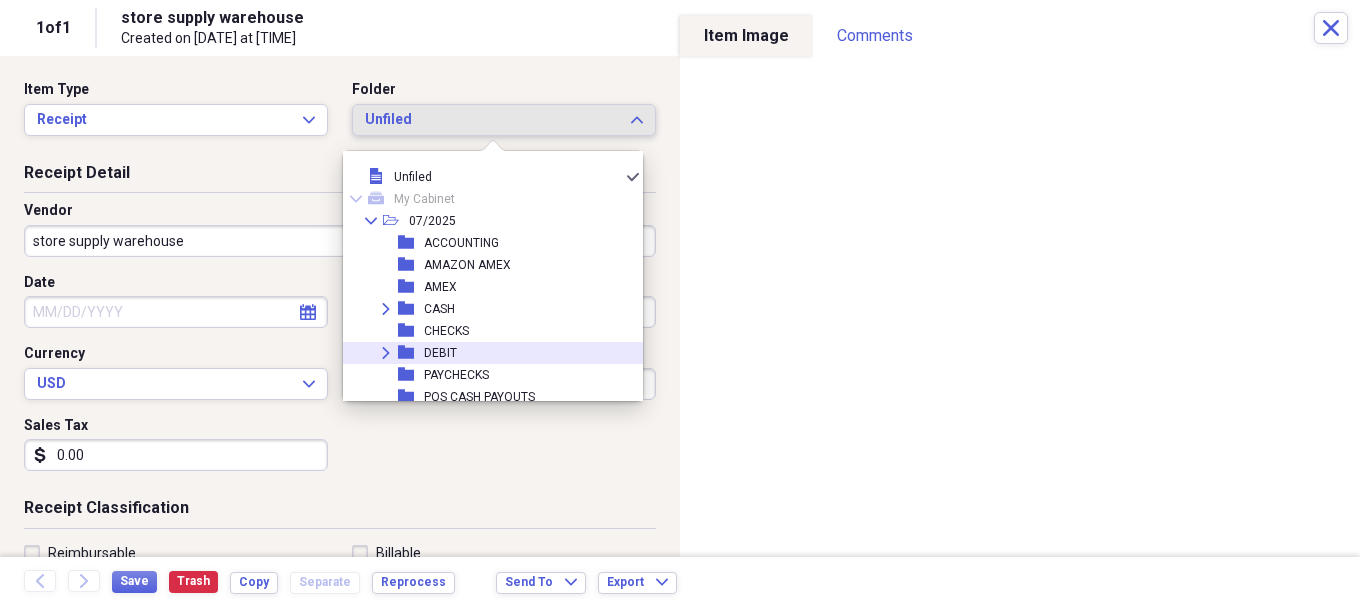 click on "DEBIT" at bounding box center (440, 353) 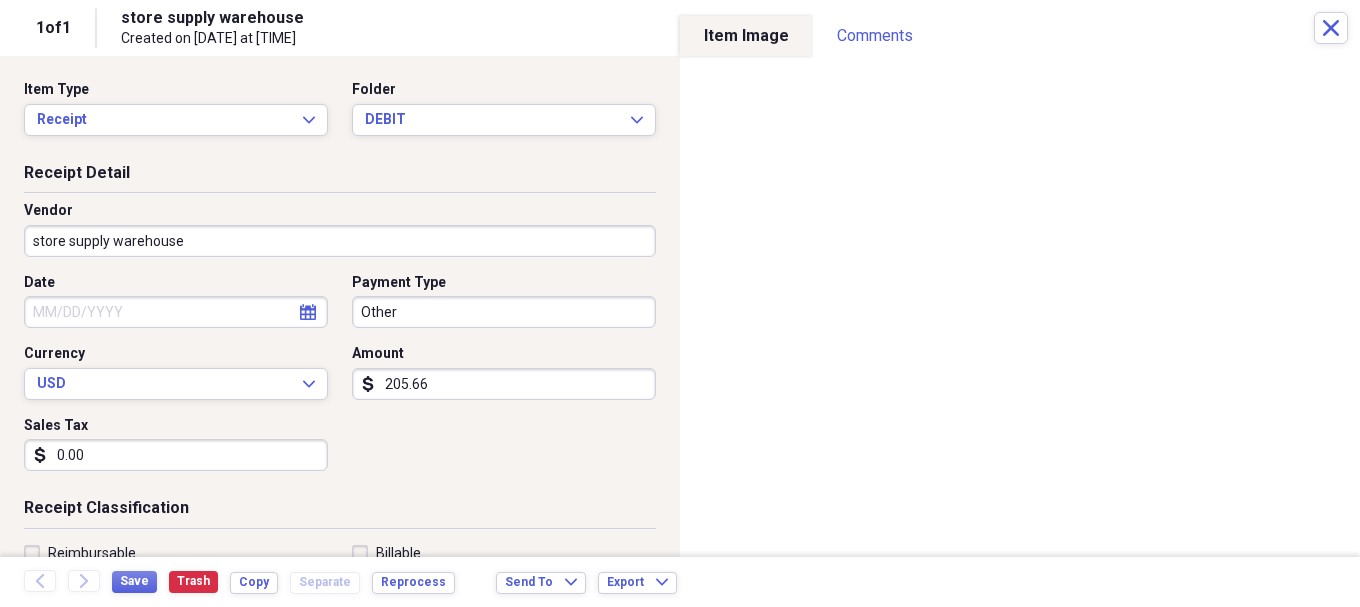 click on "Date" at bounding box center (176, 312) 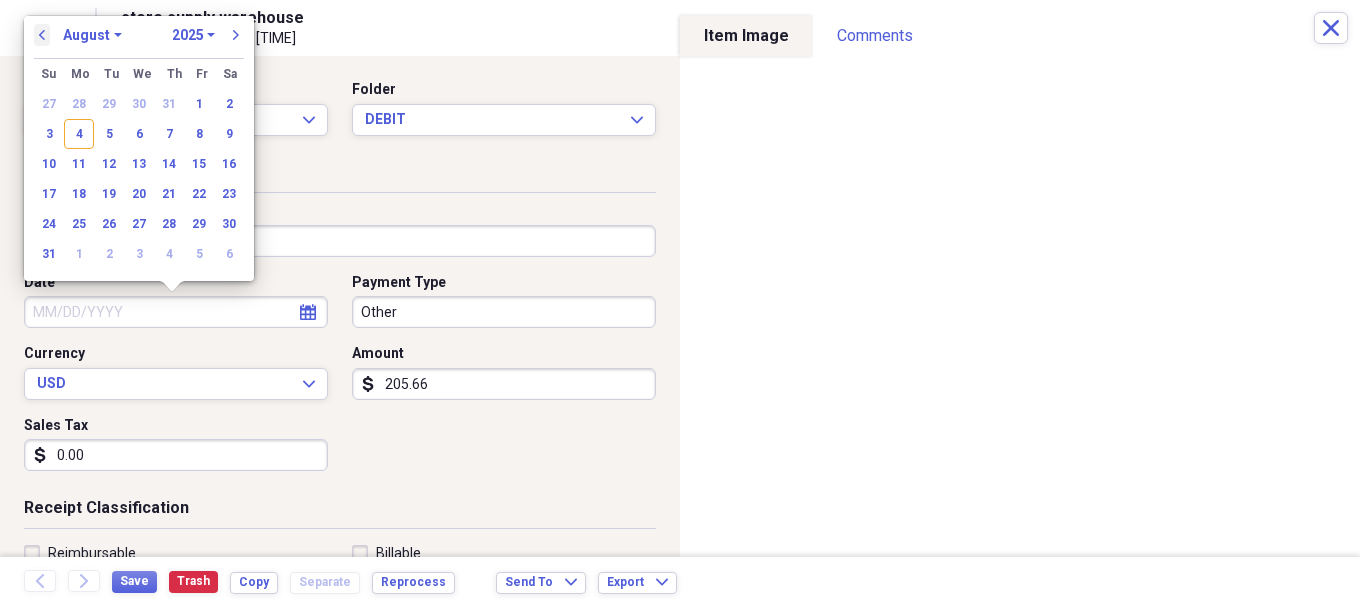 click on "previous" at bounding box center [42, 35] 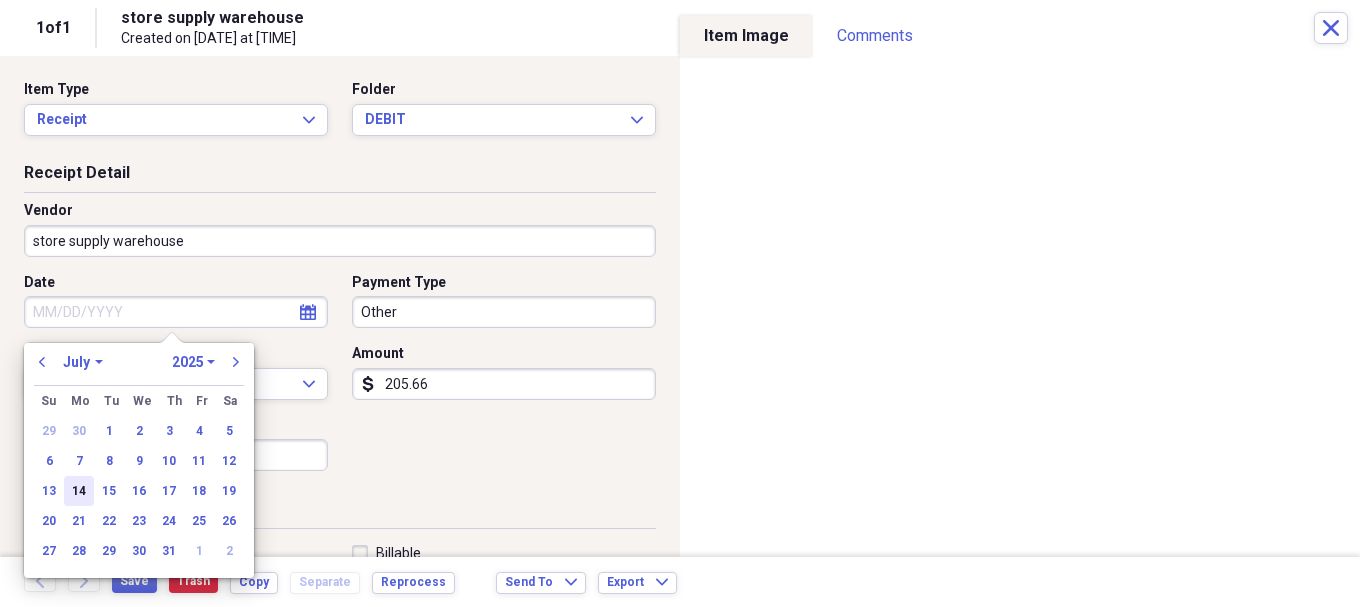 click on "14" at bounding box center [79, 491] 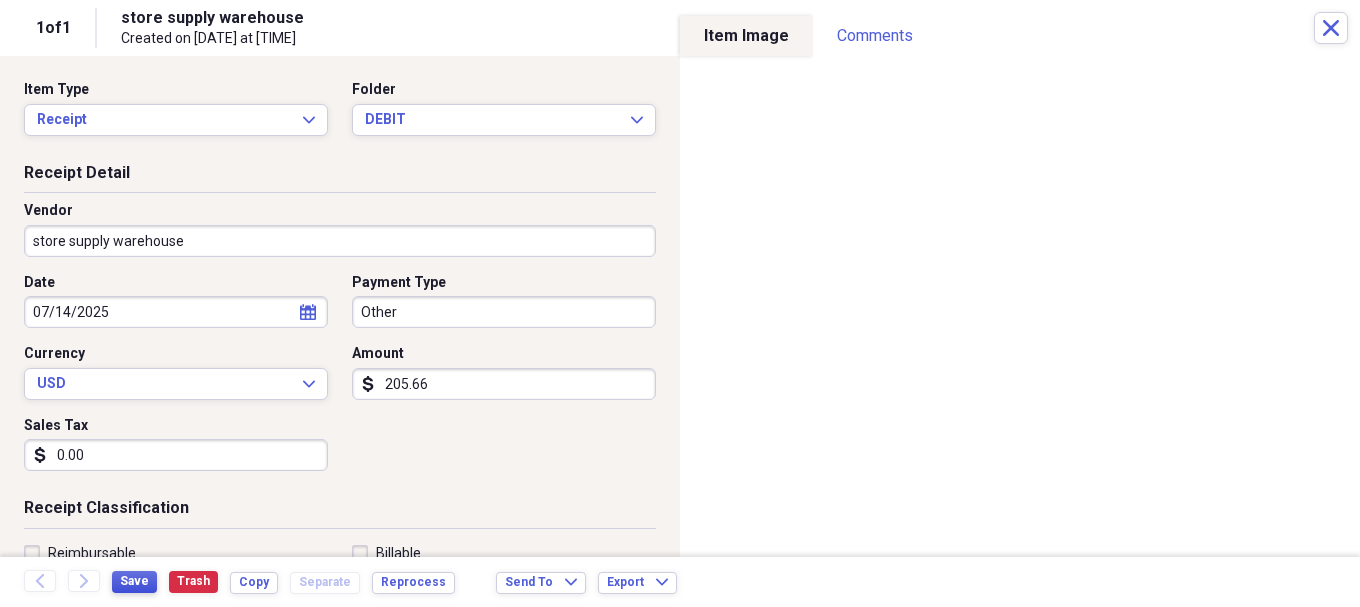 click on "Save" at bounding box center (134, 581) 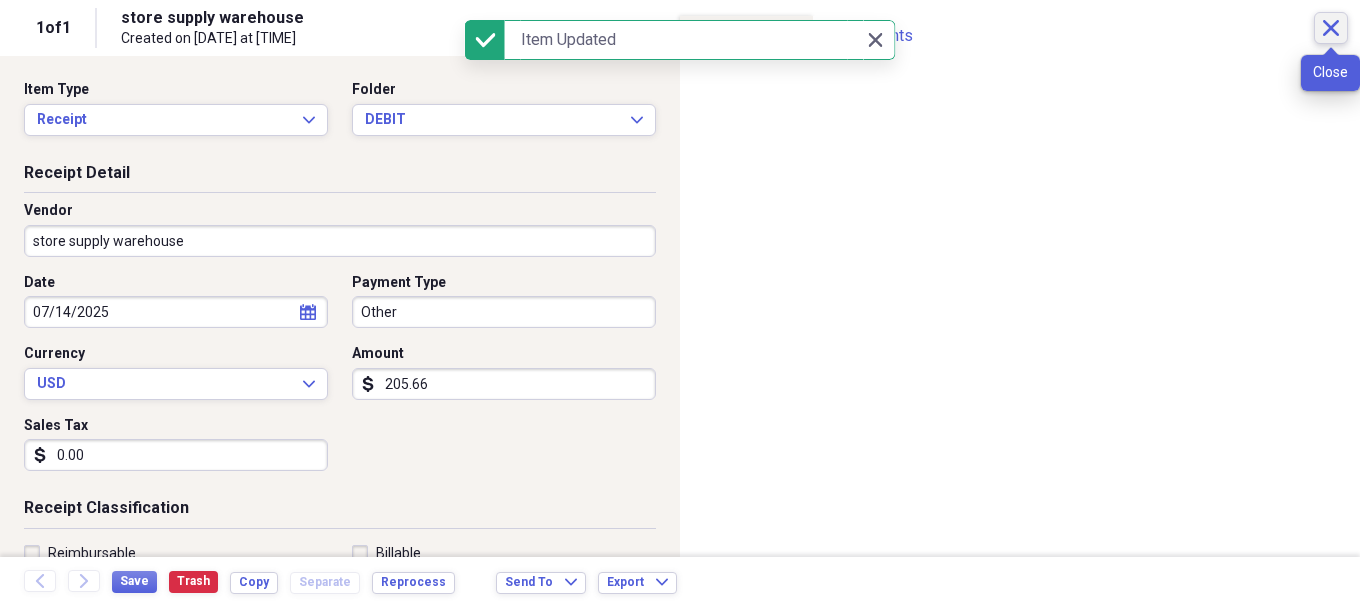 click on "Close" at bounding box center [1331, 28] 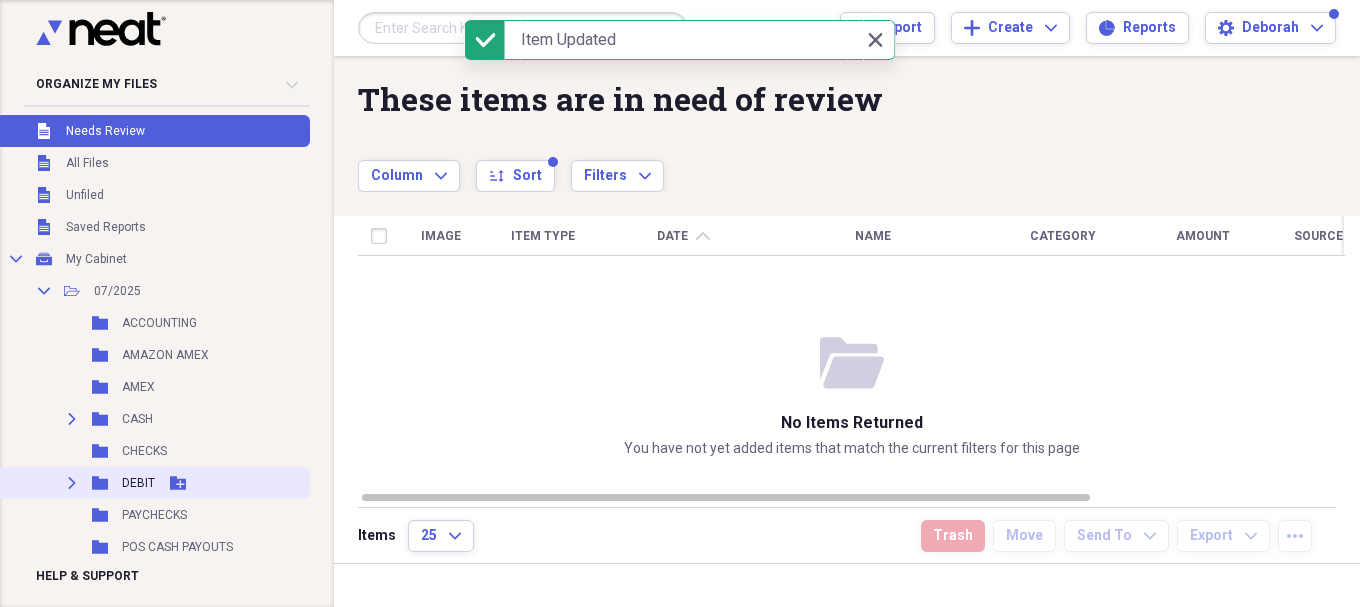 click on "DEBIT" at bounding box center (138, 483) 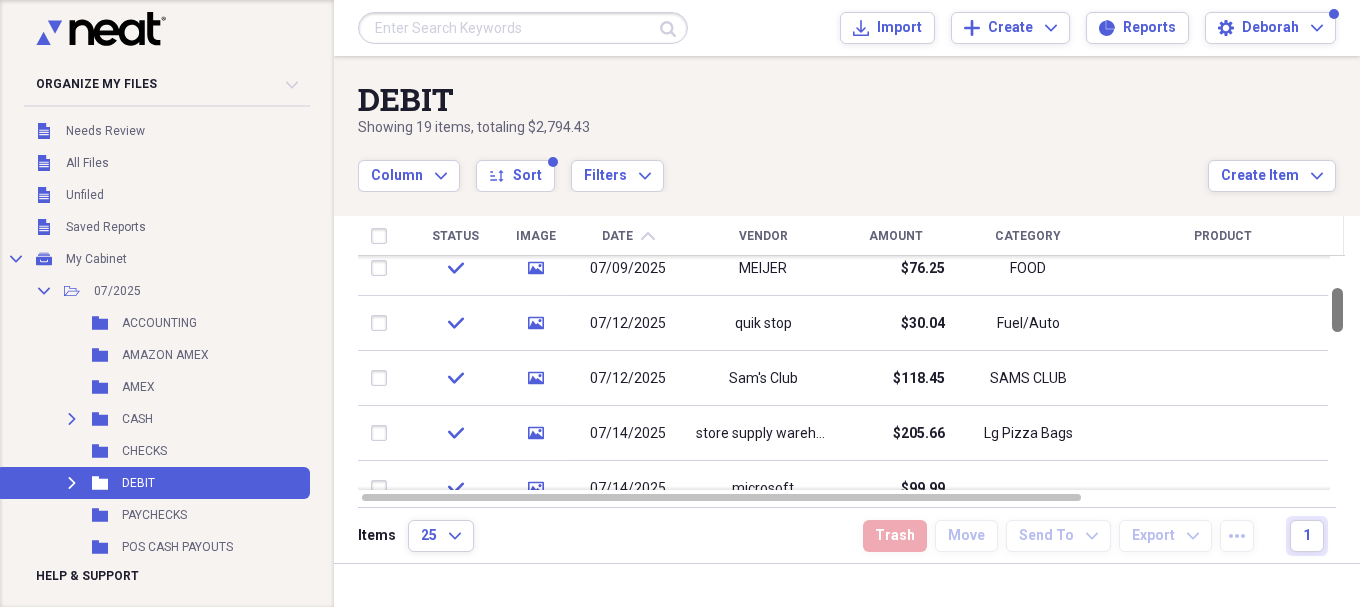 drag, startPoint x: 1350, startPoint y: 272, endPoint x: 1353, endPoint y: 300, distance: 28.160255 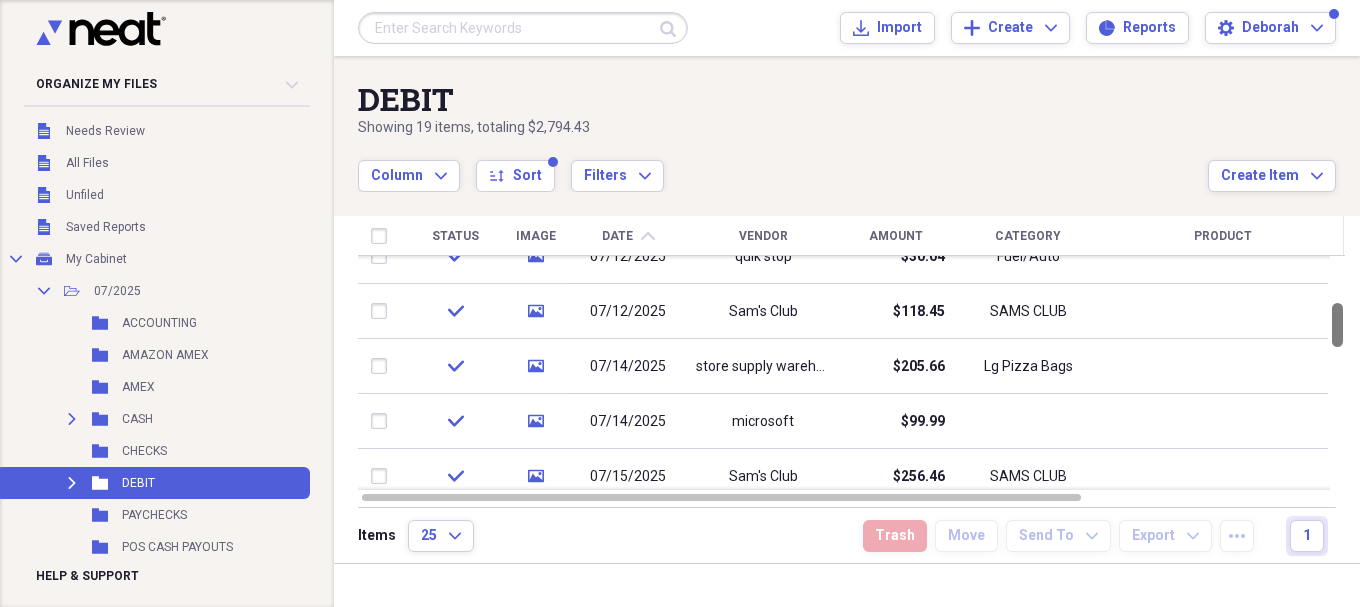 drag, startPoint x: 1358, startPoint y: 310, endPoint x: 1358, endPoint y: 325, distance: 15 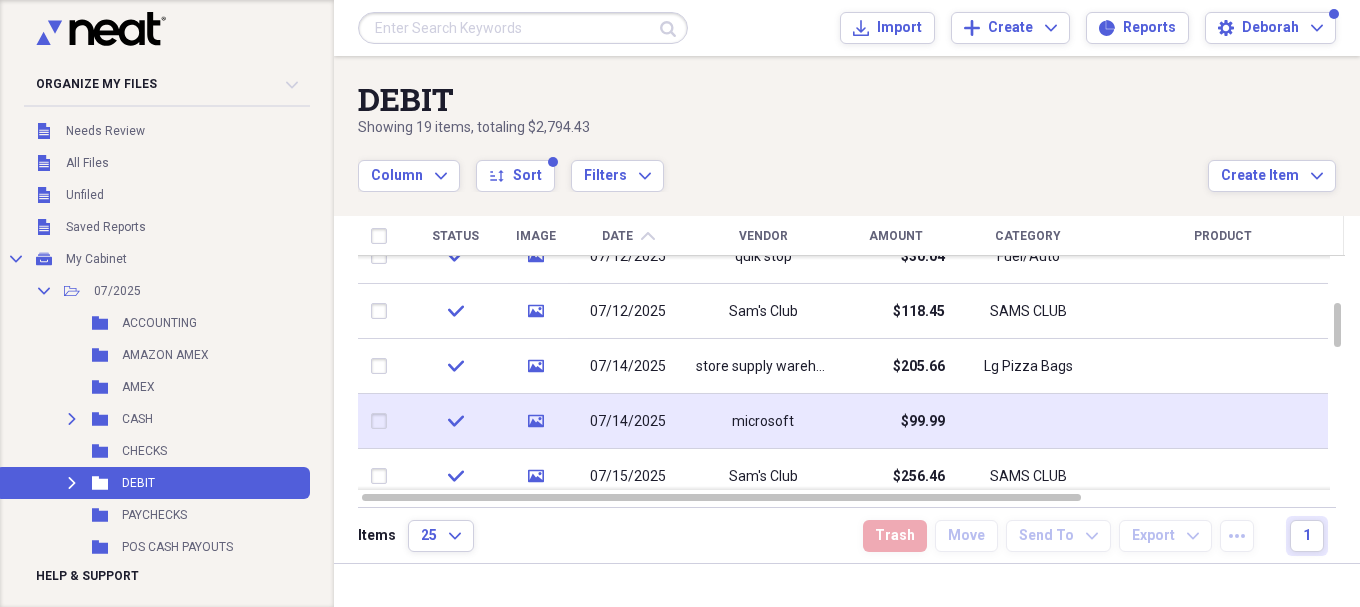 click on "$99.99" at bounding box center [895, 421] 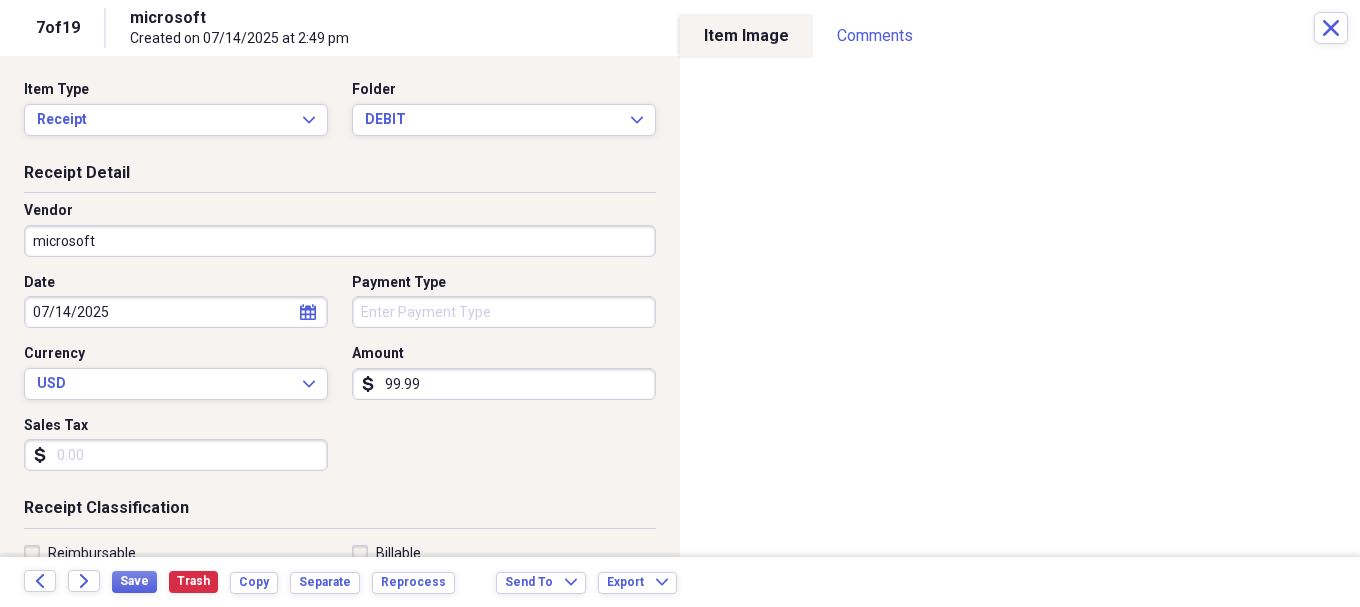click on "99.99" at bounding box center (504, 384) 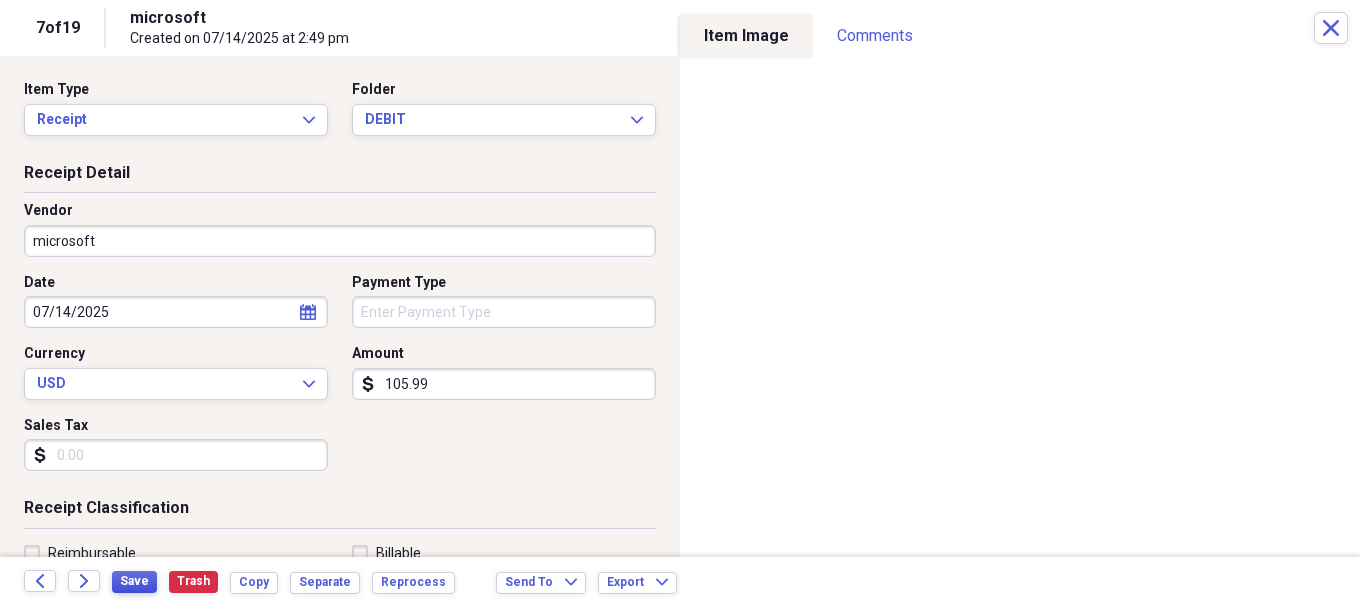 type on "105.99" 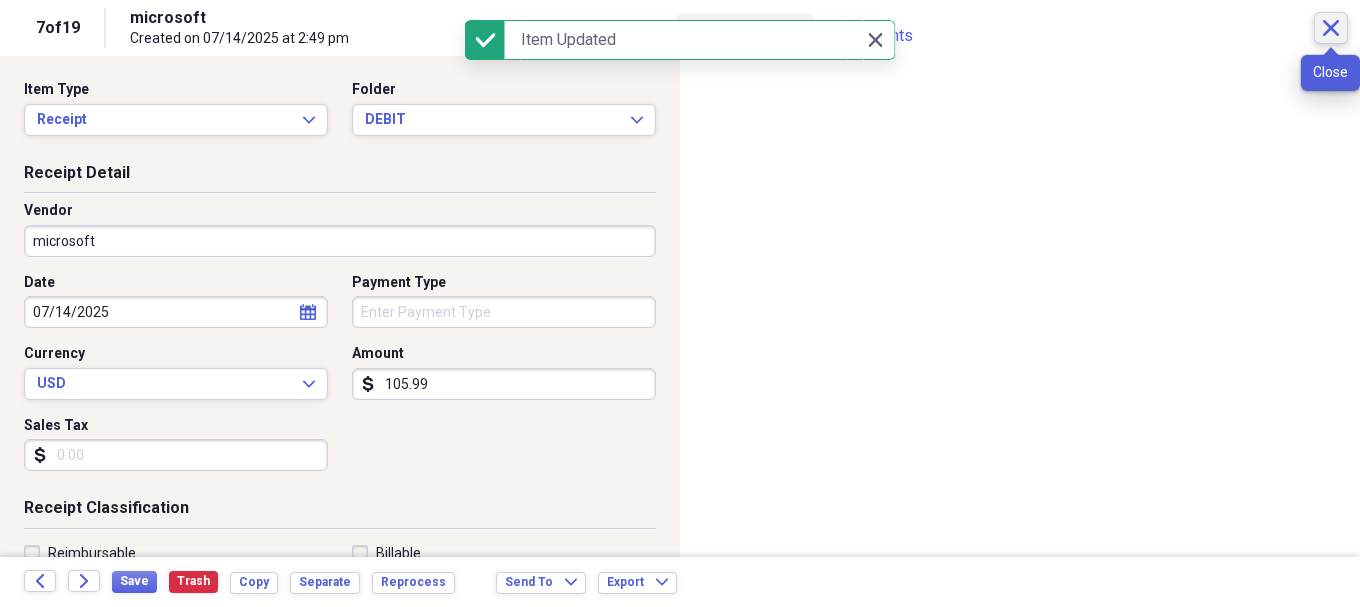 click on "Close" at bounding box center (1331, 28) 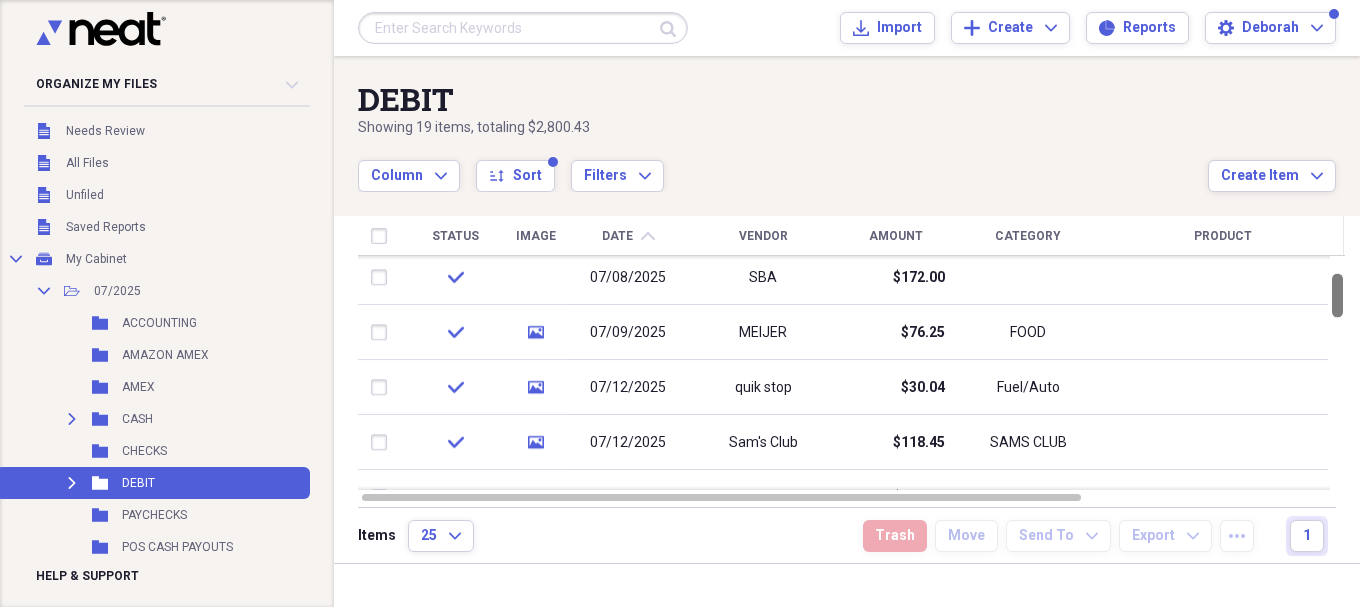 drag, startPoint x: 1353, startPoint y: 328, endPoint x: 1359, endPoint y: 316, distance: 13.416408 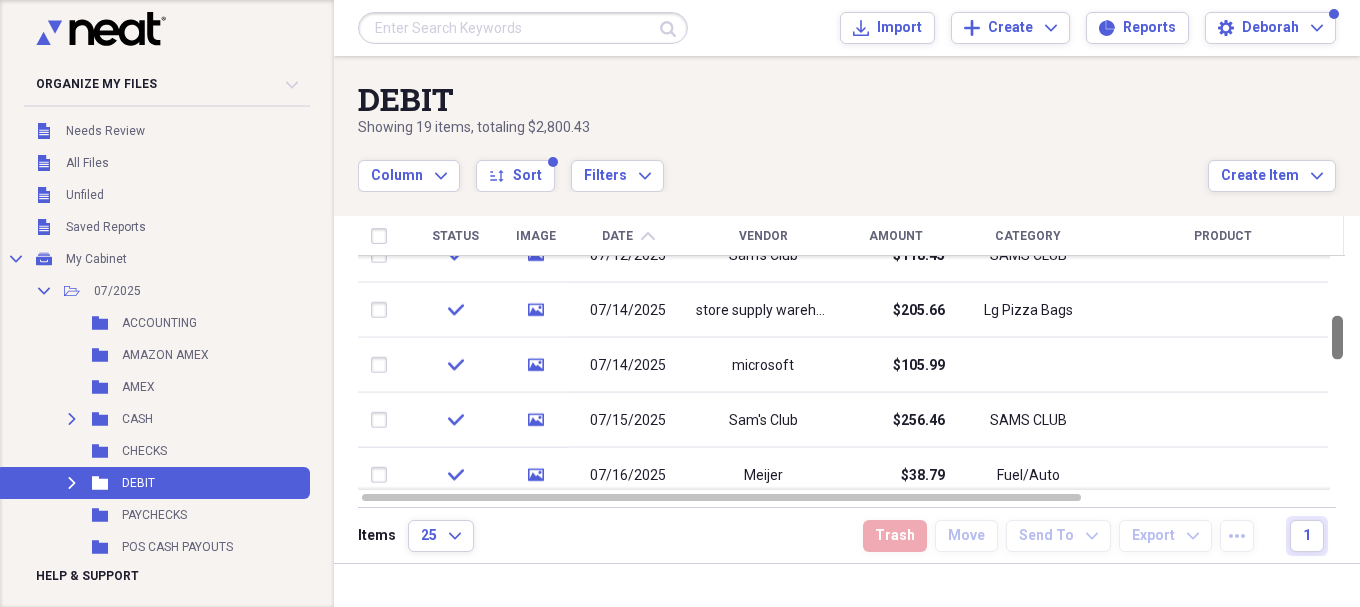 drag, startPoint x: 1354, startPoint y: 286, endPoint x: 1348, endPoint y: 328, distance: 42.426407 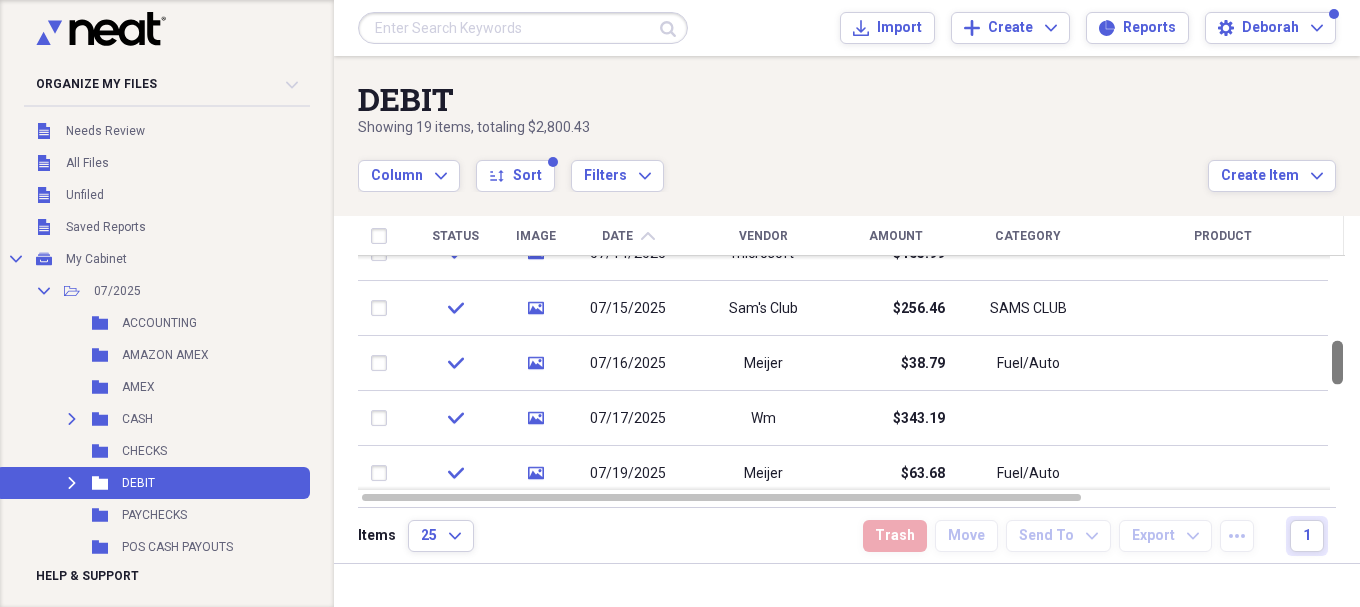 drag, startPoint x: 1351, startPoint y: 341, endPoint x: 1348, endPoint y: 366, distance: 25.179358 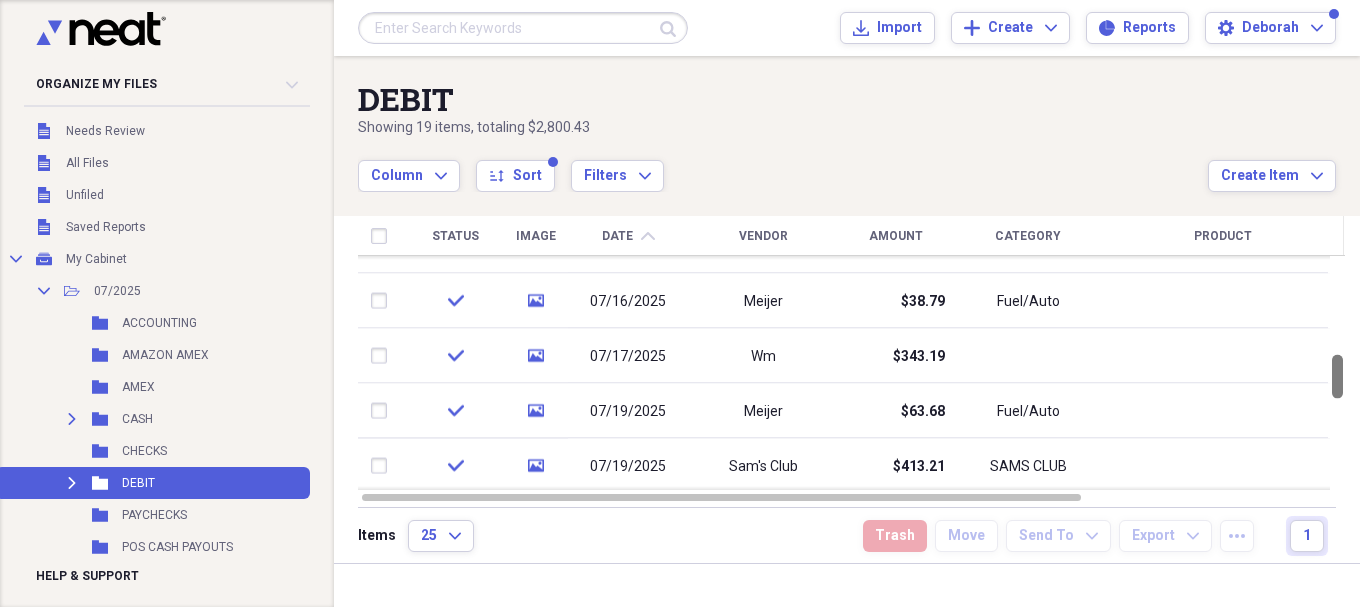 drag, startPoint x: 1356, startPoint y: 368, endPoint x: 1356, endPoint y: 382, distance: 14 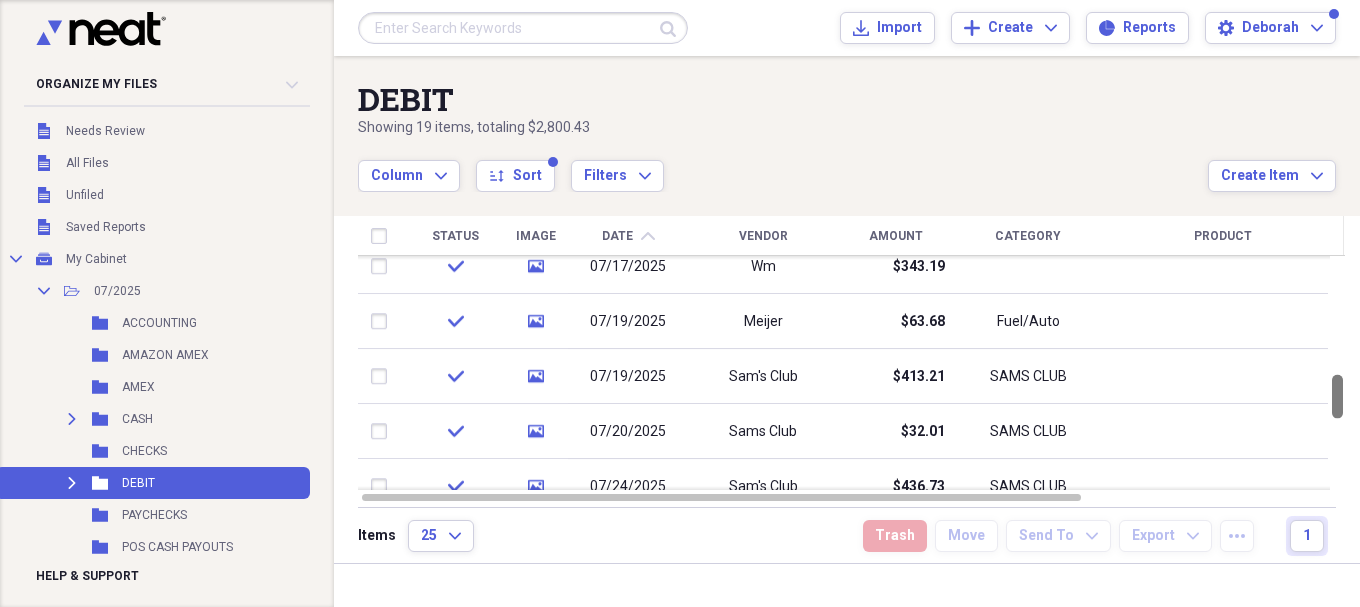 drag, startPoint x: 1352, startPoint y: 374, endPoint x: 1356, endPoint y: 394, distance: 20.396078 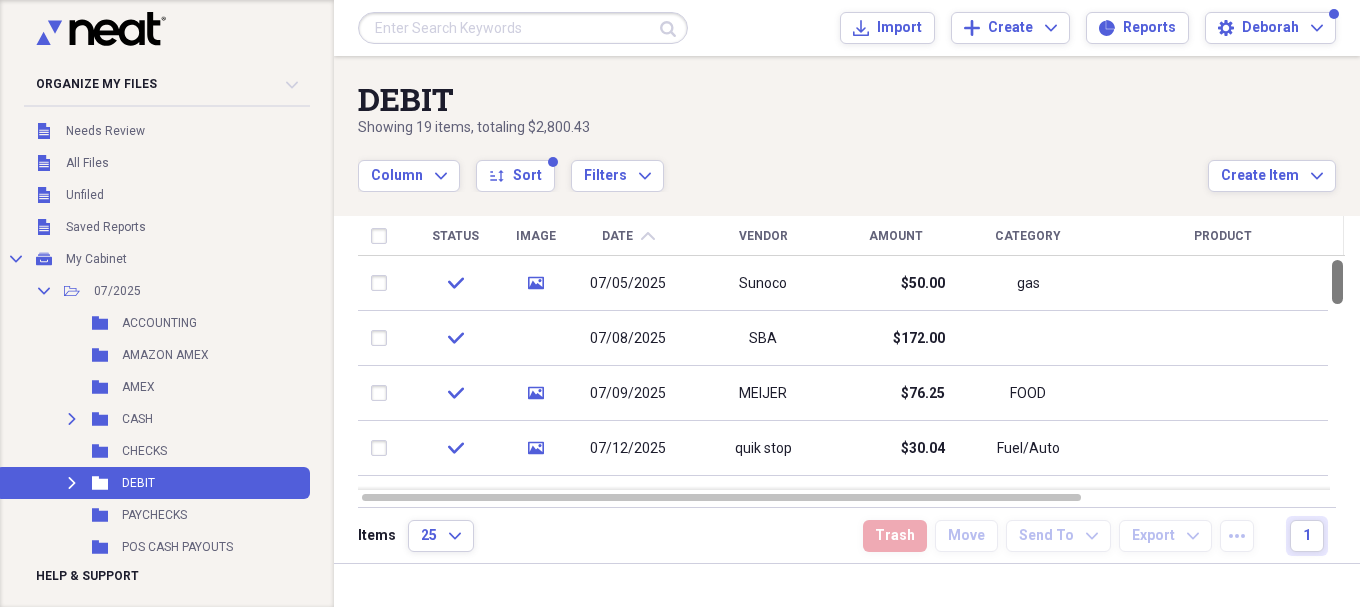 drag, startPoint x: 1351, startPoint y: 404, endPoint x: 1359, endPoint y: 299, distance: 105.30432 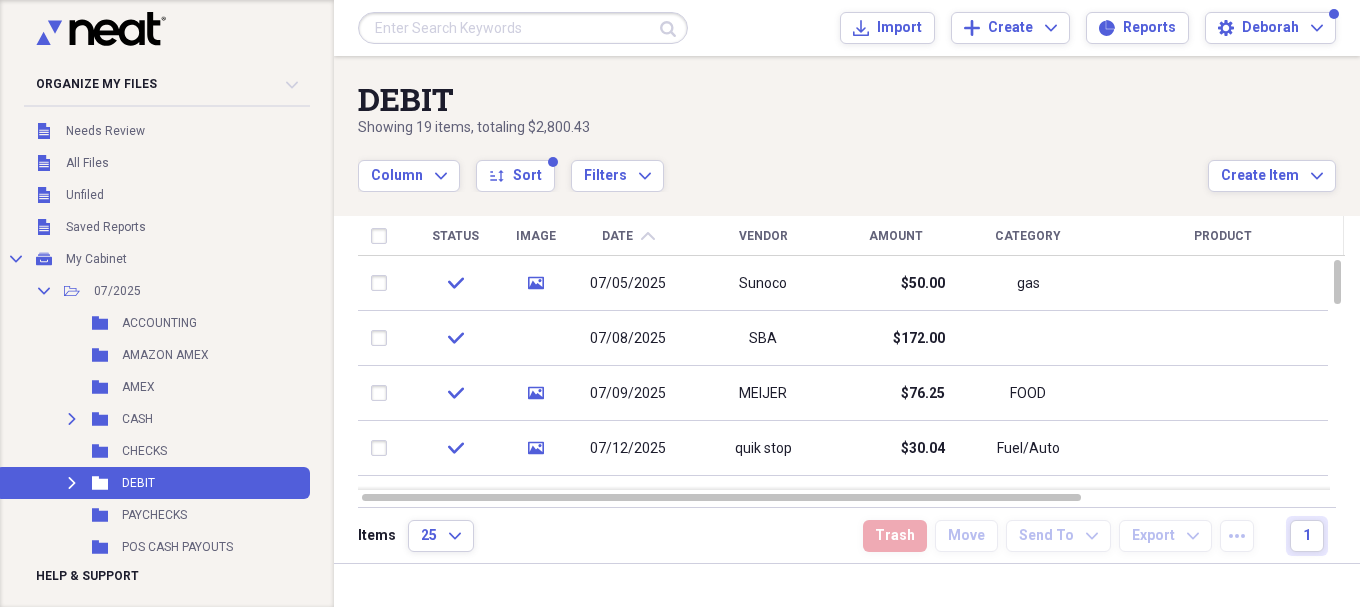 click at bounding box center (523, 28) 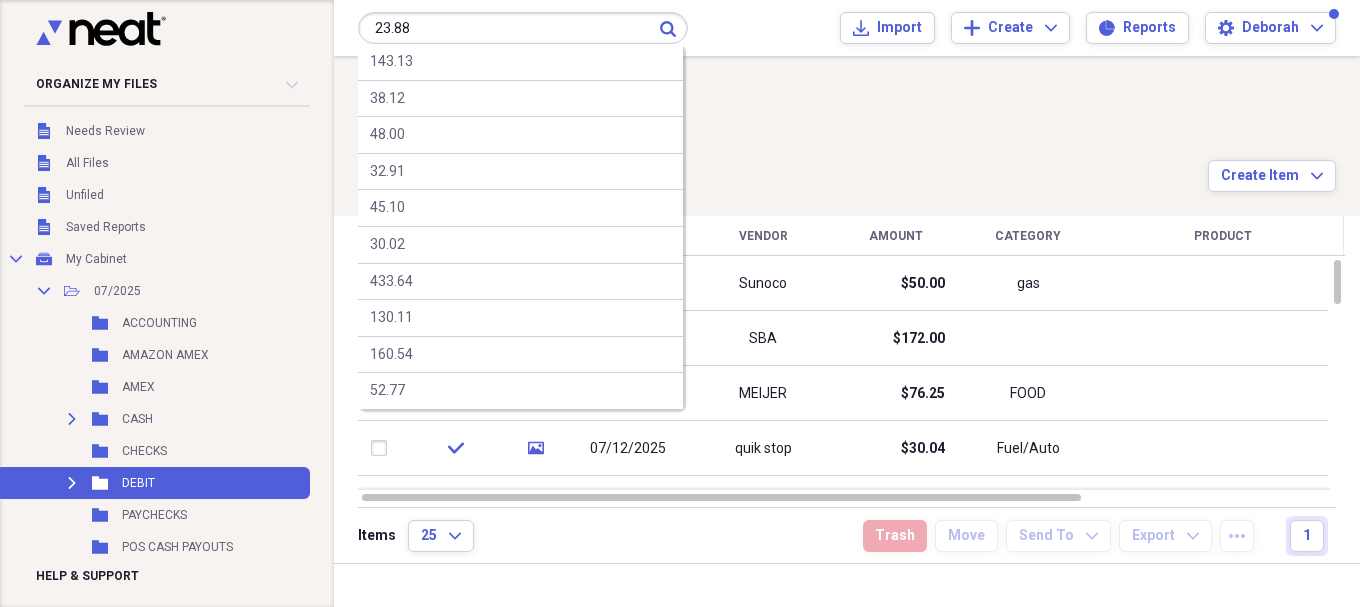 type on "23.88" 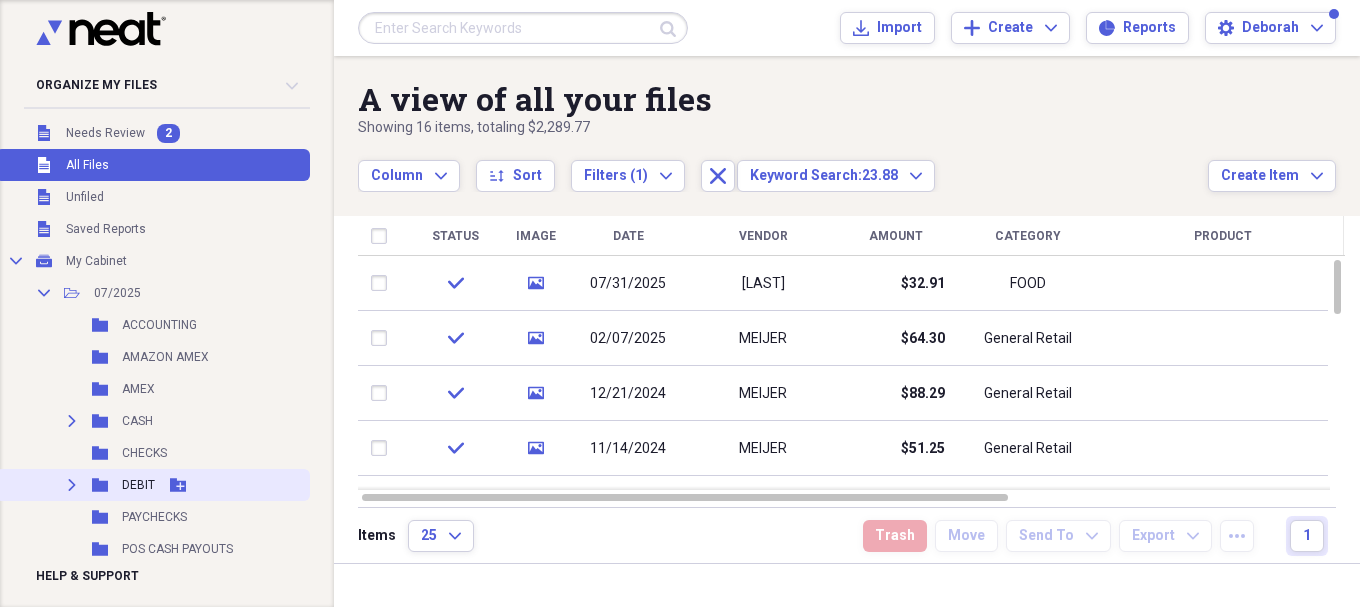 click on "DEBIT" at bounding box center (138, 485) 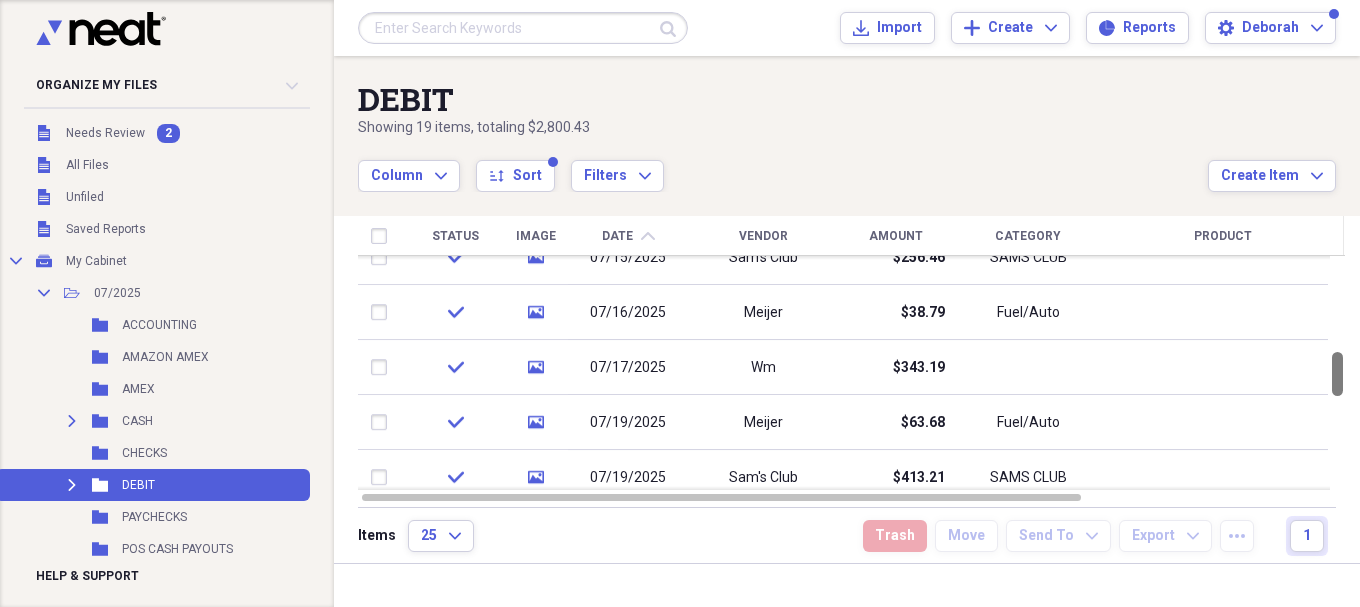 drag, startPoint x: 1353, startPoint y: 284, endPoint x: 1348, endPoint y: 376, distance: 92.13577 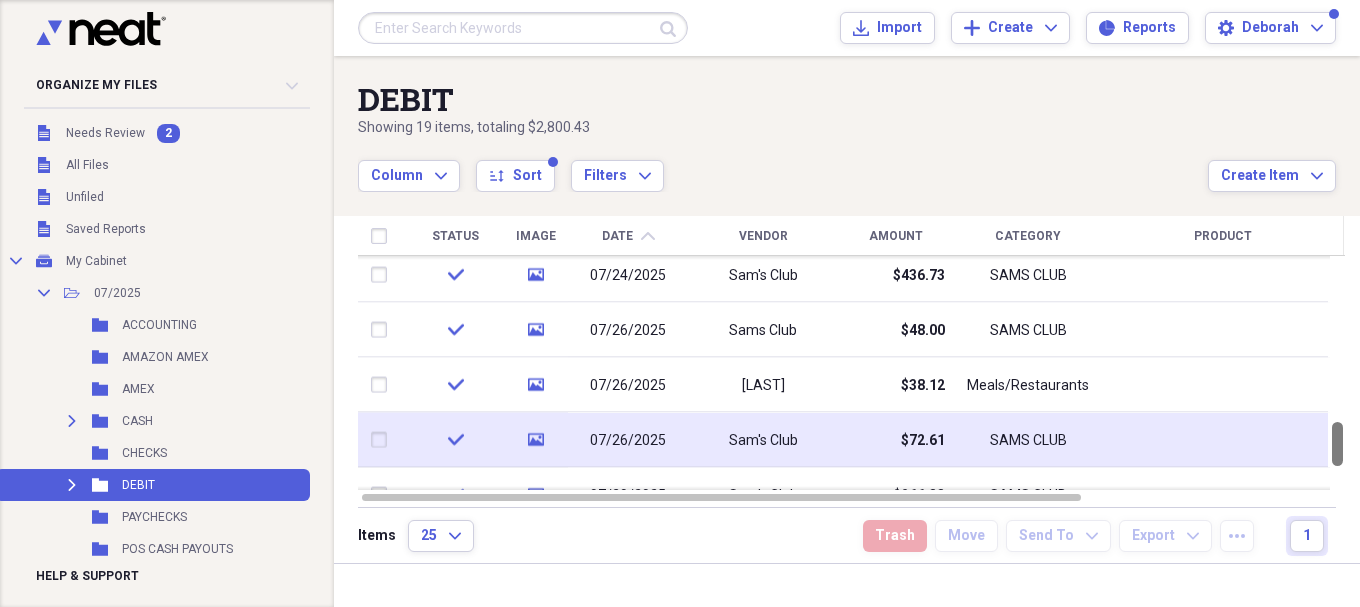 drag, startPoint x: 1347, startPoint y: 363, endPoint x: 1343, endPoint y: 433, distance: 70.11419 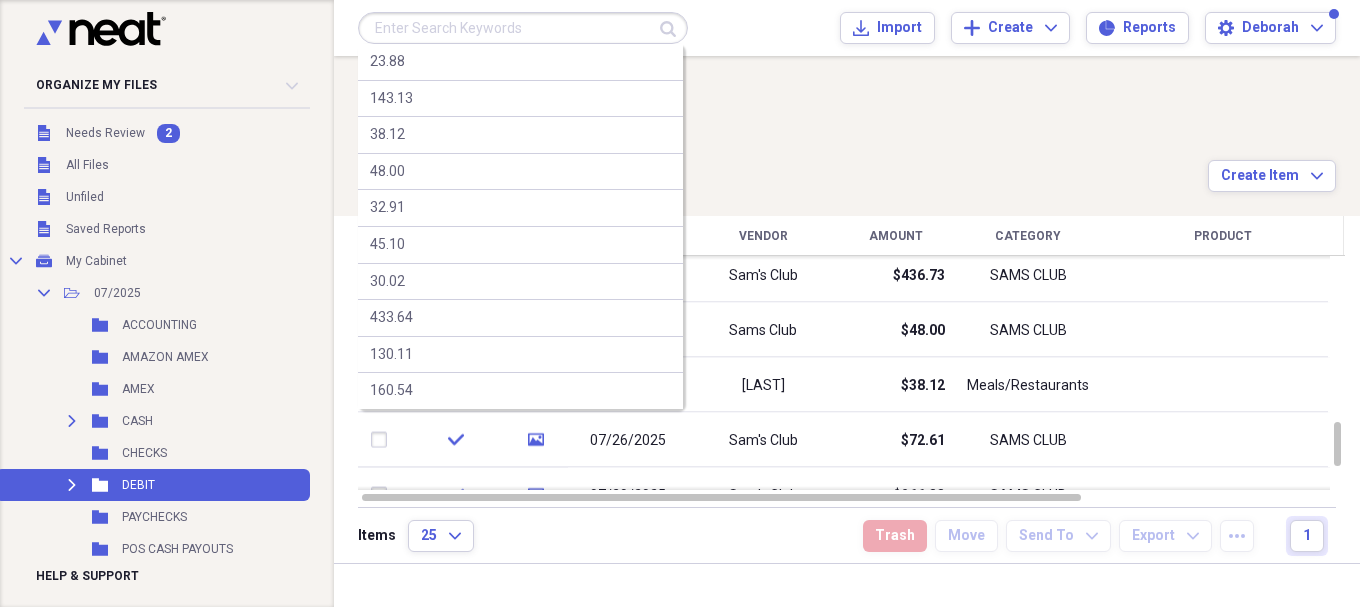 click at bounding box center [523, 28] 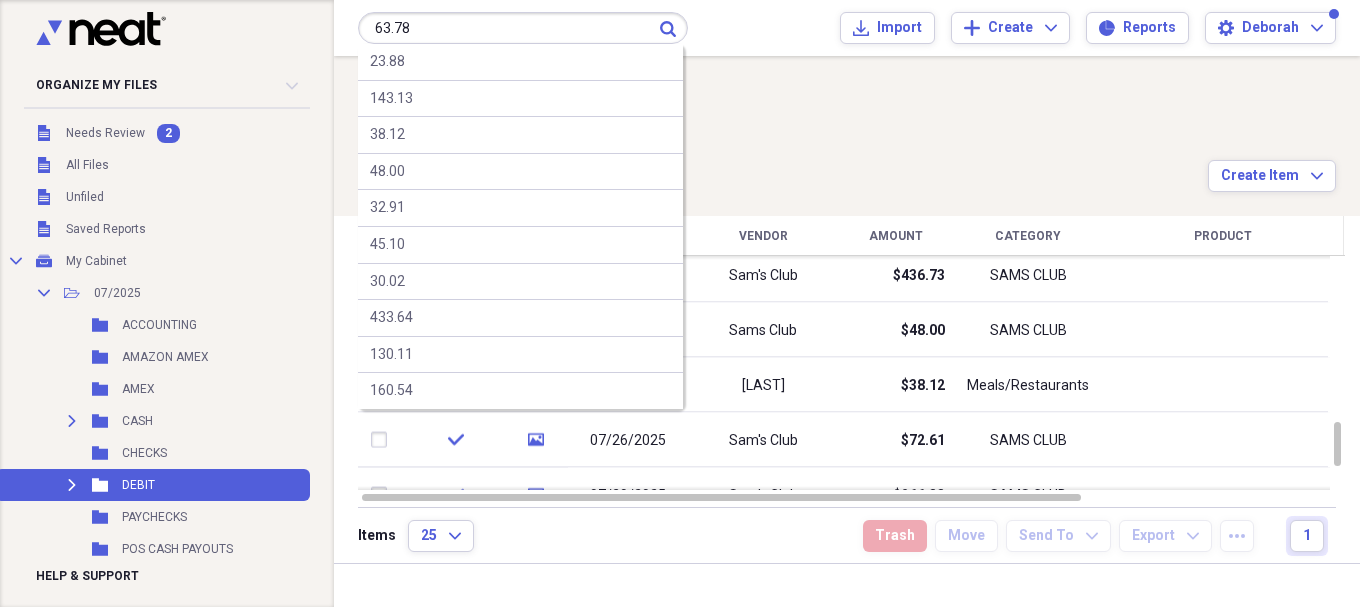 type on "63.78" 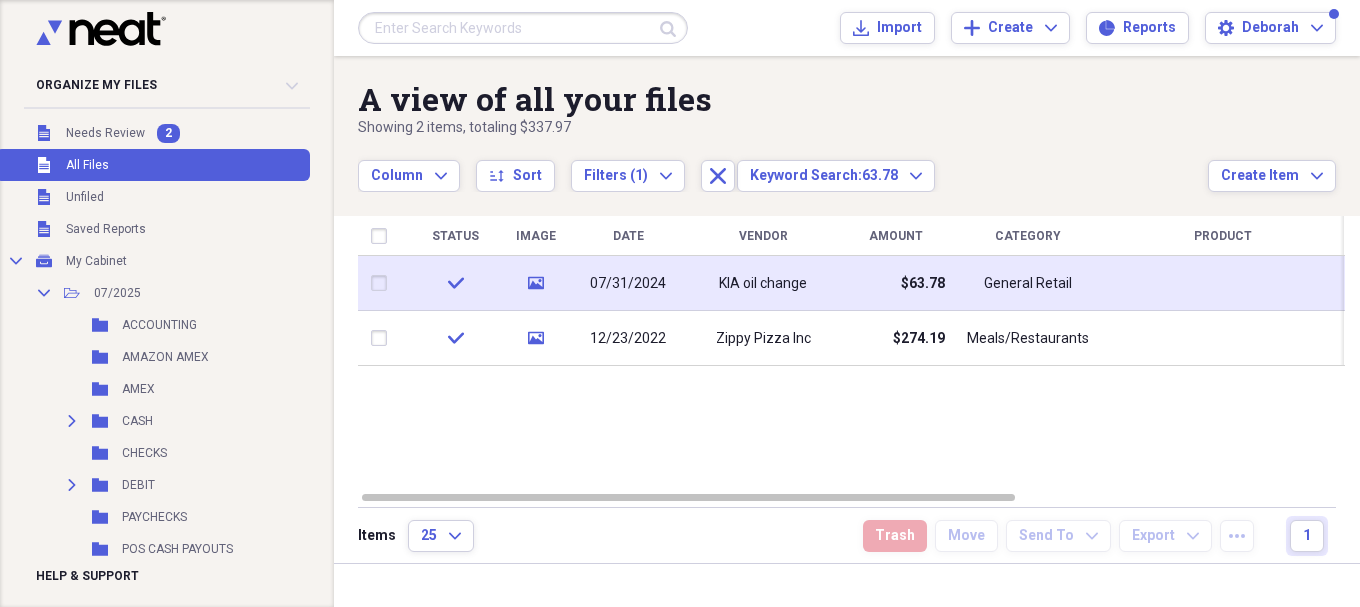 click on "KIA oil change" at bounding box center [763, 283] 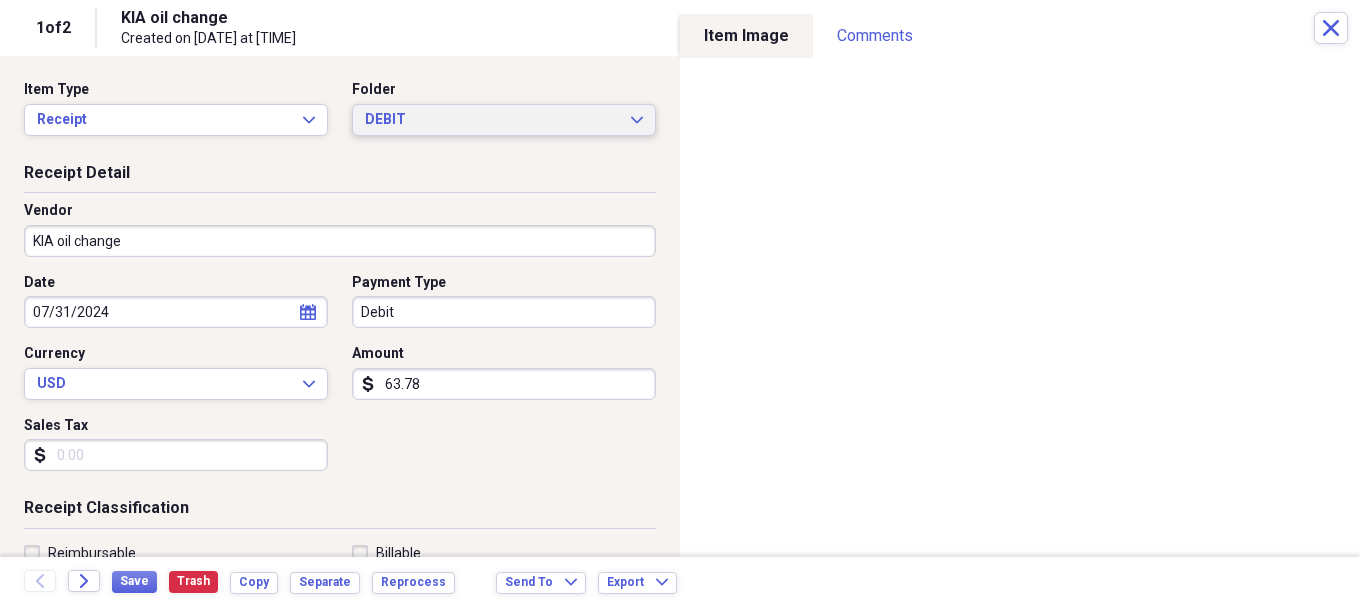 click on "DEBIT" at bounding box center [492, 120] 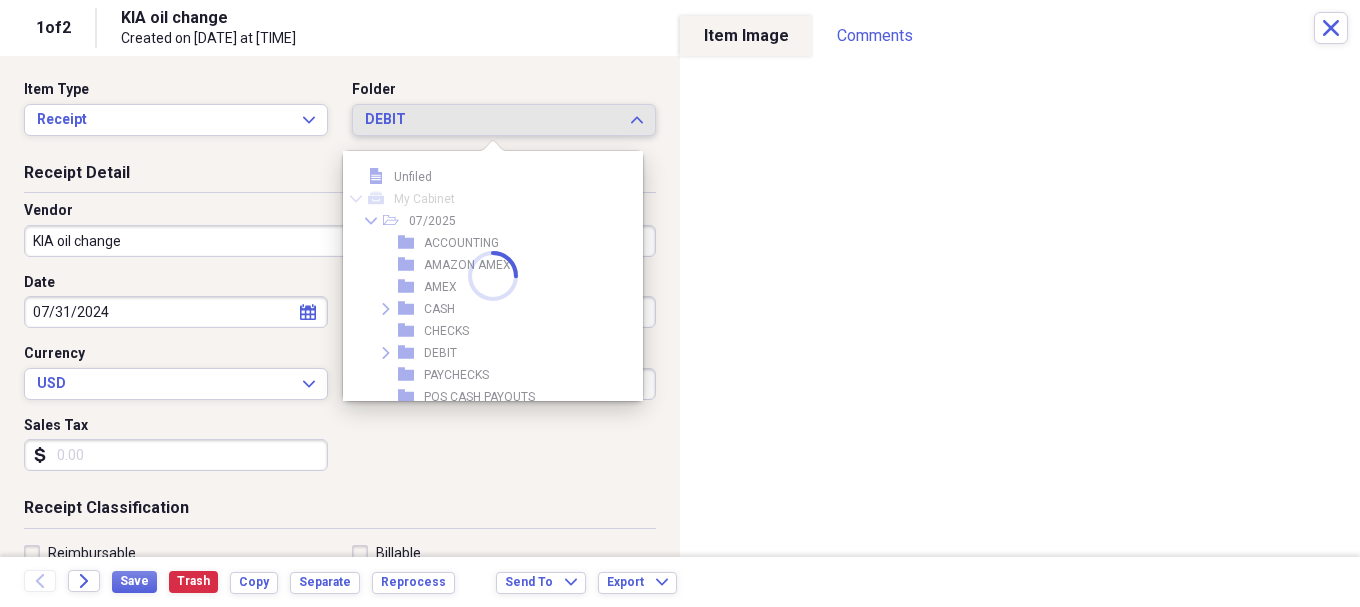 scroll, scrollTop: 649, scrollLeft: 0, axis: vertical 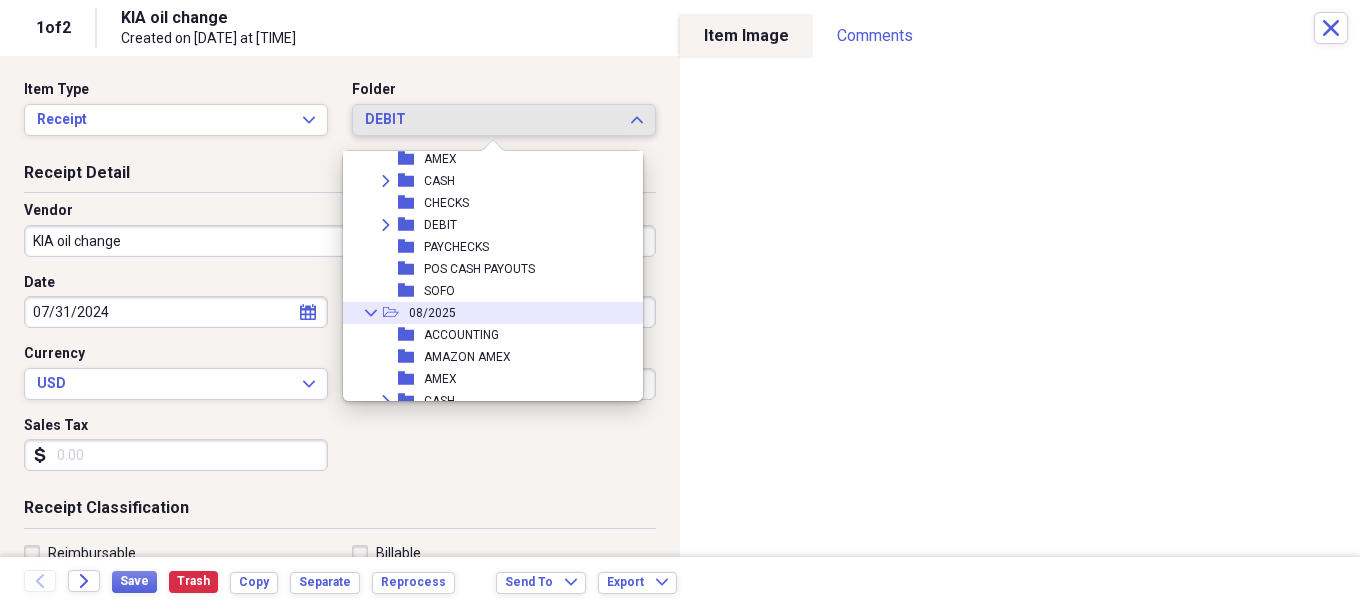 click on "Collapse" 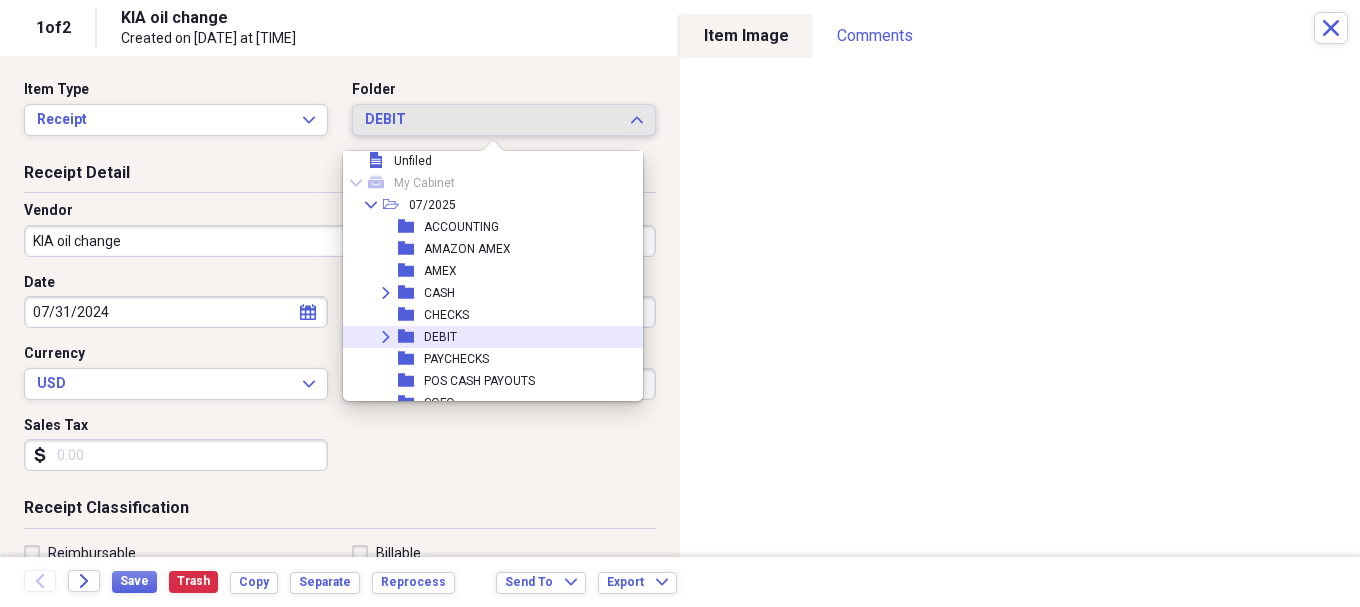 scroll, scrollTop: 0, scrollLeft: 0, axis: both 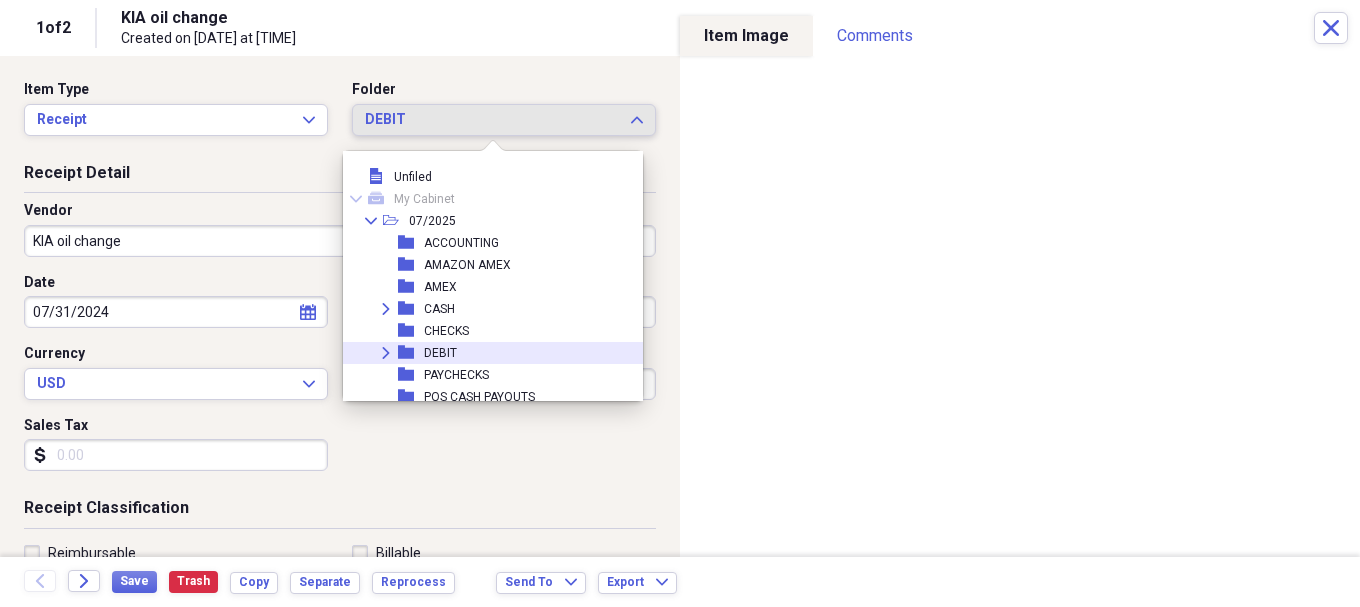 click on "DEBIT" at bounding box center [440, 353] 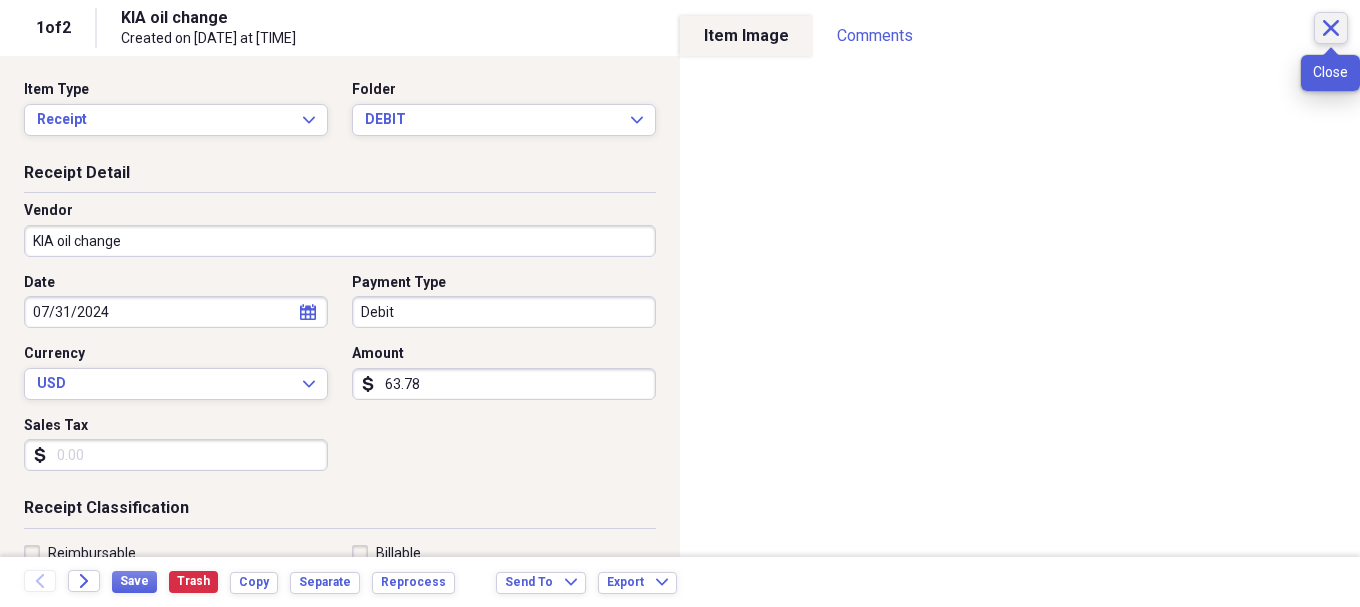 click on "Close" 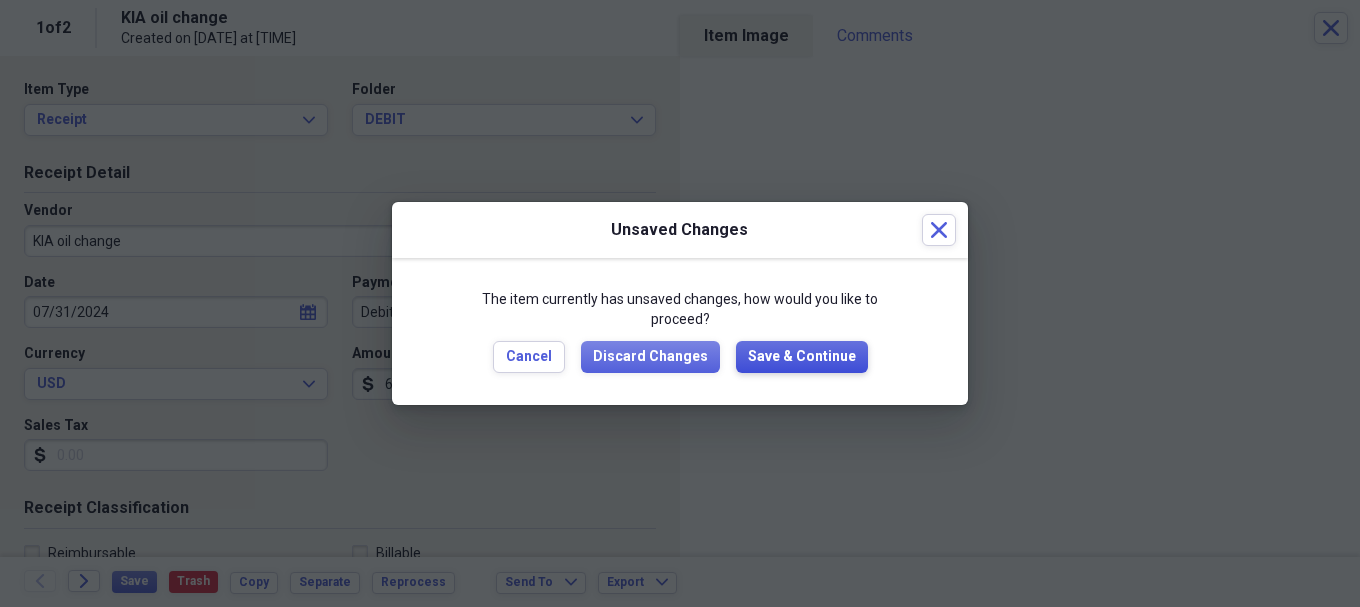 click on "Save & Continue" at bounding box center (802, 357) 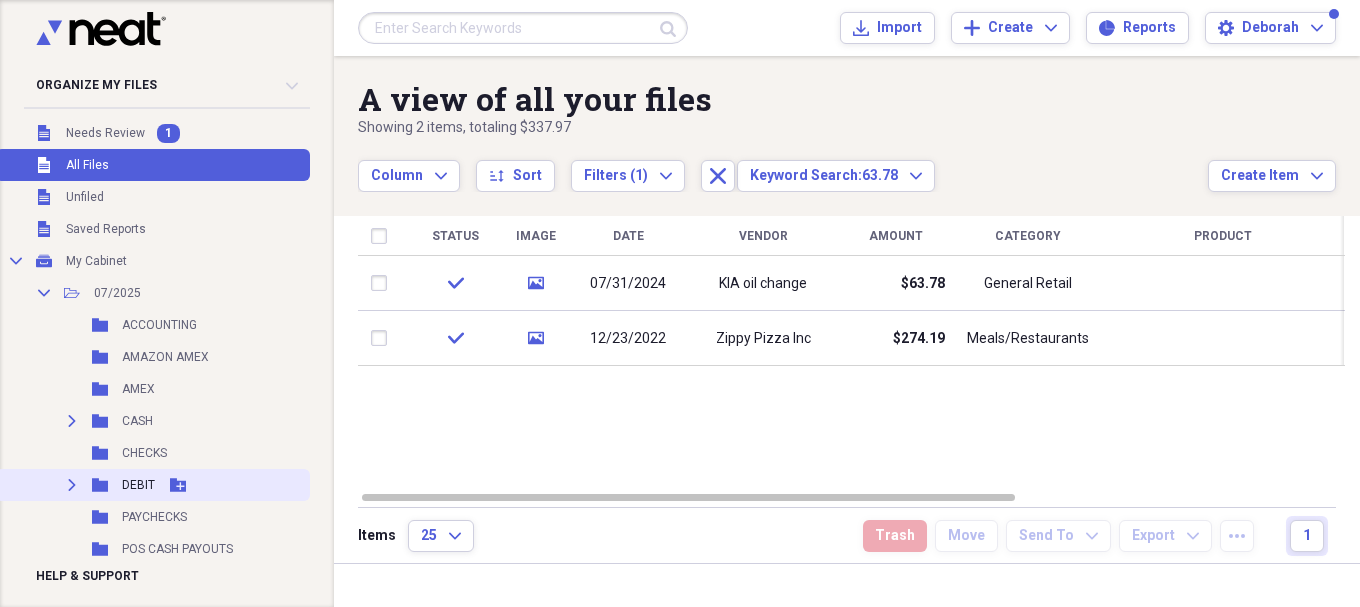 click on "DEBIT" at bounding box center [138, 485] 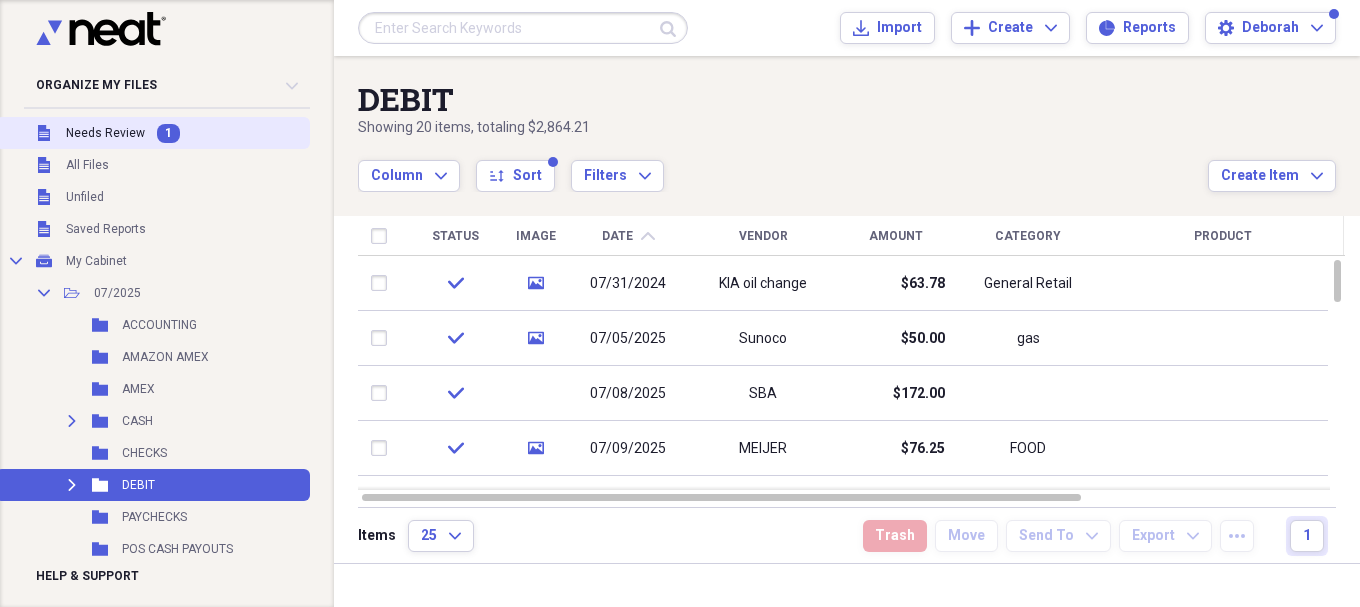 click on "Needs Review" at bounding box center [105, 133] 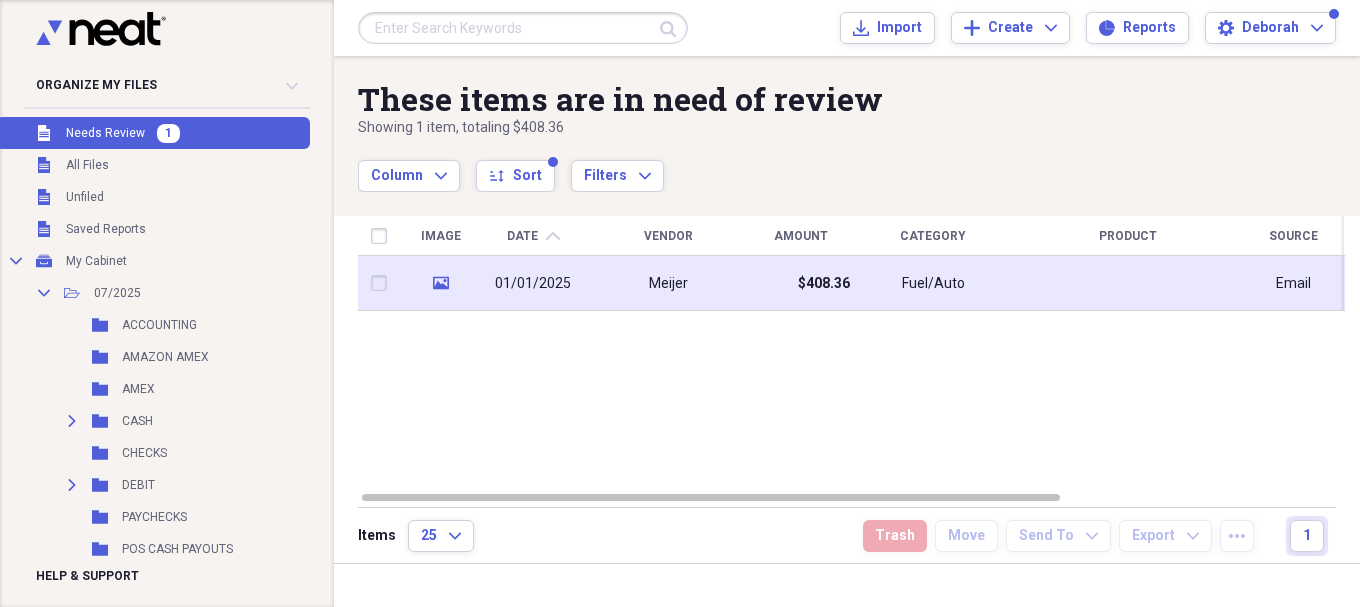 click on "$408.36" at bounding box center (824, 284) 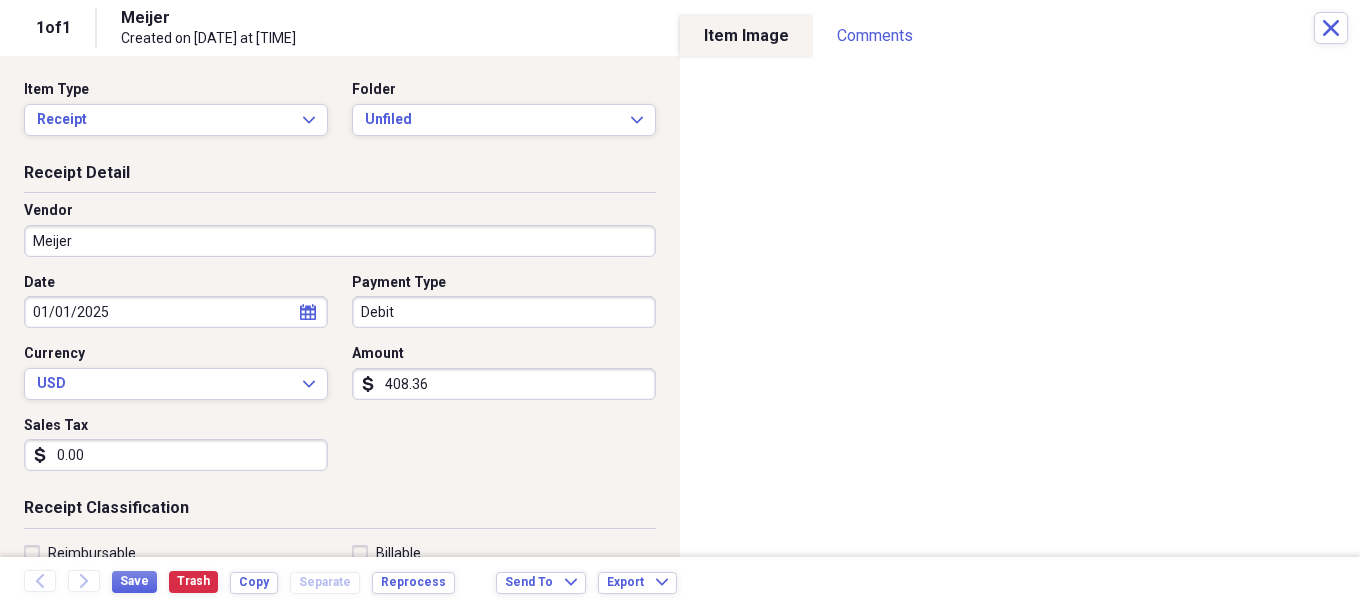 click on "408.36" at bounding box center (504, 384) 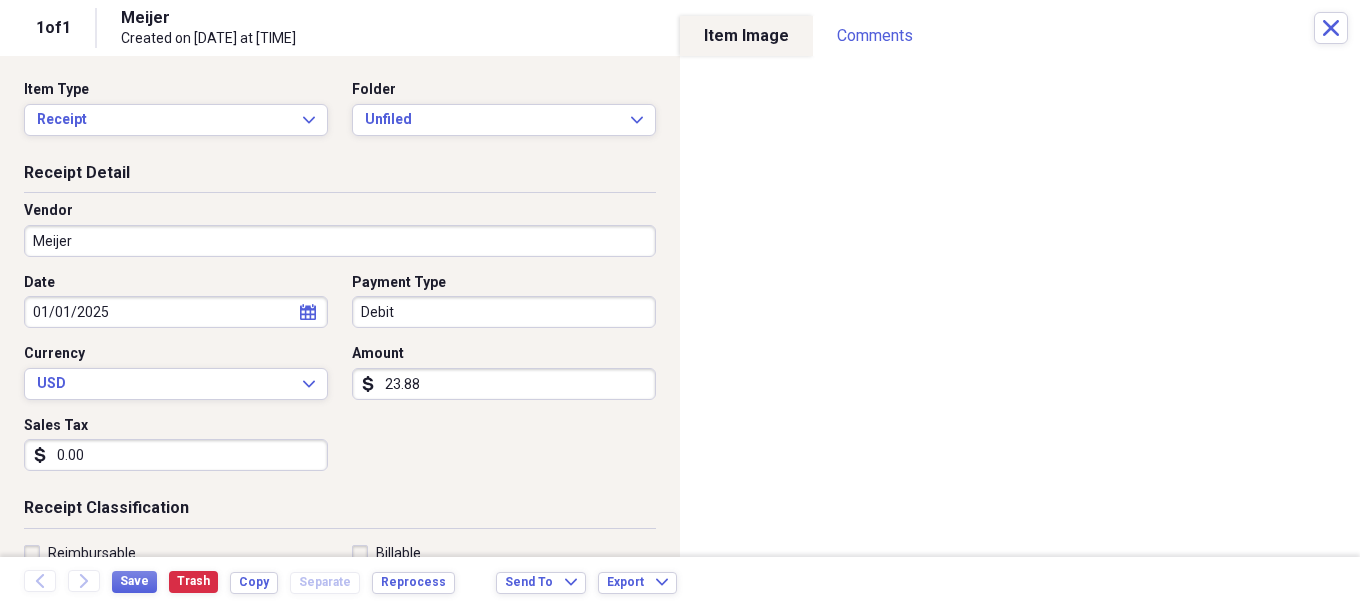 type on "23.88" 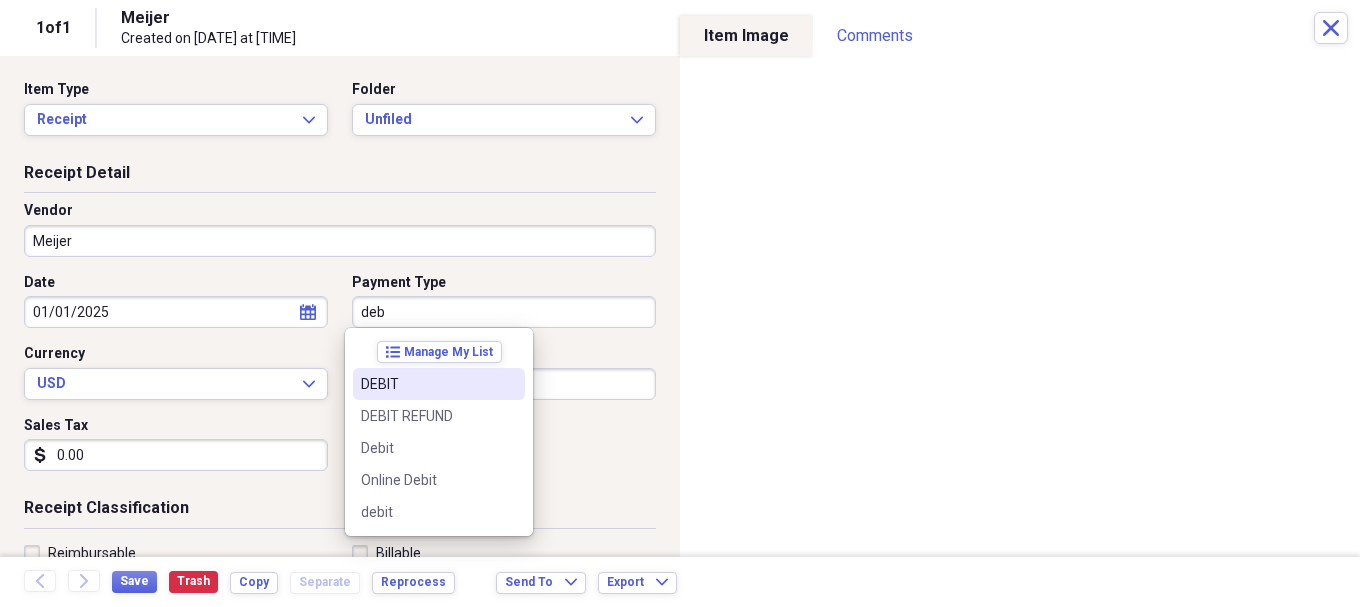 click on "DEBIT" at bounding box center [427, 384] 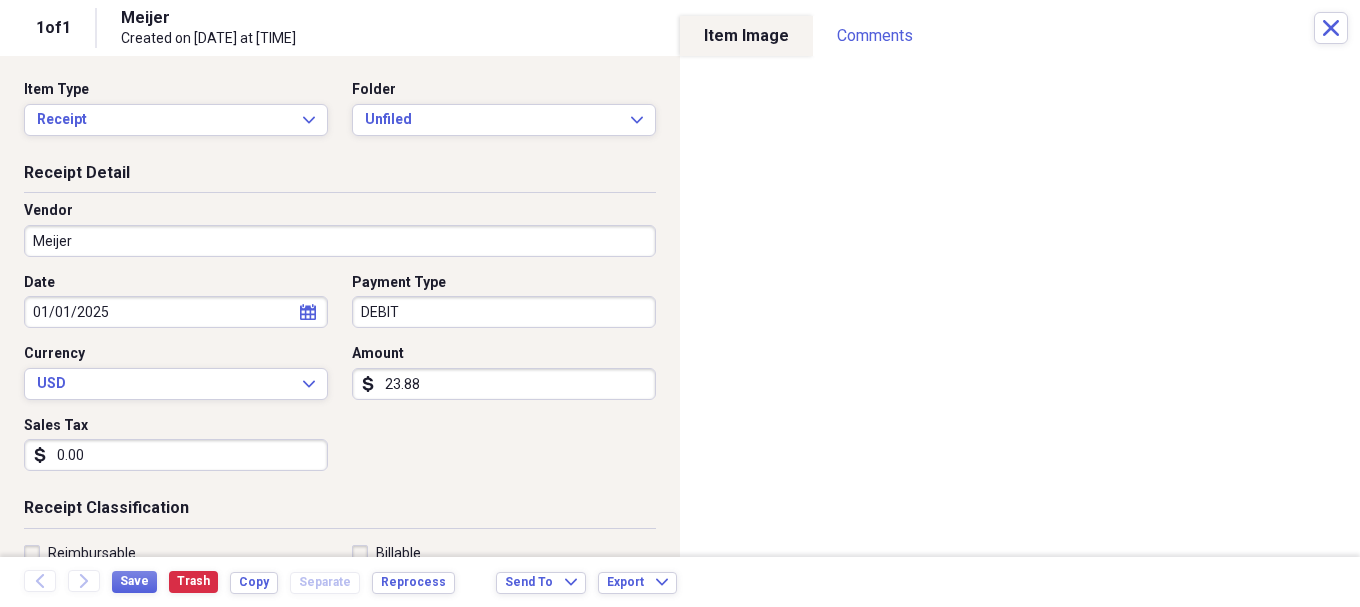select on "2025" 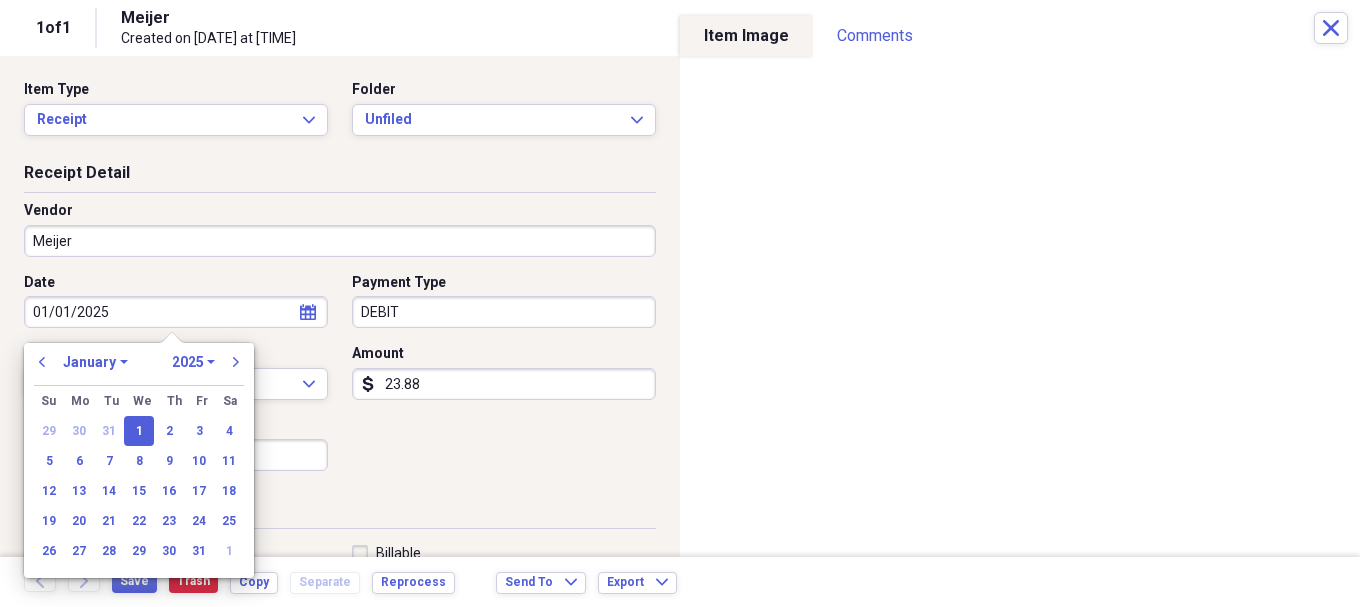 click on "01/01/2025" at bounding box center (176, 312) 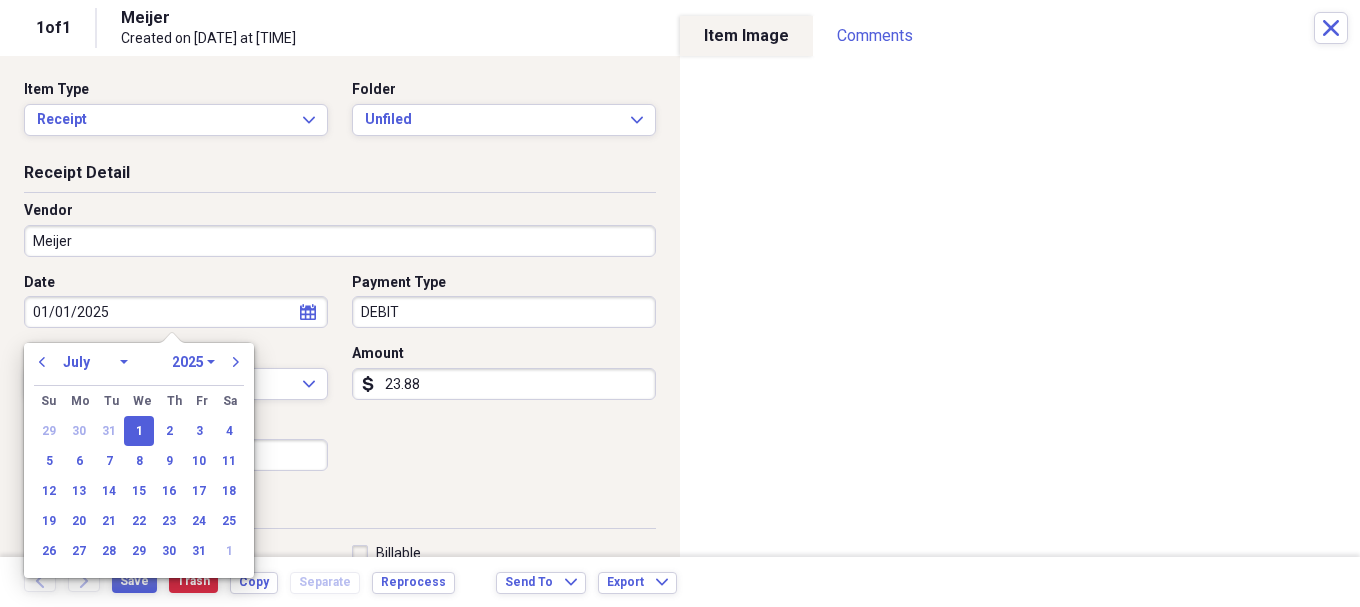 click on "January February March April May June July August September October November December" at bounding box center (95, 362) 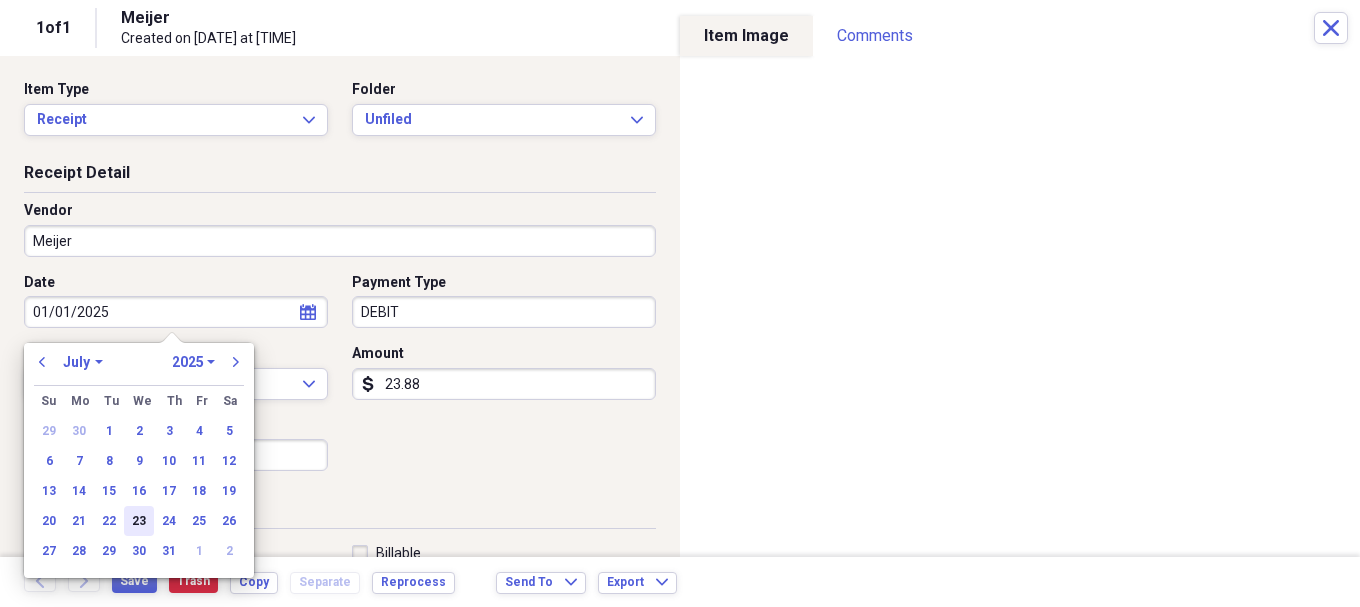 drag, startPoint x: 136, startPoint y: 524, endPoint x: 149, endPoint y: 522, distance: 13.152946 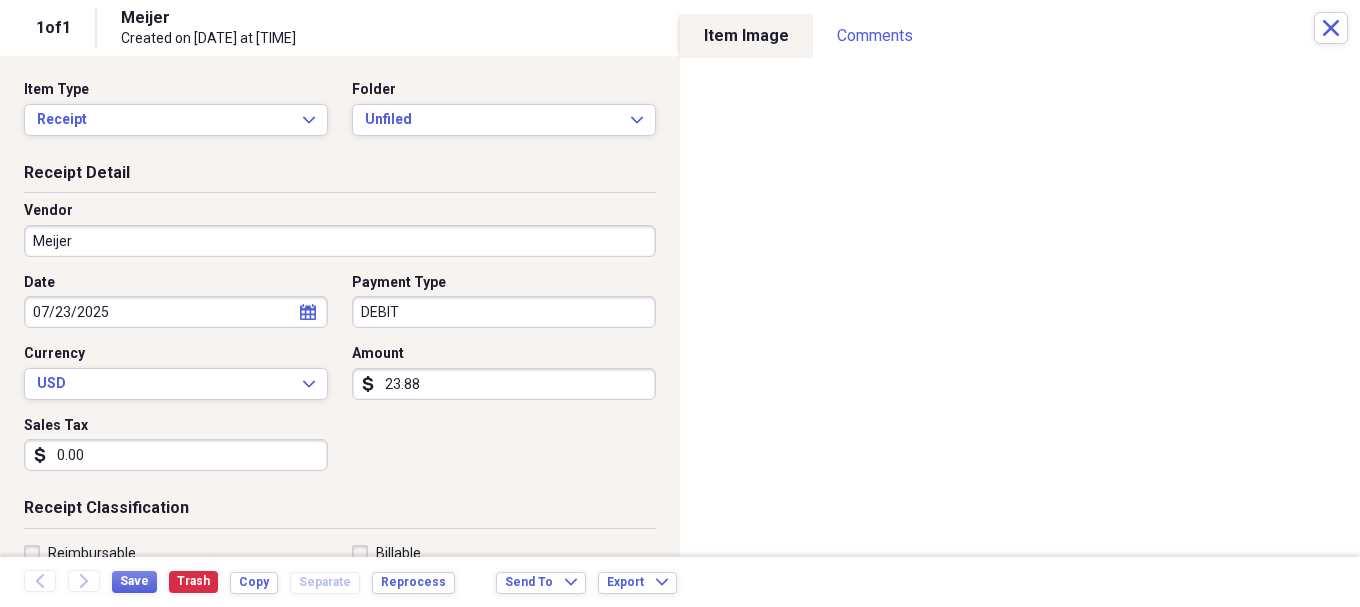 click on "Receipt Classification" at bounding box center (340, 512) 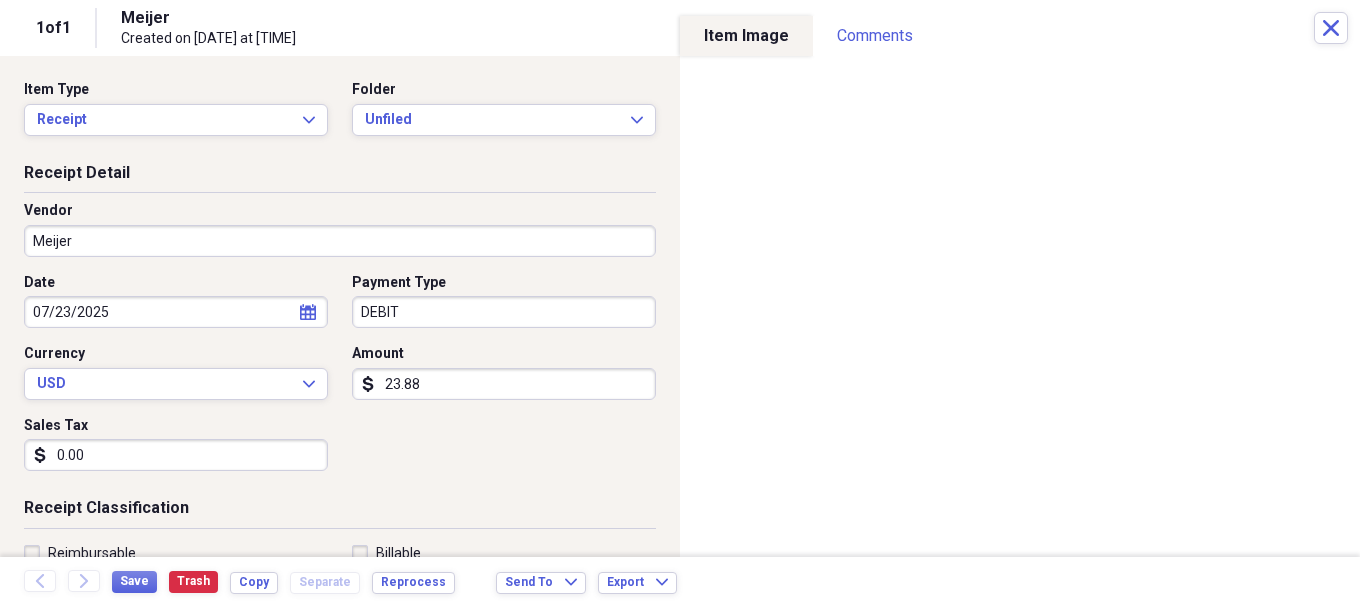 select on "6" 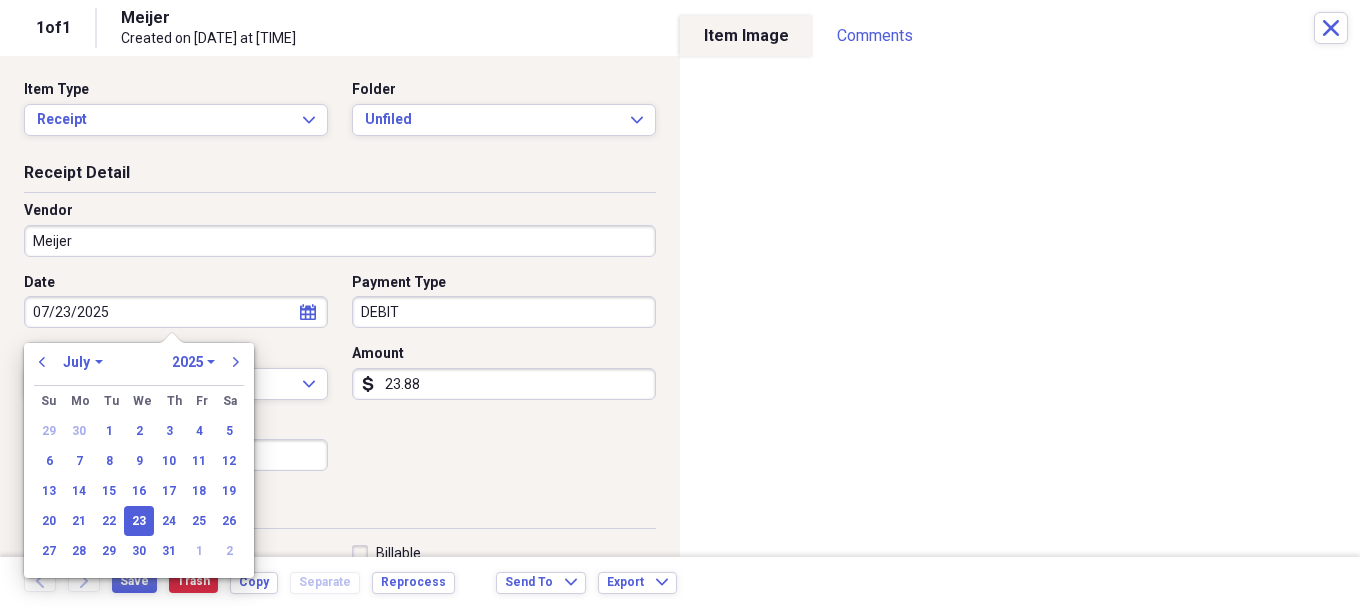 click on "07/23/2025" at bounding box center [176, 312] 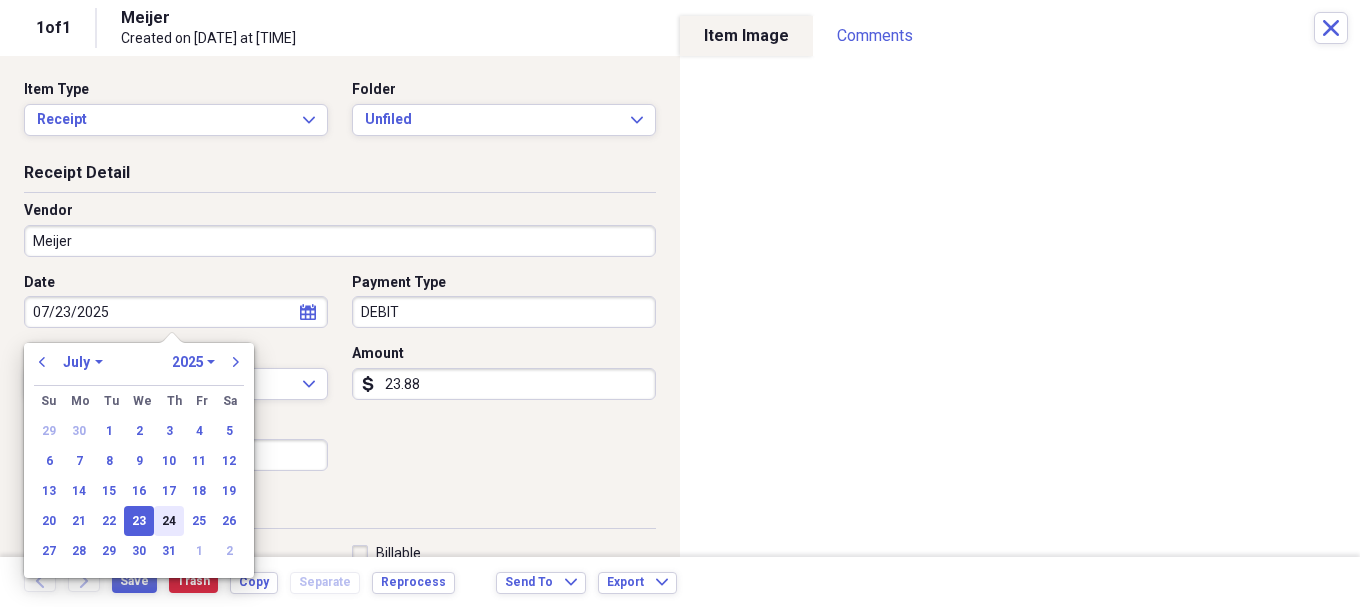 click on "24" at bounding box center (169, 521) 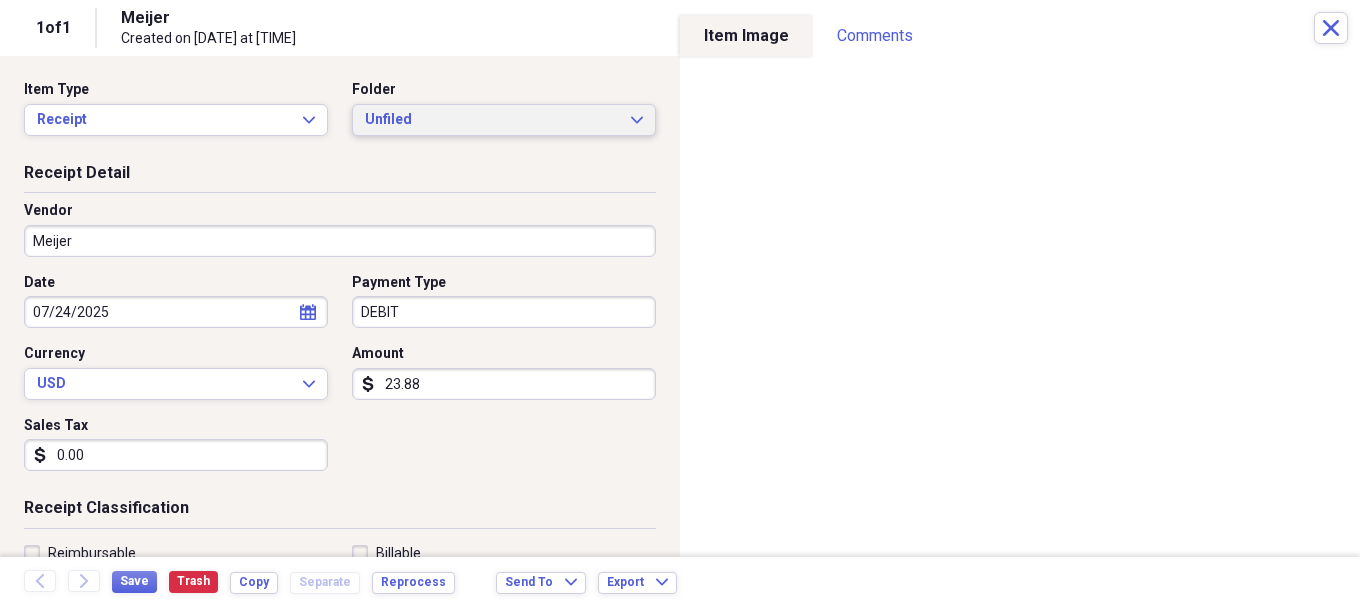 click on "Unfiled" at bounding box center [492, 120] 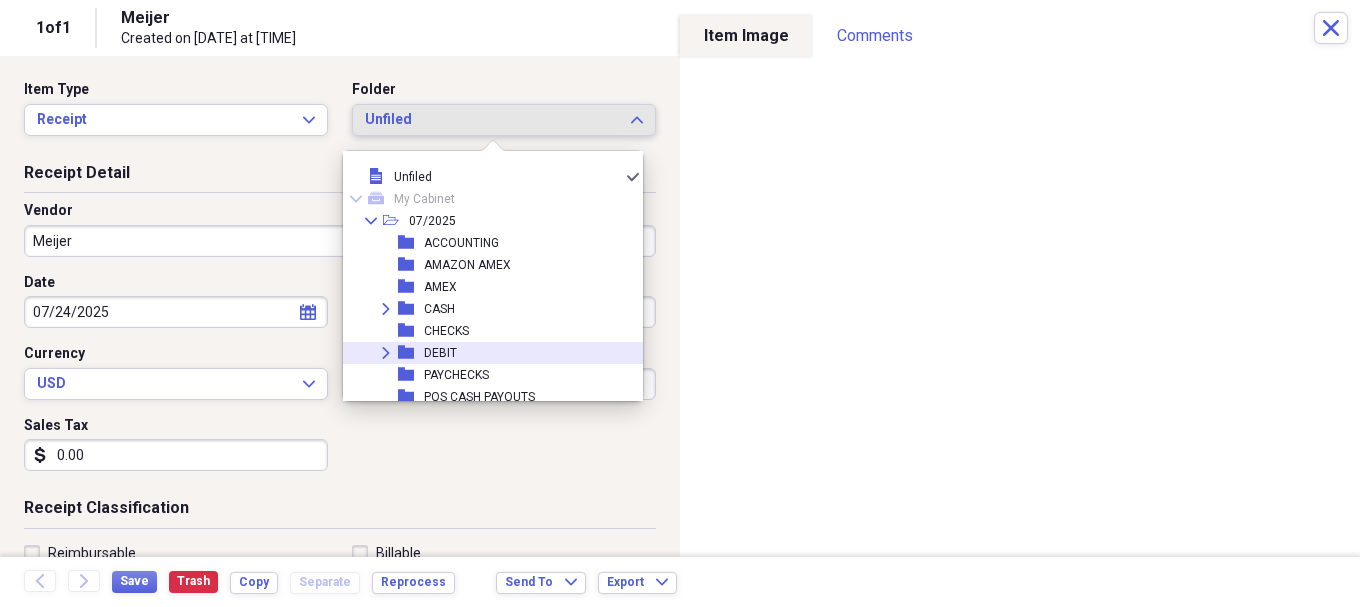 click on "DEBIT" at bounding box center (440, 353) 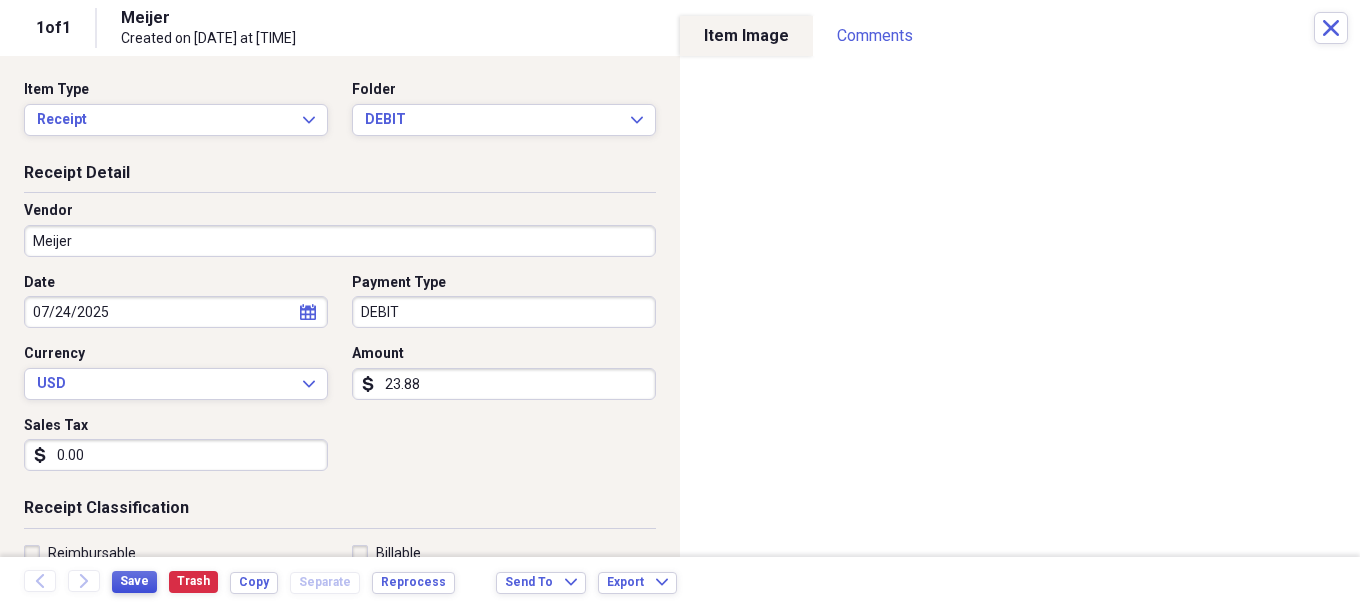 click on "Save" at bounding box center (134, 581) 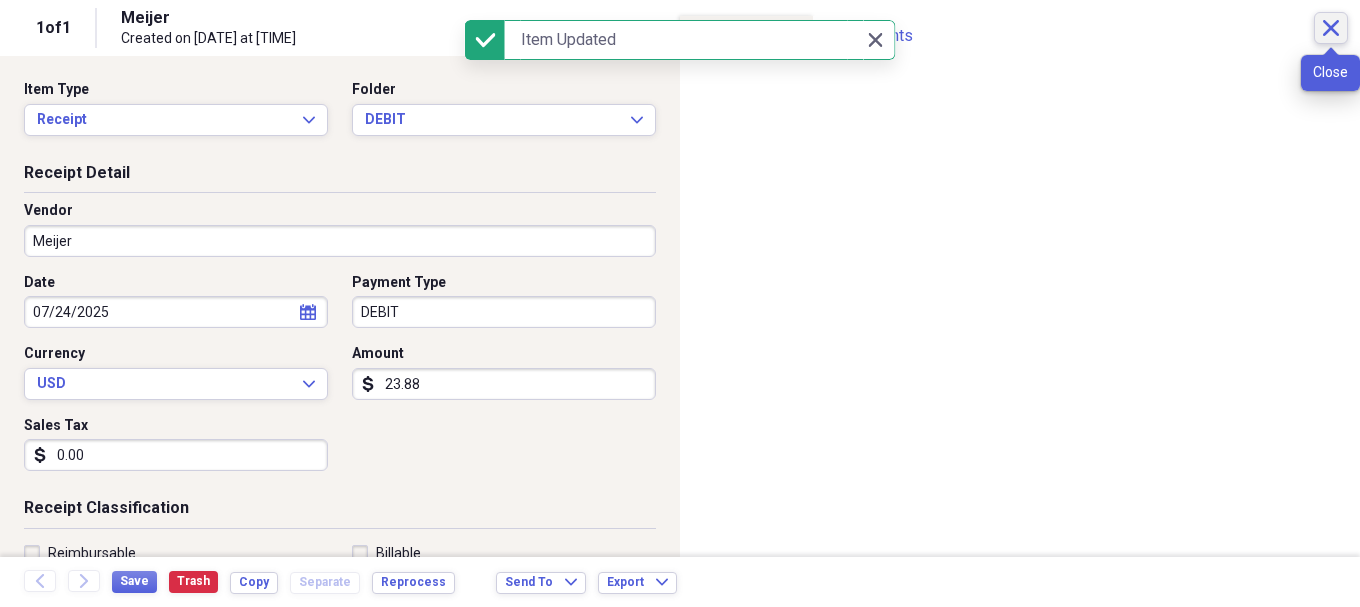 click 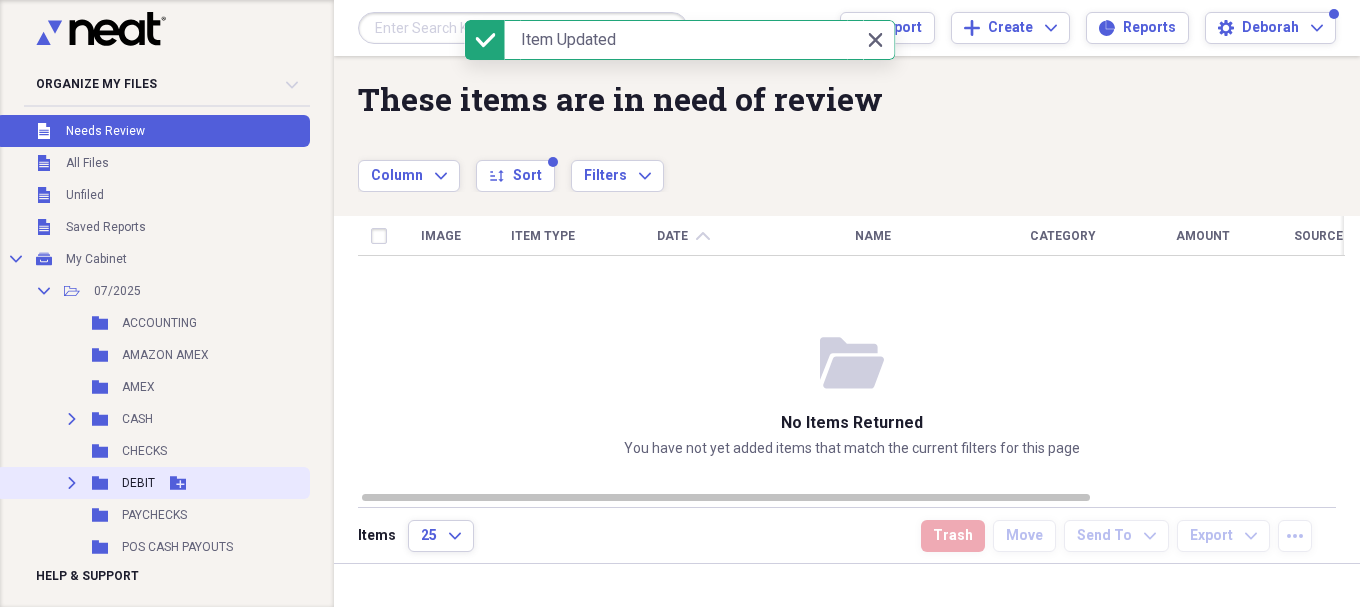 click on "DEBIT" at bounding box center [138, 483] 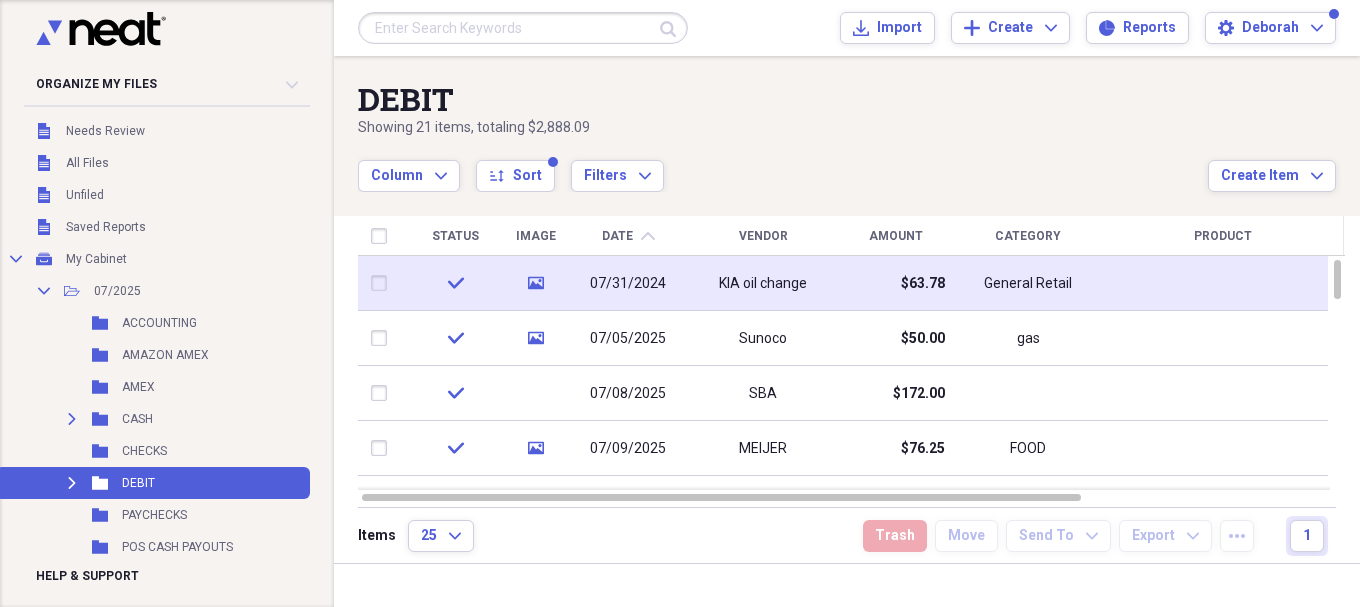 click on "General Retail" at bounding box center [1028, 284] 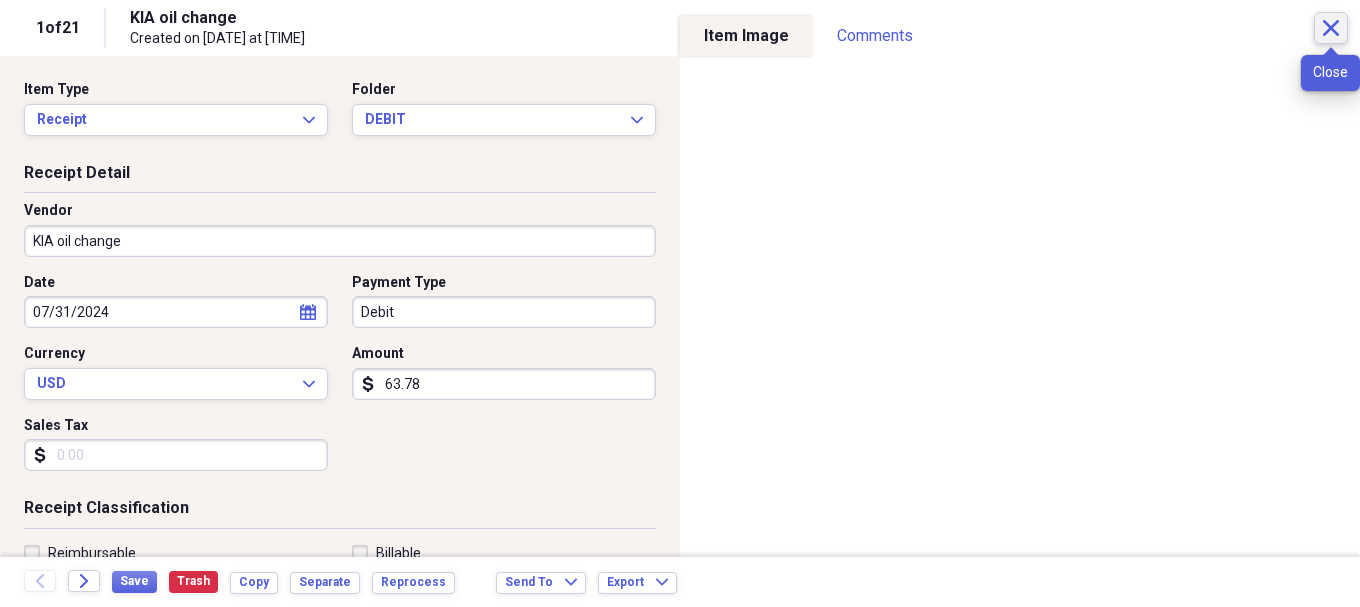 click on "Close" at bounding box center (1331, 28) 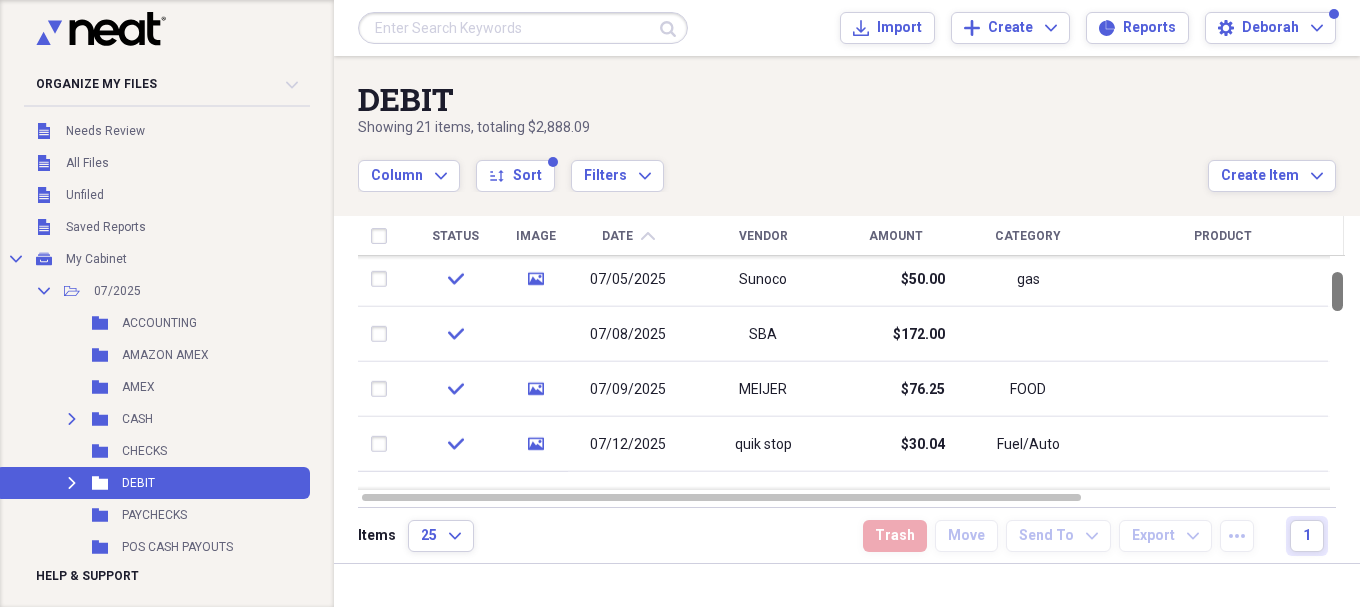 drag, startPoint x: 1356, startPoint y: 278, endPoint x: 1359, endPoint y: 290, distance: 12.369317 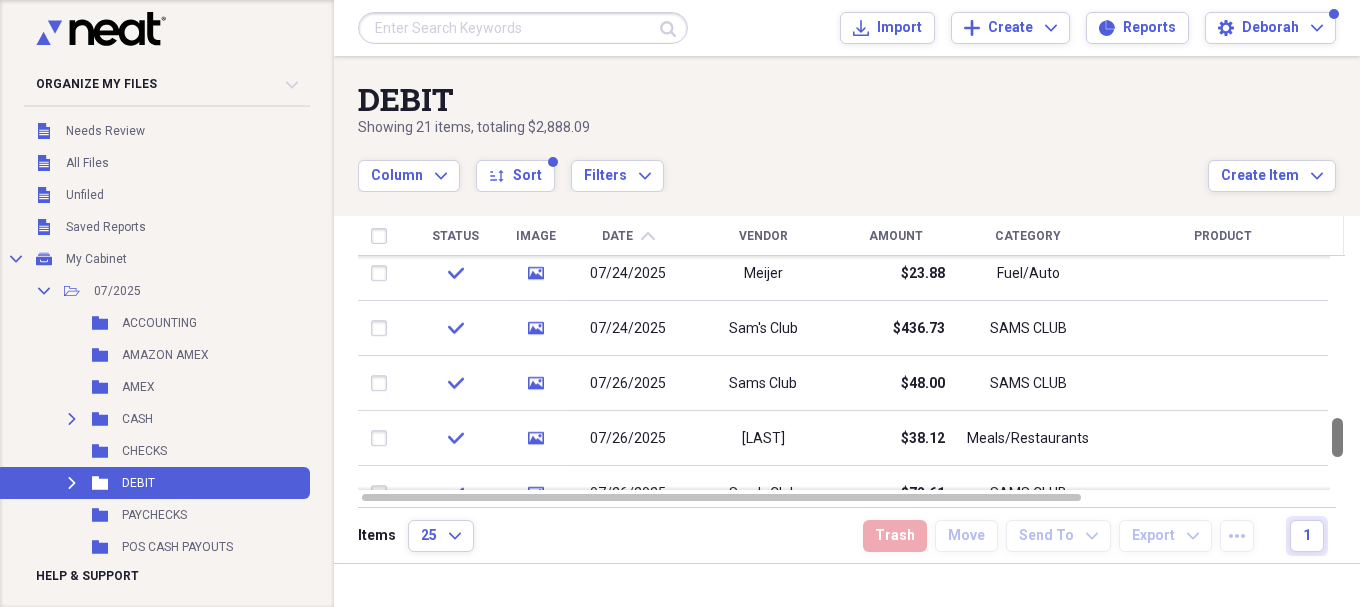 drag, startPoint x: 1350, startPoint y: 291, endPoint x: 1359, endPoint y: 437, distance: 146.27713 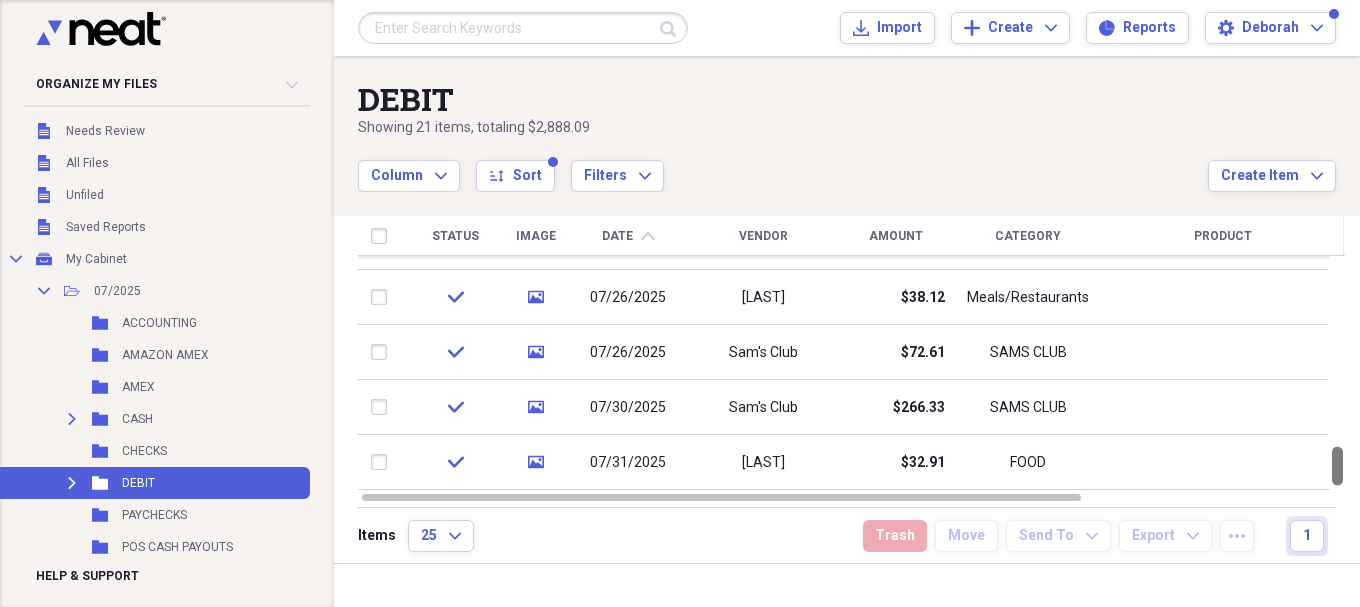 drag, startPoint x: 1356, startPoint y: 454, endPoint x: 1355, endPoint y: 467, distance: 13.038404 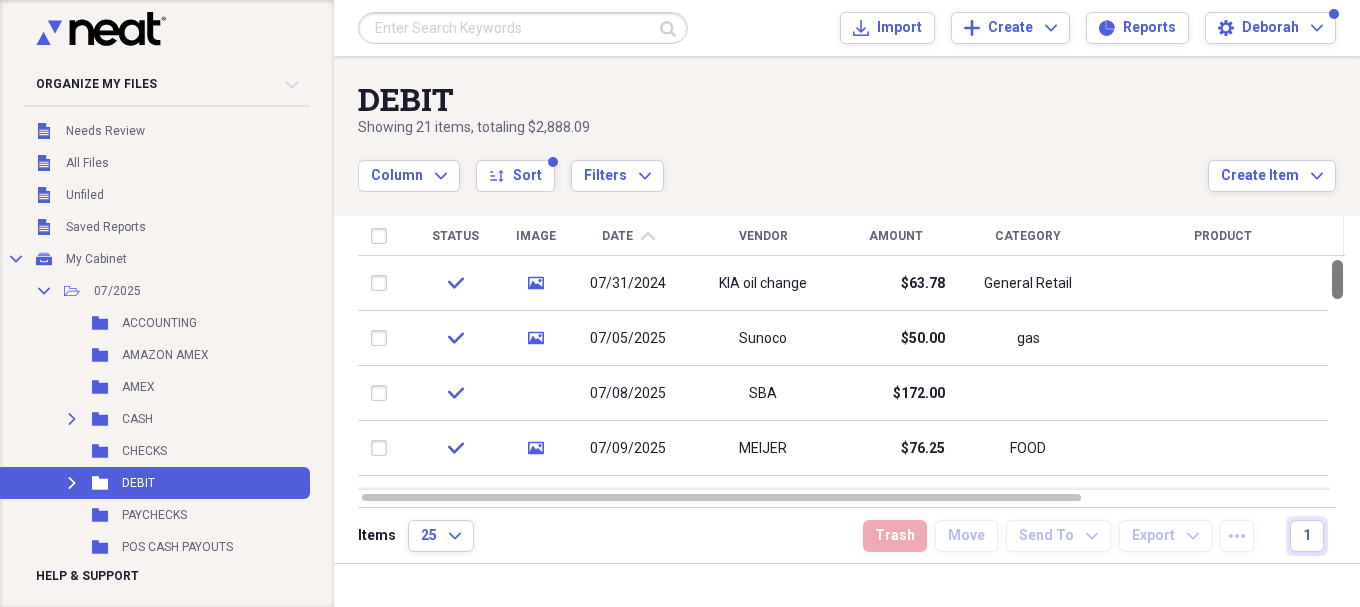 drag, startPoint x: 1350, startPoint y: 467, endPoint x: 1359, endPoint y: 235, distance: 232.1745 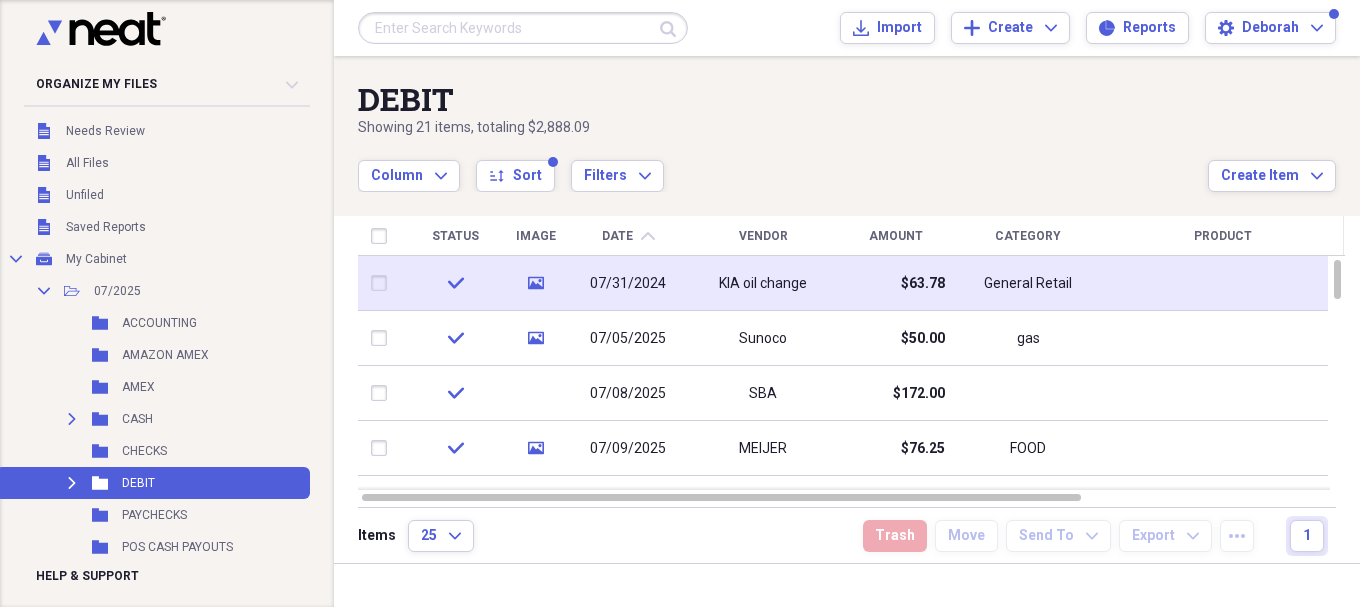 click on "KIA oil change" at bounding box center (763, 283) 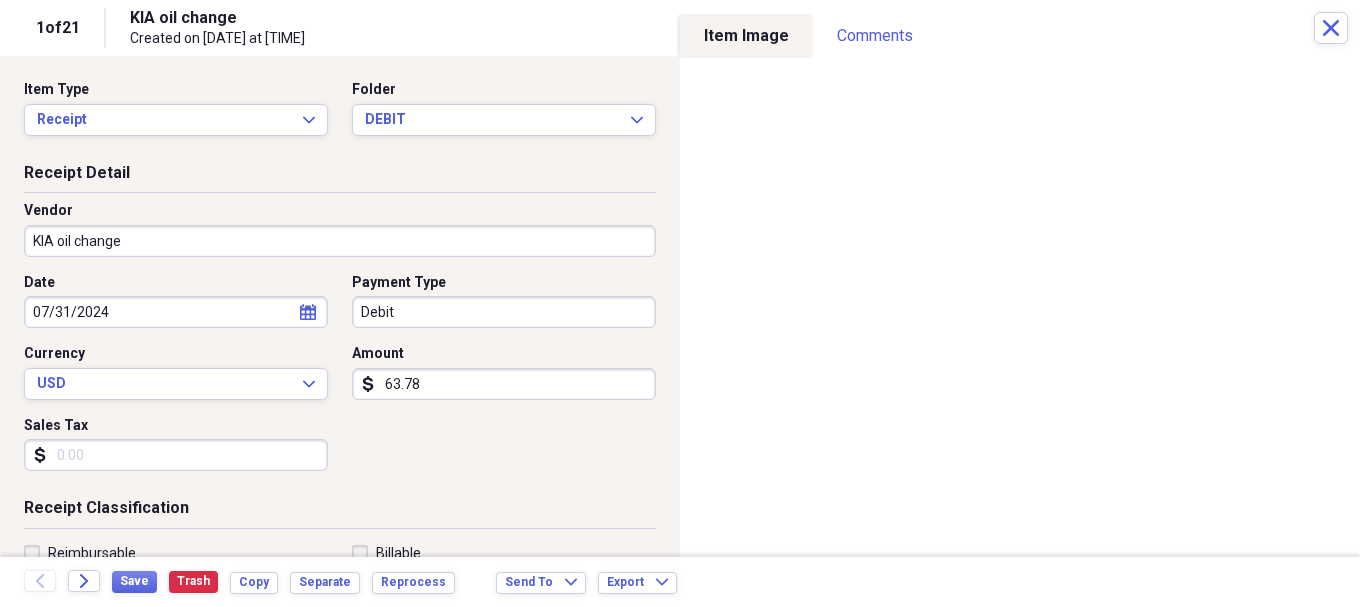 click 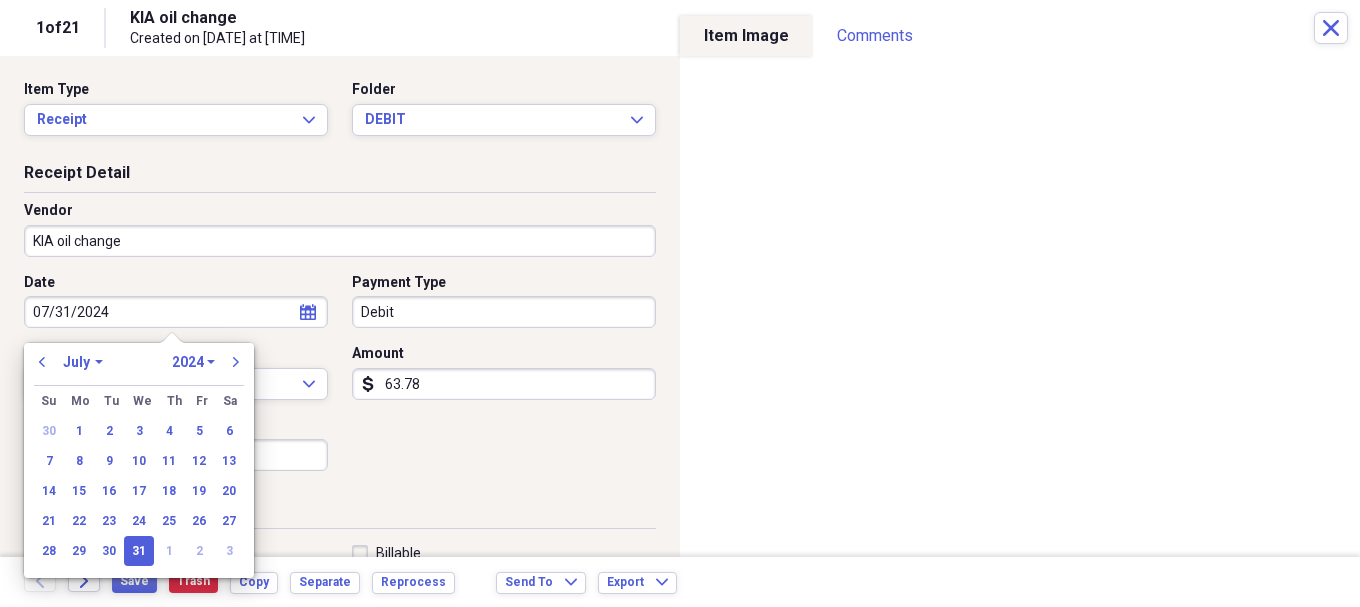 click on "1970 1971 1972 1973 1974 1975 1976 1977 1978 1979 1980 1981 1982 1983 1984 1985 1986 1987 1988 1989 1990 1991 1992 1993 1994 1995 1996 1997 1998 1999 2000 2001 2002 2003 2004 2005 2006 2007 2008 2009 2010 2011 2012 2013 2014 2015 2016 2017 2018 2019 2020 2021 2022 2023 2024 2025 2026 2027 2028 2029 2030 2031 2032 2033 2034 2035" at bounding box center [193, 362] 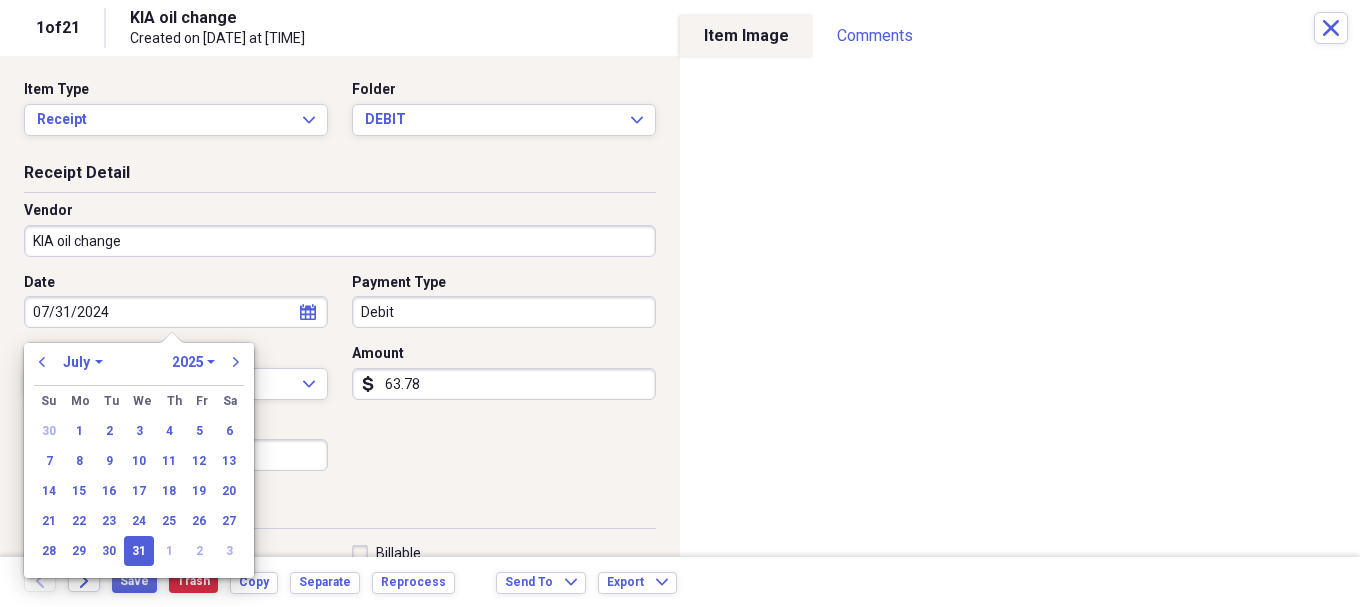 click on "1970 1971 1972 1973 1974 1975 1976 1977 1978 1979 1980 1981 1982 1983 1984 1985 1986 1987 1988 1989 1990 1991 1992 1993 1994 1995 1996 1997 1998 1999 2000 2001 2002 2003 2004 2005 2006 2007 2008 2009 2010 2011 2012 2013 2014 2015 2016 2017 2018 2019 2020 2021 2022 2023 2024 2025 2026 2027 2028 2029 2030 2031 2032 2033 2034 2035" at bounding box center (193, 362) 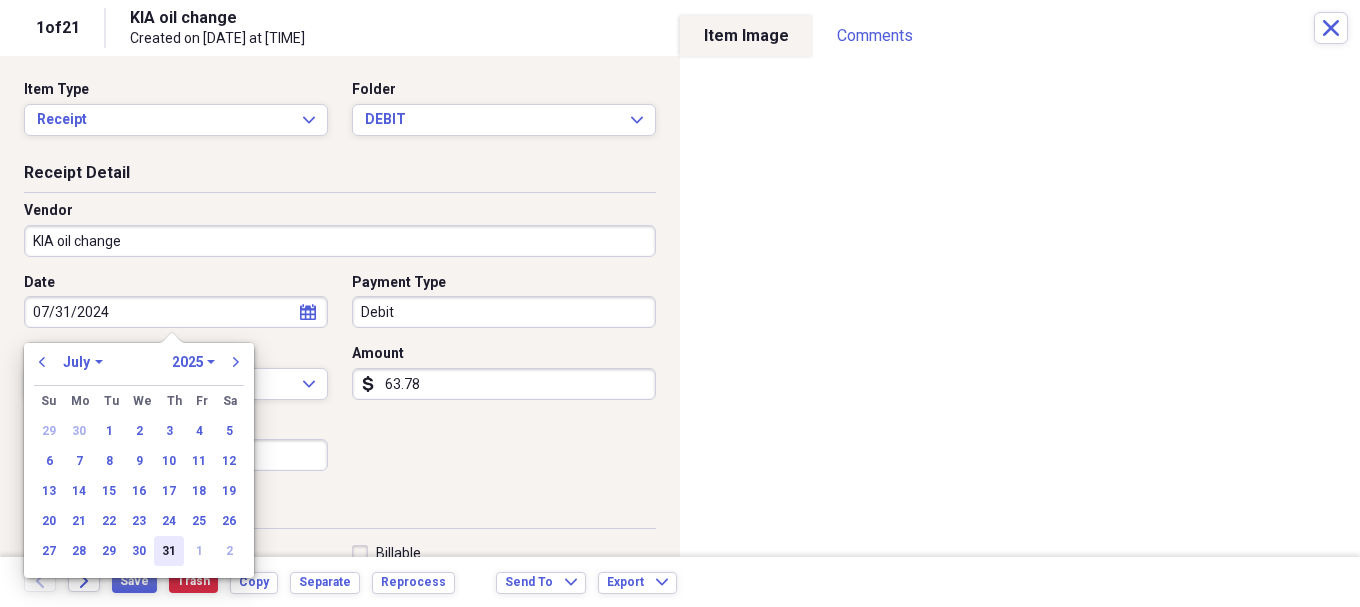 click on "31" at bounding box center [169, 551] 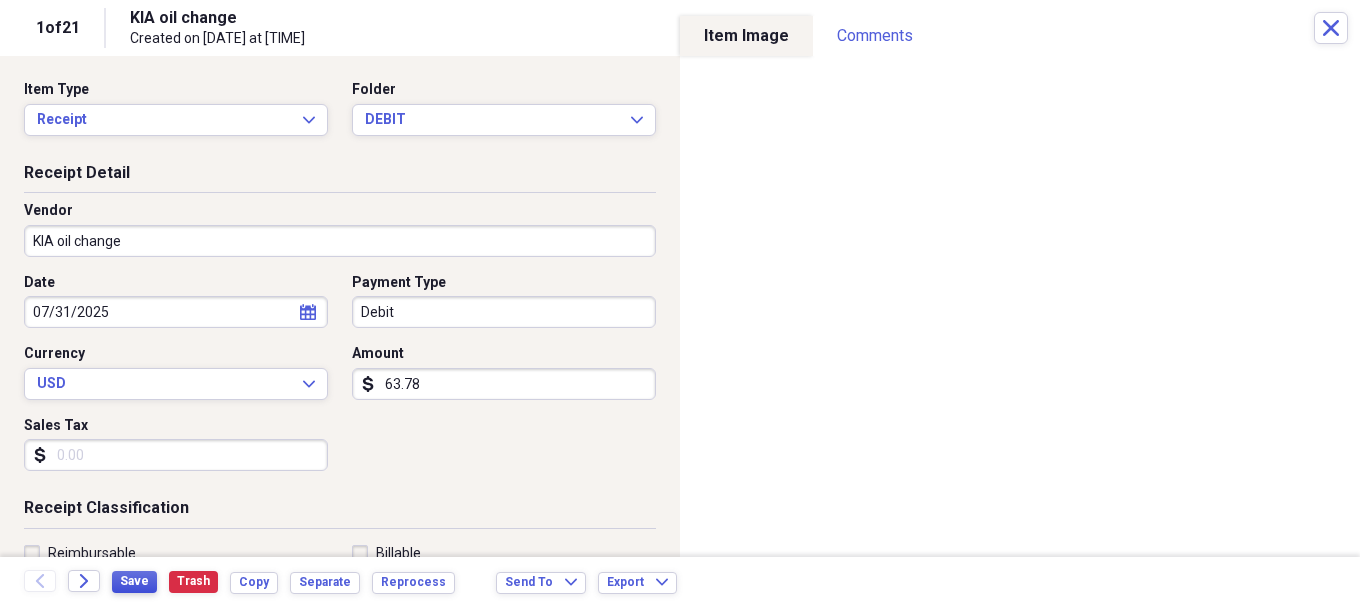 click on "Save" at bounding box center [134, 581] 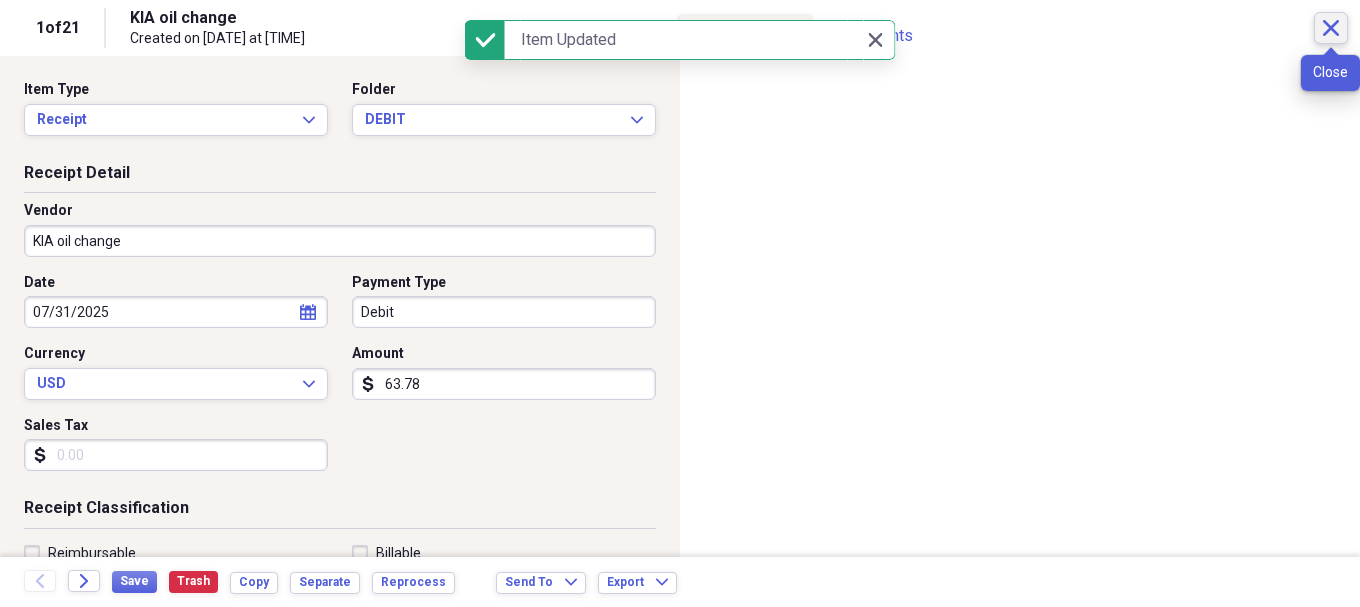 click 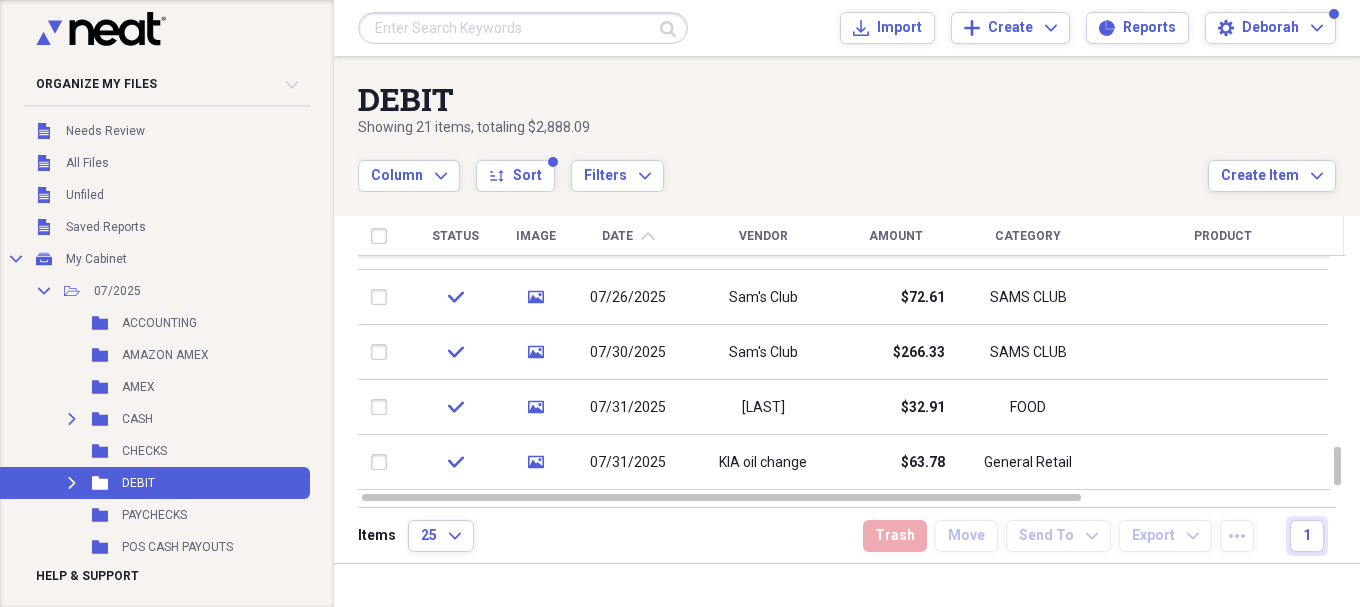 click on "Date" at bounding box center (617, 236) 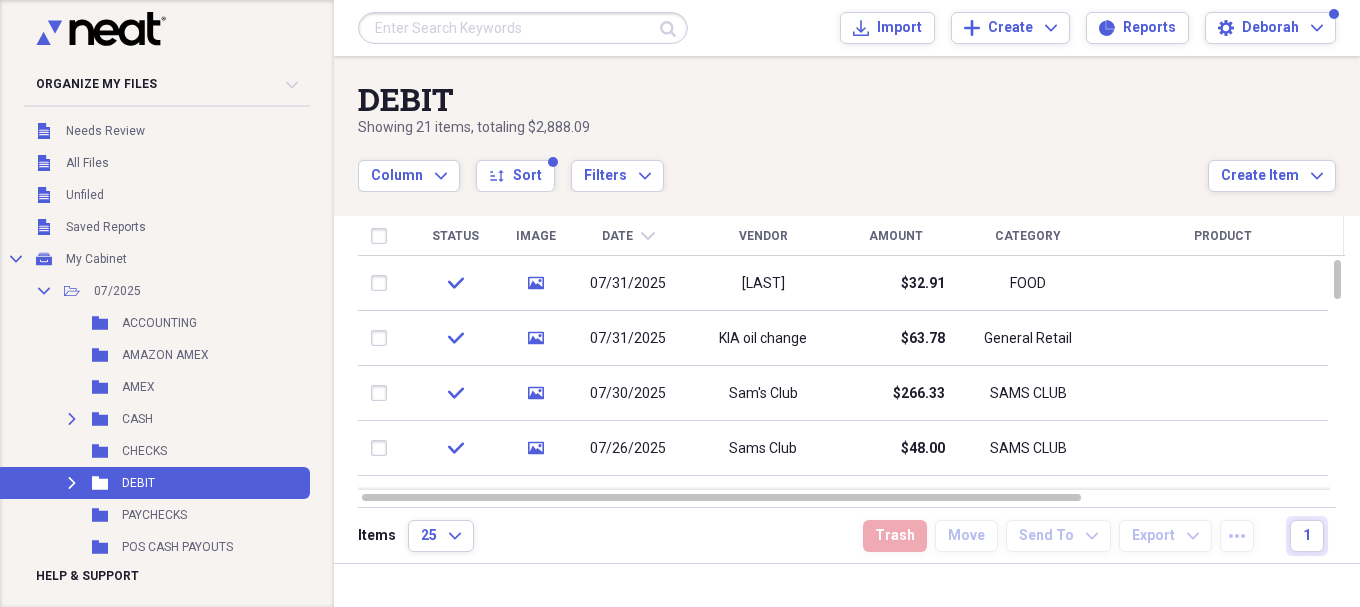 click on "Date" at bounding box center (617, 236) 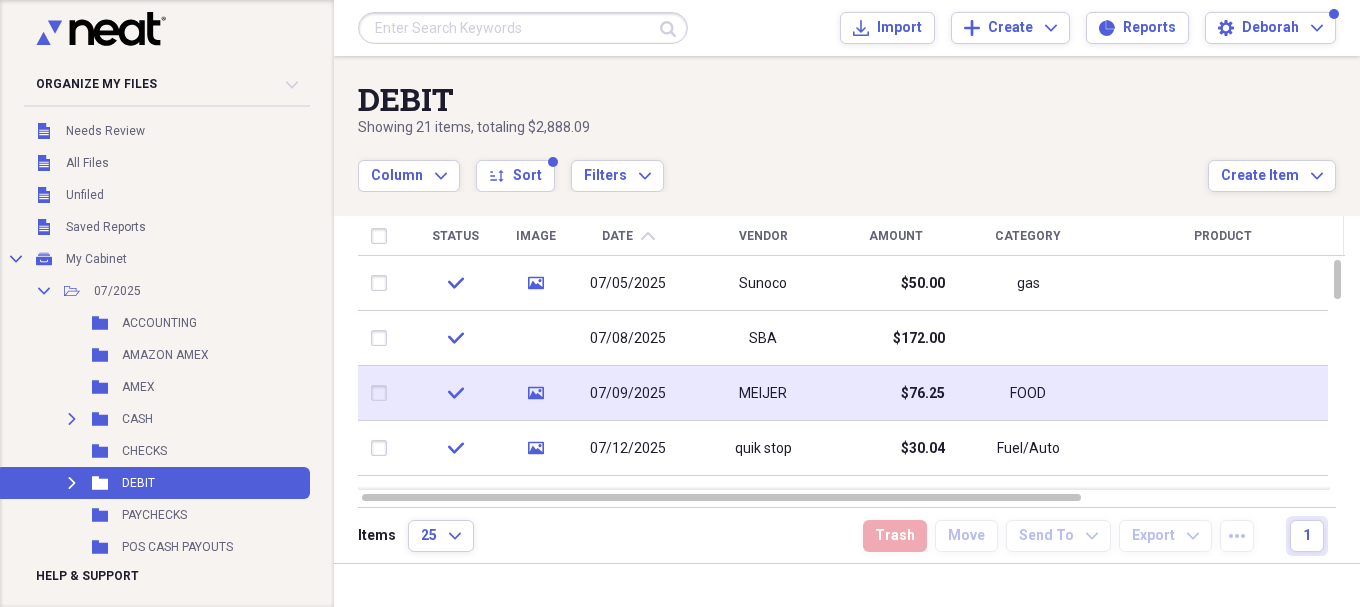 click on "MEIJER" at bounding box center (763, 393) 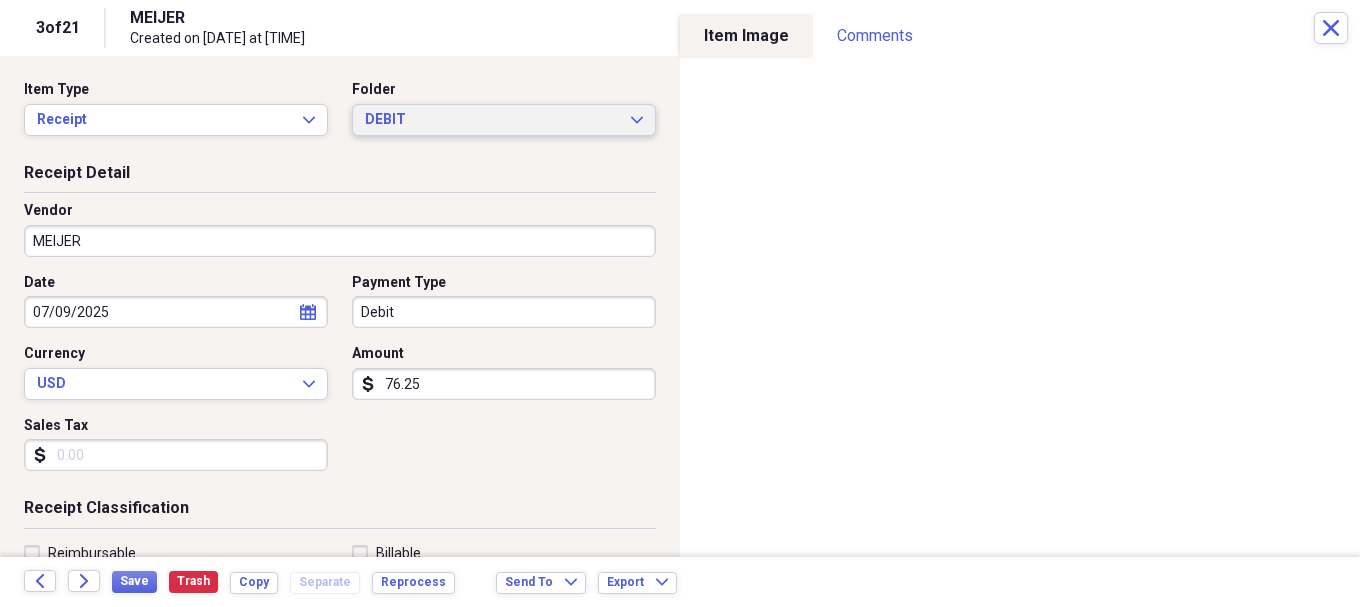 click on "DEBIT Expand" at bounding box center [504, 120] 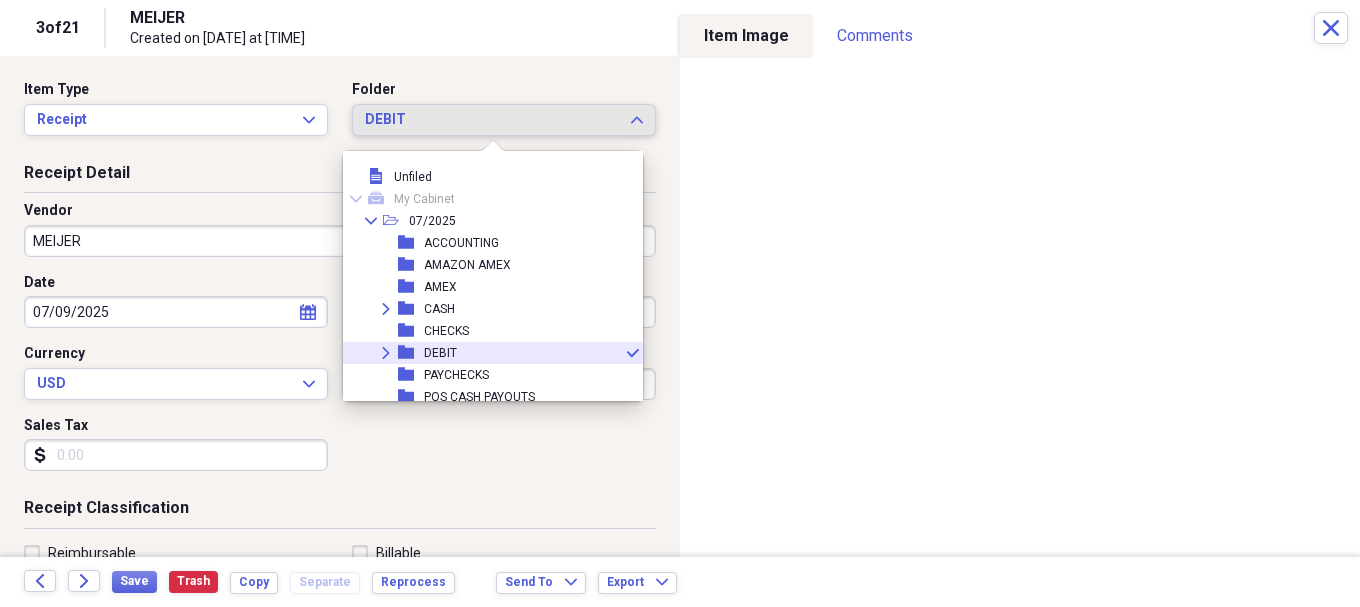 scroll, scrollTop: 77, scrollLeft: 0, axis: vertical 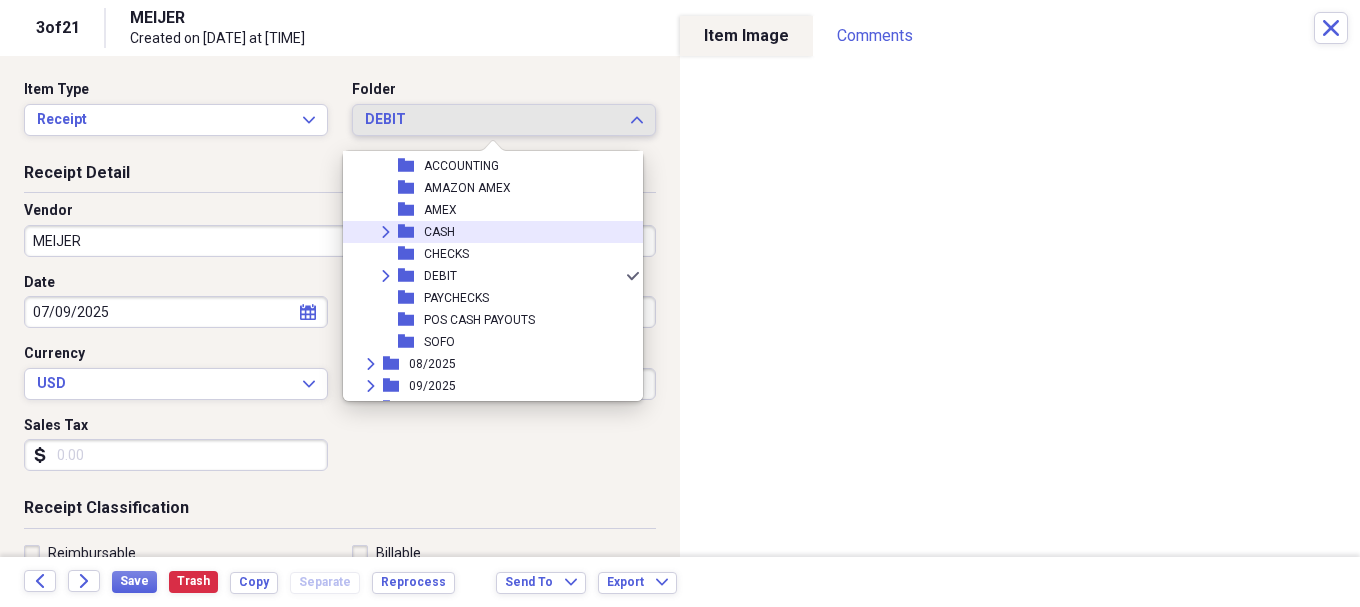 click 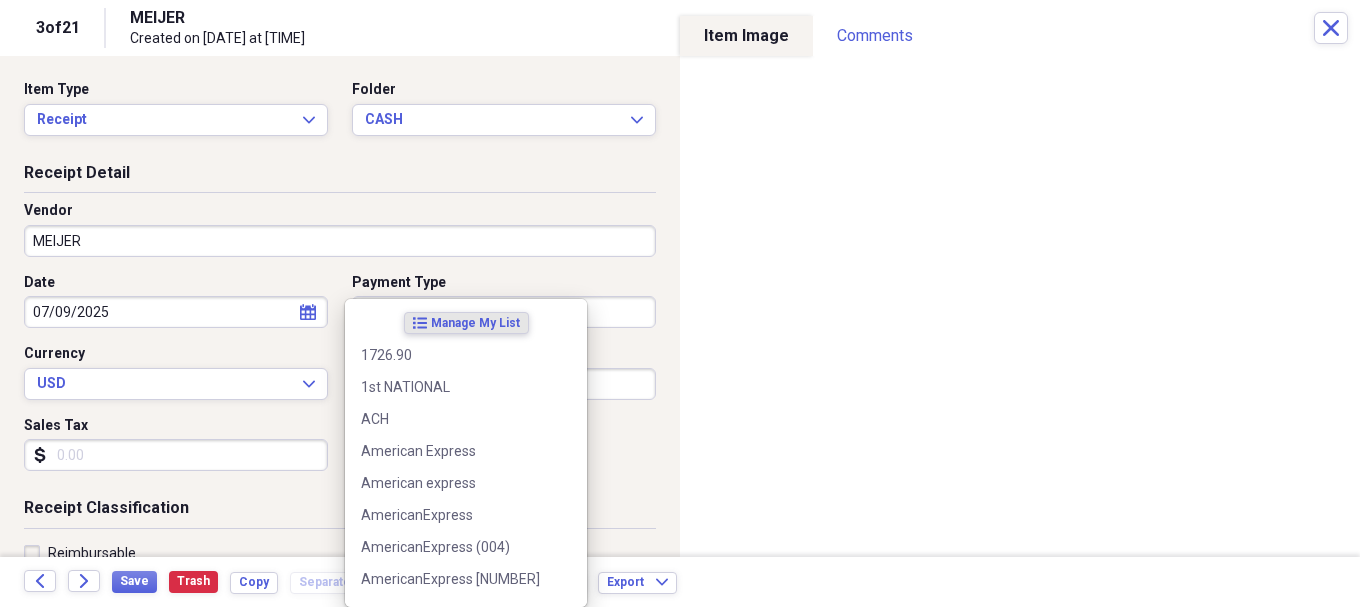 click on "Folder ACCOUNTING Add Folder Folder AMAZON AMEX Add Folder Folder AMEX Add Folder Expand Folder CASH Add Folder Folder CHECKS Add Folder Expand Folder DEBIT Add Folder Folder PAYCHECKS Add Folder Folder POS CASH PAYOUTS Add Folder Folder SOFO Add Folder Expand Folder [YEAR] Add Folder Expand Folder [YEAR] Add Folder Expand Folder [YEAR] Add Folder Expand Folder [YEAR] Add Folder Expand Folder [YEAR] Add Folder Expand Folder [YEAR] Add Folder Expand Folder [YEAR] Add Folder Expand Folder [YEAR] Add Folder Expand Folder [YEAR] Add Folder Folder [YEAR](10yrlease) Add Folder Folder AssestsList Add Folder Folder Business Ins Policys Add Folder Expand Folder COMCAST BUSINESS Add Folder Folder CONTACTS Add Folder Folder" at bounding box center (680, 303) 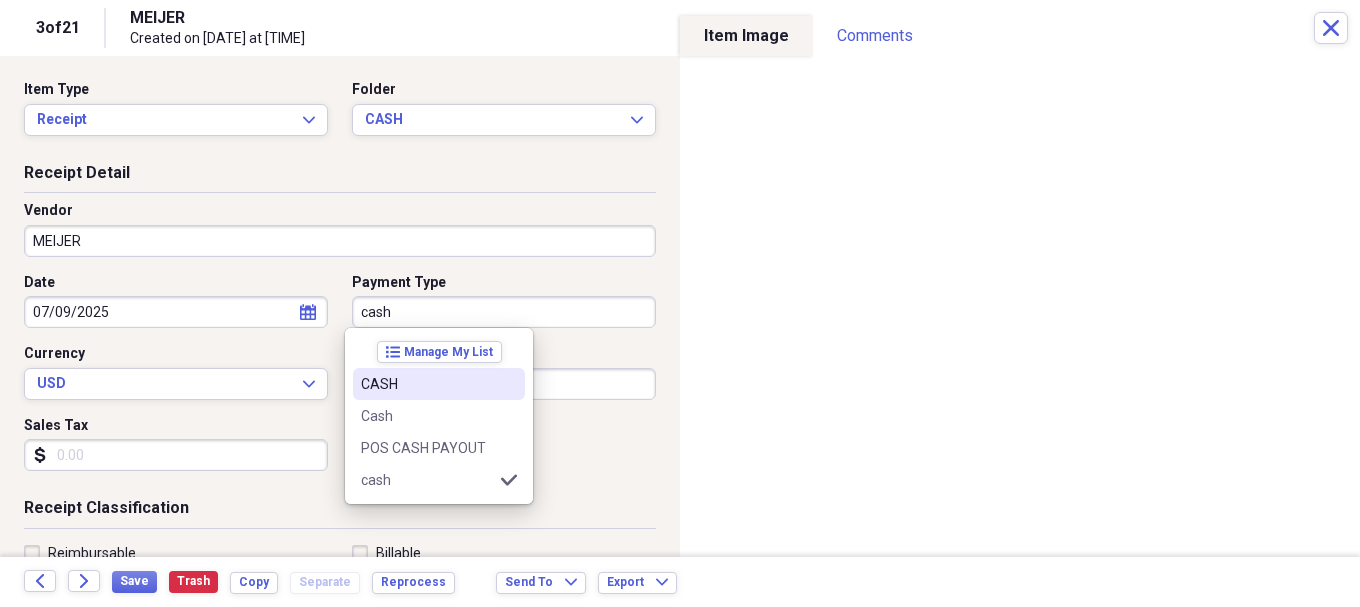 click on "CASH" at bounding box center (427, 384) 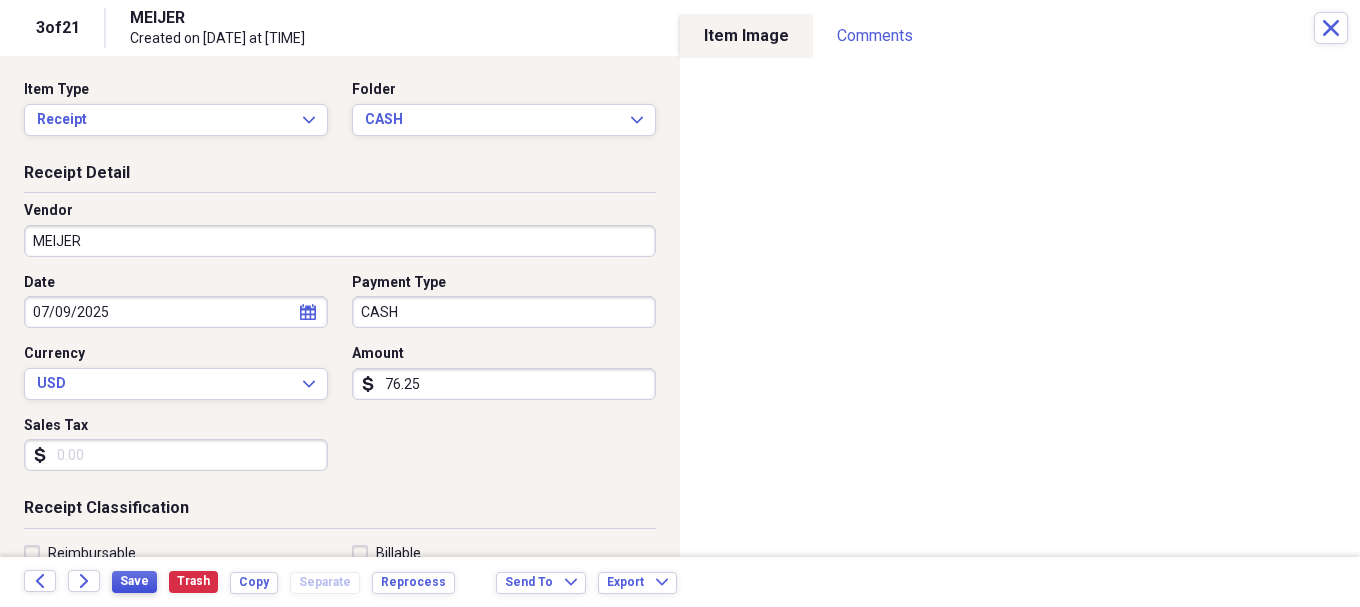 click on "Save" at bounding box center [134, 581] 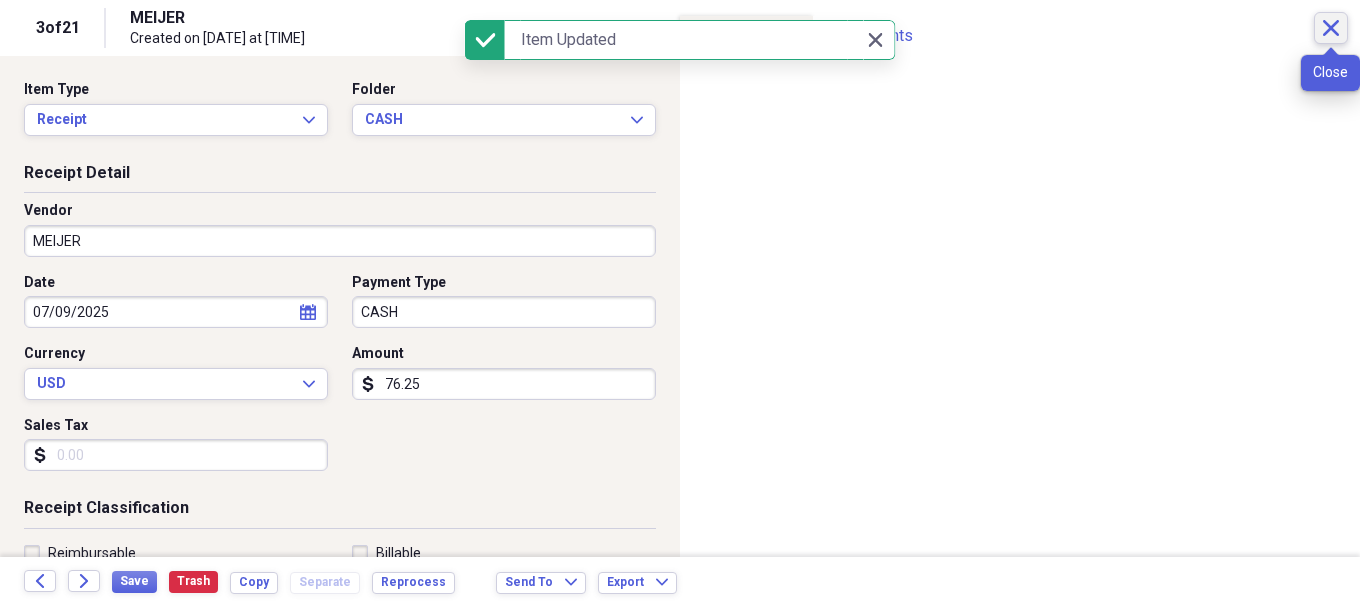 click on "Close" at bounding box center [1331, 28] 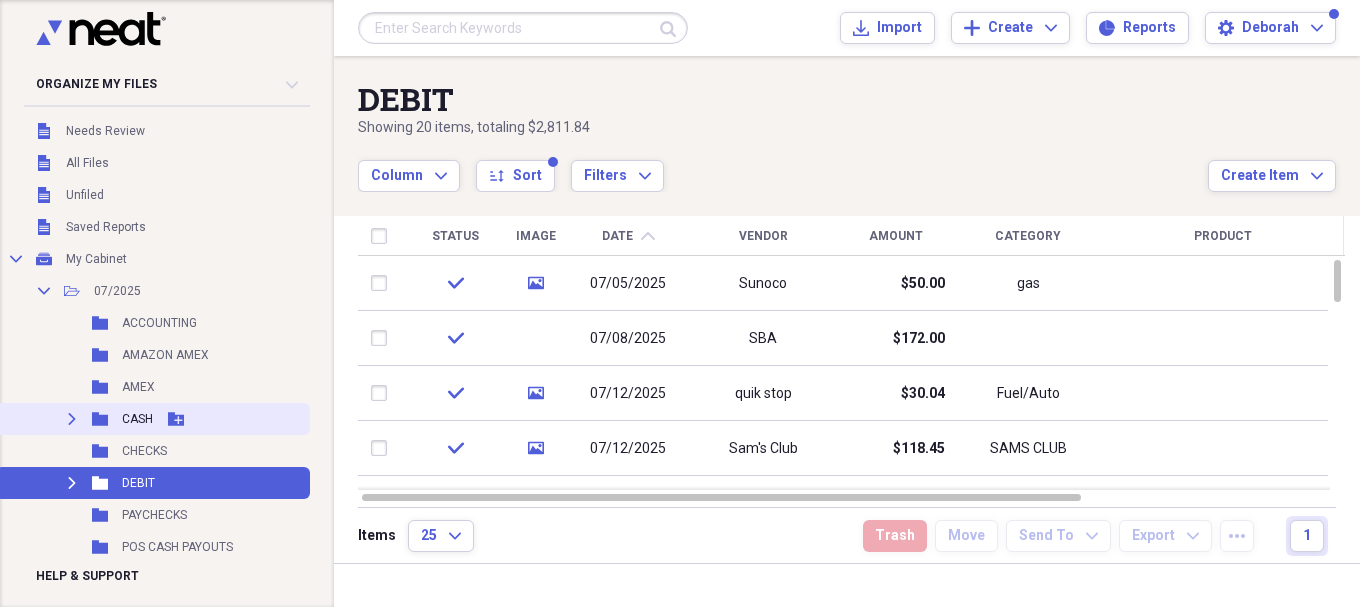 click on "Add Folder" at bounding box center (176, 419) 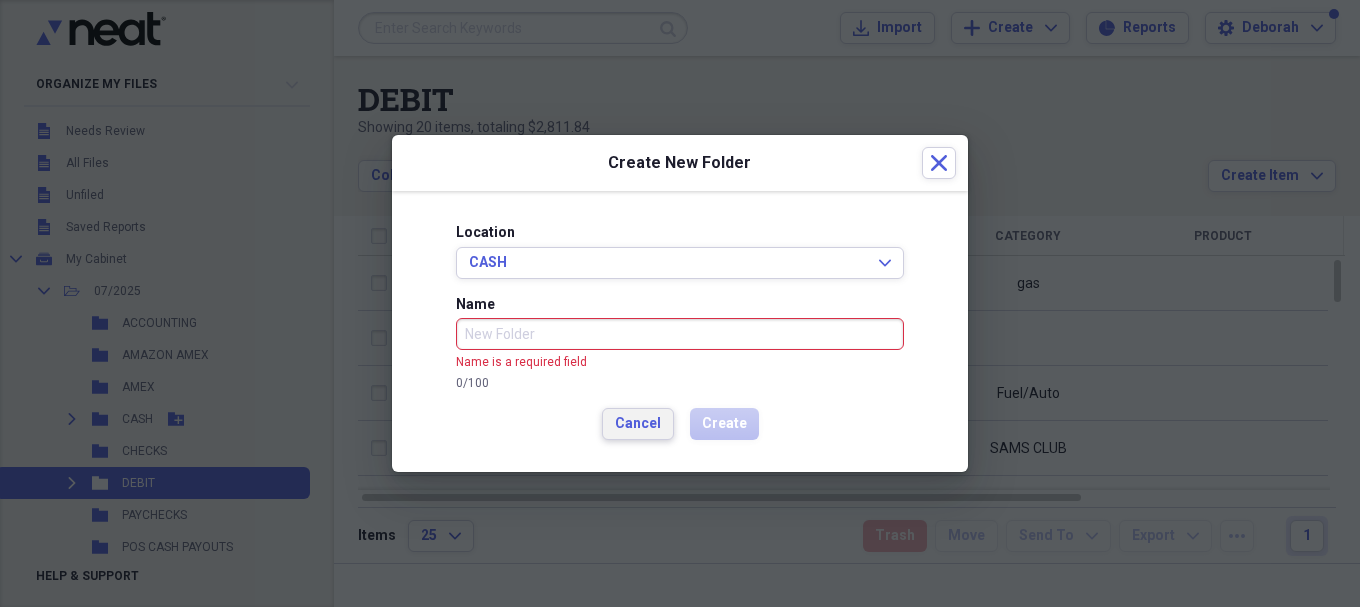 click on "Cancel" at bounding box center [638, 424] 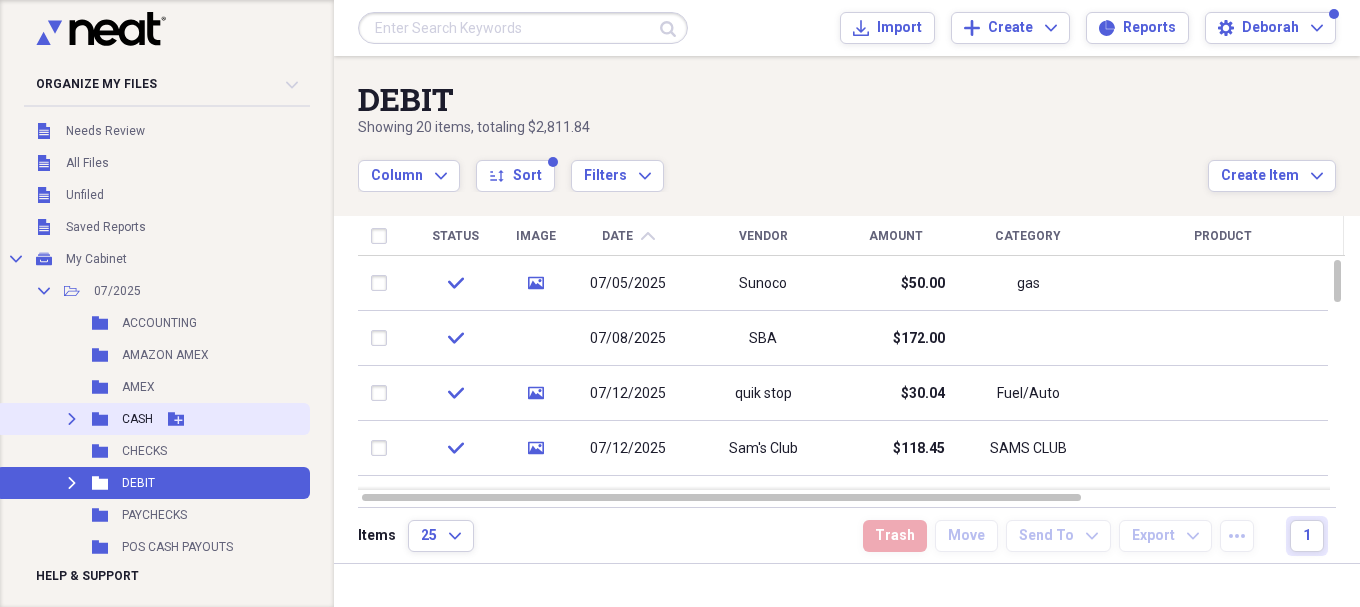 click 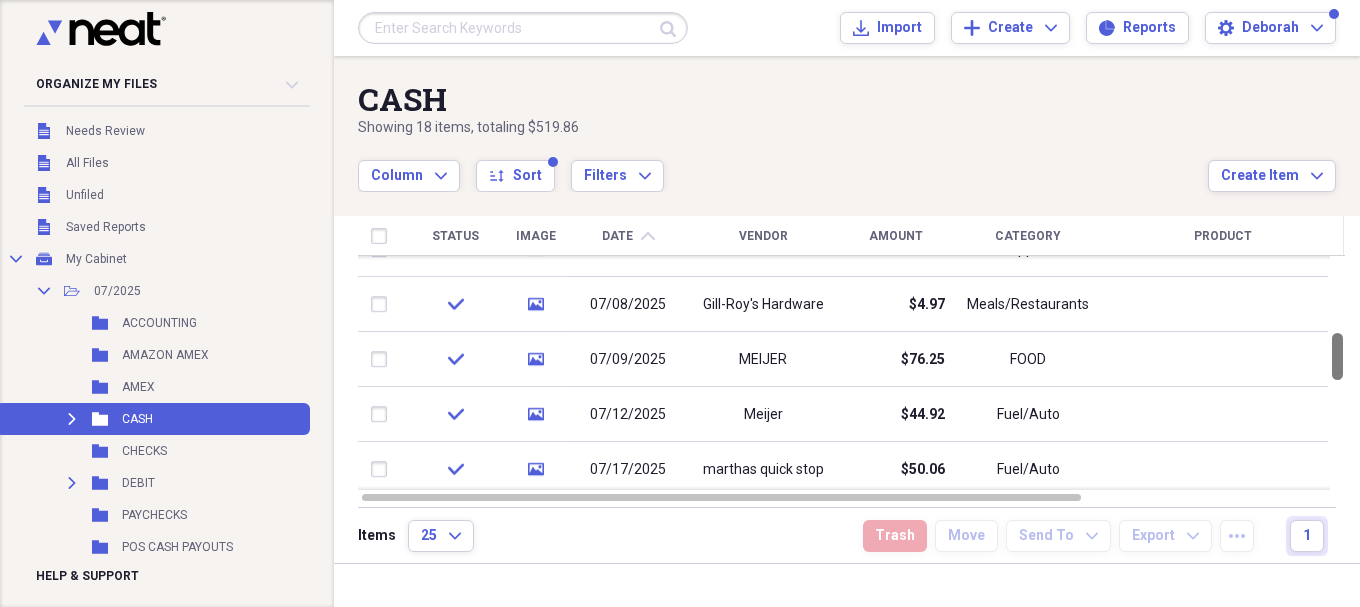 drag, startPoint x: 1353, startPoint y: 280, endPoint x: 1353, endPoint y: 353, distance: 73 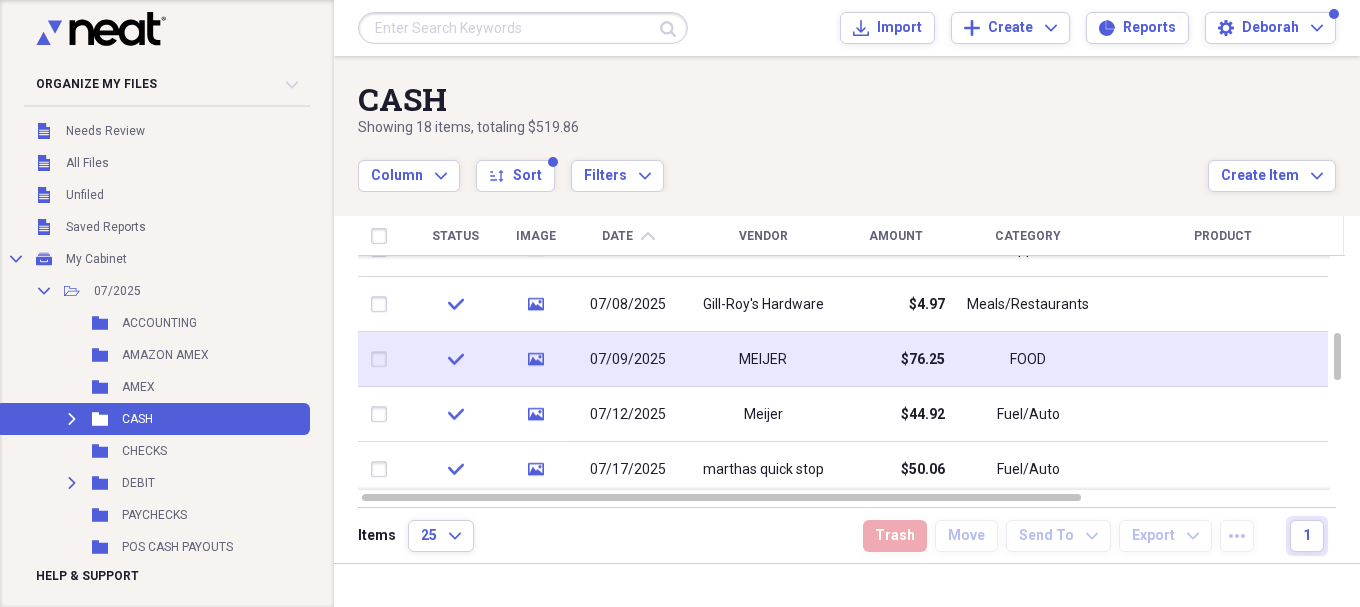 click on "FOOD" at bounding box center [1028, 359] 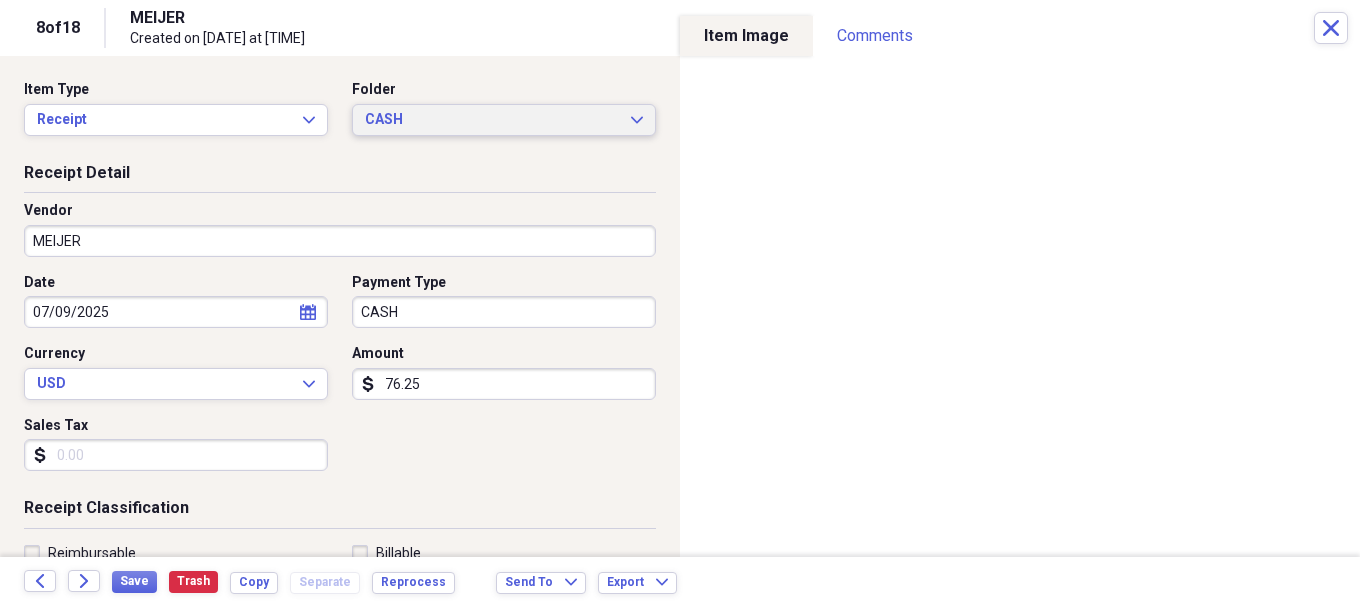 click on "CASH Expand" at bounding box center (504, 120) 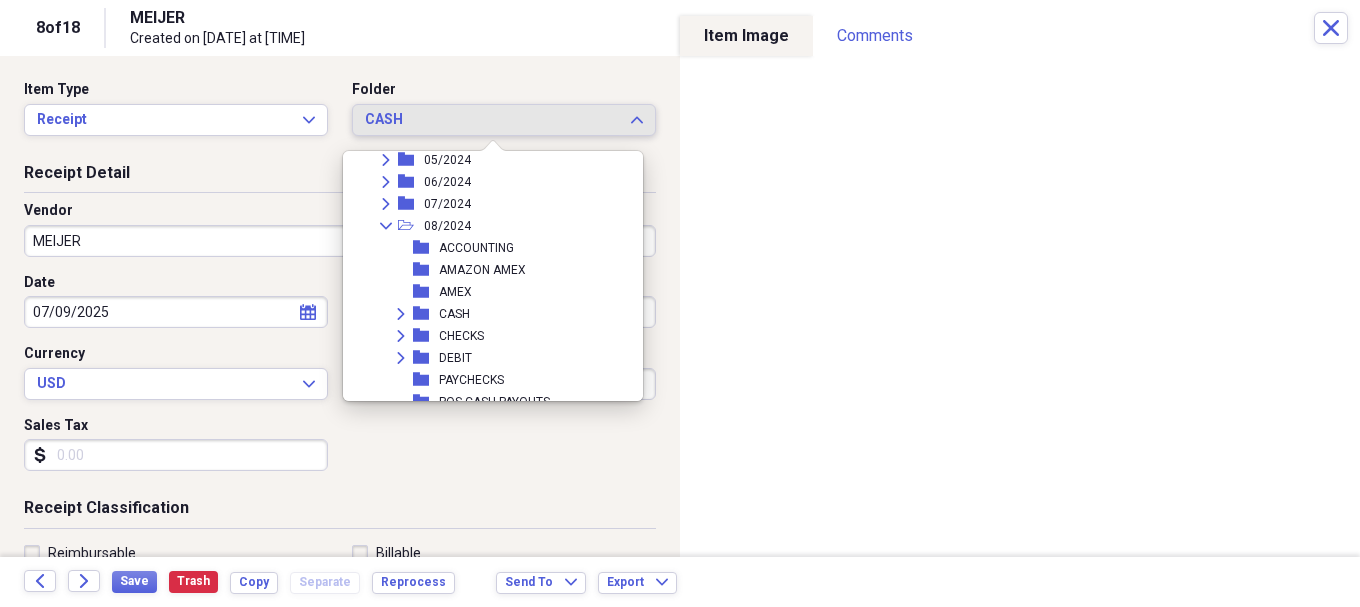 scroll, scrollTop: 833, scrollLeft: 0, axis: vertical 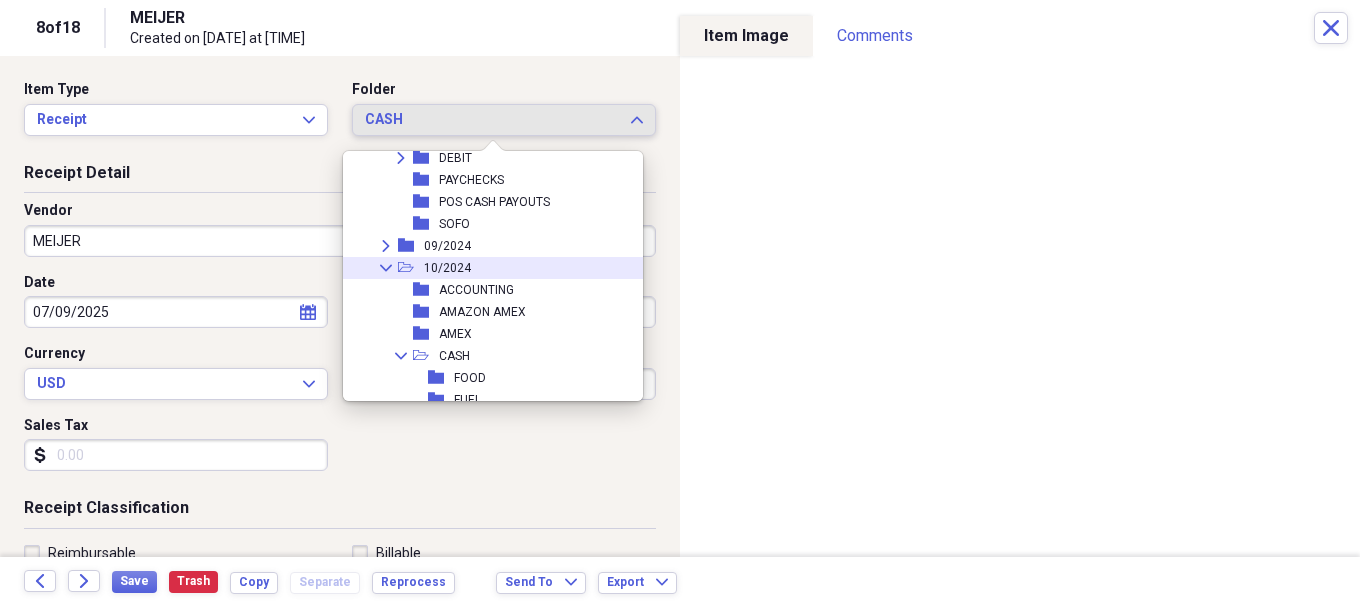 click on "Collapse" 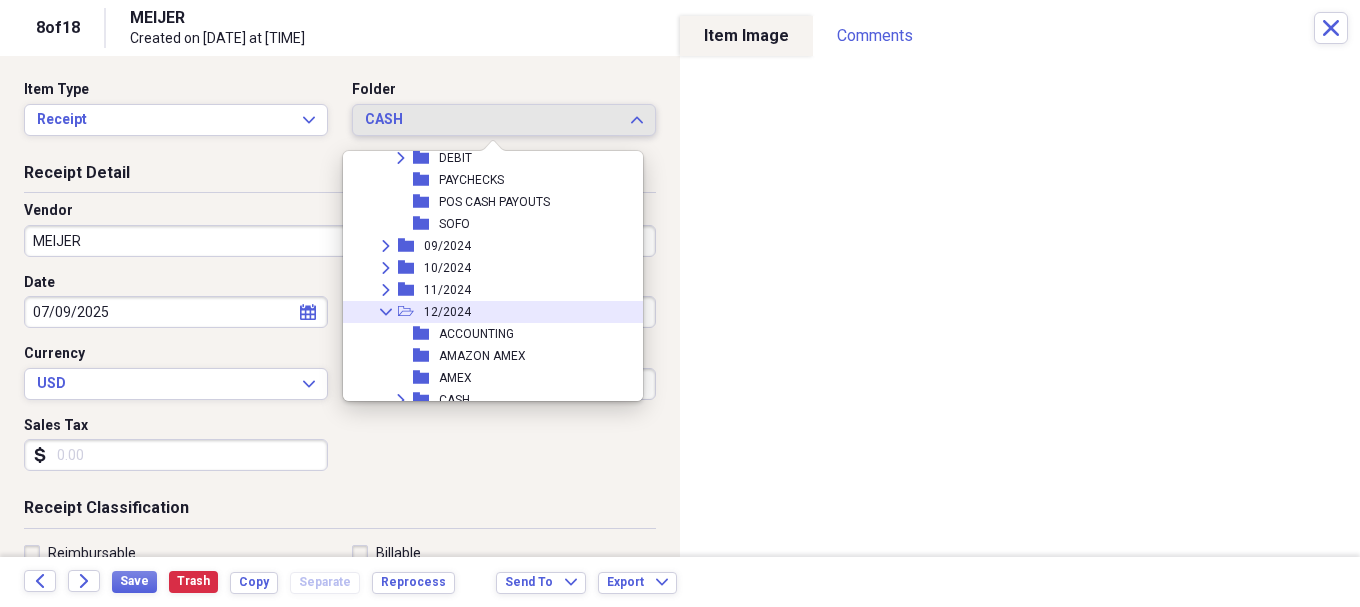 click on "Collapse" 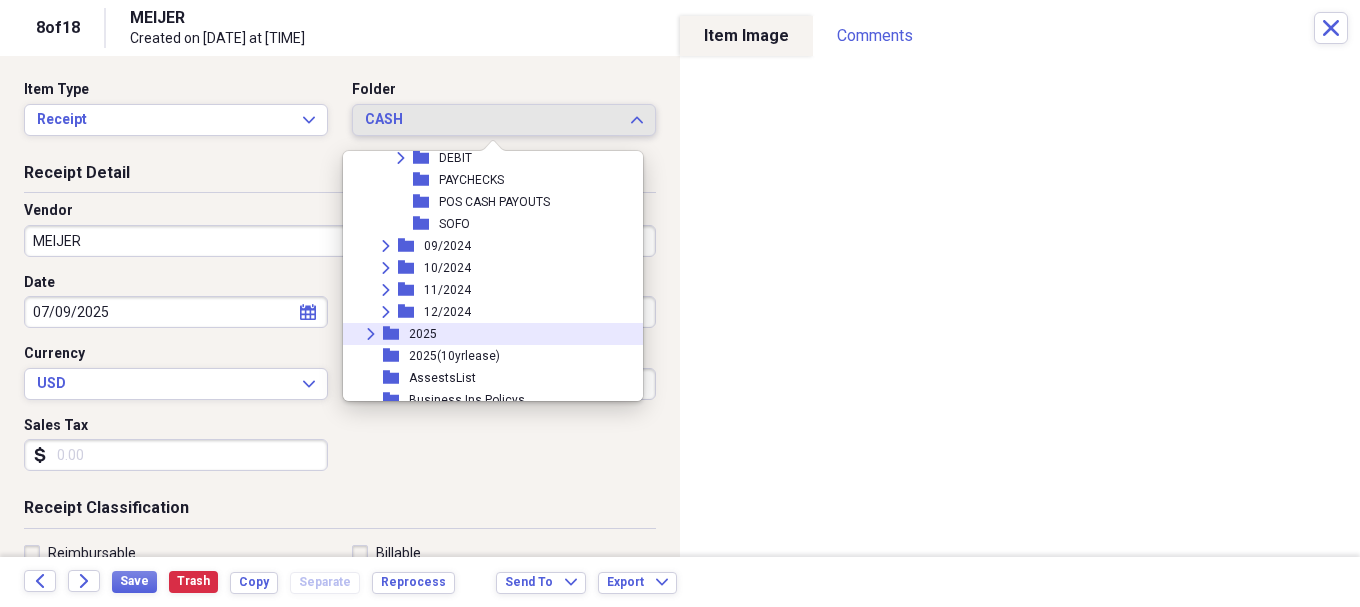 click on "Expand" 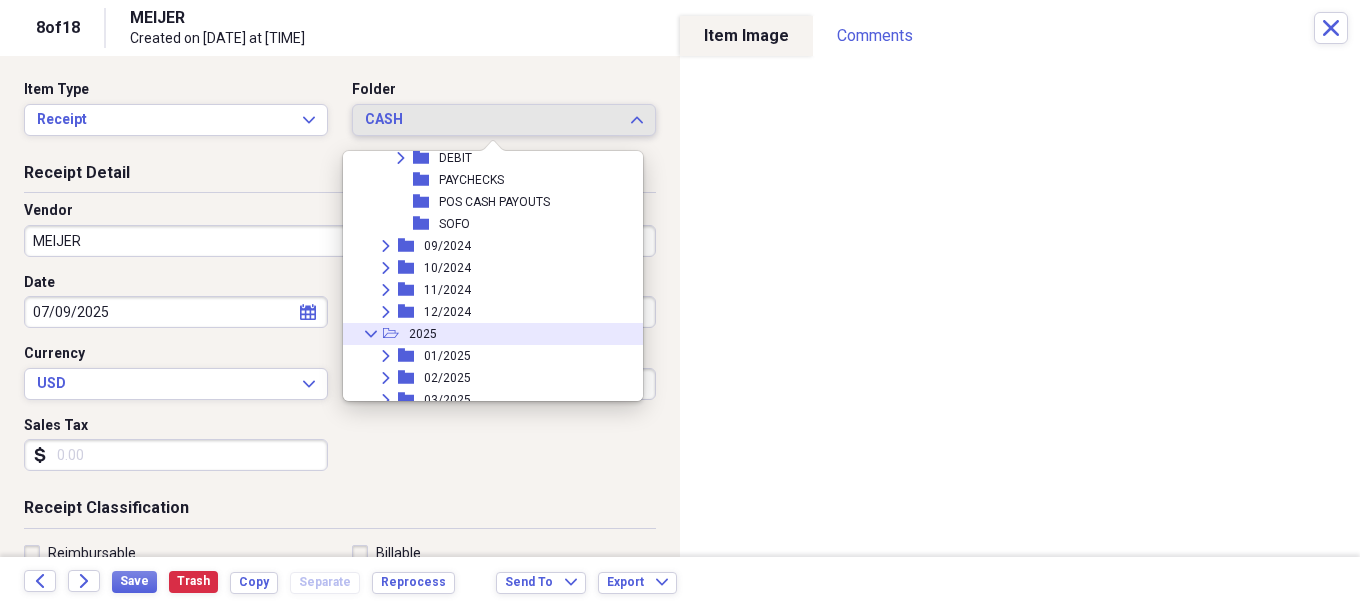 click on "Collapse" 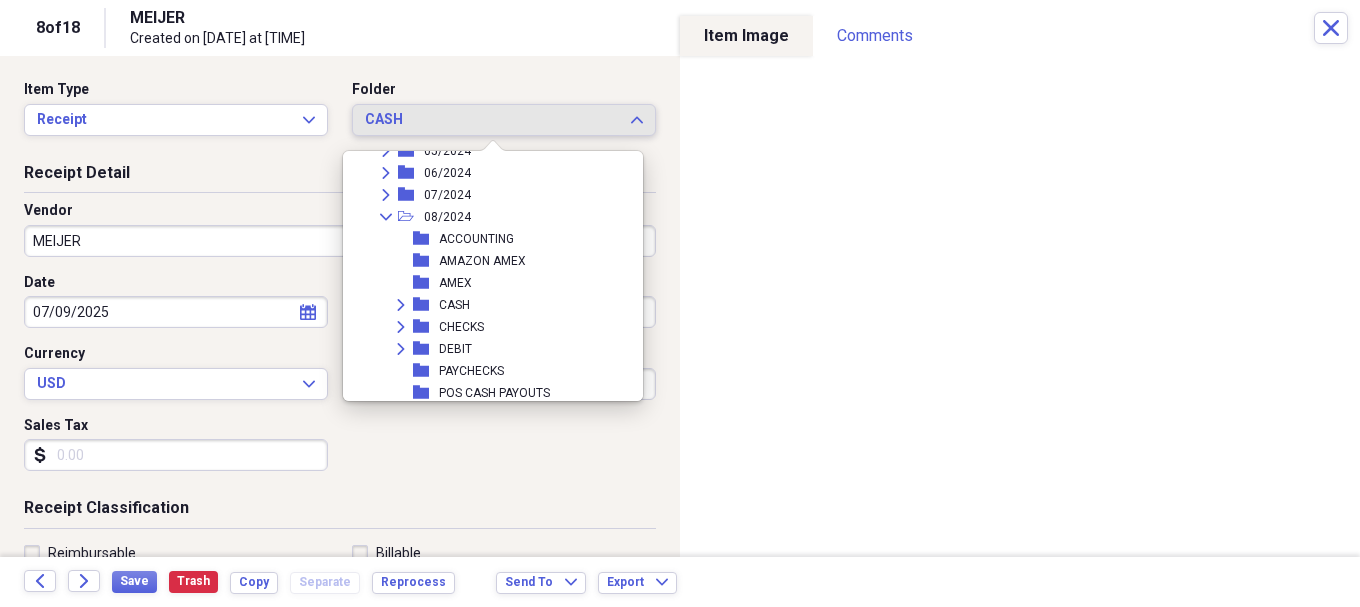 scroll, scrollTop: 633, scrollLeft: 0, axis: vertical 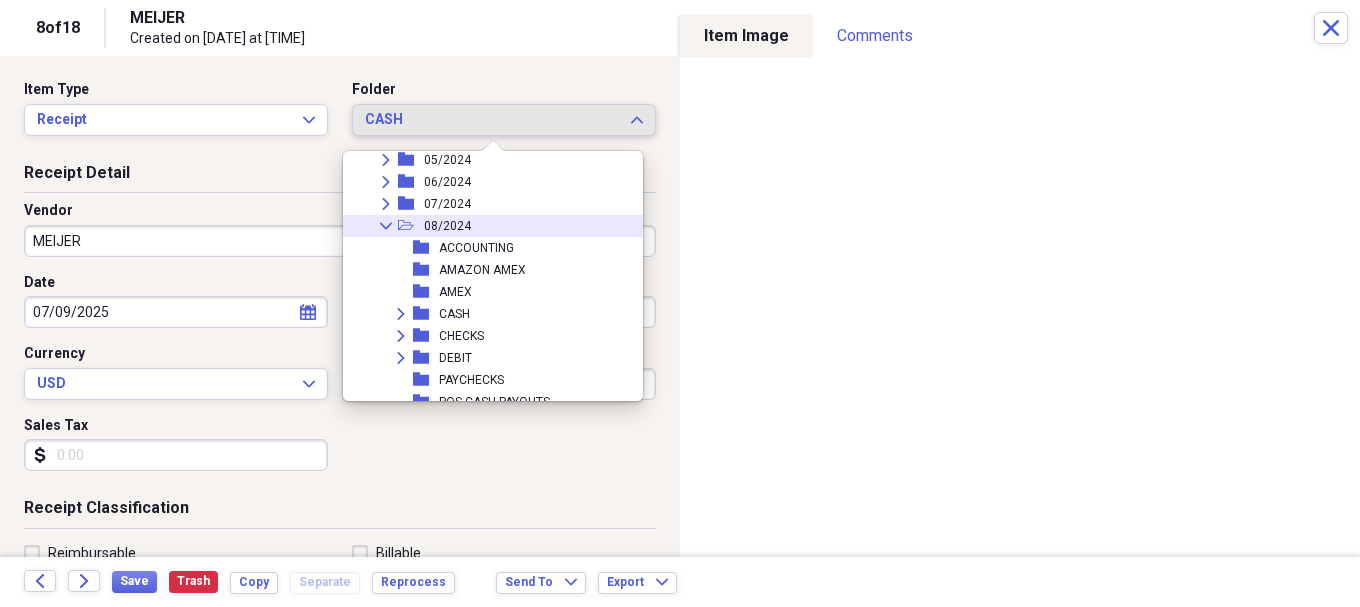 click 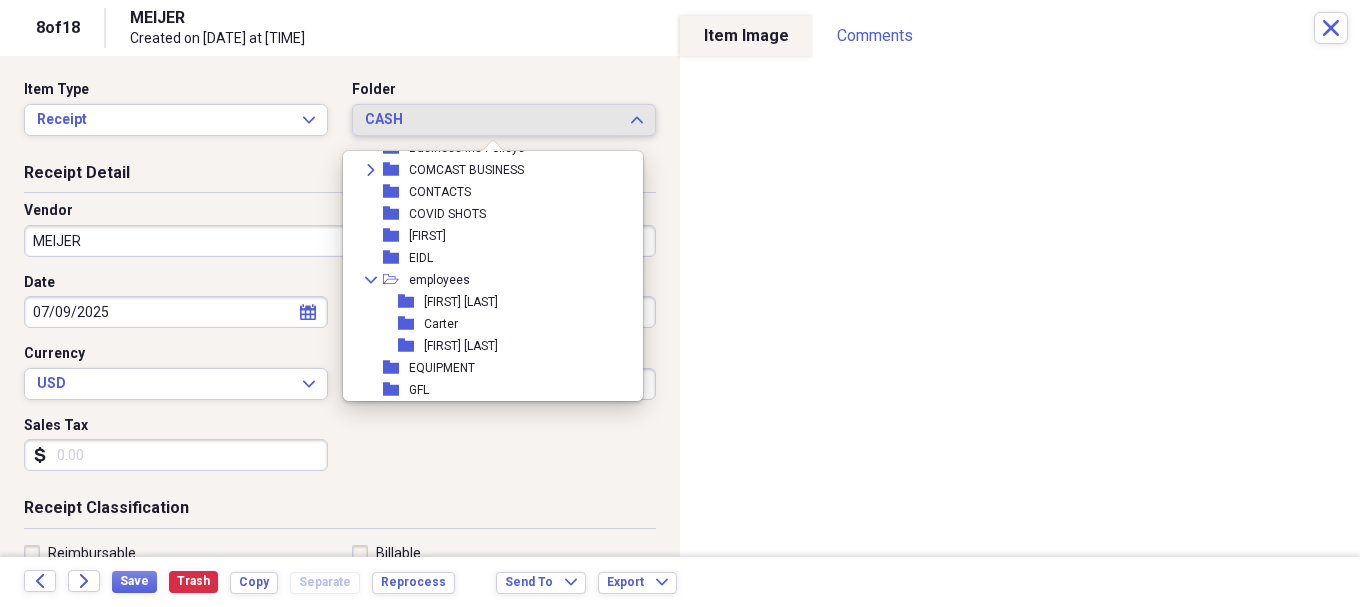 scroll, scrollTop: 933, scrollLeft: 0, axis: vertical 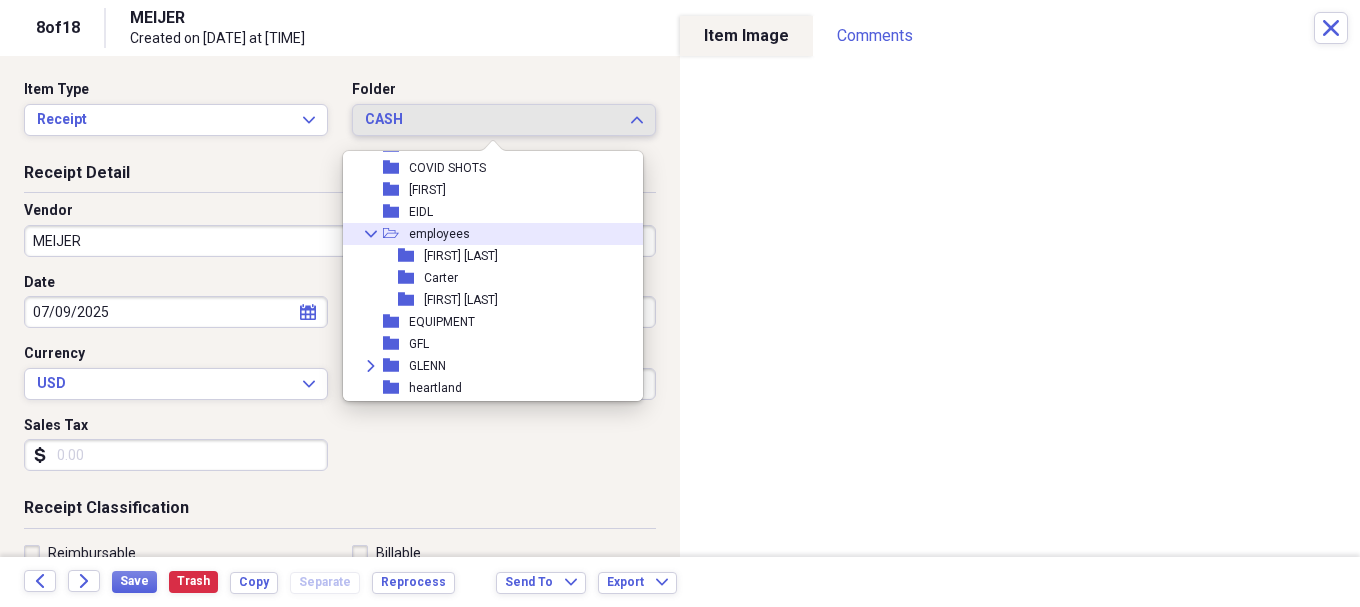 click on "Collapse" 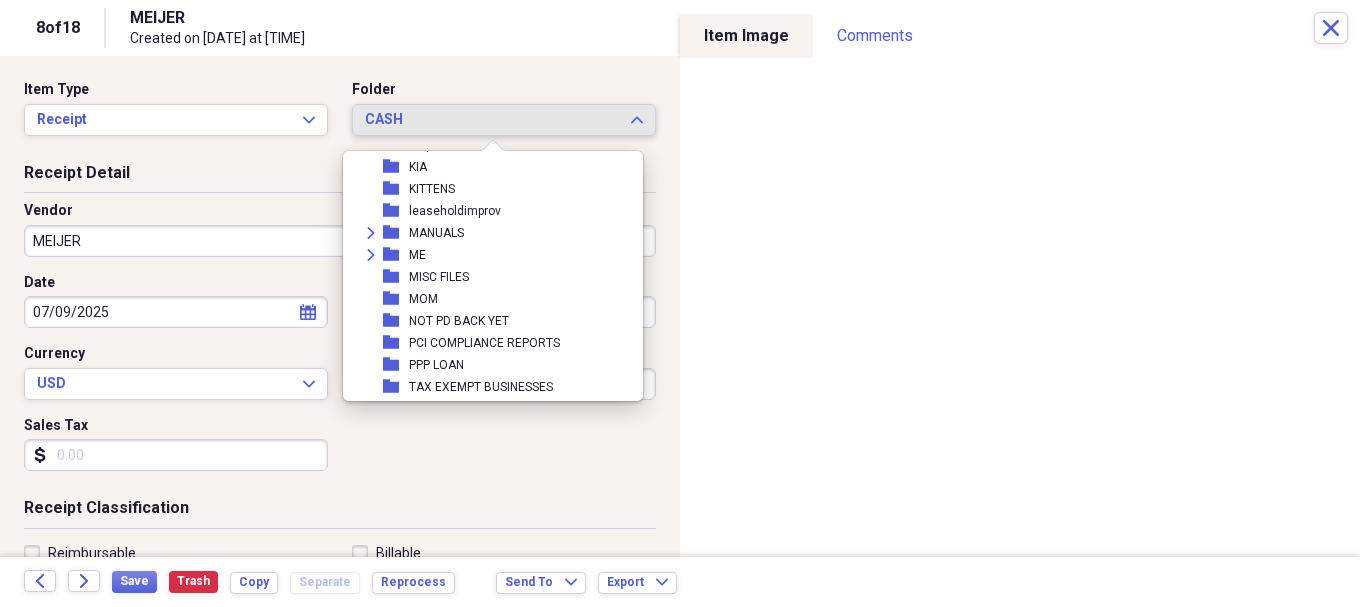 scroll, scrollTop: 1133, scrollLeft: 0, axis: vertical 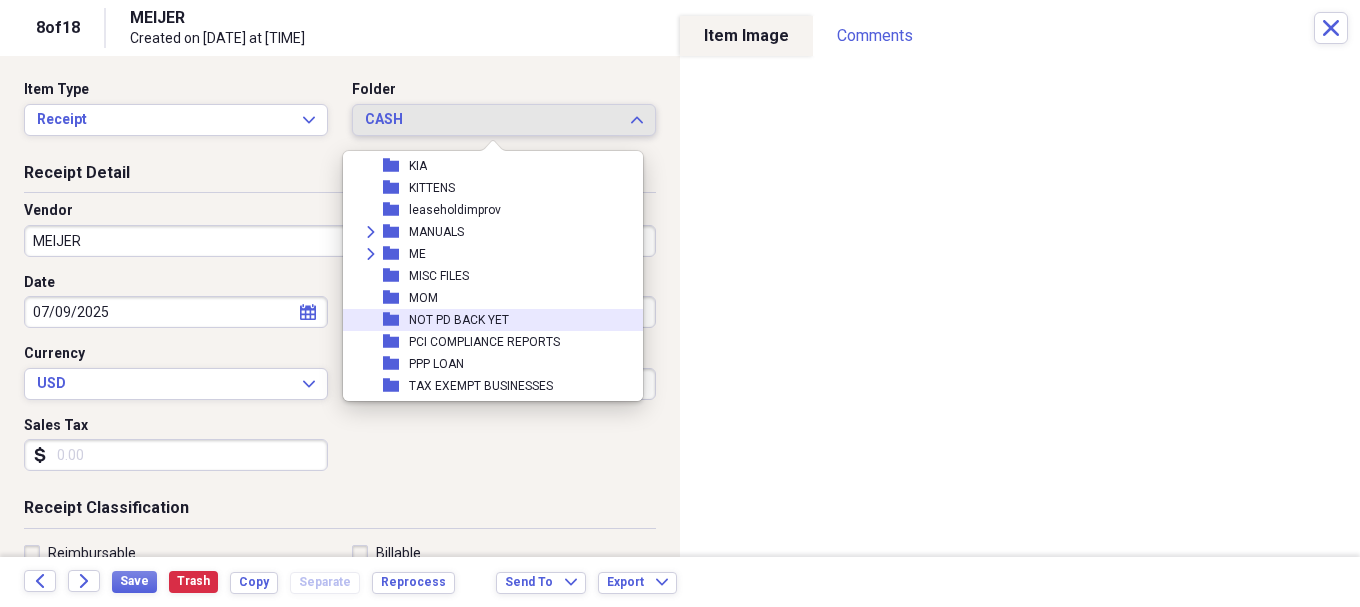 click on "NOT PD BACK YET" at bounding box center (459, 320) 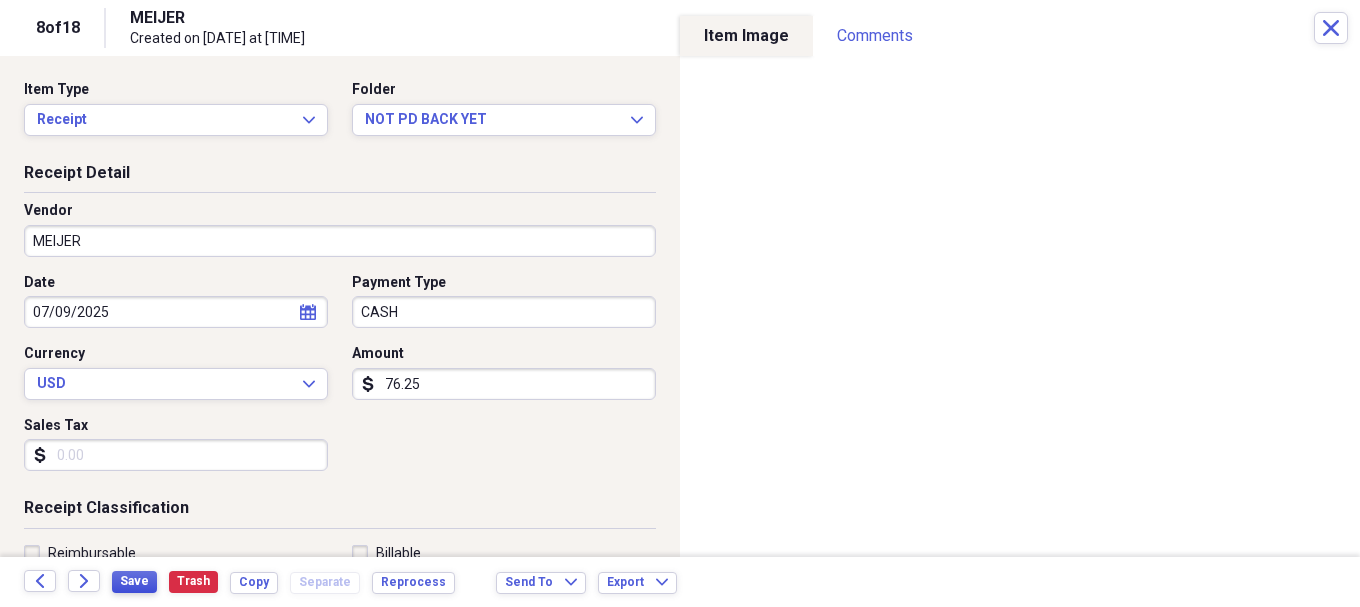 click on "Save" at bounding box center [134, 581] 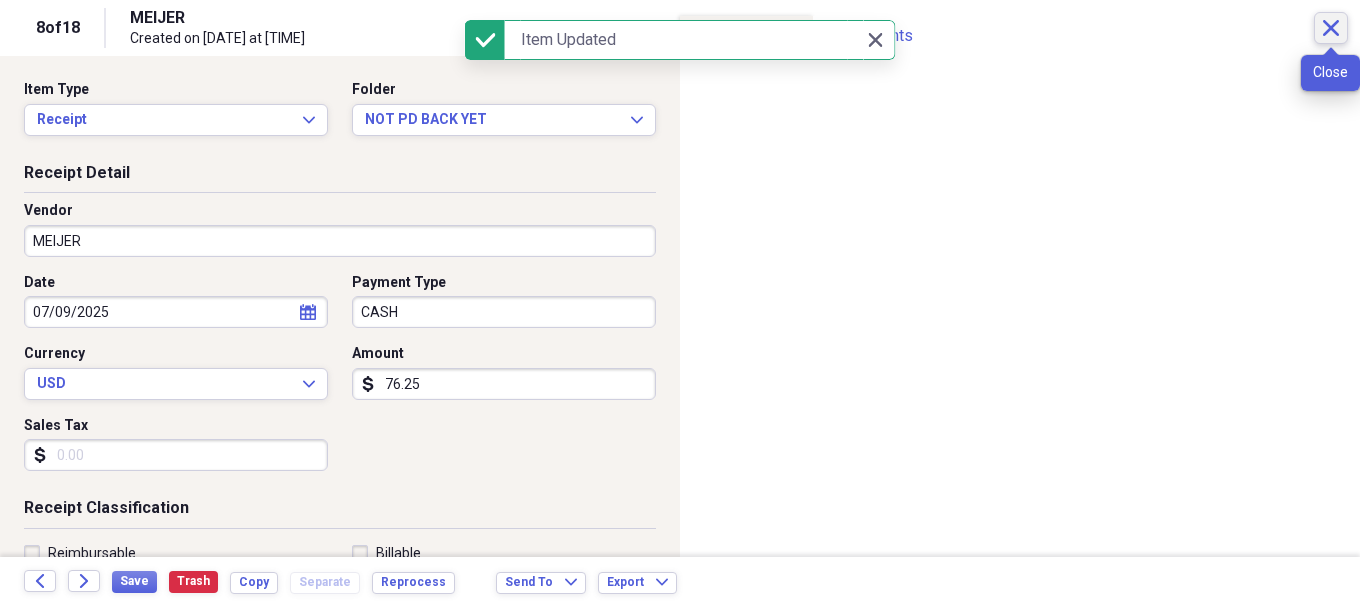 click on "Close" 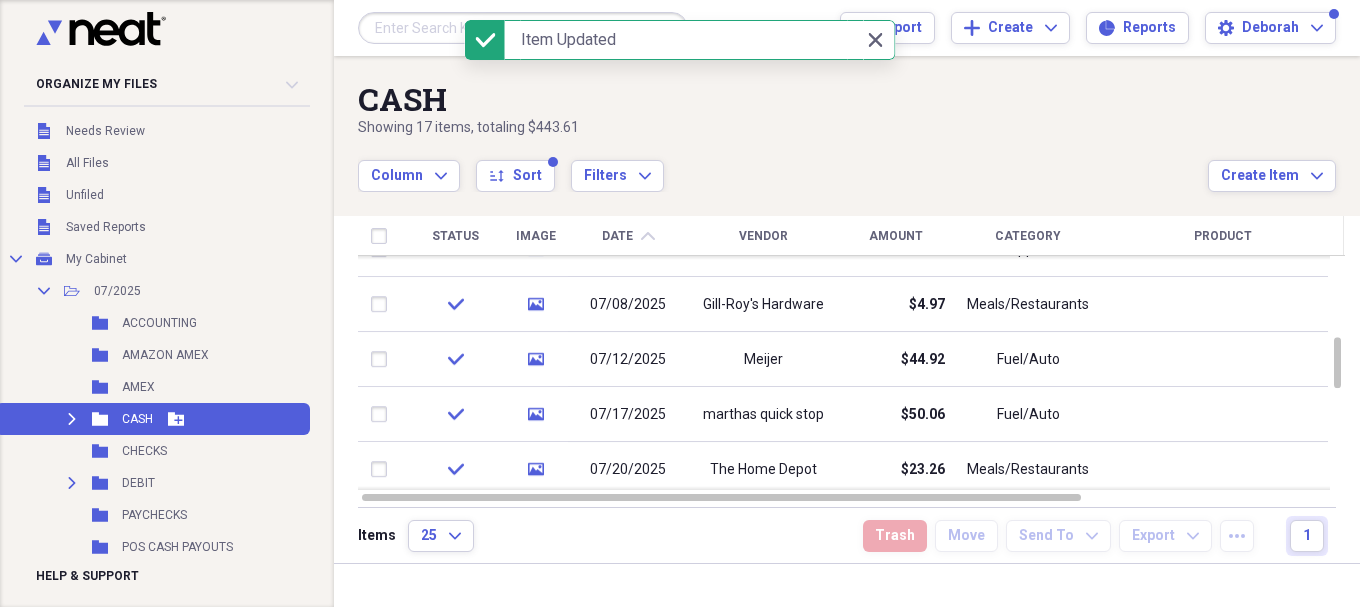 click on "Expand Folder CASH Add Folder" at bounding box center (153, 419) 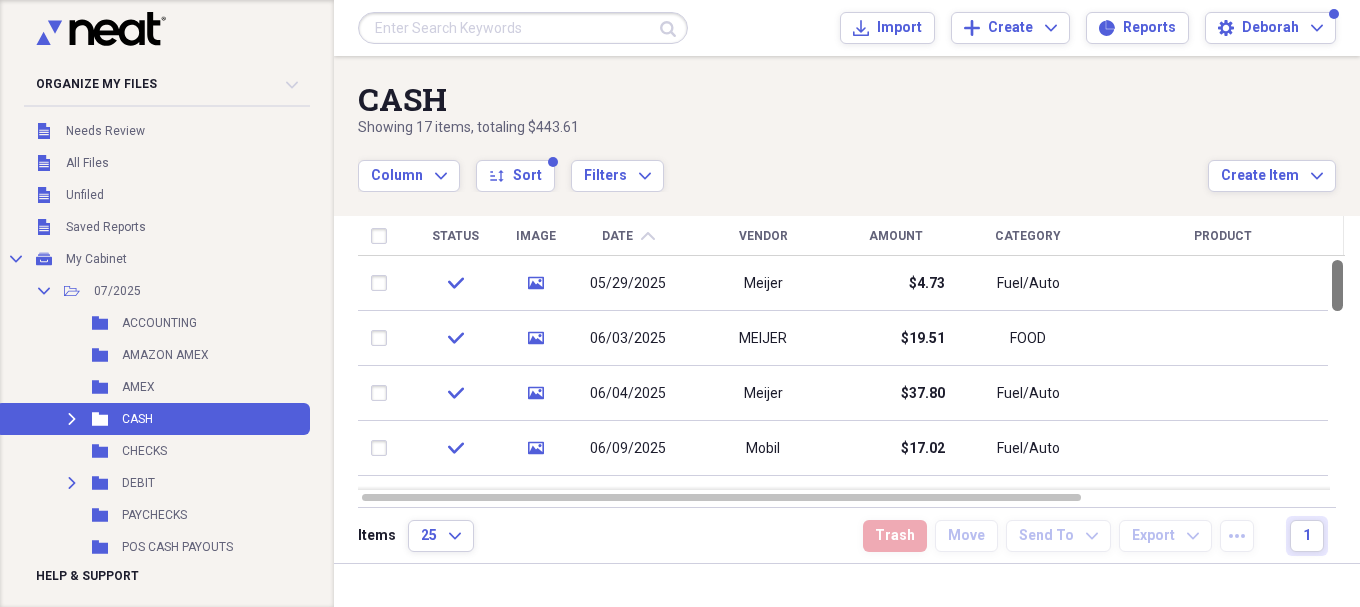 drag, startPoint x: 1354, startPoint y: 366, endPoint x: 1359, endPoint y: 270, distance: 96.13012 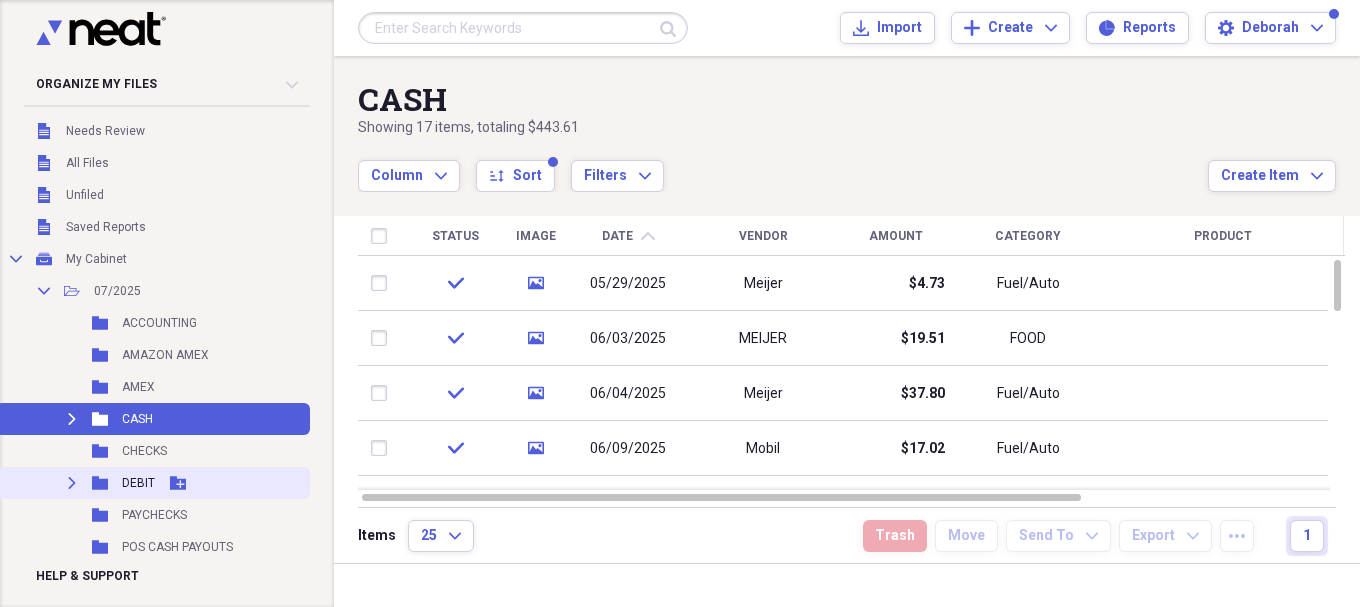 drag, startPoint x: 121, startPoint y: 485, endPoint x: 107, endPoint y: 477, distance: 16.124516 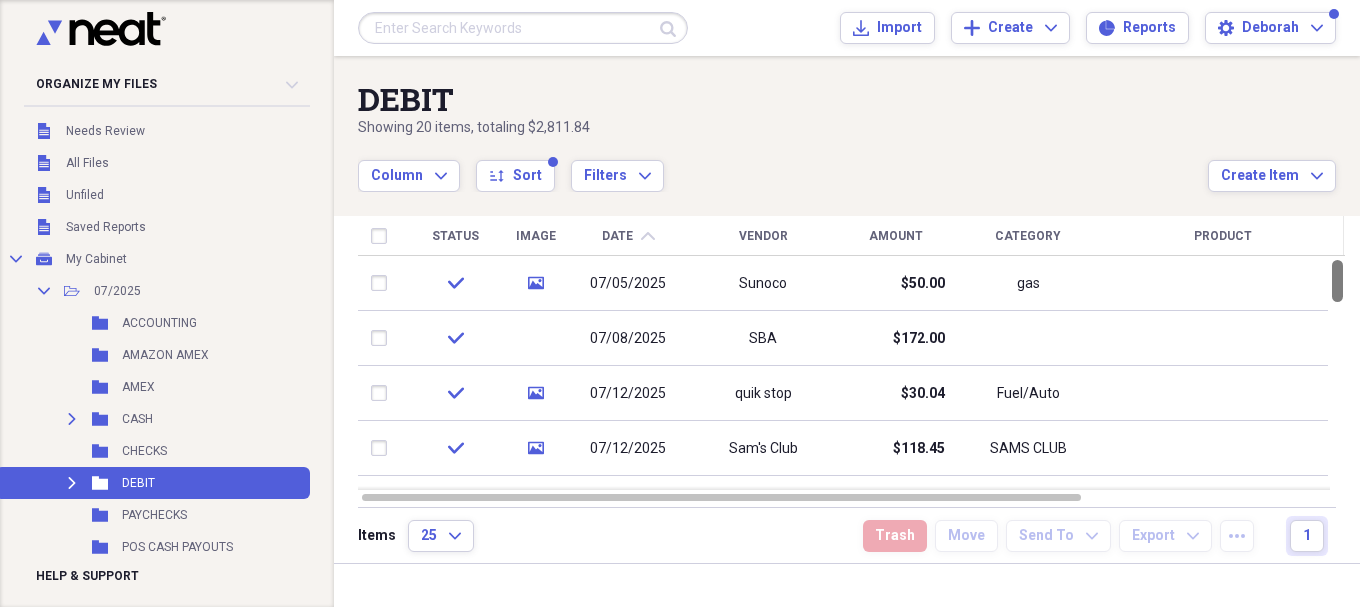 drag, startPoint x: 1354, startPoint y: 284, endPoint x: 1359, endPoint y: 256, distance: 28.442924 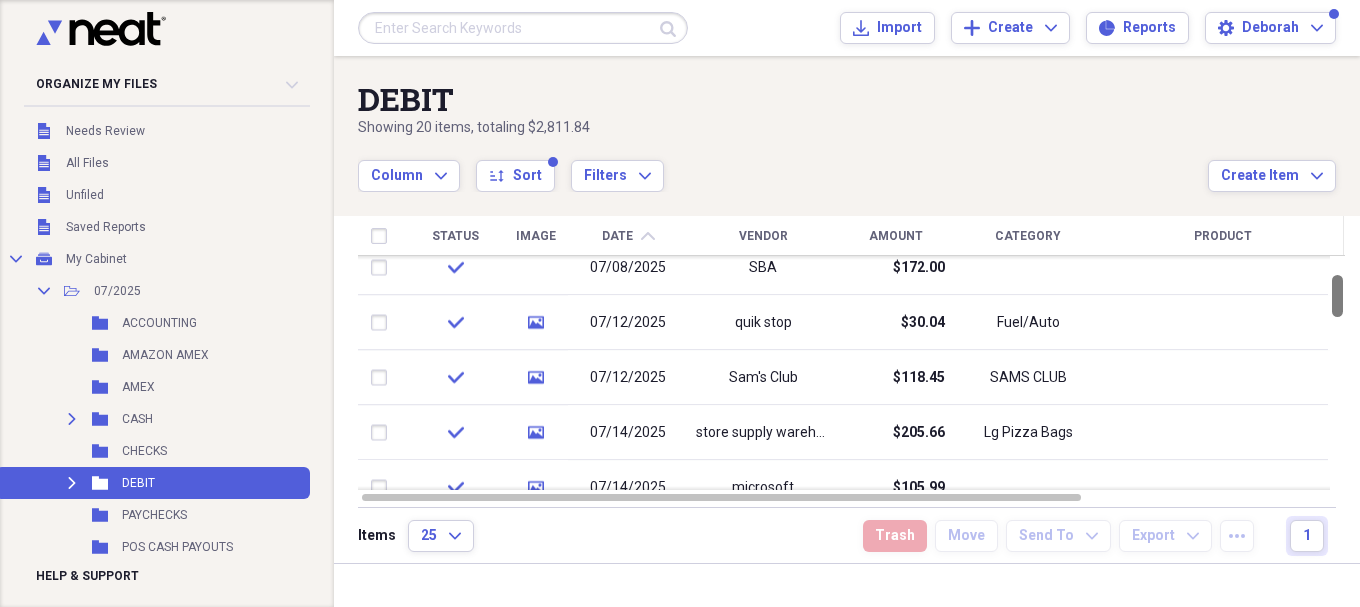 drag, startPoint x: 1352, startPoint y: 286, endPoint x: 1355, endPoint y: 301, distance: 15.297058 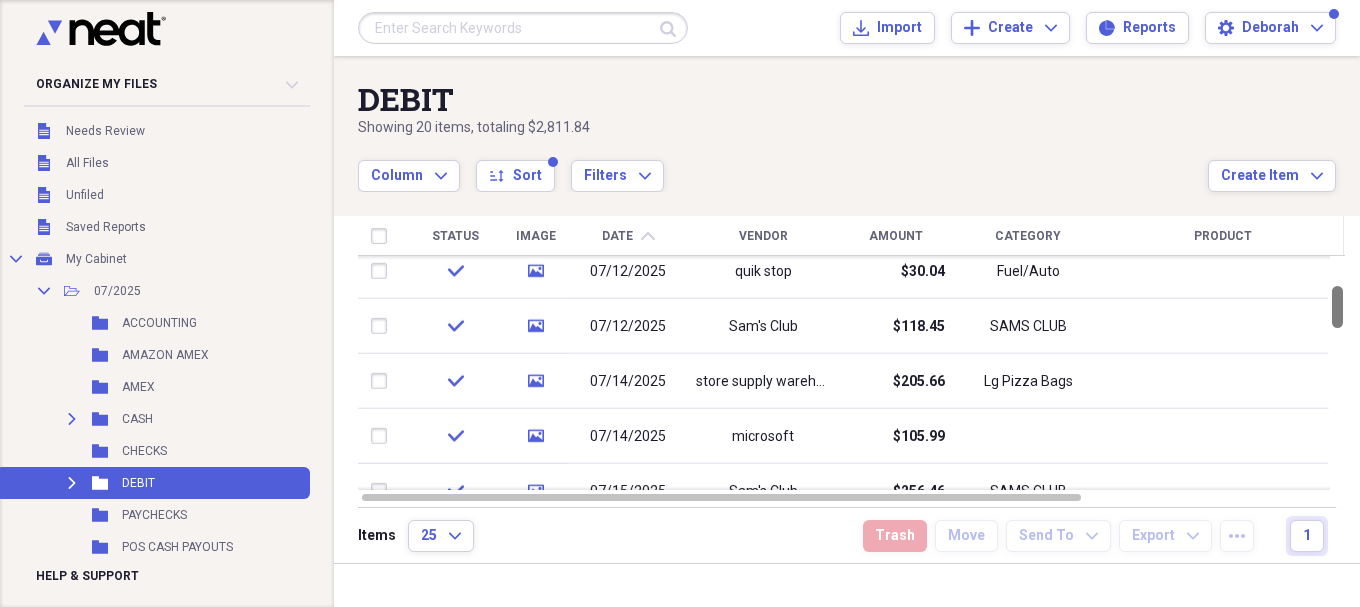 drag, startPoint x: 1356, startPoint y: 298, endPoint x: 1357, endPoint y: 309, distance: 11.045361 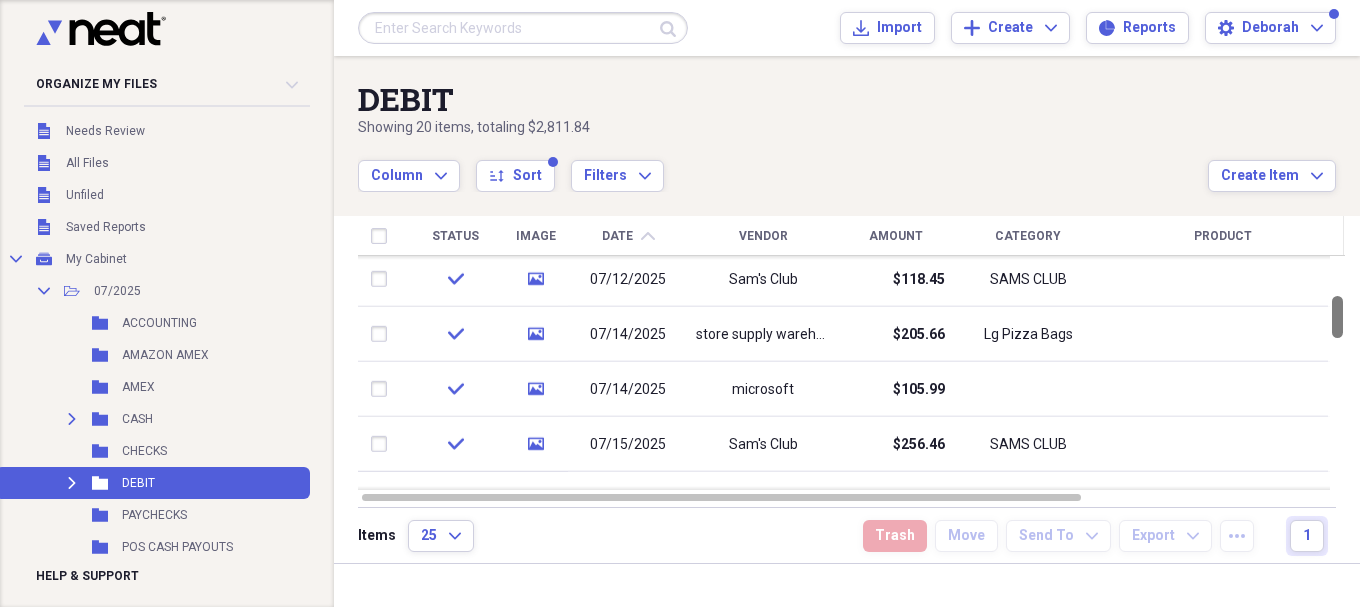 drag, startPoint x: 1353, startPoint y: 301, endPoint x: 1355, endPoint y: 311, distance: 10.198039 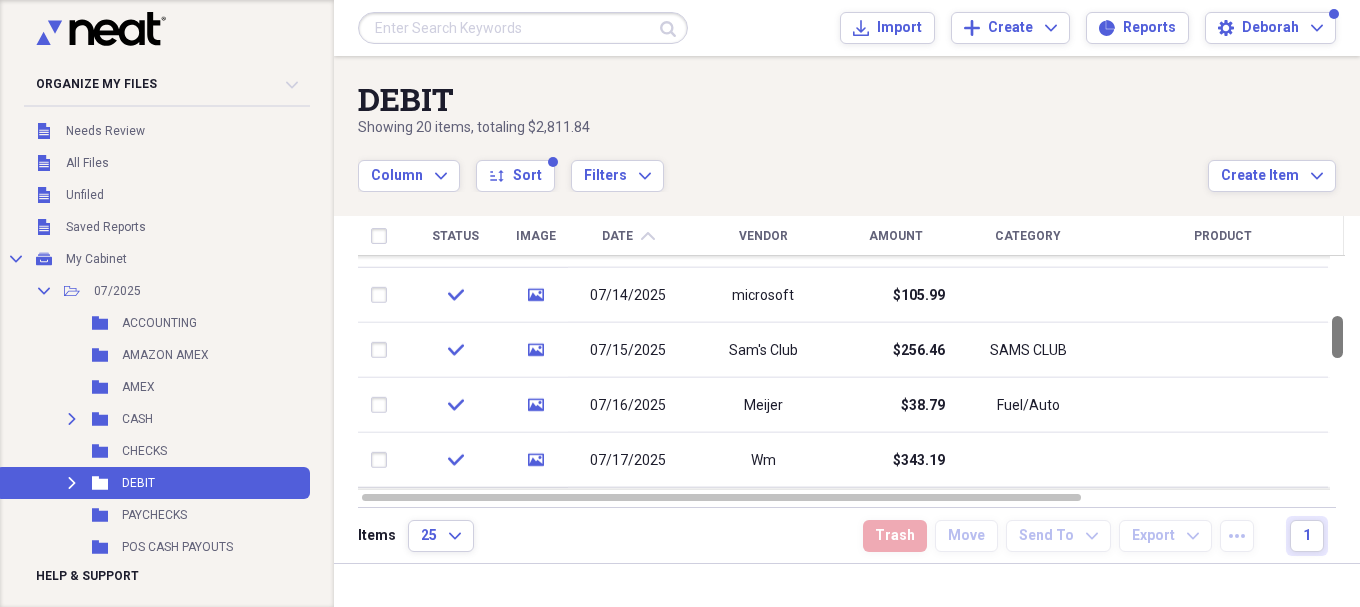 drag, startPoint x: 1351, startPoint y: 302, endPoint x: 1353, endPoint y: 322, distance: 20.09975 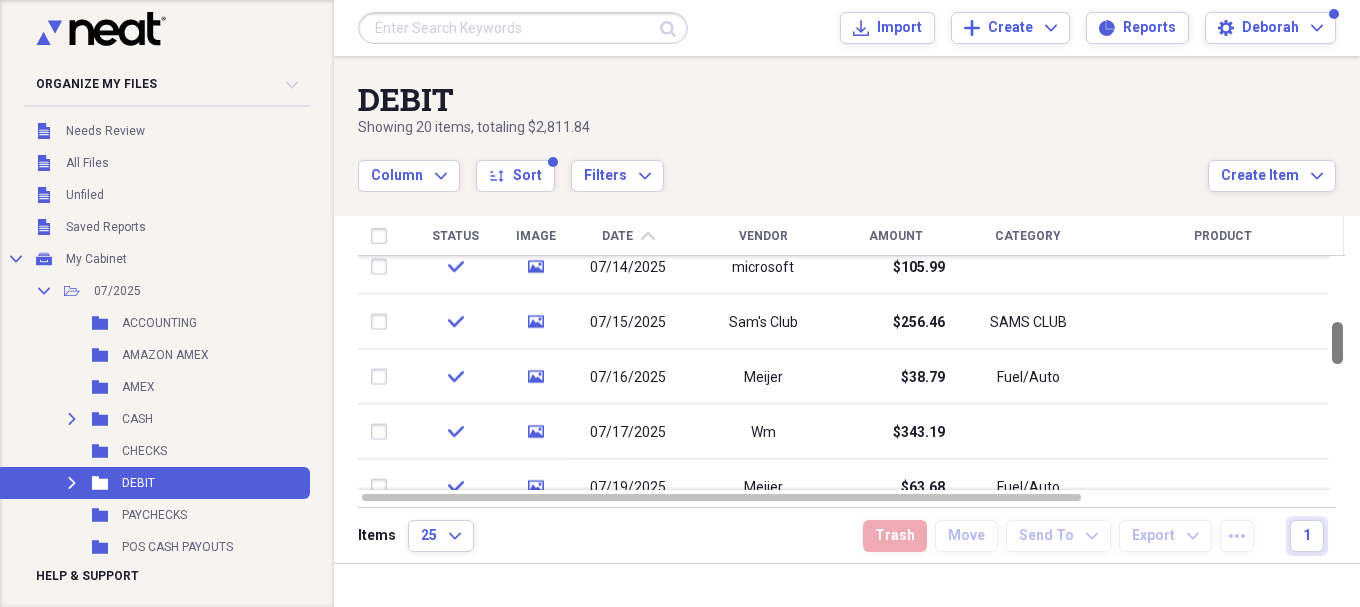 click at bounding box center (1337, 343) 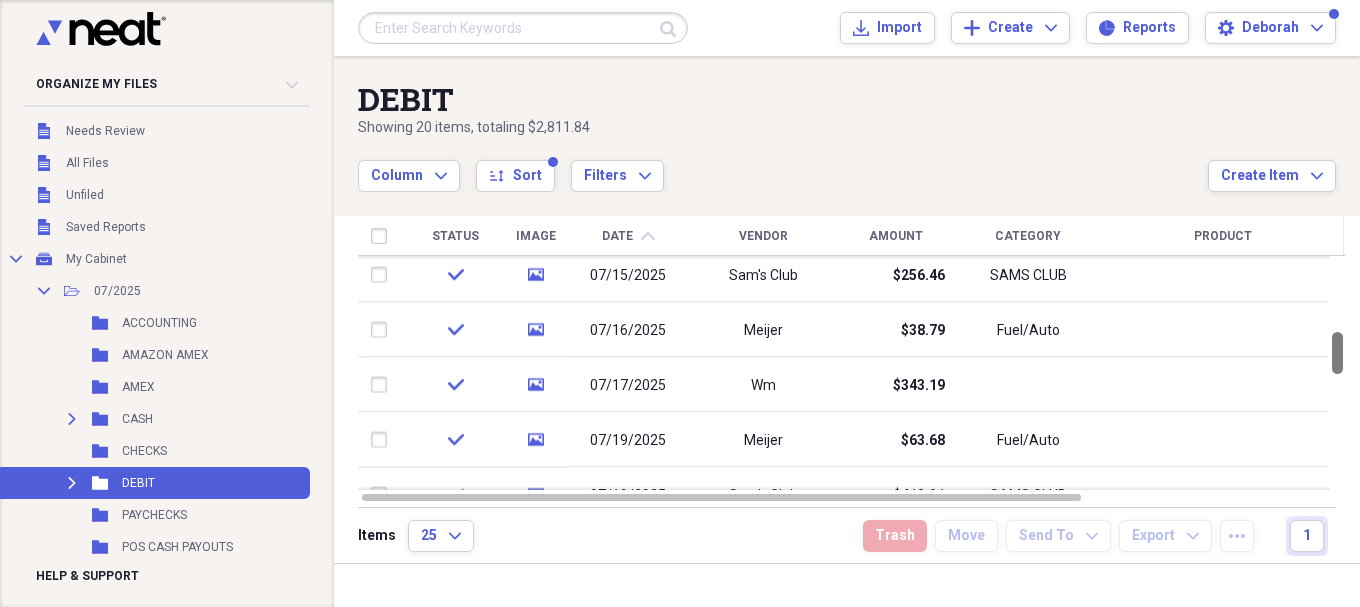 drag, startPoint x: 1351, startPoint y: 328, endPoint x: 1352, endPoint y: 338, distance: 10.049875 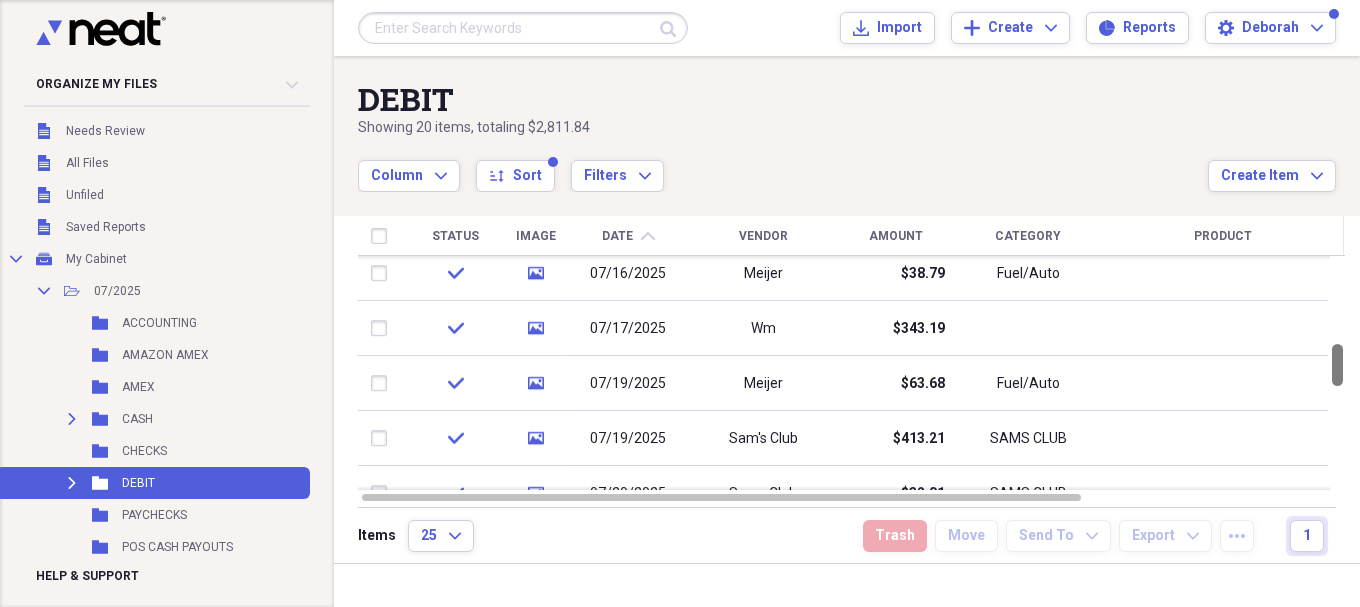drag, startPoint x: 1351, startPoint y: 351, endPoint x: 1356, endPoint y: 363, distance: 13 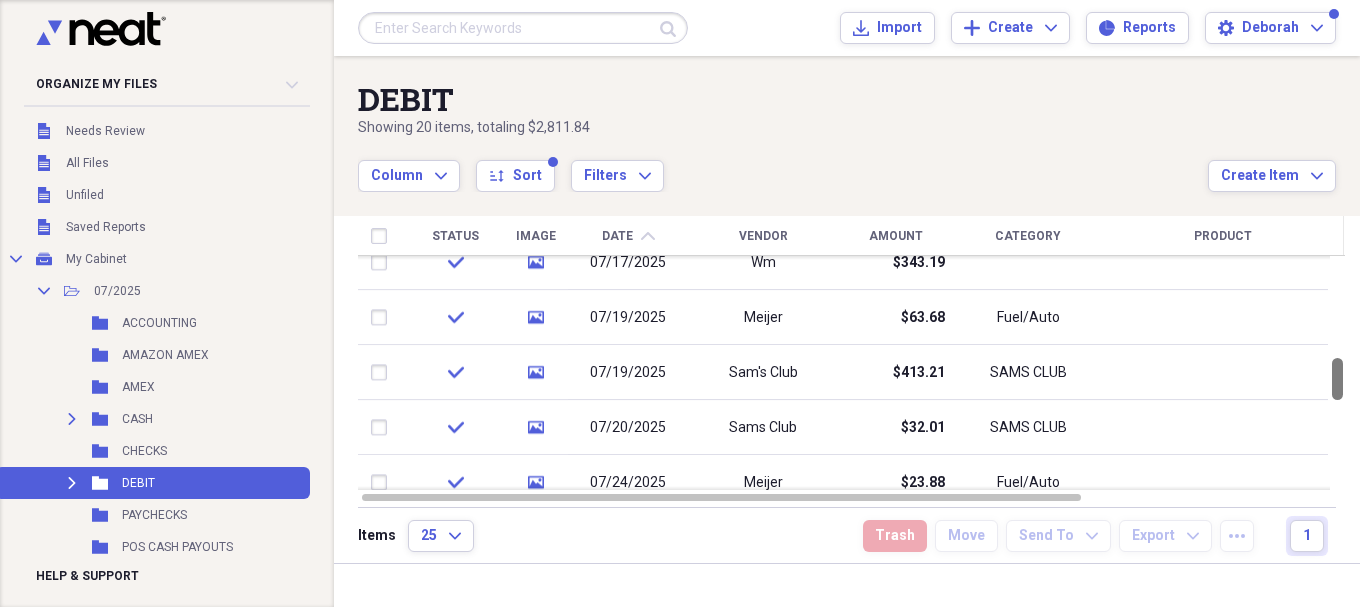 drag, startPoint x: 1355, startPoint y: 350, endPoint x: 1356, endPoint y: 364, distance: 14.035668 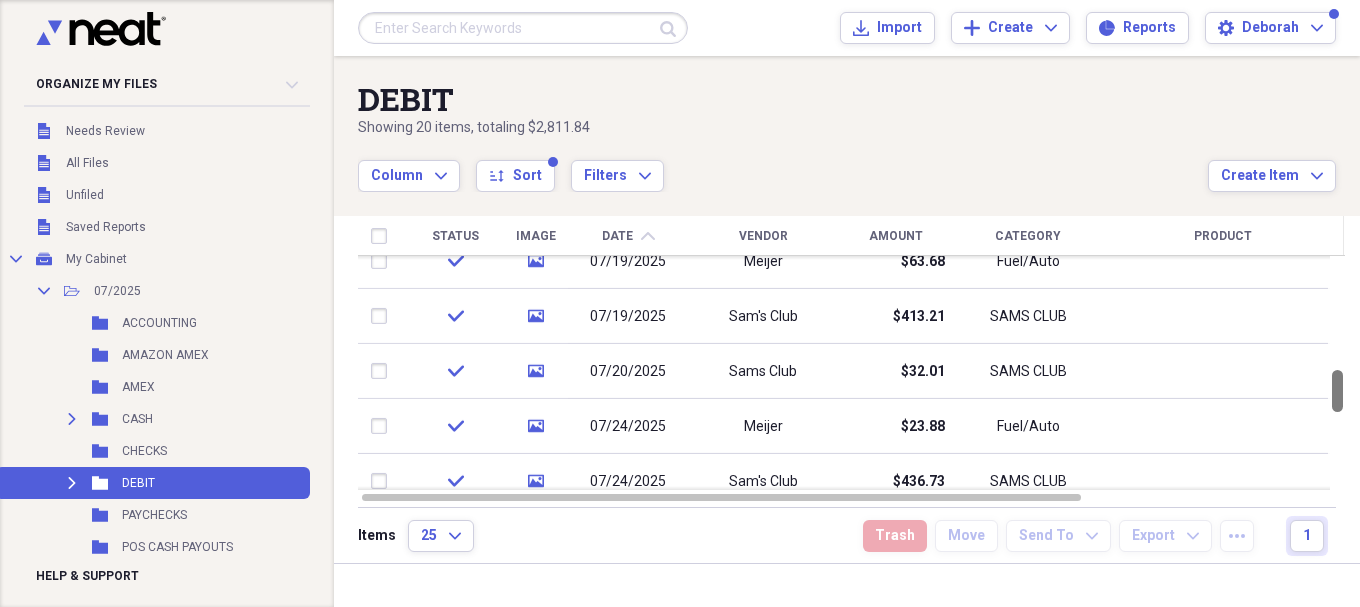 drag, startPoint x: 1354, startPoint y: 384, endPoint x: 1354, endPoint y: 396, distance: 12 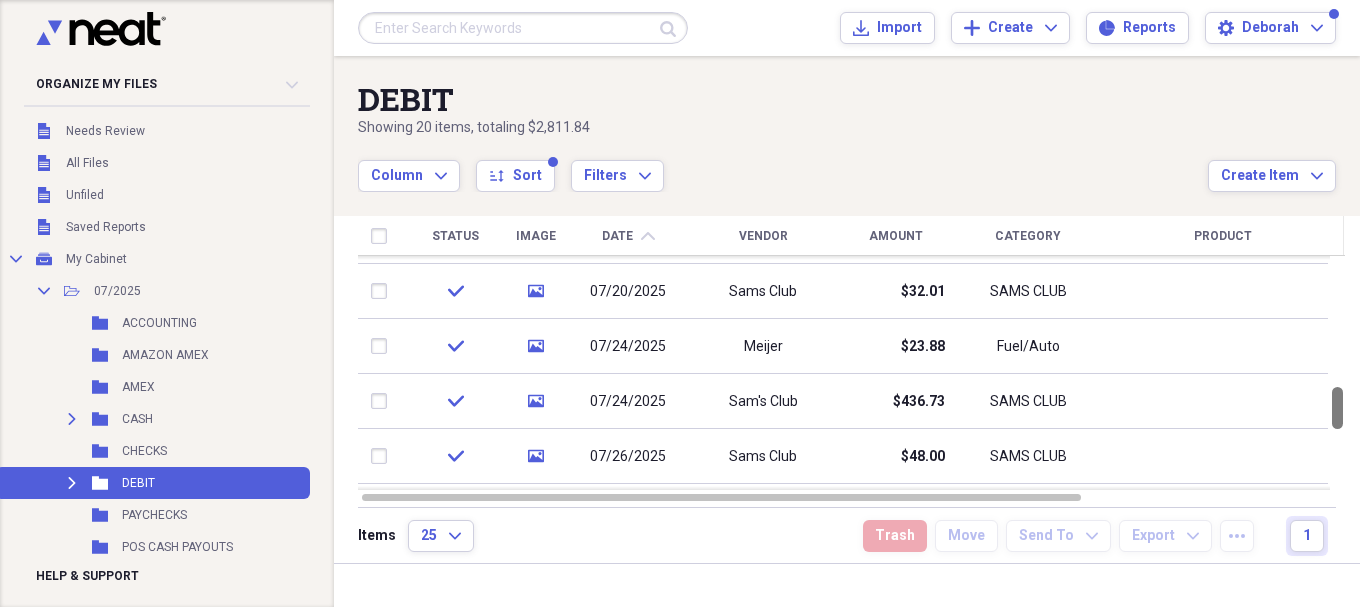 drag, startPoint x: 1353, startPoint y: 379, endPoint x: 1352, endPoint y: 396, distance: 17.029387 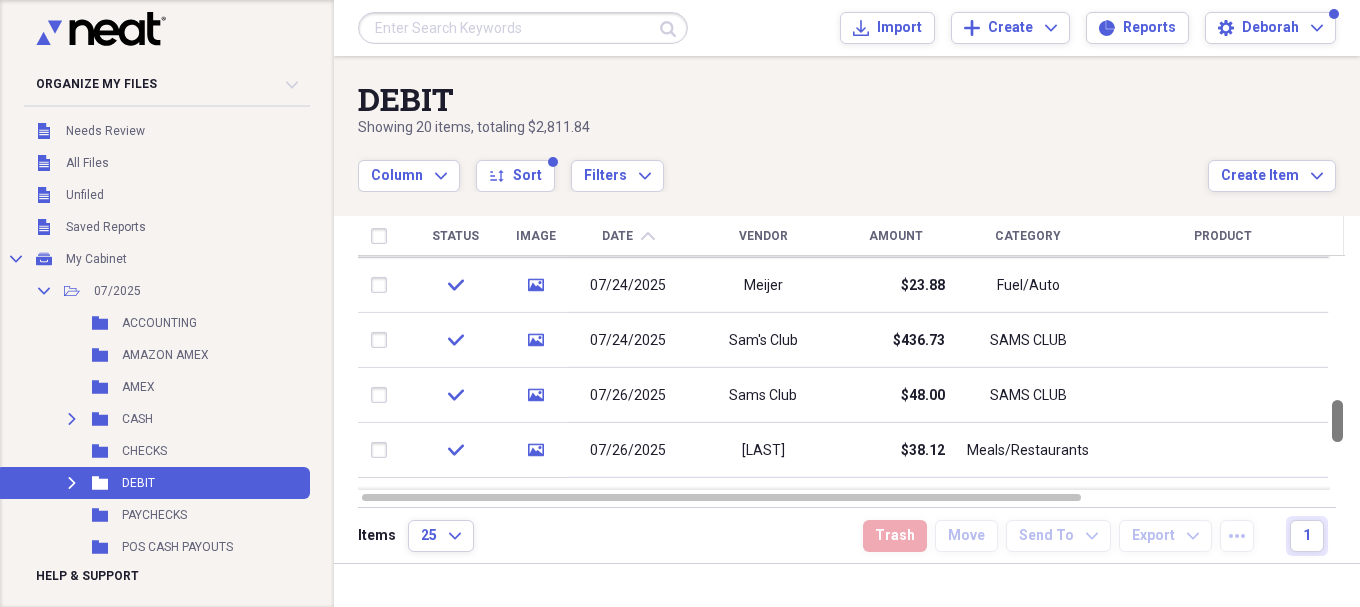 drag, startPoint x: 1352, startPoint y: 407, endPoint x: 1355, endPoint y: 420, distance: 13.341664 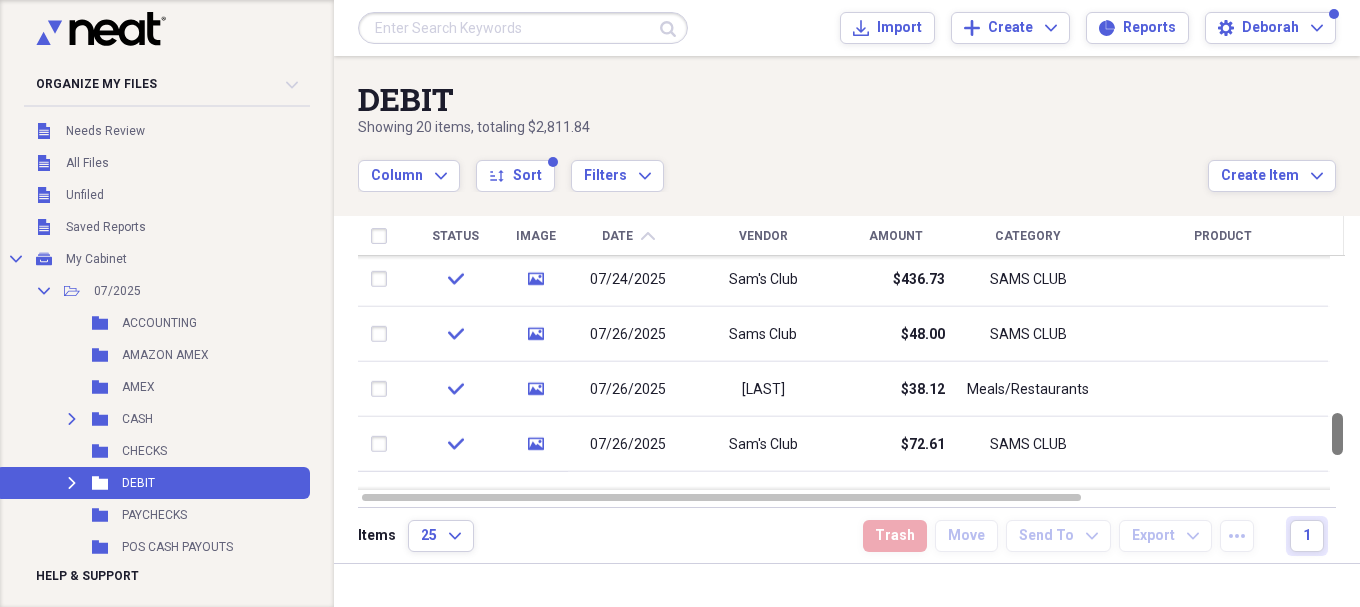 drag, startPoint x: 1355, startPoint y: 417, endPoint x: 1356, endPoint y: 430, distance: 13.038404 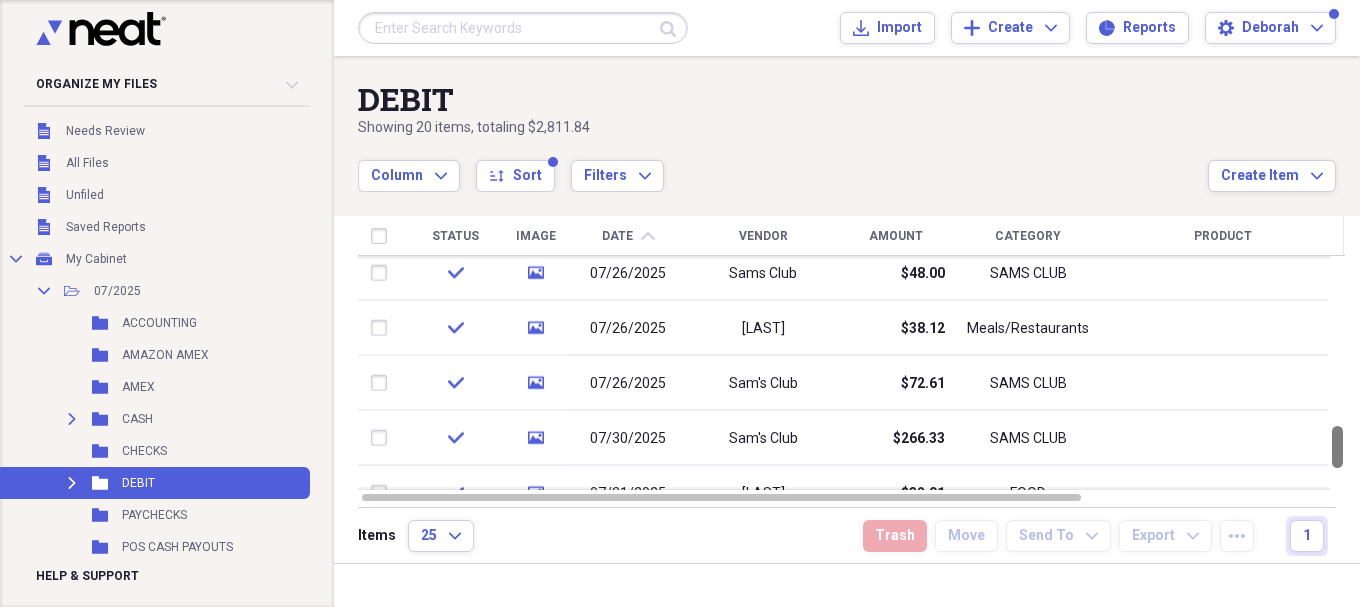 drag, startPoint x: 1348, startPoint y: 429, endPoint x: 1353, endPoint y: 442, distance: 13.928389 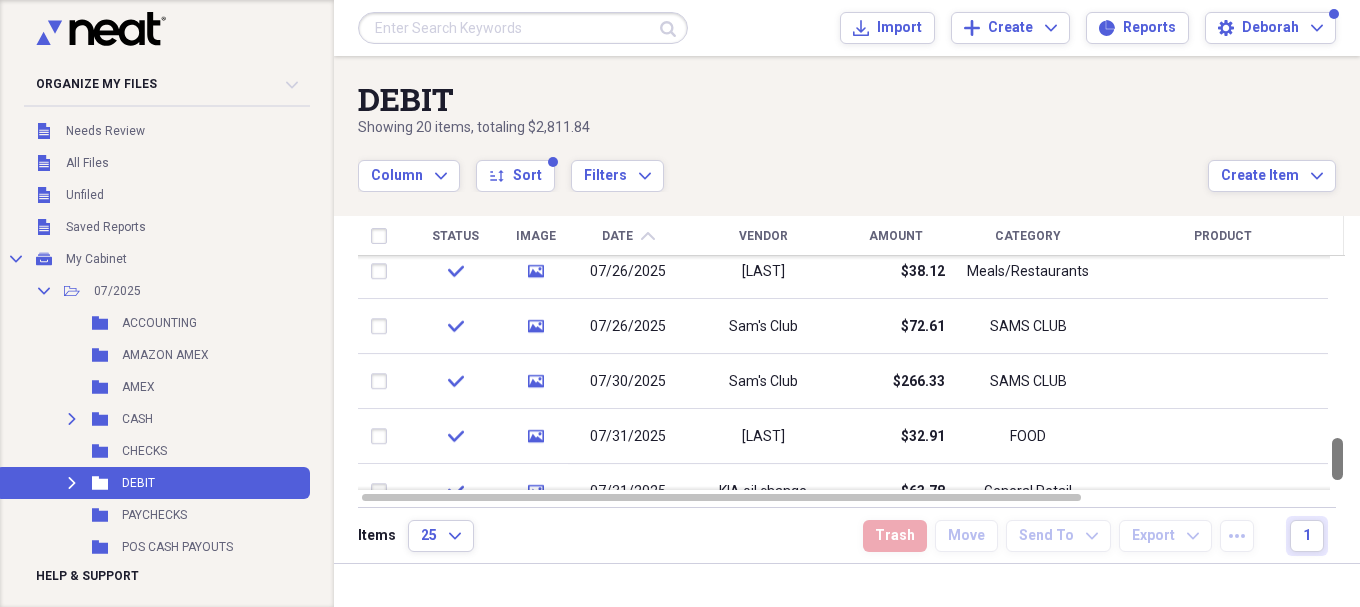 drag, startPoint x: 1353, startPoint y: 436, endPoint x: 1355, endPoint y: 448, distance: 12.165525 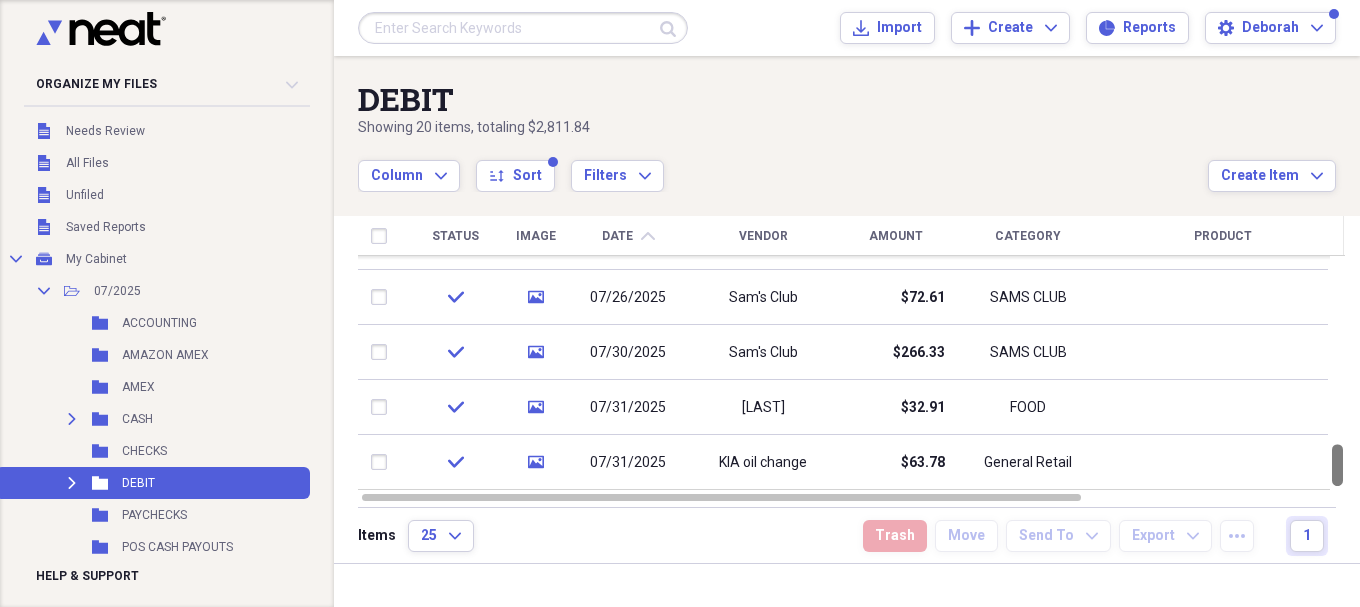 drag, startPoint x: 1349, startPoint y: 441, endPoint x: 1353, endPoint y: 452, distance: 11.7046995 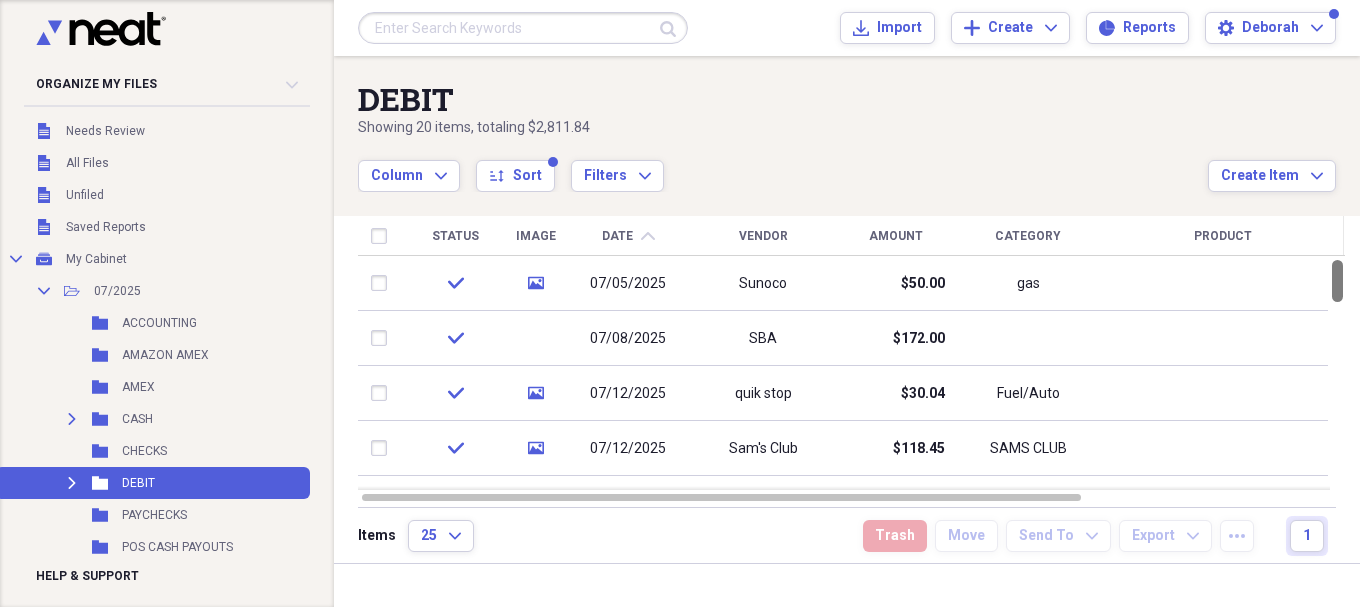 drag, startPoint x: 1347, startPoint y: 472, endPoint x: 1354, endPoint y: 209, distance: 263.09314 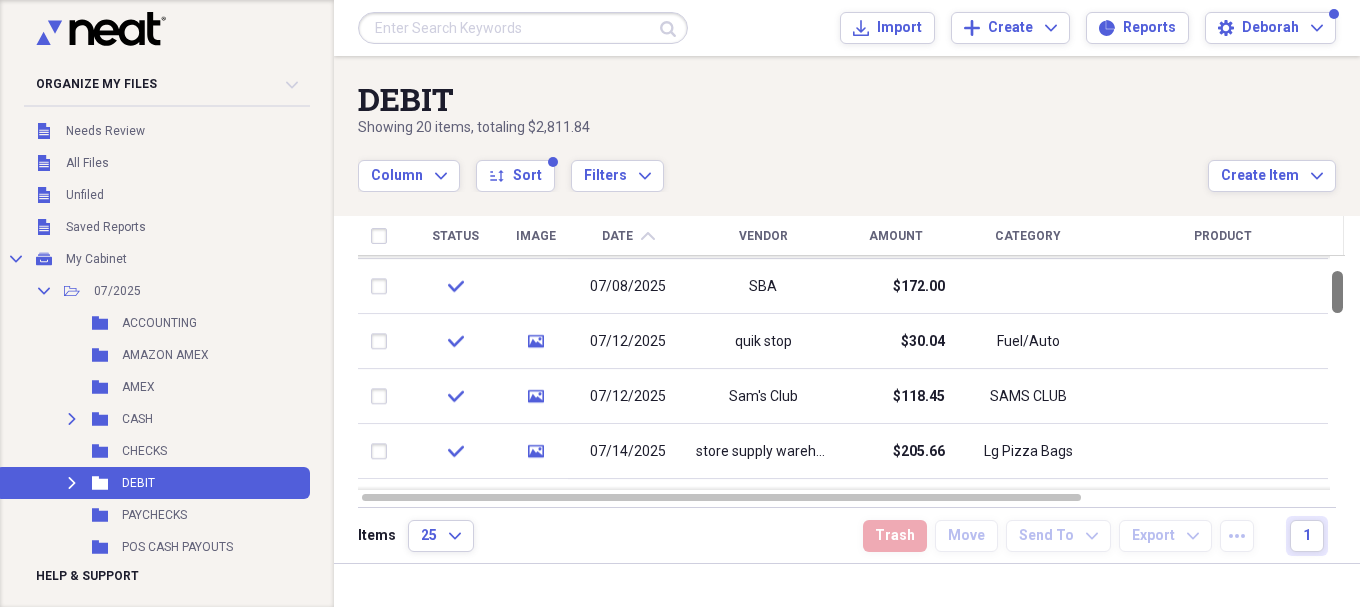 drag, startPoint x: 1352, startPoint y: 273, endPoint x: 1353, endPoint y: 284, distance: 11.045361 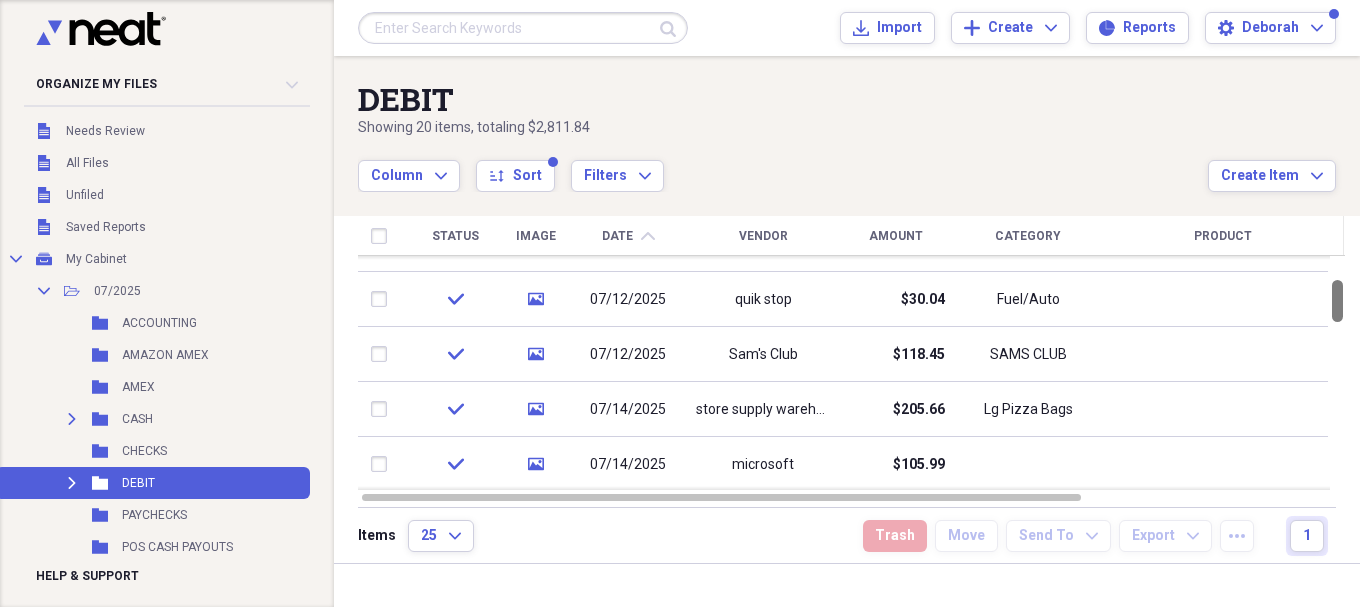 click at bounding box center [1337, 301] 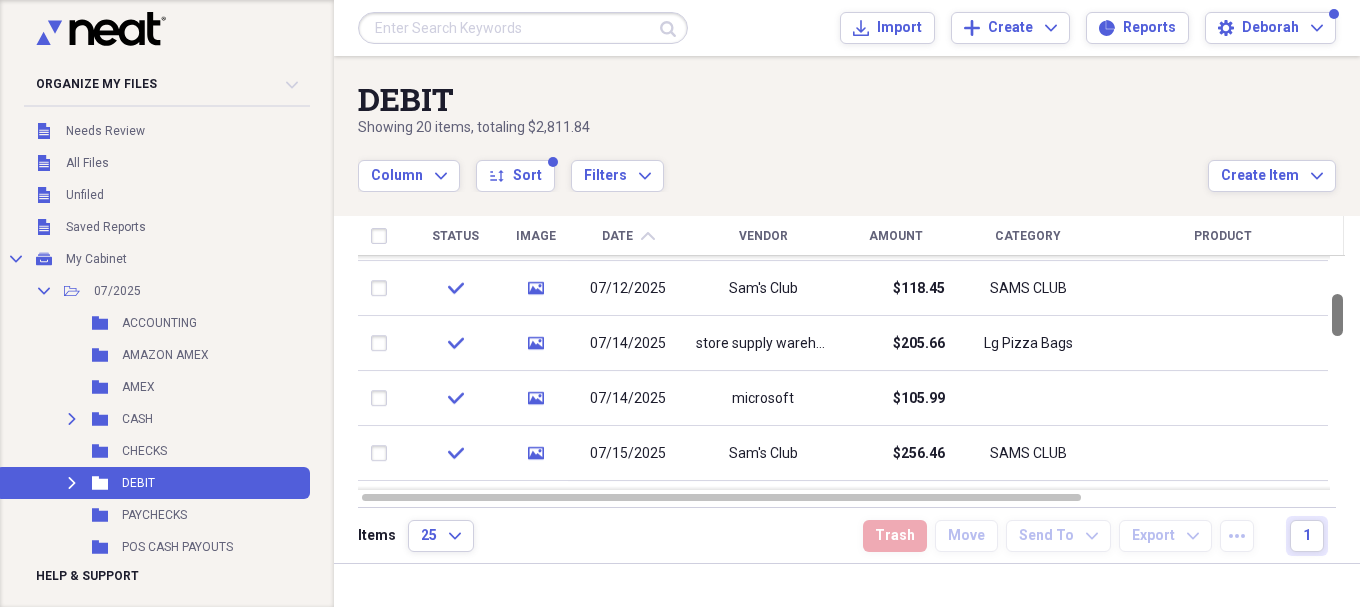 drag, startPoint x: 1356, startPoint y: 299, endPoint x: 1357, endPoint y: 313, distance: 14.035668 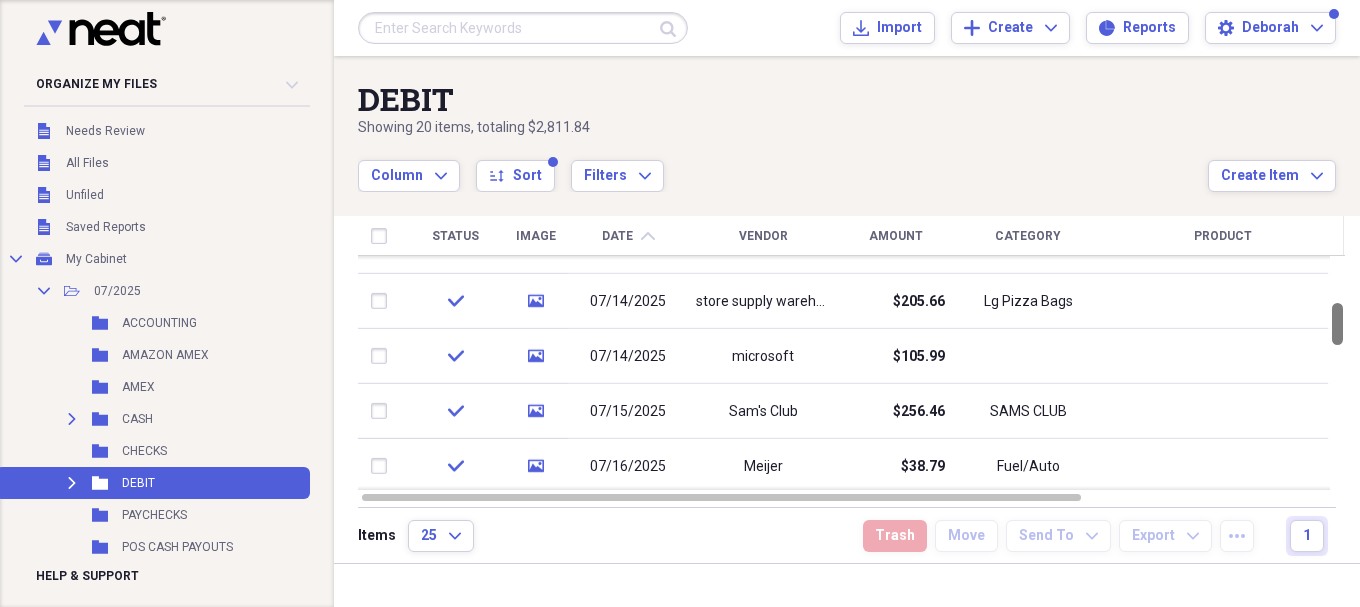 click at bounding box center [1337, 324] 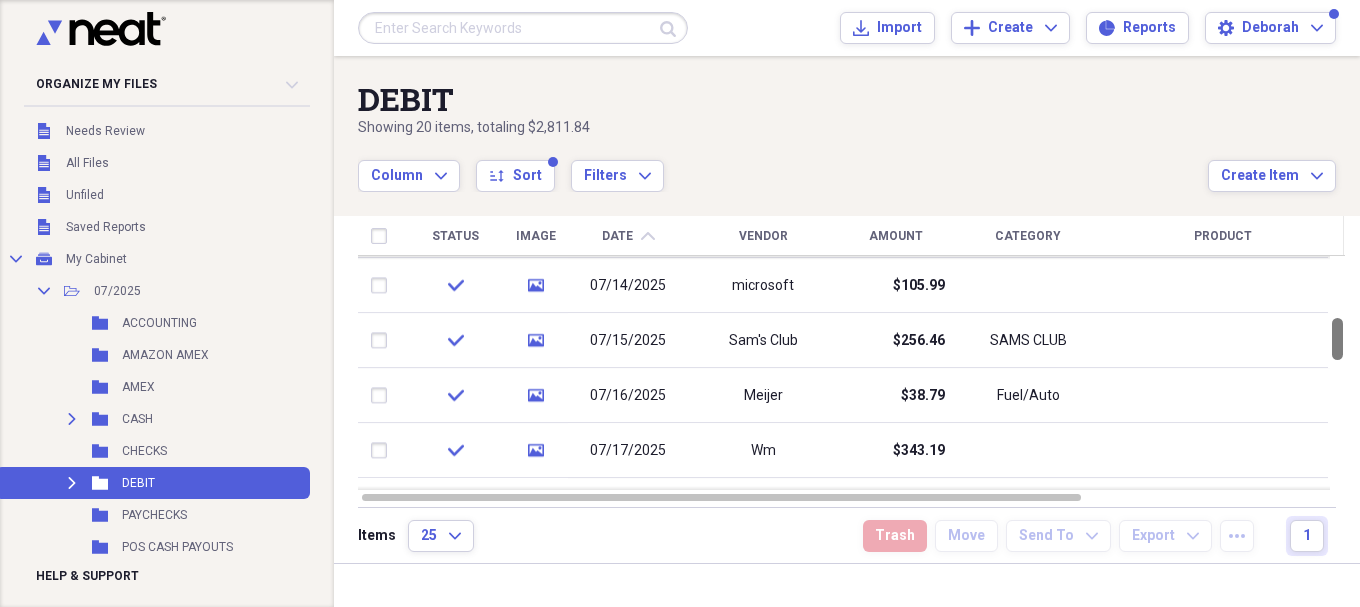 drag, startPoint x: 1351, startPoint y: 314, endPoint x: 1354, endPoint y: 329, distance: 15.297058 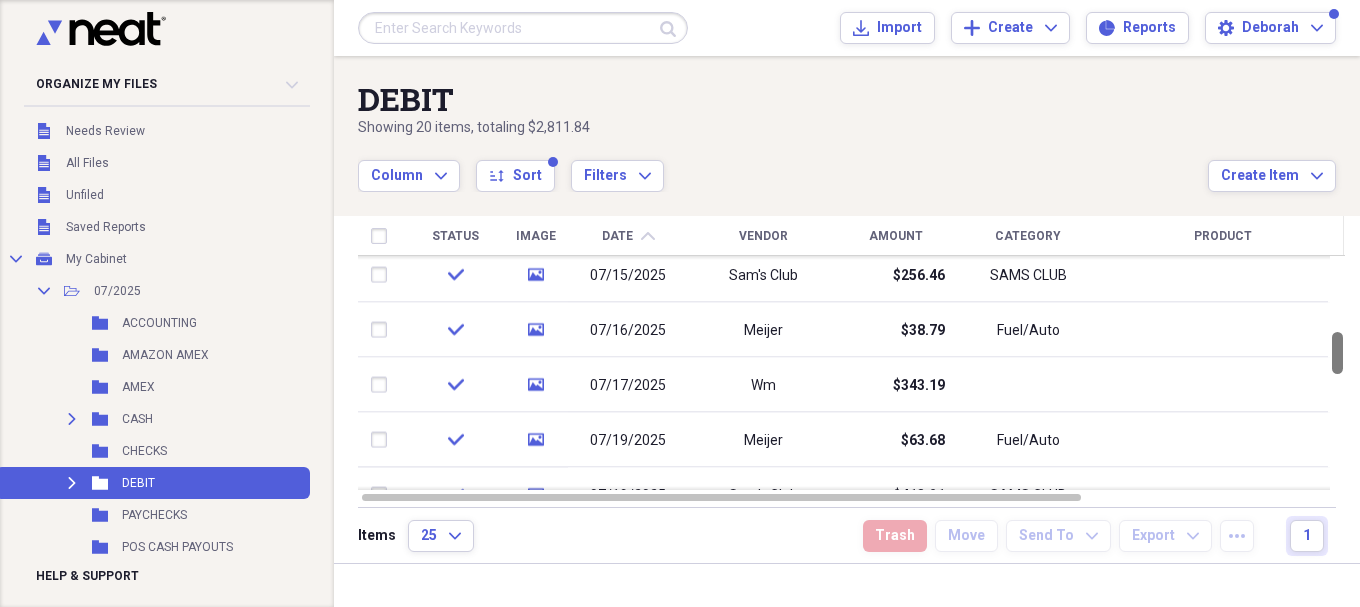 drag, startPoint x: 1349, startPoint y: 330, endPoint x: 1354, endPoint y: 344, distance: 14.866069 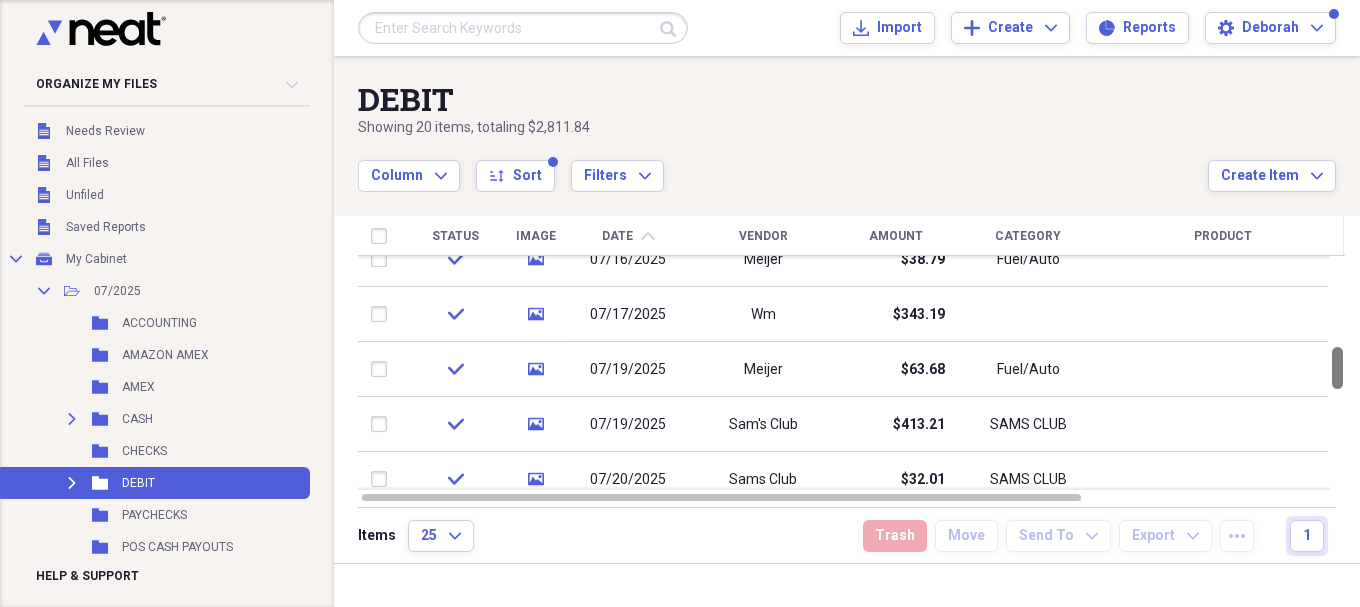 drag, startPoint x: 1353, startPoint y: 356, endPoint x: 1356, endPoint y: 371, distance: 15.297058 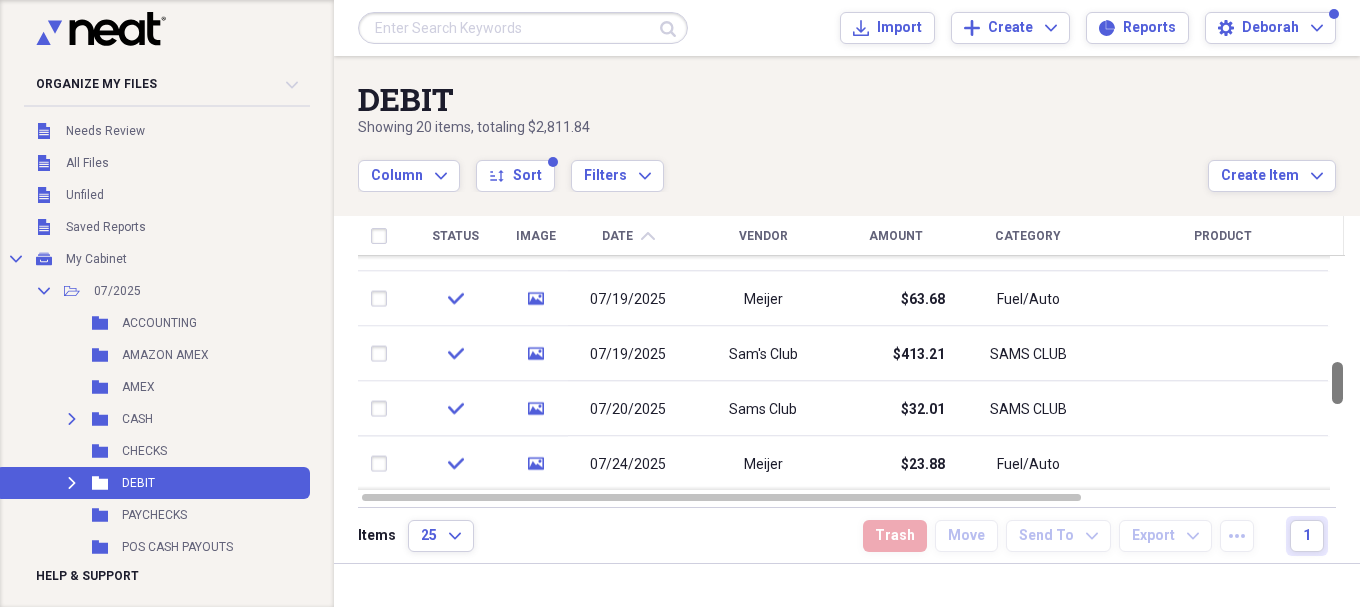 drag, startPoint x: 1352, startPoint y: 356, endPoint x: 1354, endPoint y: 371, distance: 15.132746 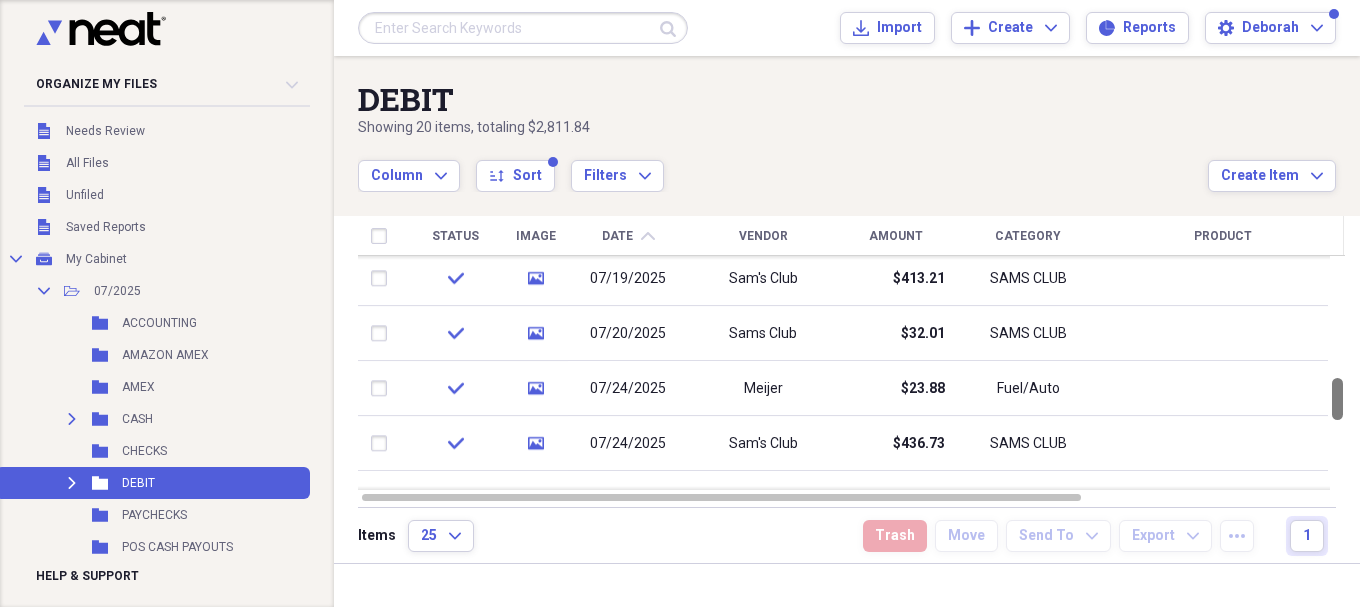 drag, startPoint x: 1350, startPoint y: 372, endPoint x: 1356, endPoint y: 388, distance: 17.088007 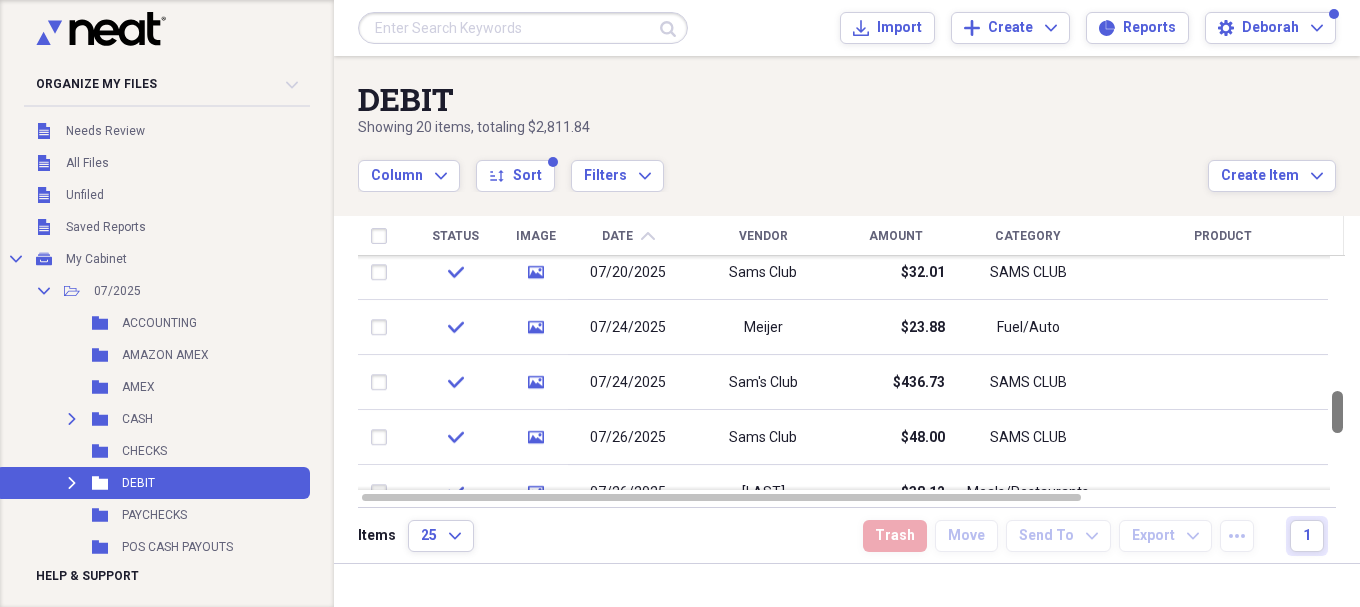 drag, startPoint x: 1354, startPoint y: 394, endPoint x: 1355, endPoint y: 407, distance: 13.038404 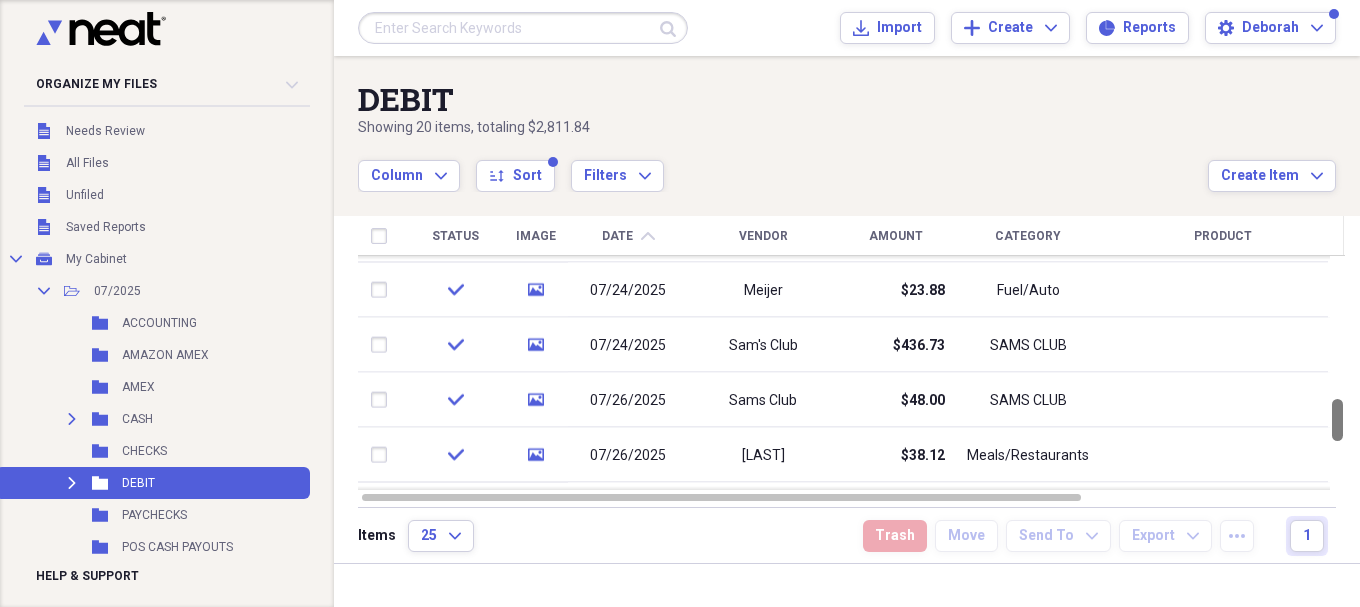 click at bounding box center (1337, 420) 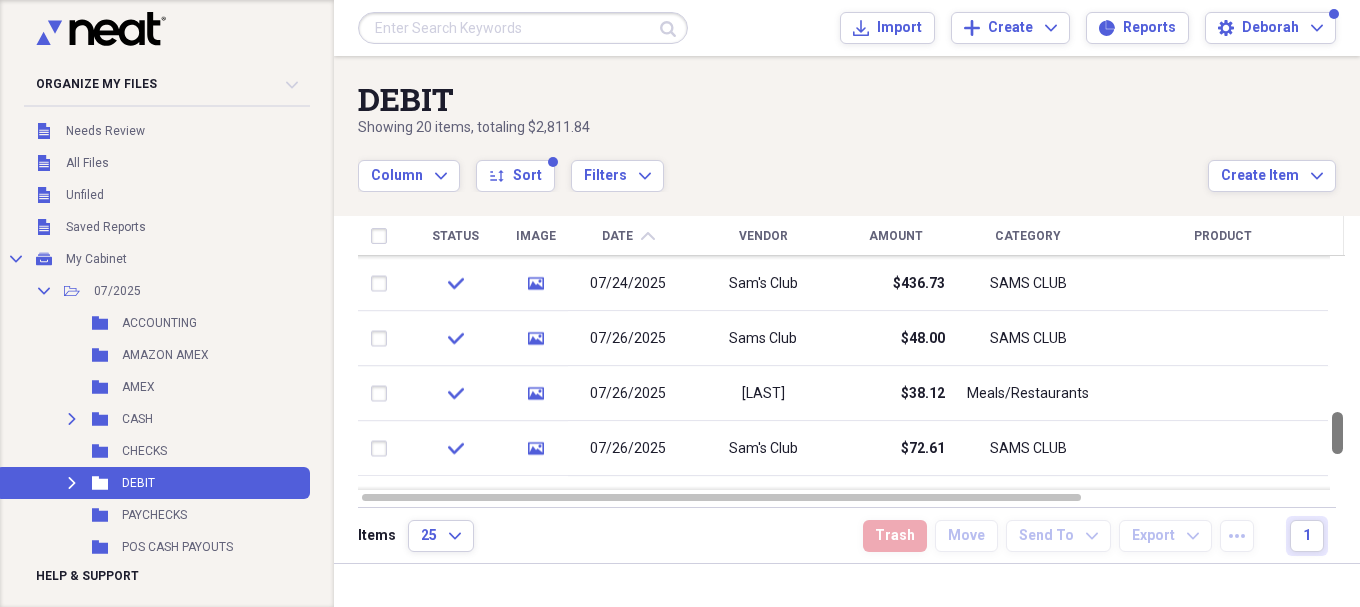 drag, startPoint x: 1348, startPoint y: 411, endPoint x: 1352, endPoint y: 424, distance: 13.601471 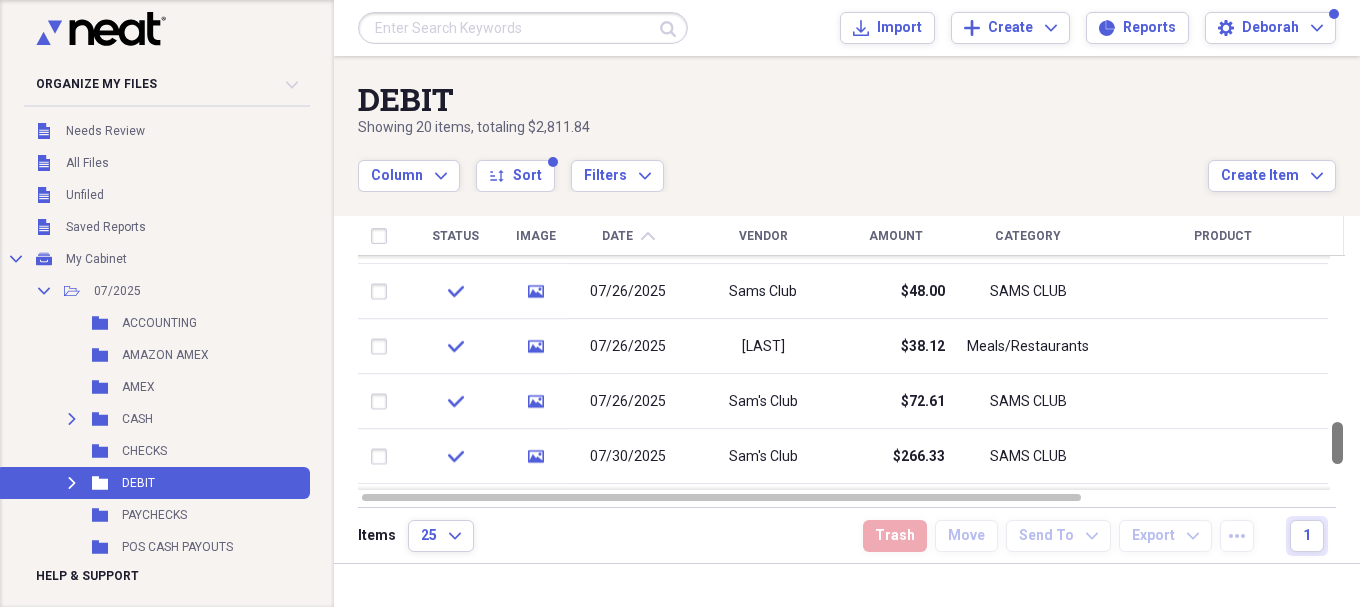 drag, startPoint x: 1352, startPoint y: 422, endPoint x: 1356, endPoint y: 432, distance: 10.770329 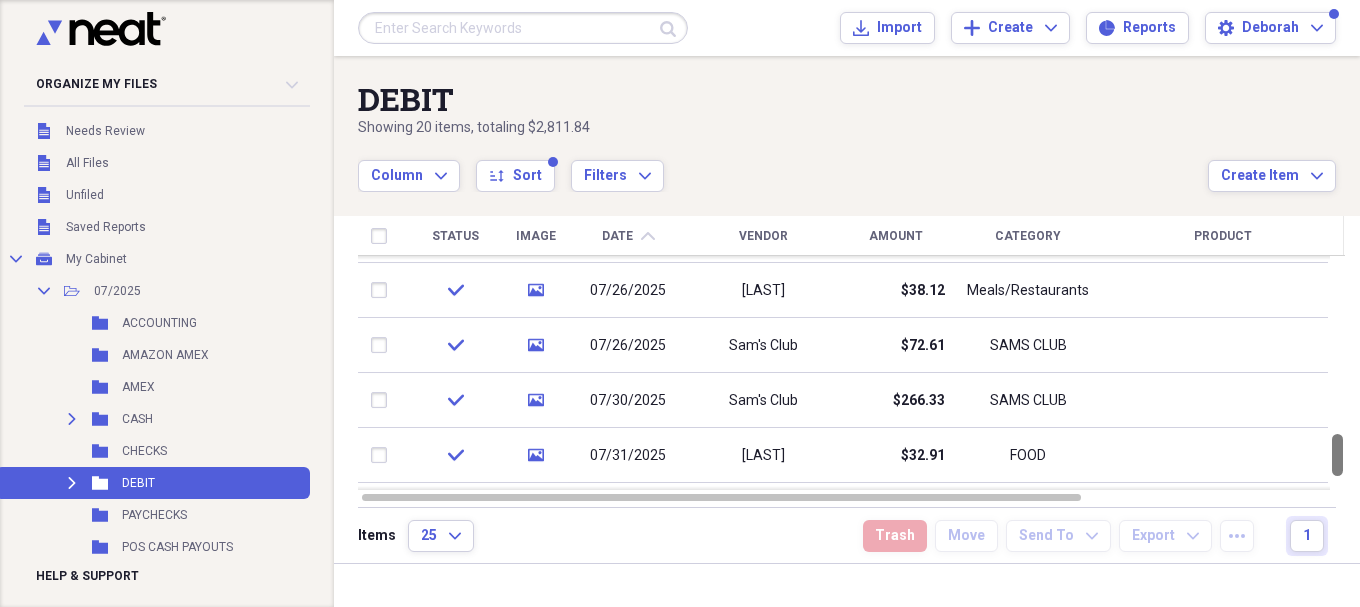 drag, startPoint x: 1355, startPoint y: 432, endPoint x: 1358, endPoint y: 446, distance: 14.3178215 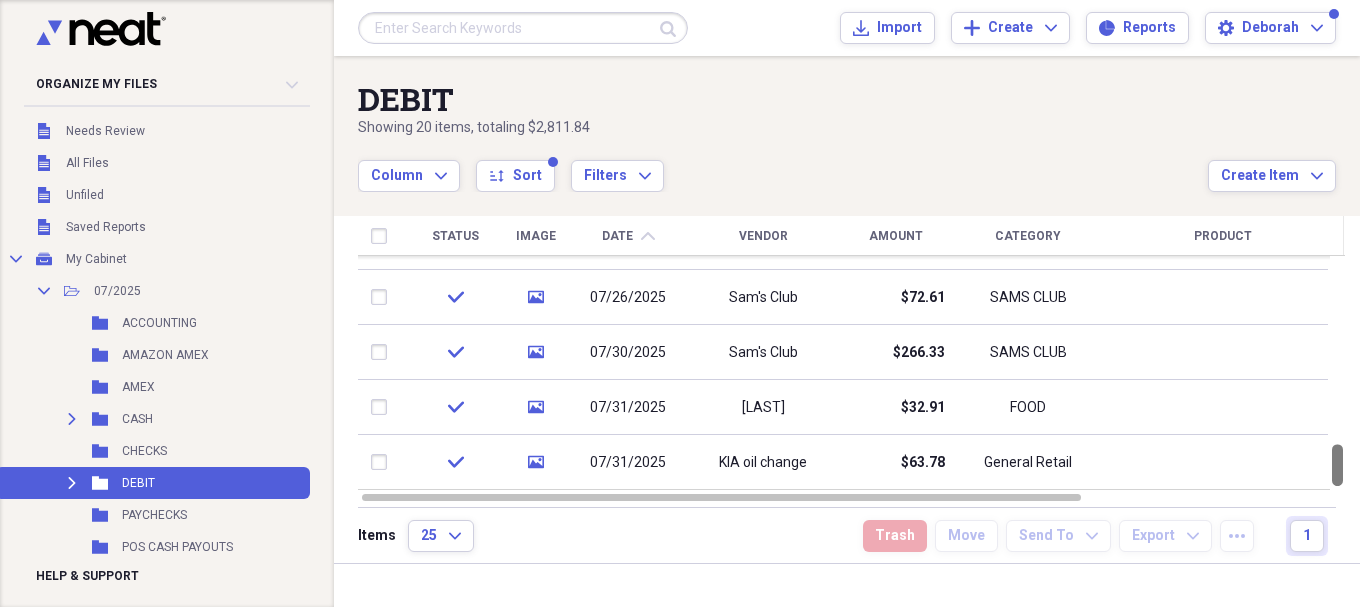 drag, startPoint x: 1353, startPoint y: 444, endPoint x: 1357, endPoint y: 457, distance: 13.601471 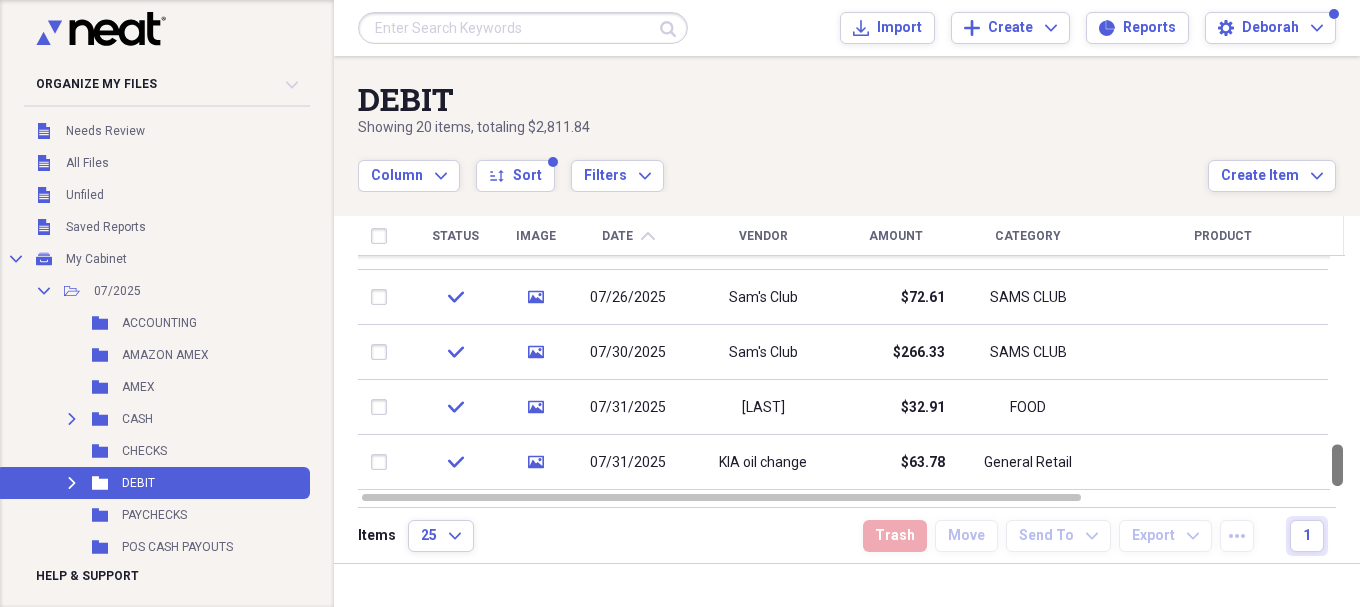 drag, startPoint x: 1355, startPoint y: 452, endPoint x: 1357, endPoint y: 481, distance: 29.068884 